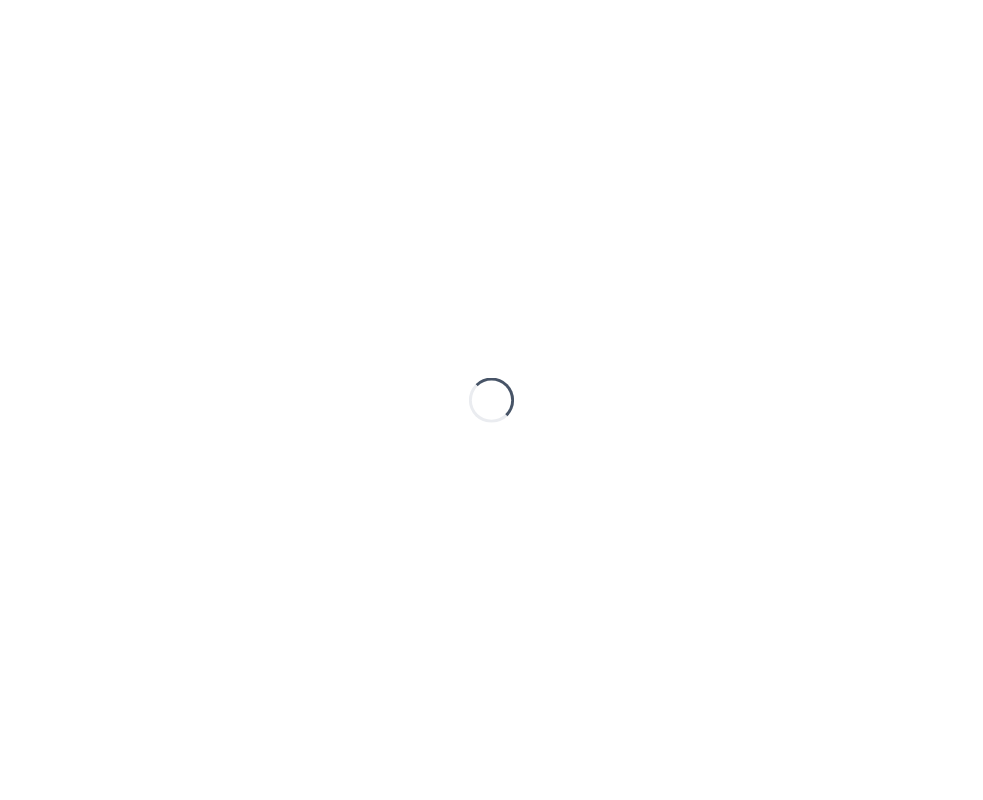 scroll, scrollTop: 0, scrollLeft: 0, axis: both 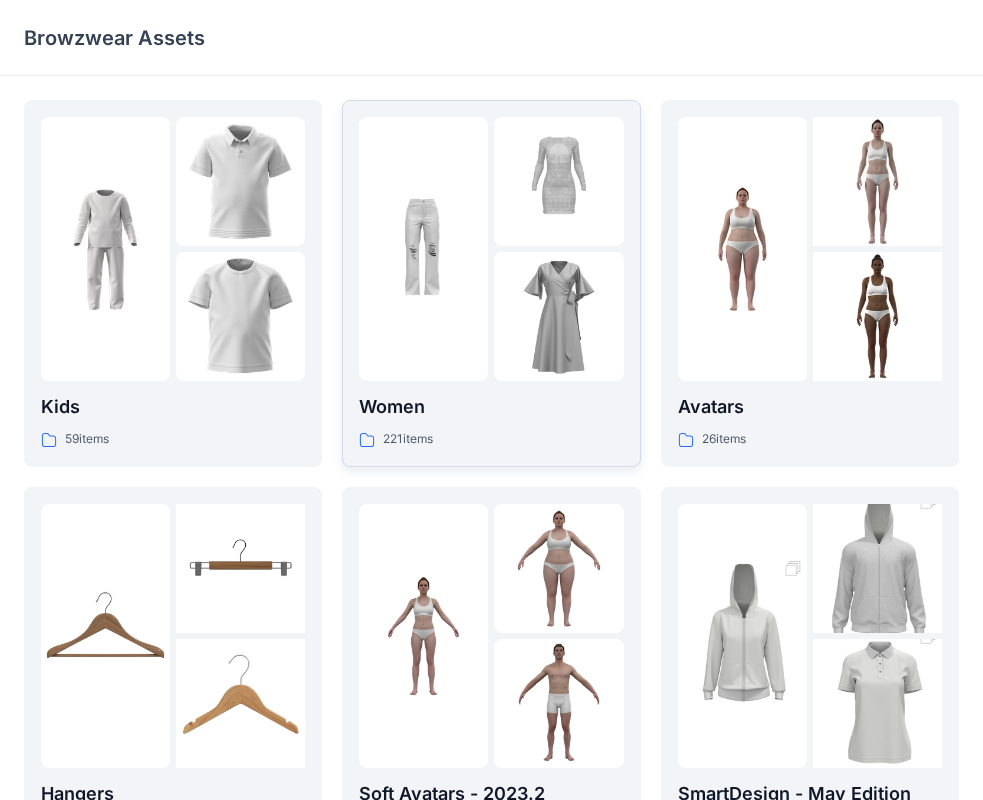 click on "Women" at bounding box center [491, 407] 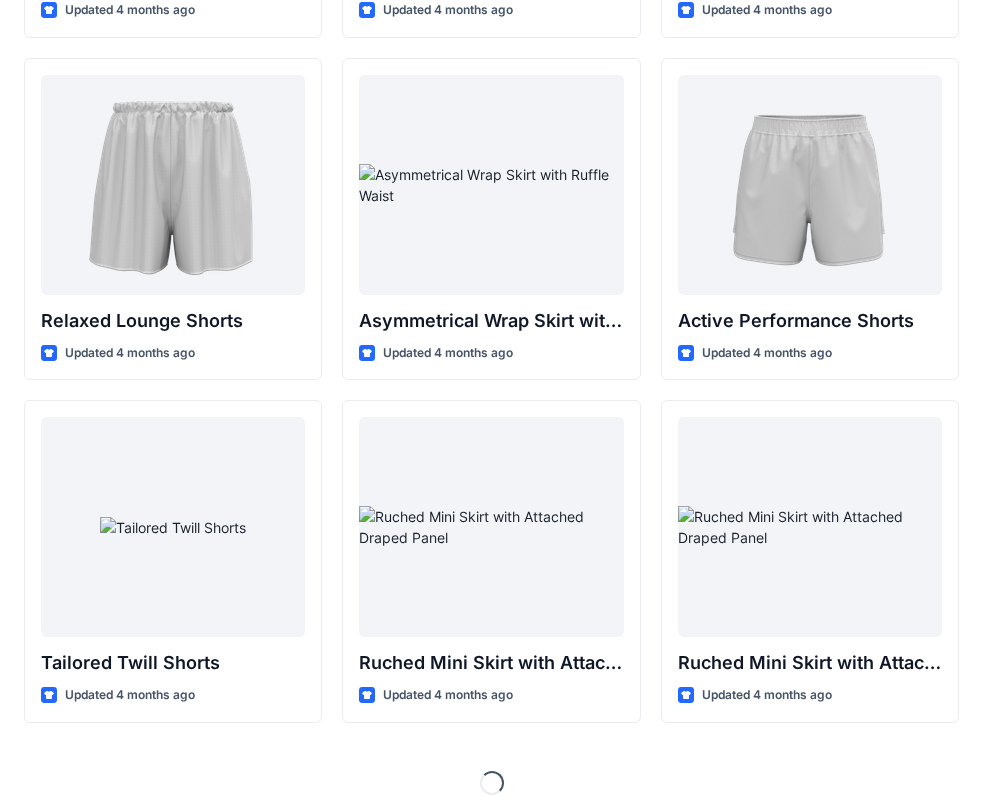 scroll, scrollTop: 4857, scrollLeft: 0, axis: vertical 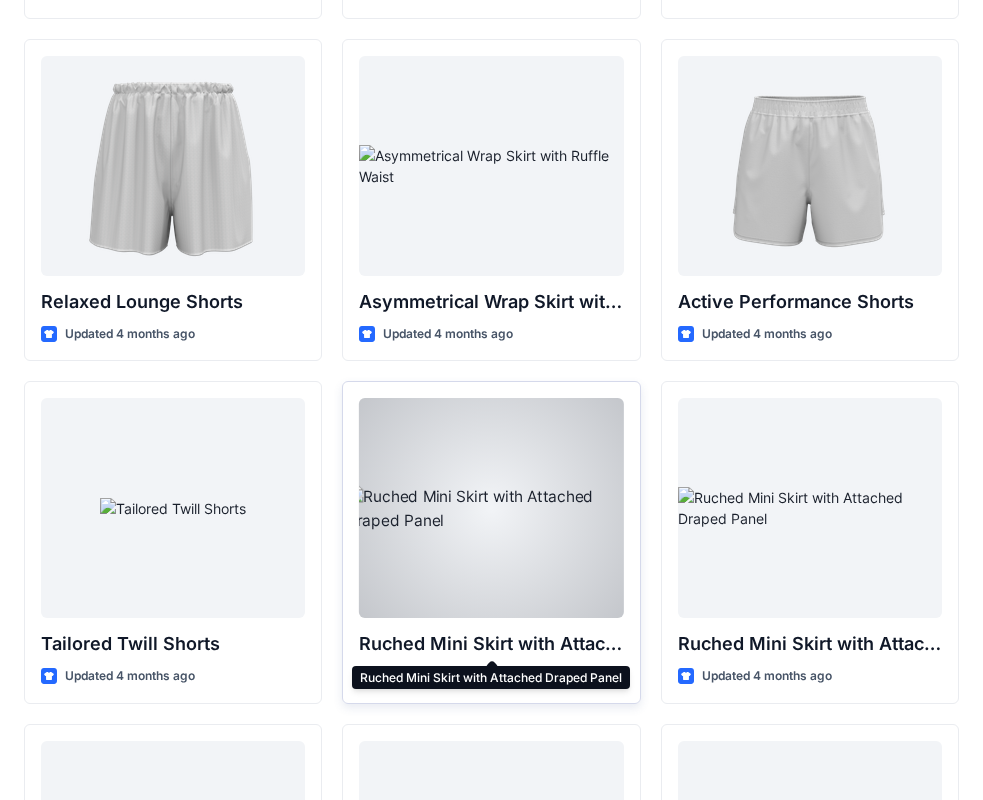 click on "Ruched Mini Skirt with Attached Draped Panel" at bounding box center [491, 644] 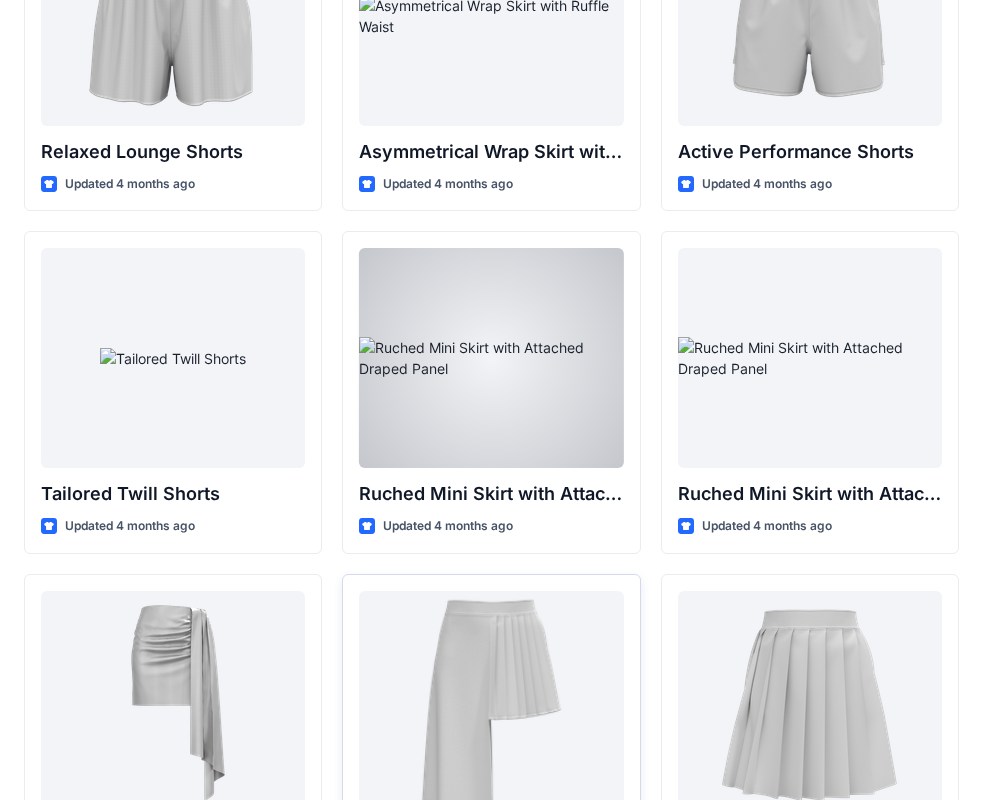 scroll, scrollTop: 5157, scrollLeft: 0, axis: vertical 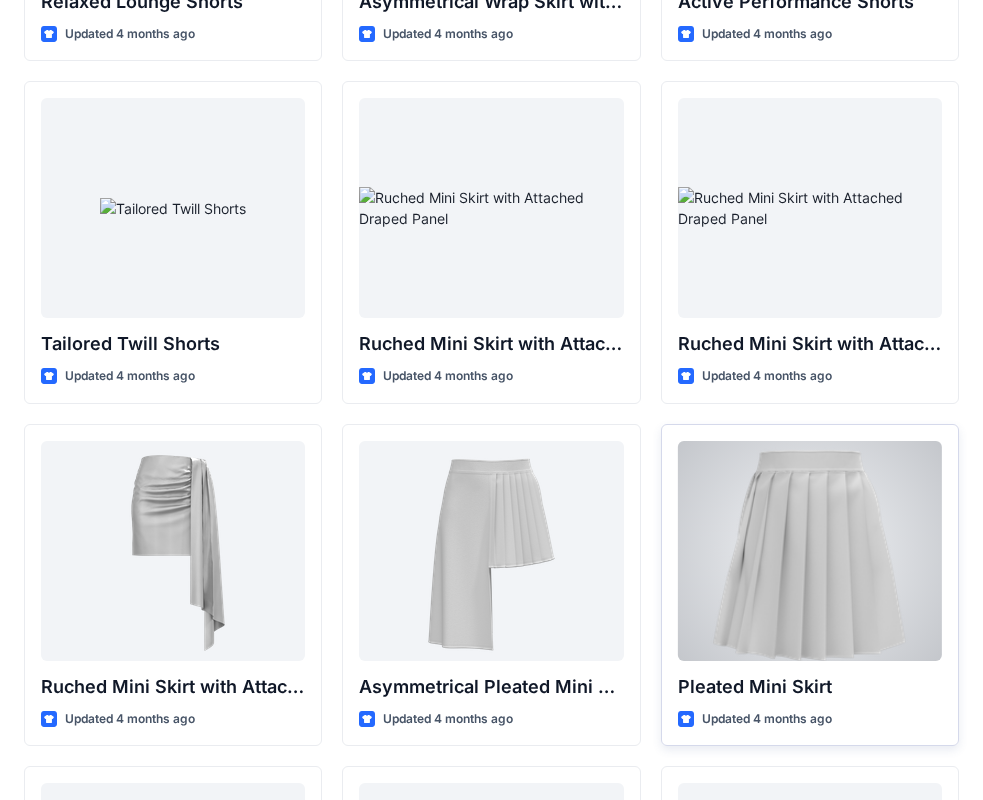 click at bounding box center [810, 551] 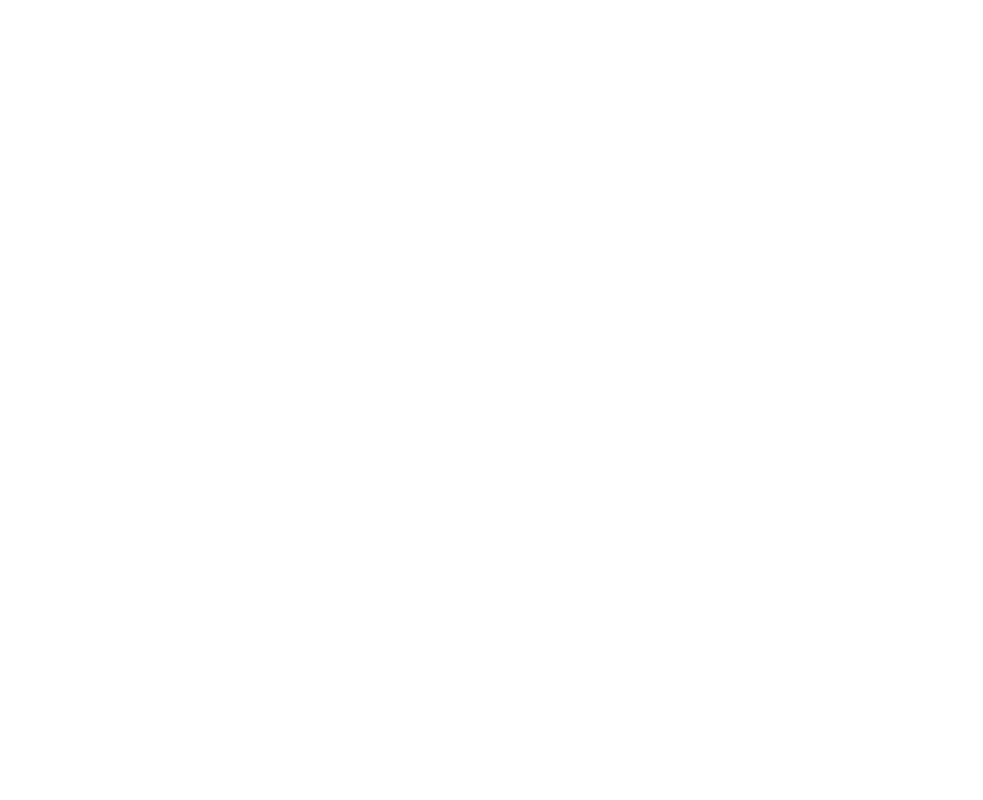 scroll, scrollTop: 0, scrollLeft: 0, axis: both 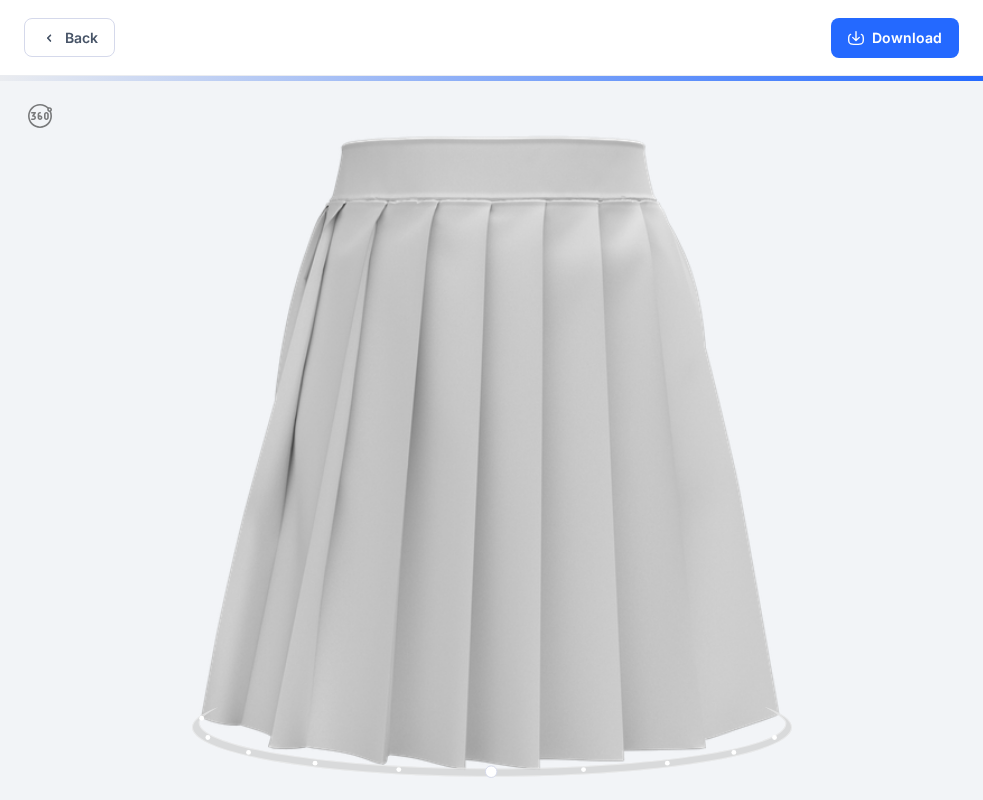 click at bounding box center (491, 440) 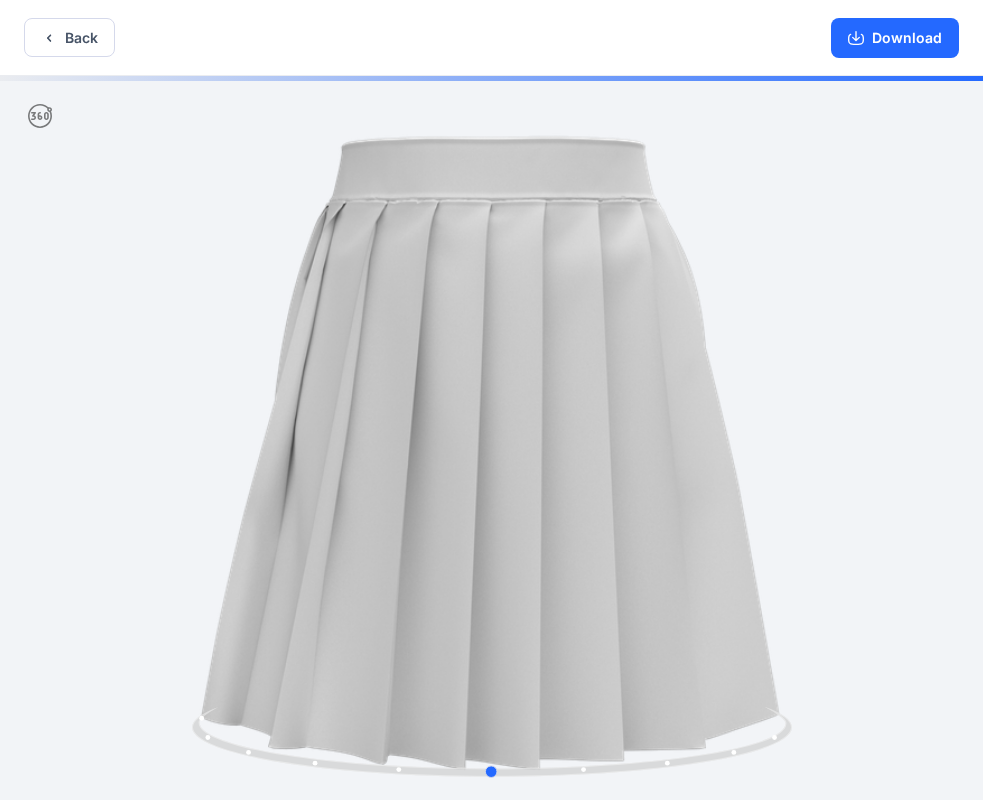 click at bounding box center [491, 440] 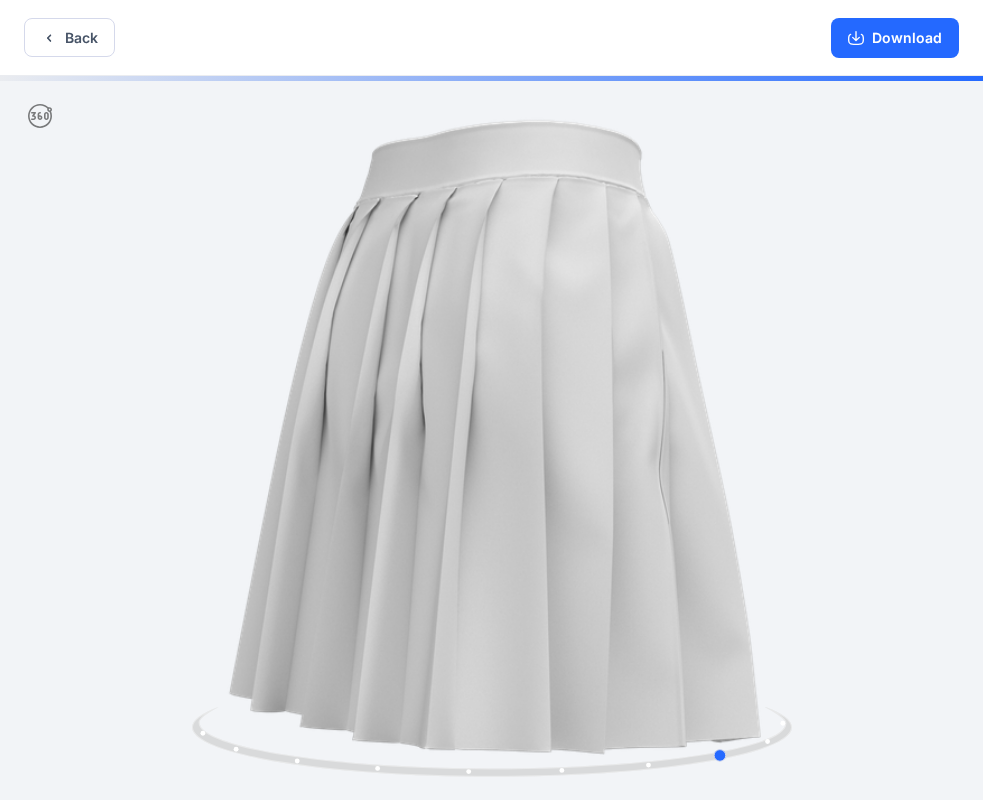 drag, startPoint x: 571, startPoint y: 775, endPoint x: 201, endPoint y: 650, distance: 390.5445 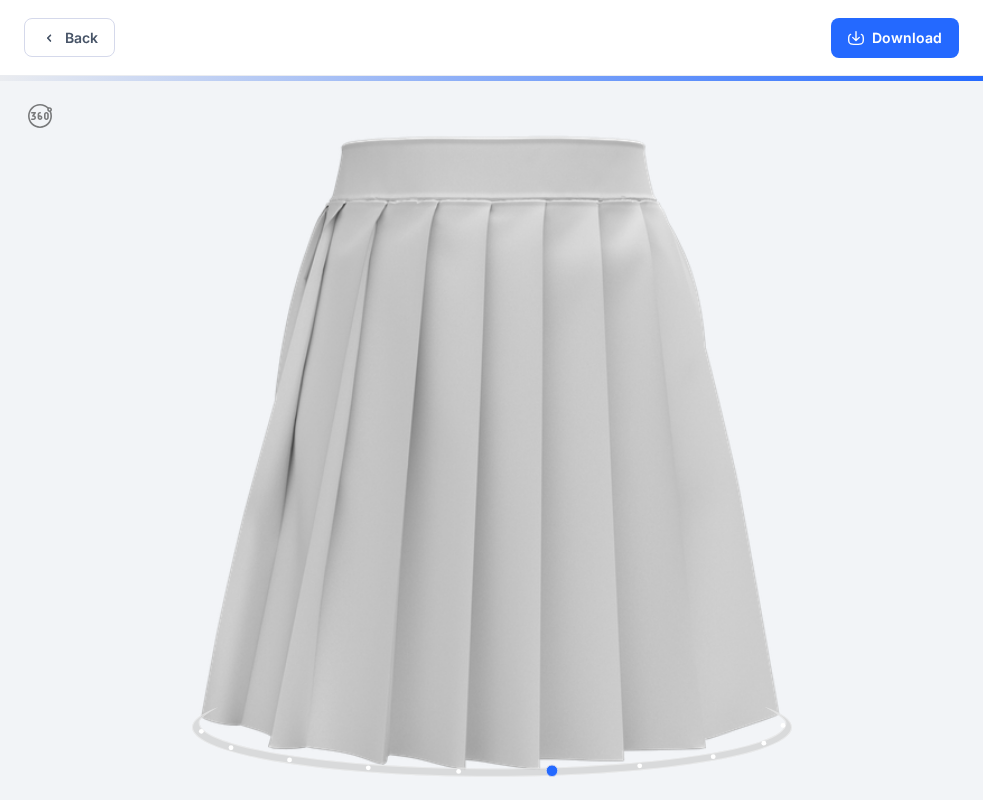 drag, startPoint x: 293, startPoint y: 756, endPoint x: 130, endPoint y: 650, distance: 194.43507 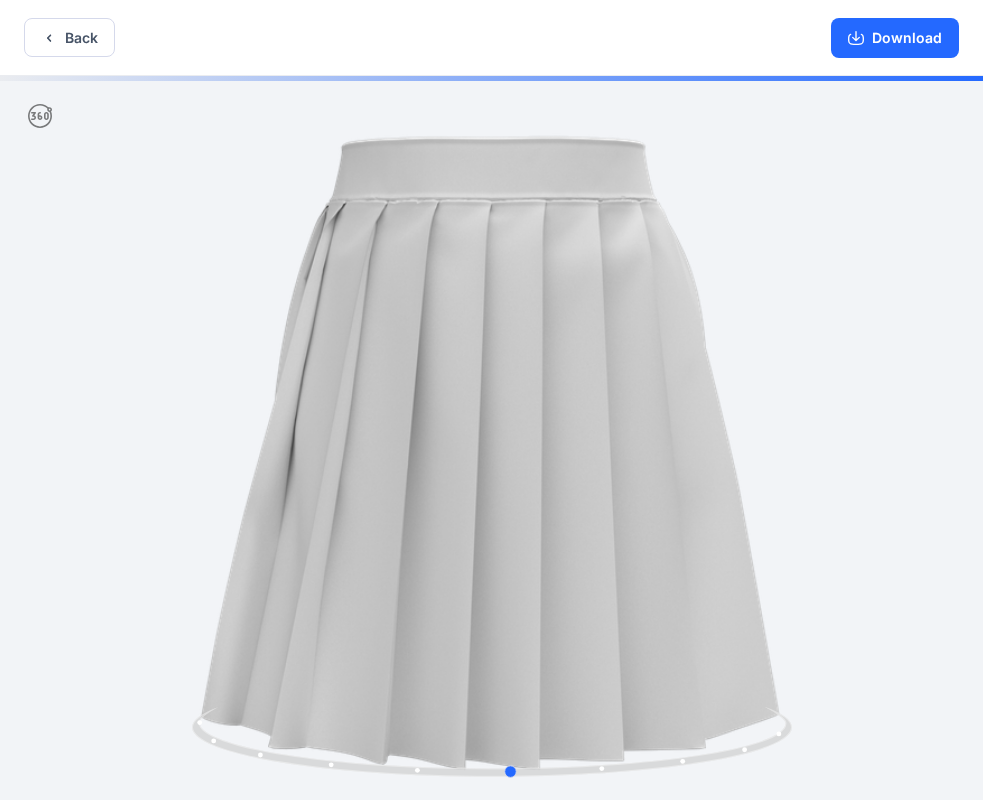 drag, startPoint x: 347, startPoint y: 759, endPoint x: 221, endPoint y: 681, distance: 148.18907 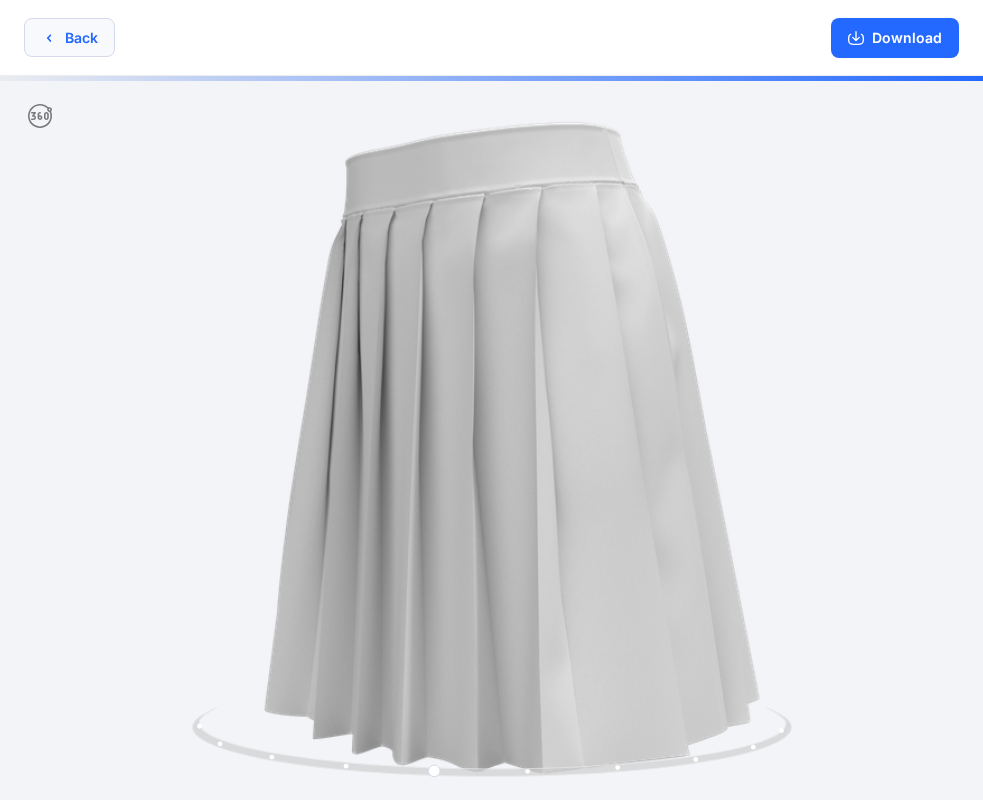 click 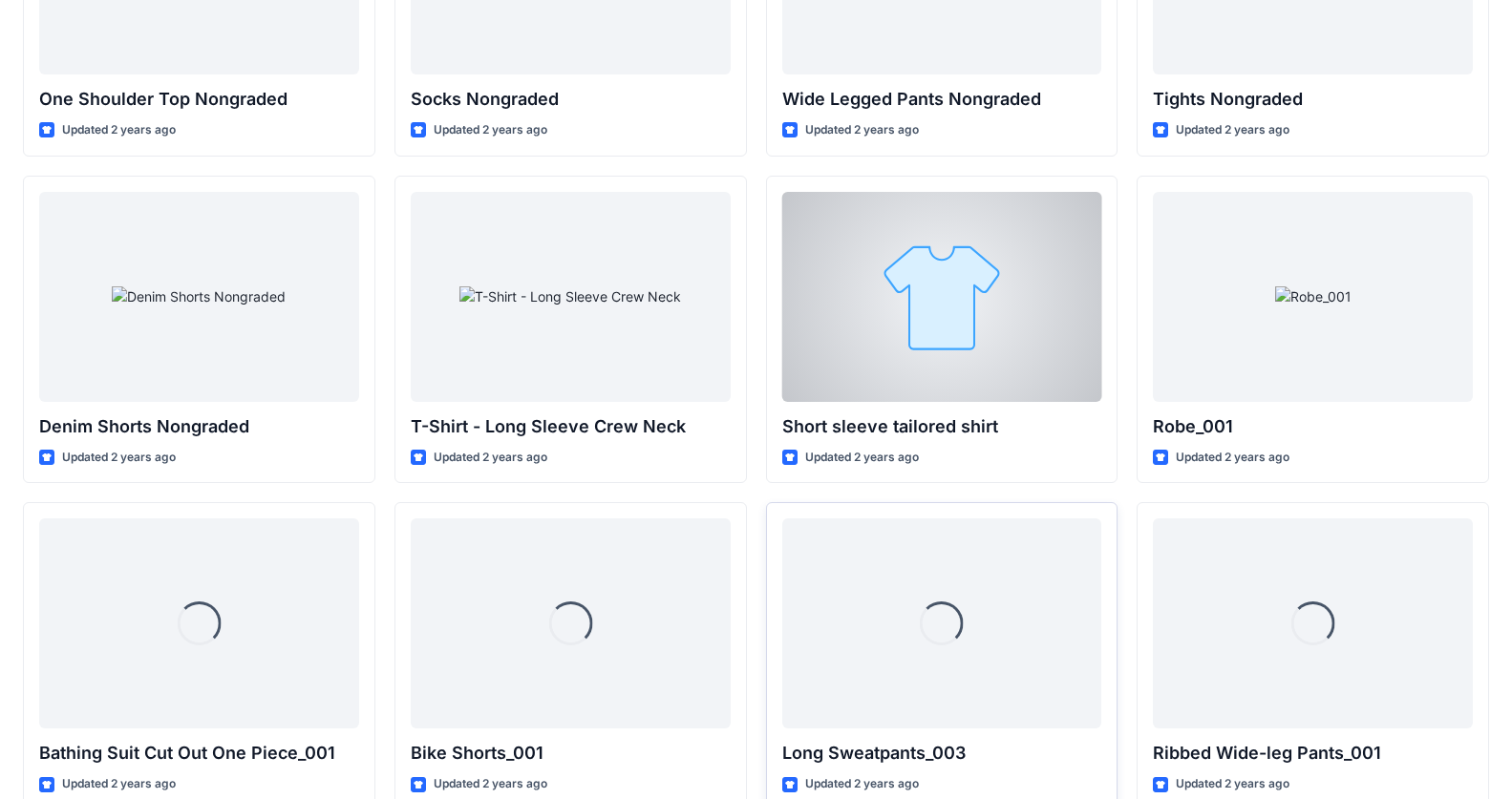 scroll, scrollTop: 15351, scrollLeft: 0, axis: vertical 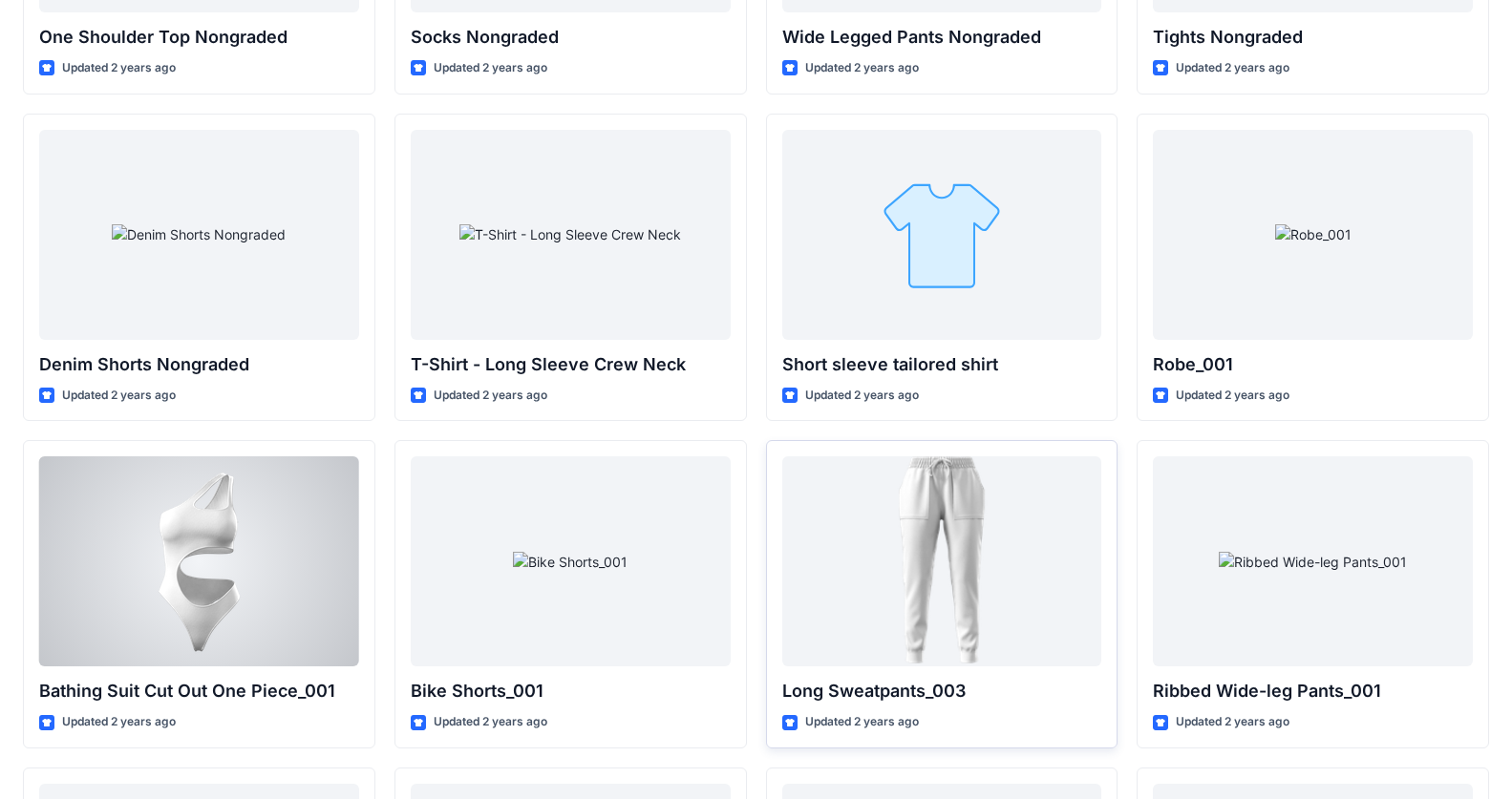 click at bounding box center [199, 561] 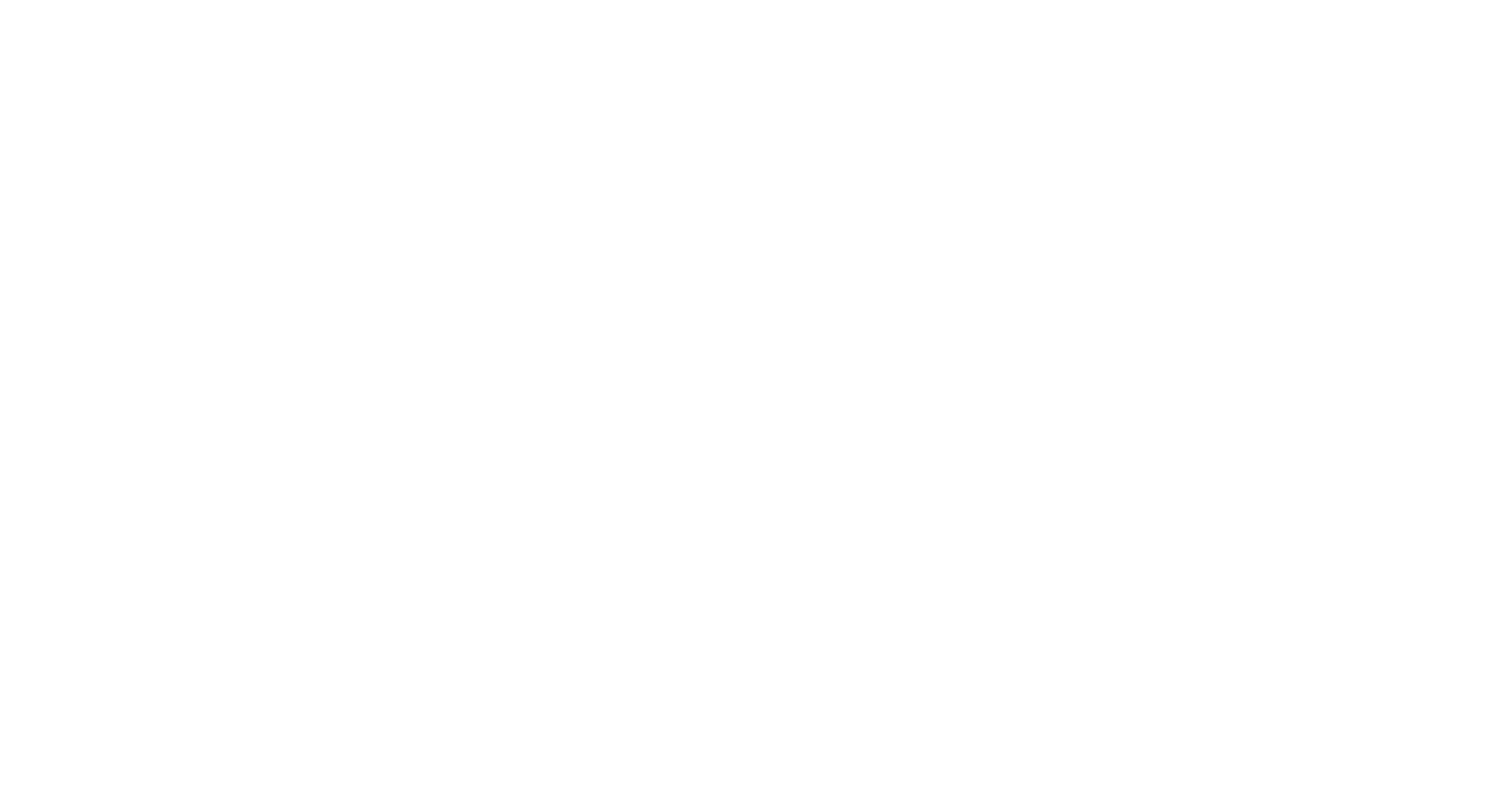 scroll, scrollTop: 0, scrollLeft: 0, axis: both 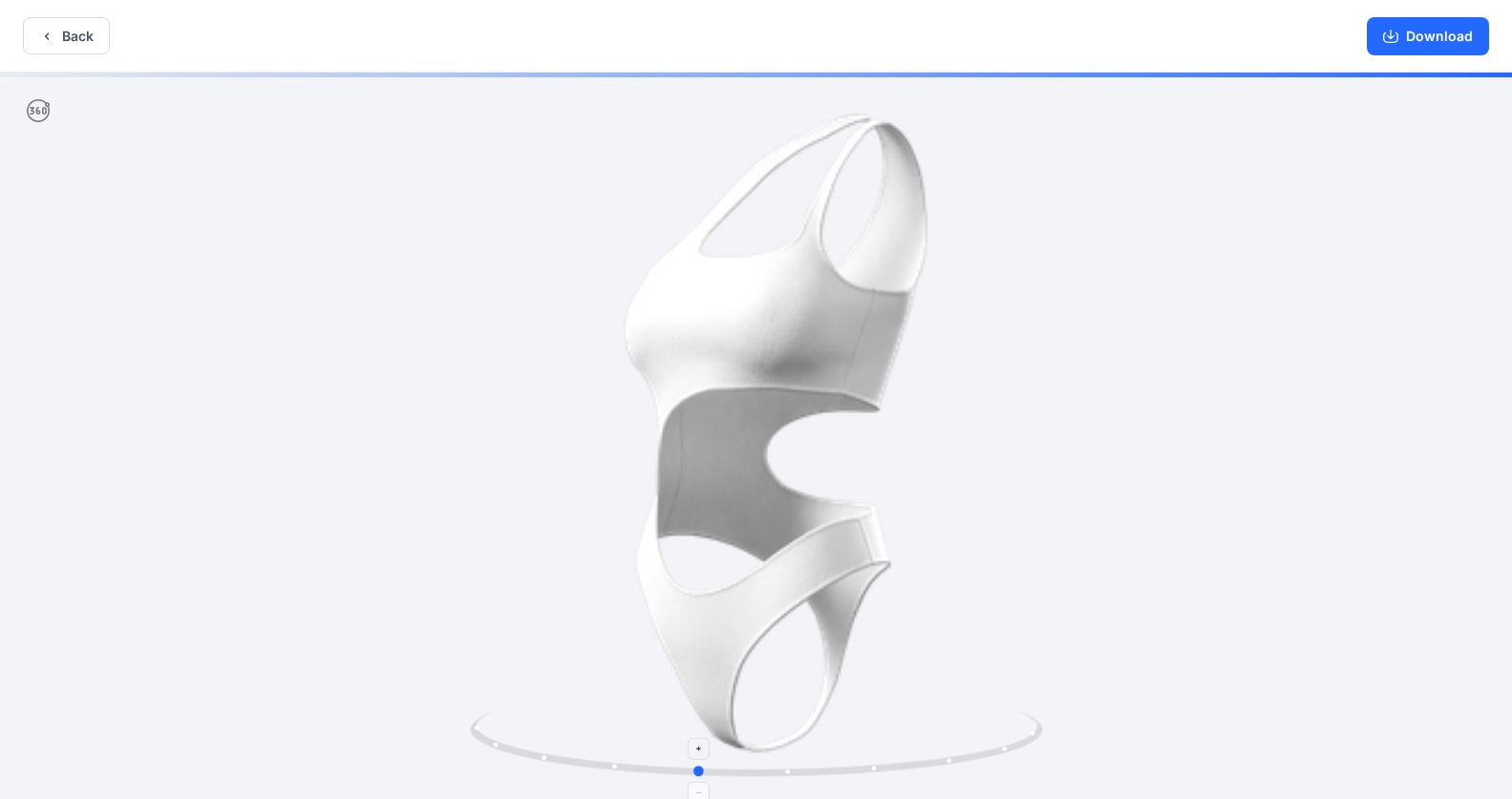 drag, startPoint x: 800, startPoint y: 769, endPoint x: 737, endPoint y: 762, distance: 63.3877 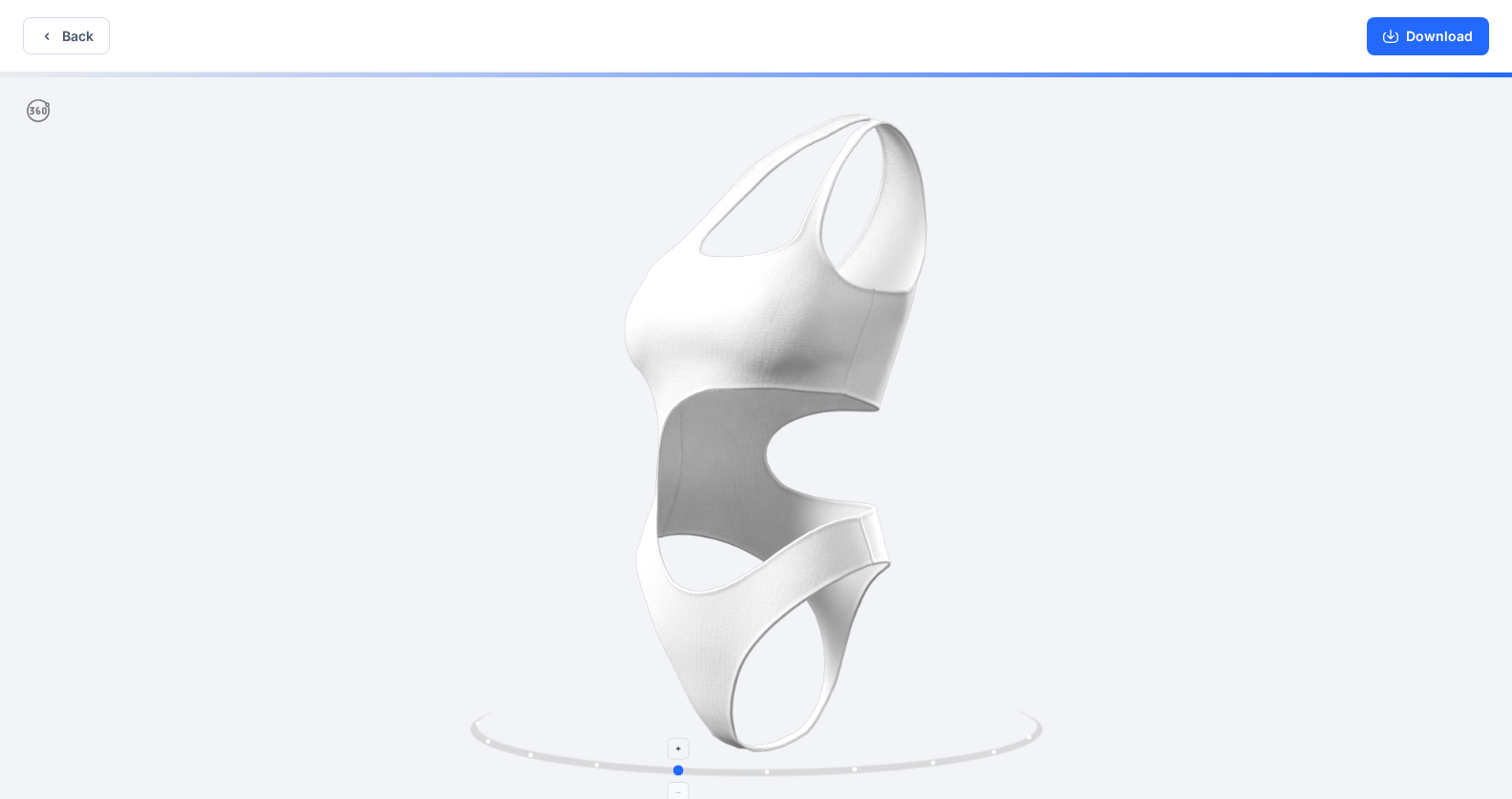 drag, startPoint x: 780, startPoint y: 768, endPoint x: 756, endPoint y: 765, distance: 24.186773 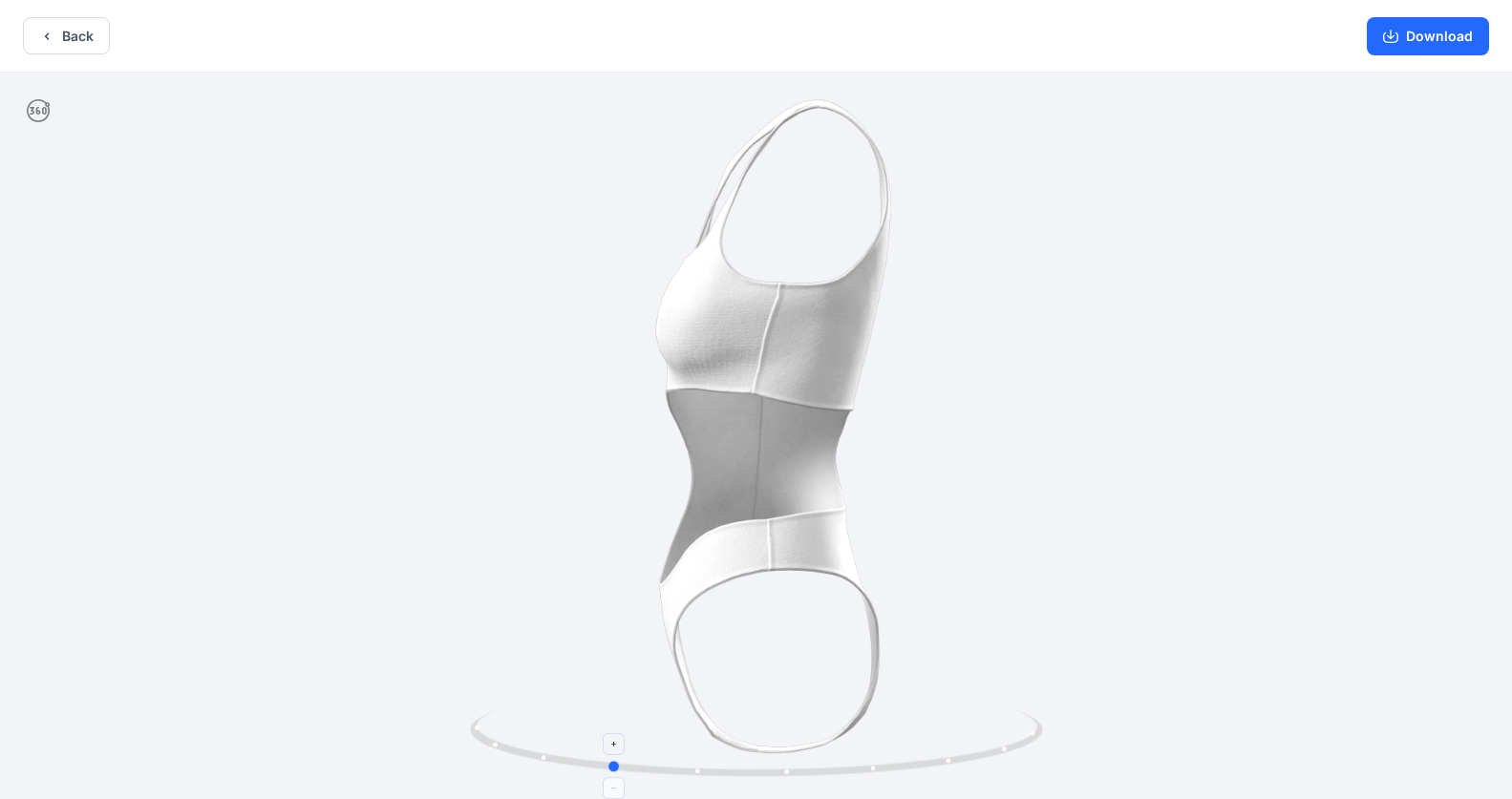 drag, startPoint x: 849, startPoint y: 770, endPoint x: 790, endPoint y: 765, distance: 59.211485 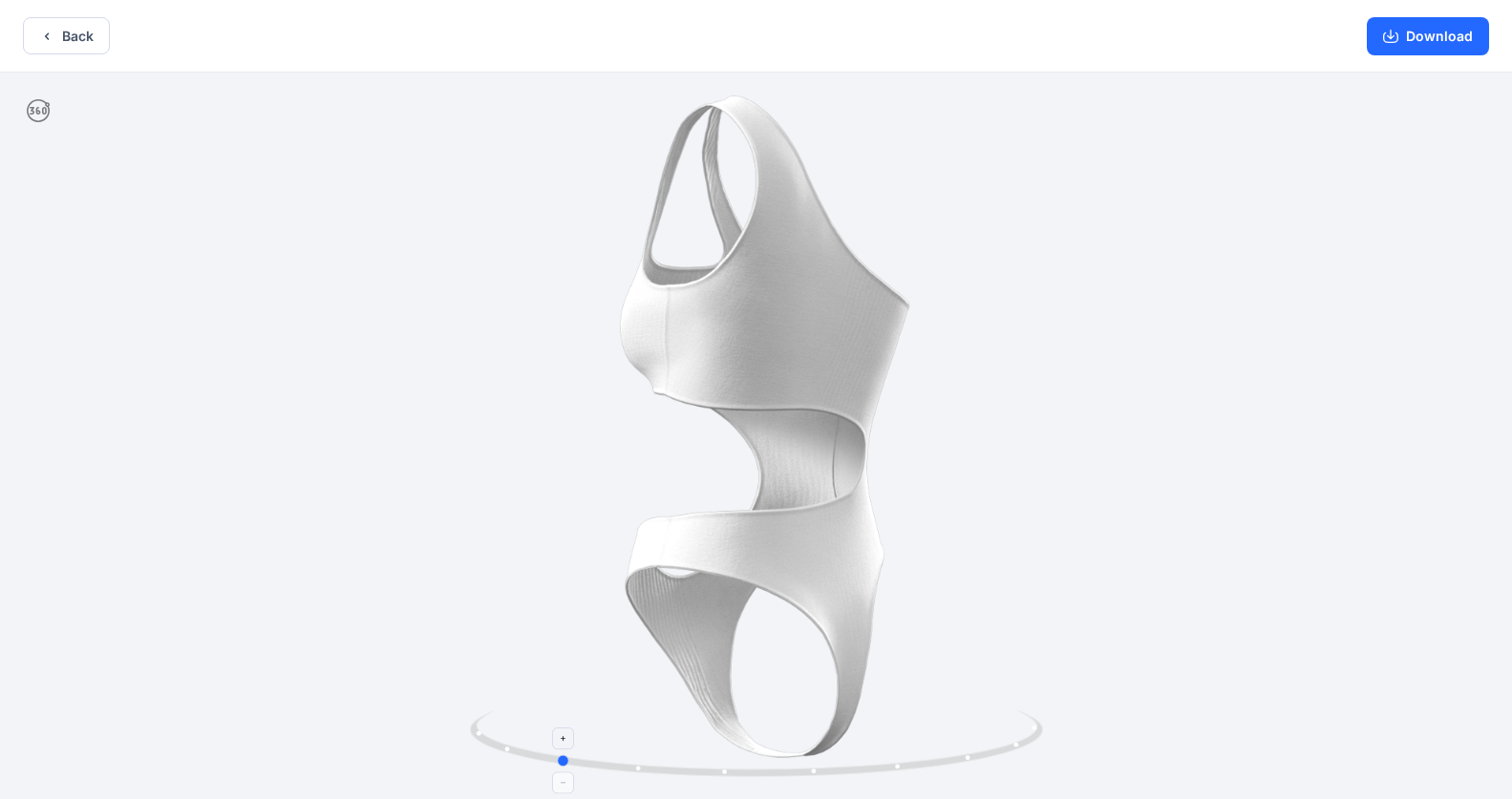 drag, startPoint x: 953, startPoint y: 764, endPoint x: 901, endPoint y: 761, distance: 52.086467 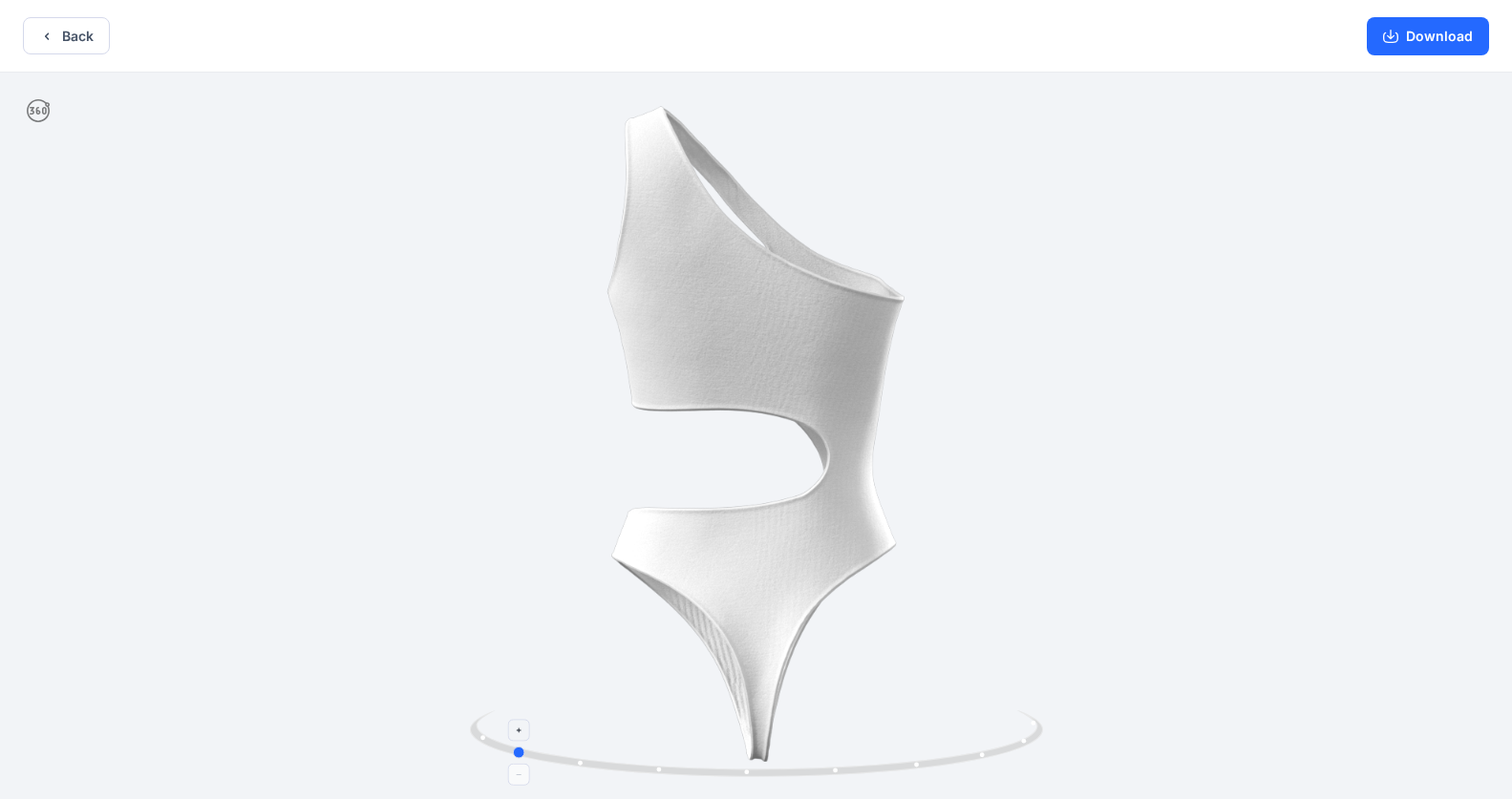 drag, startPoint x: 1021, startPoint y: 749, endPoint x: 975, endPoint y: 750, distance: 46.010868 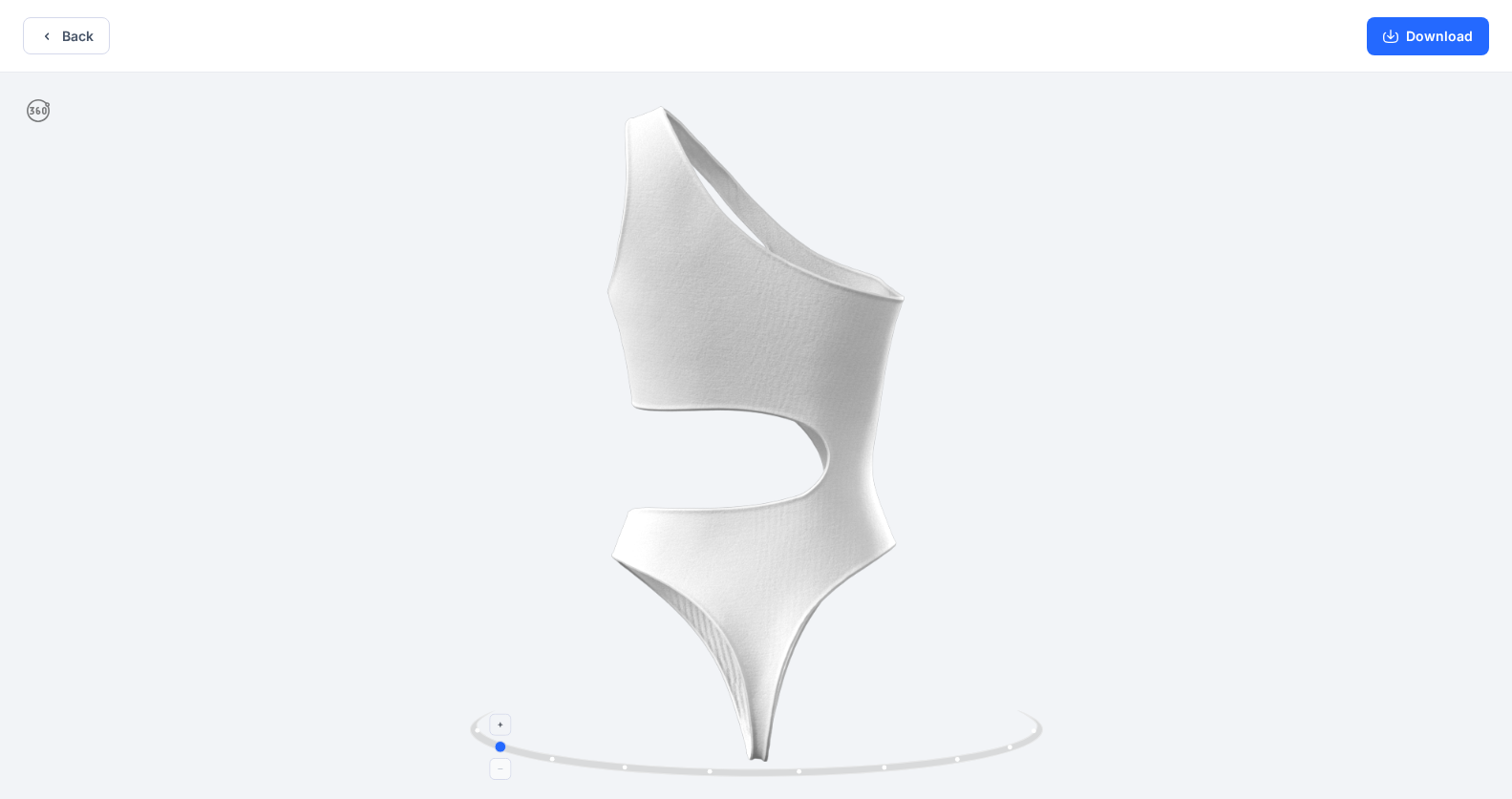drag, startPoint x: 1024, startPoint y: 742, endPoint x: 1005, endPoint y: 746, distance: 19.416488 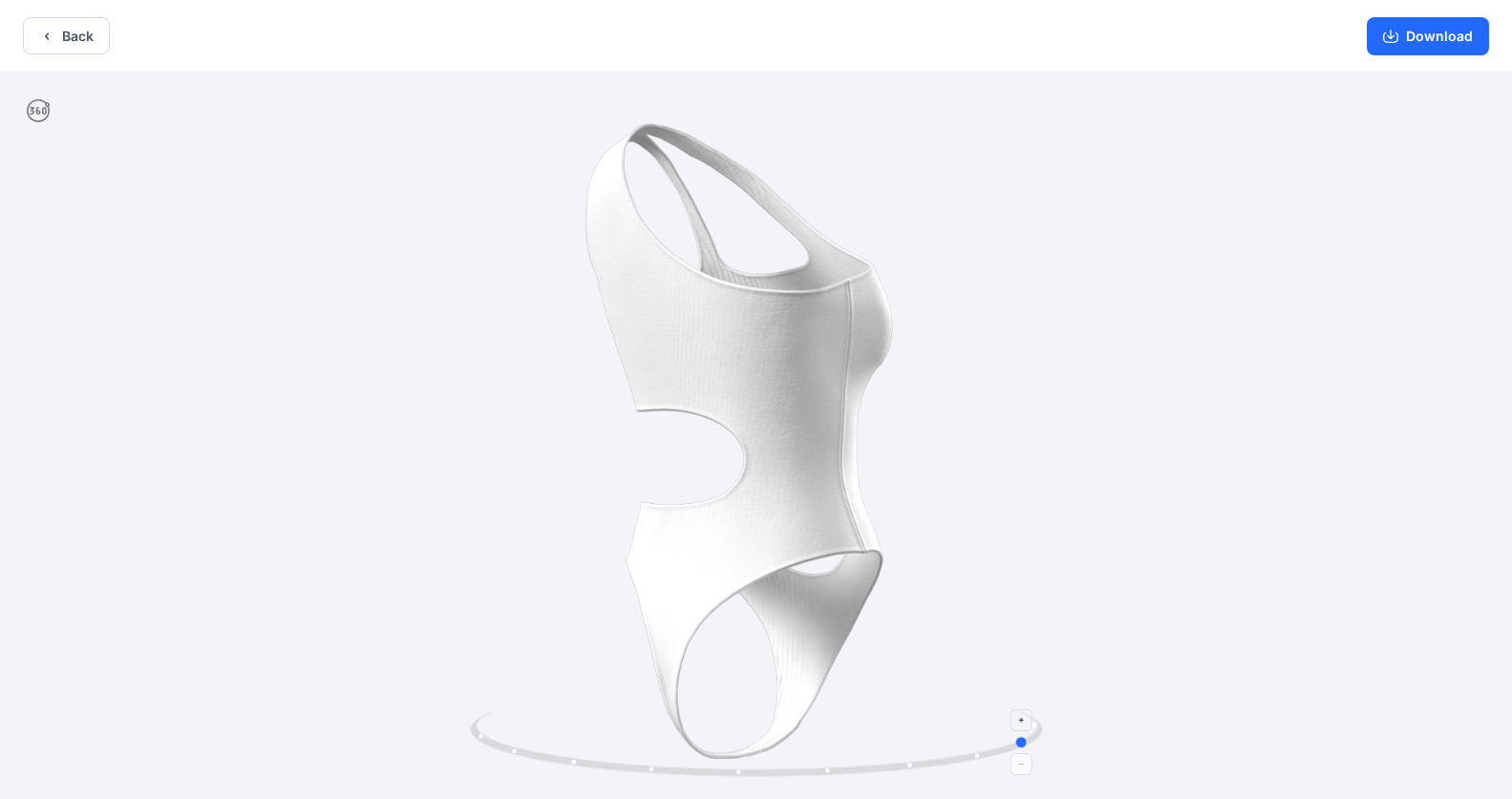 drag, startPoint x: 1034, startPoint y: 731, endPoint x: 1001, endPoint y: 742, distance: 34.785054 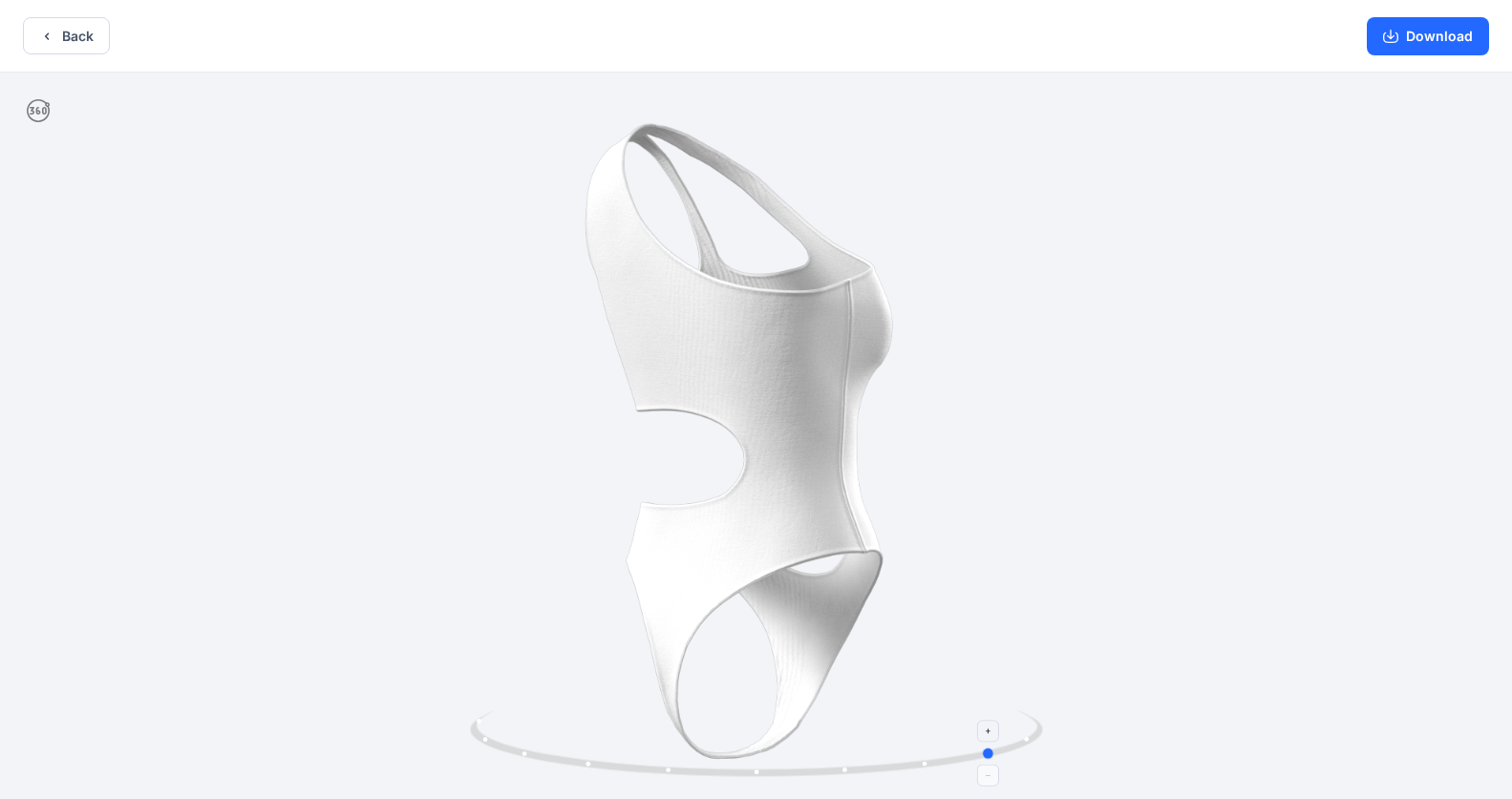 drag, startPoint x: 1025, startPoint y: 746, endPoint x: 990, endPoint y: 746, distance: 35 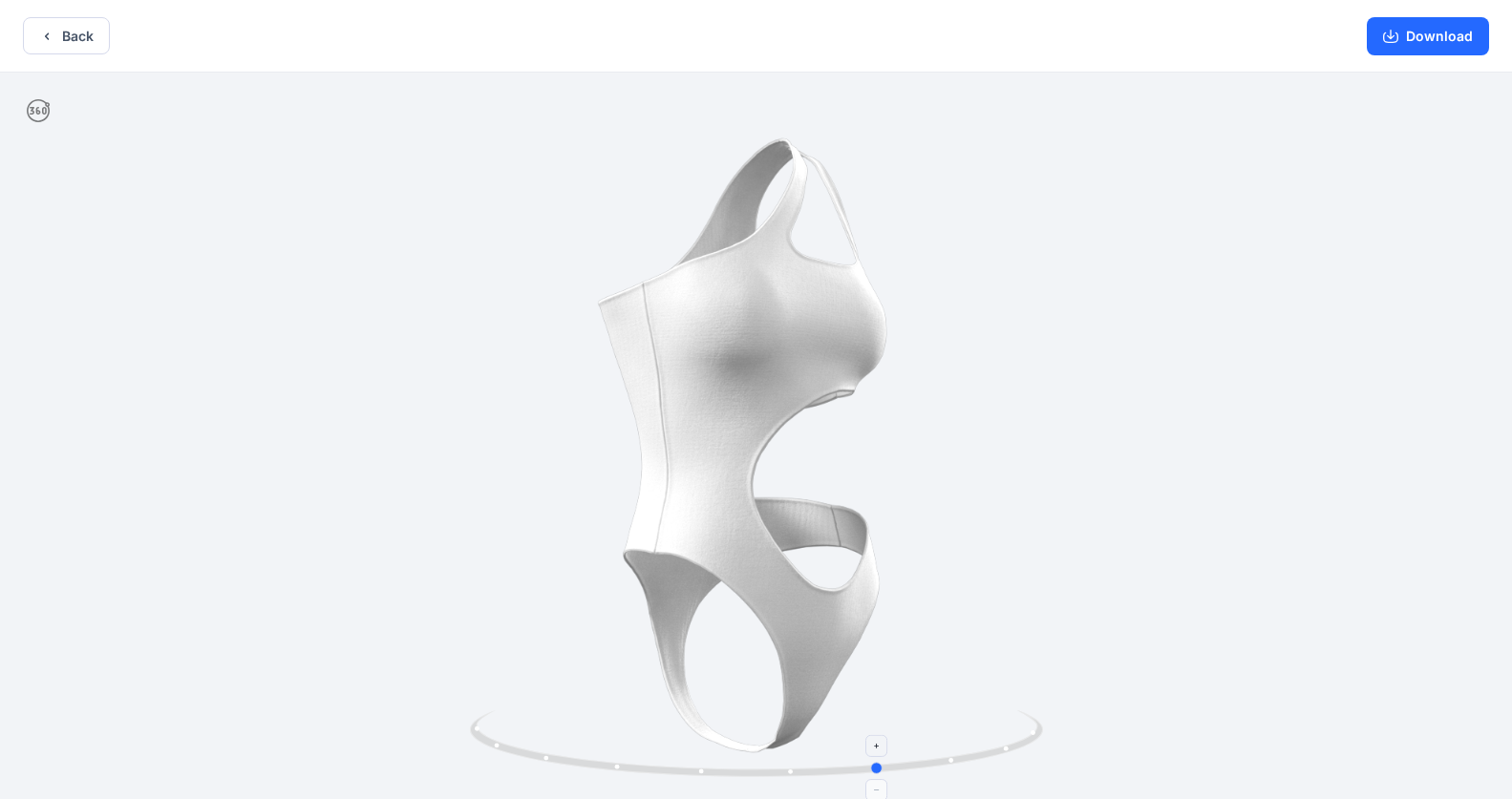 drag, startPoint x: 1033, startPoint y: 738, endPoint x: 918, endPoint y: 753, distance: 115.97414 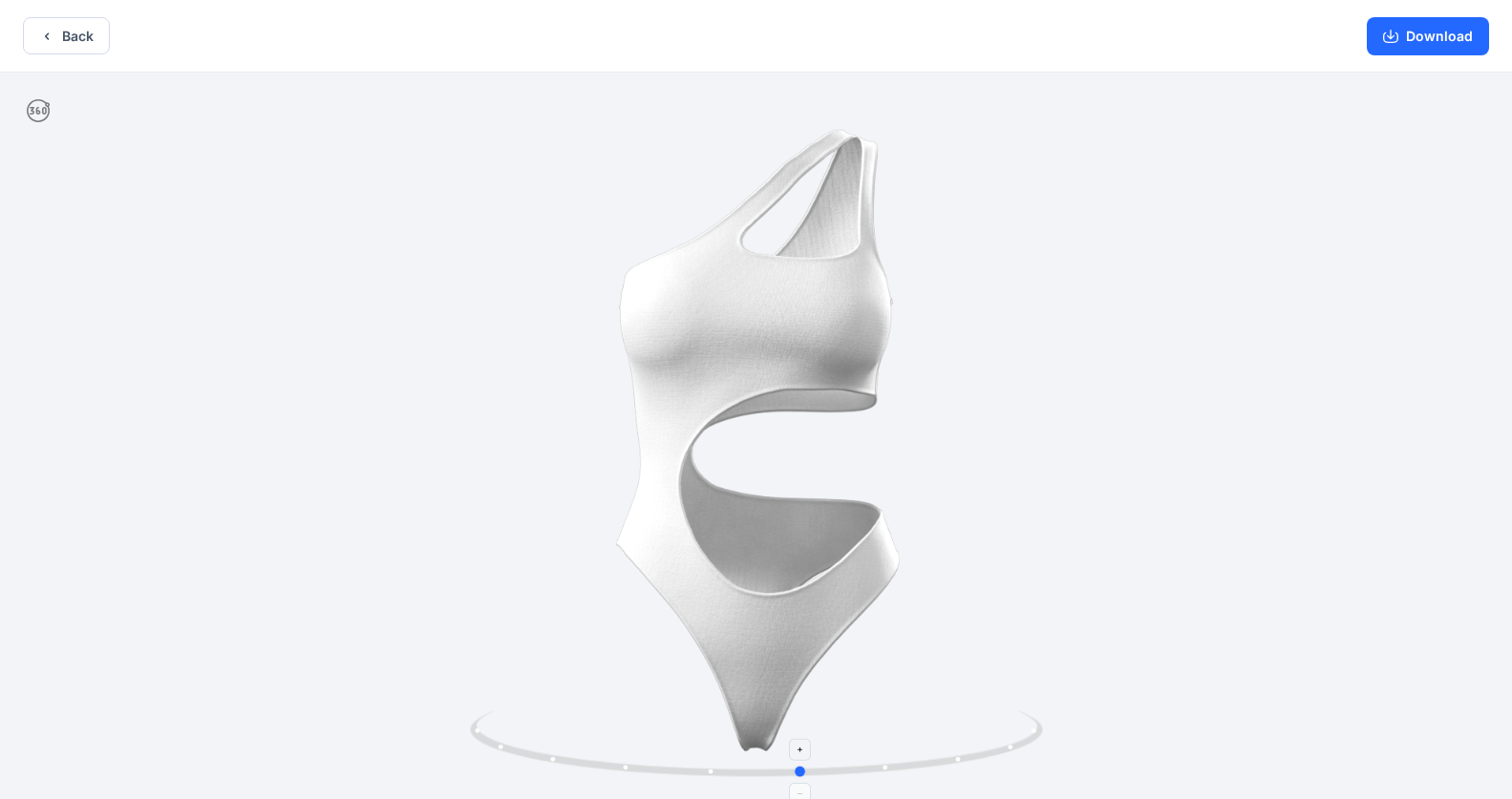 drag, startPoint x: 1012, startPoint y: 749, endPoint x: 933, endPoint y: 752, distance: 79.0569 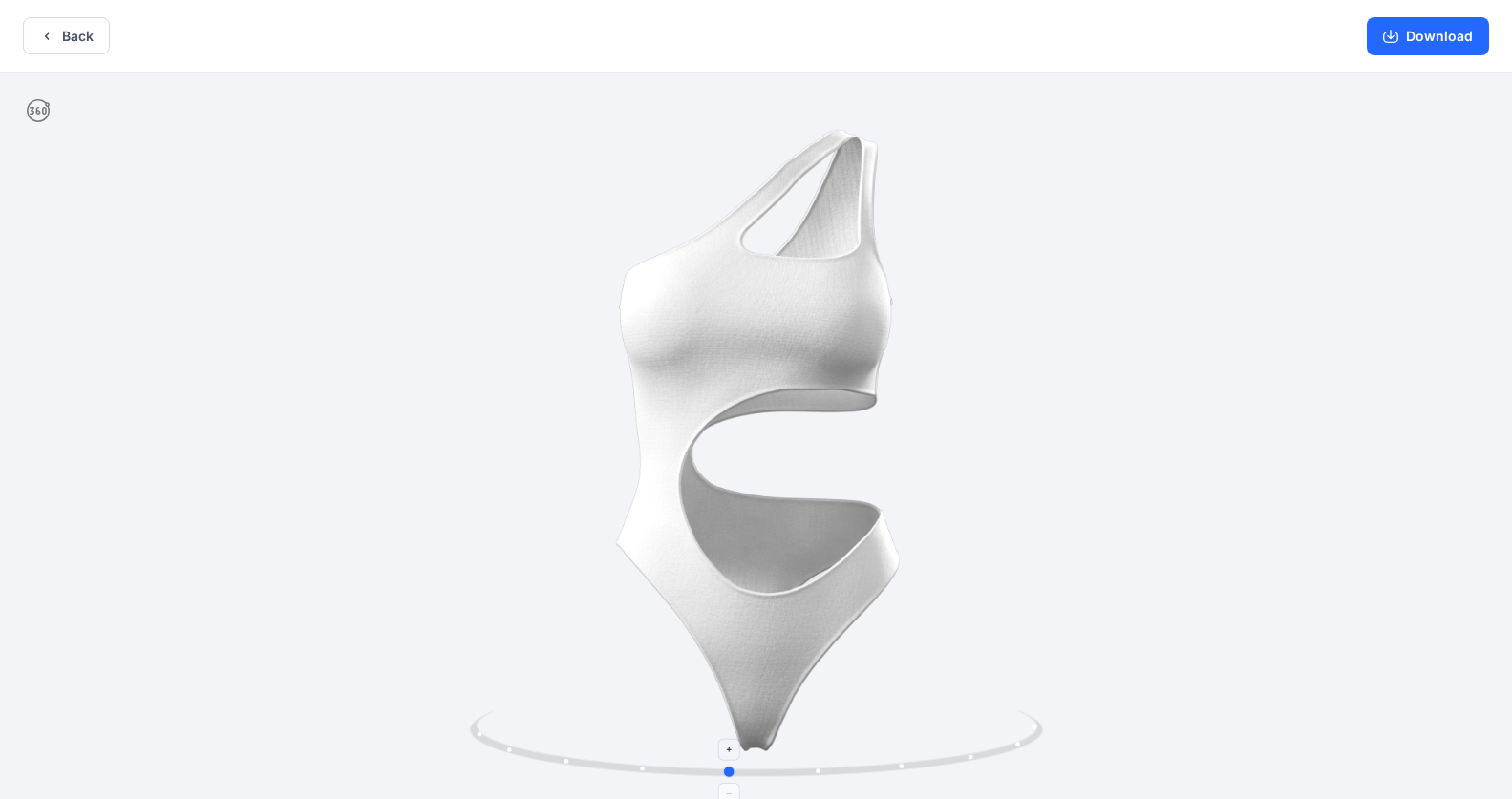 drag, startPoint x: 1014, startPoint y: 748, endPoint x: 922, endPoint y: 759, distance: 92.65528 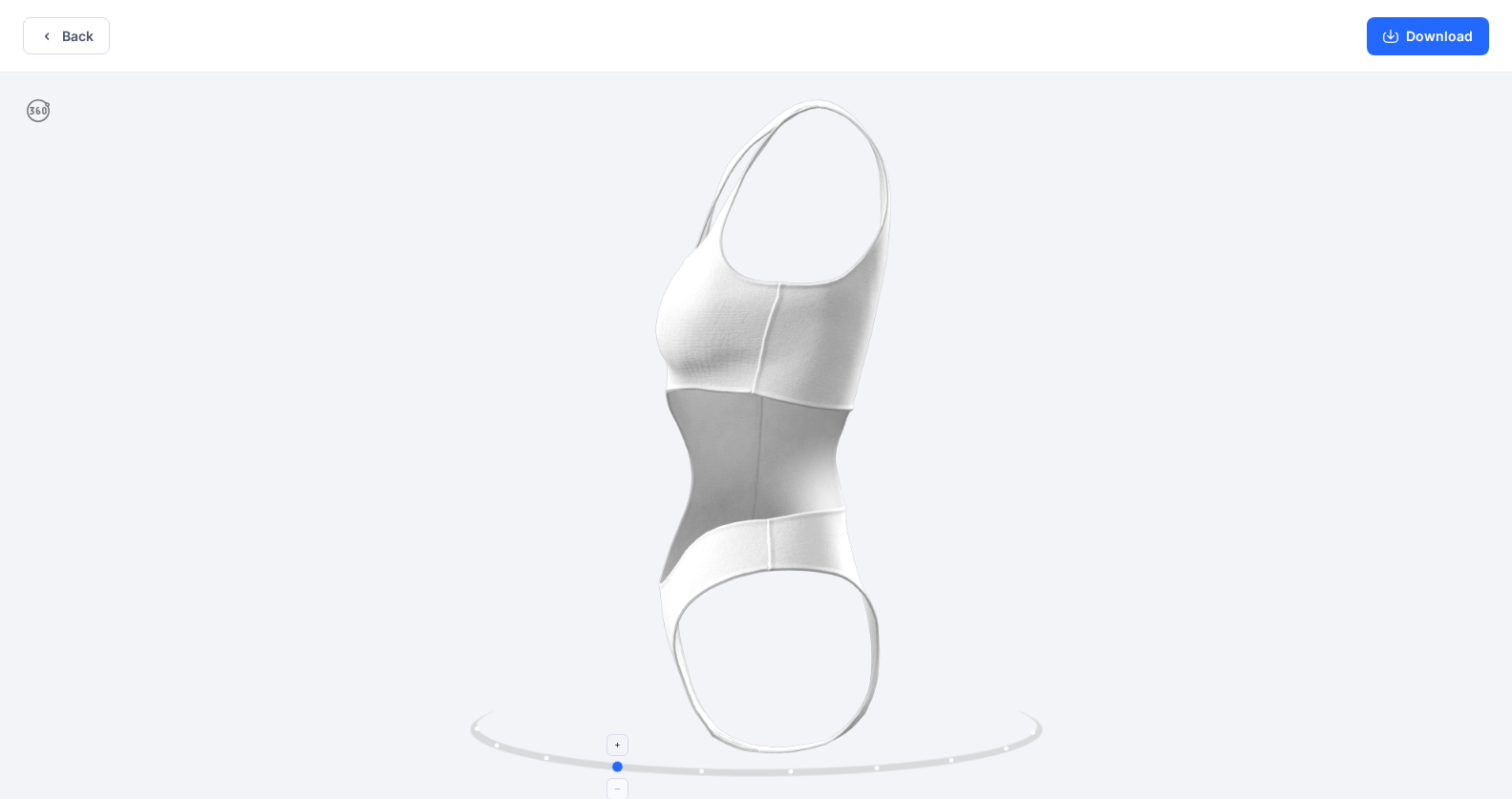 drag, startPoint x: 1012, startPoint y: 742, endPoint x: 836, endPoint y: 734, distance: 176.18172 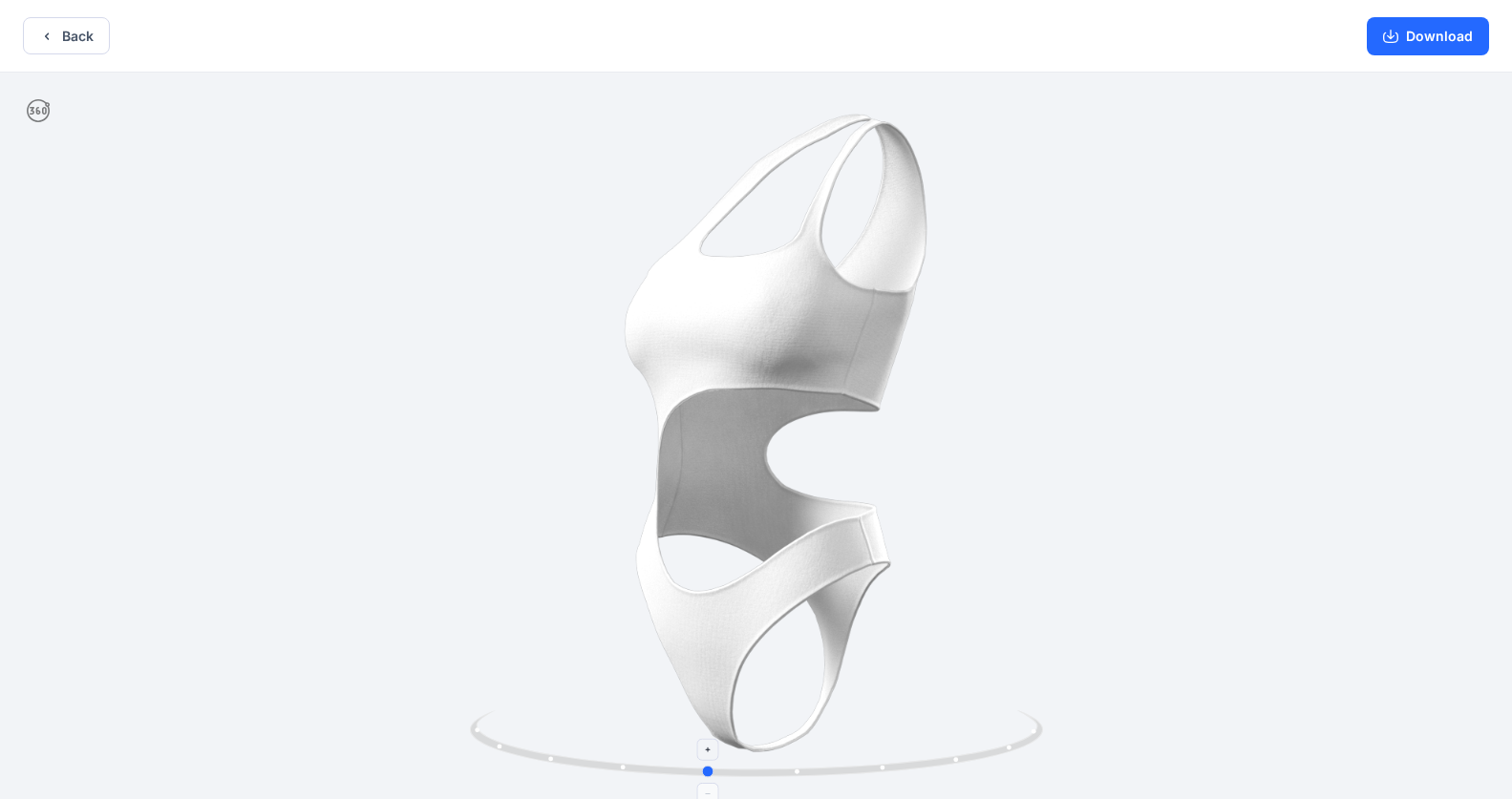 drag, startPoint x: 1035, startPoint y: 734, endPoint x: 331, endPoint y: 622, distance: 712.8534 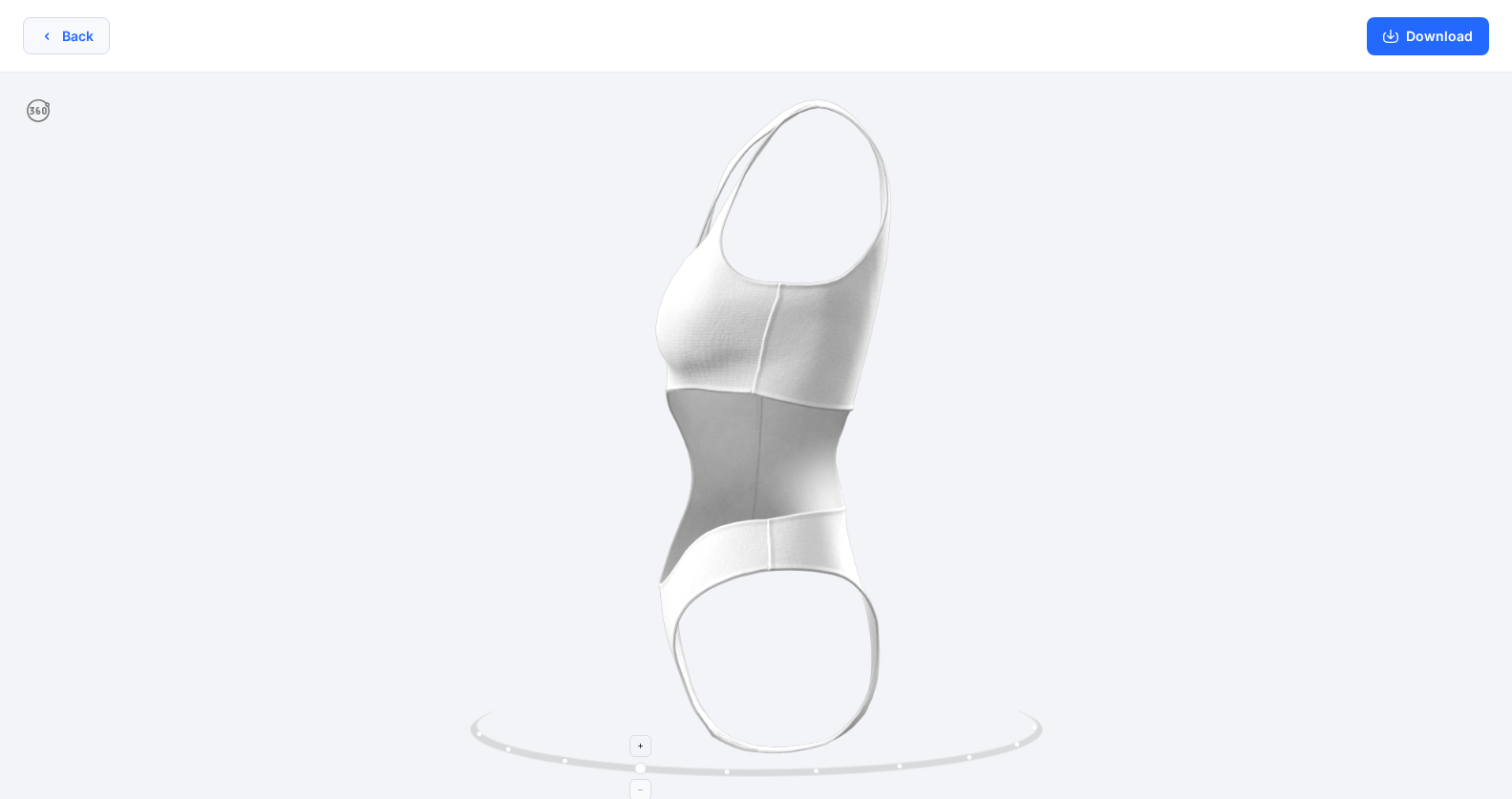 click on "Back" at bounding box center [66, 35] 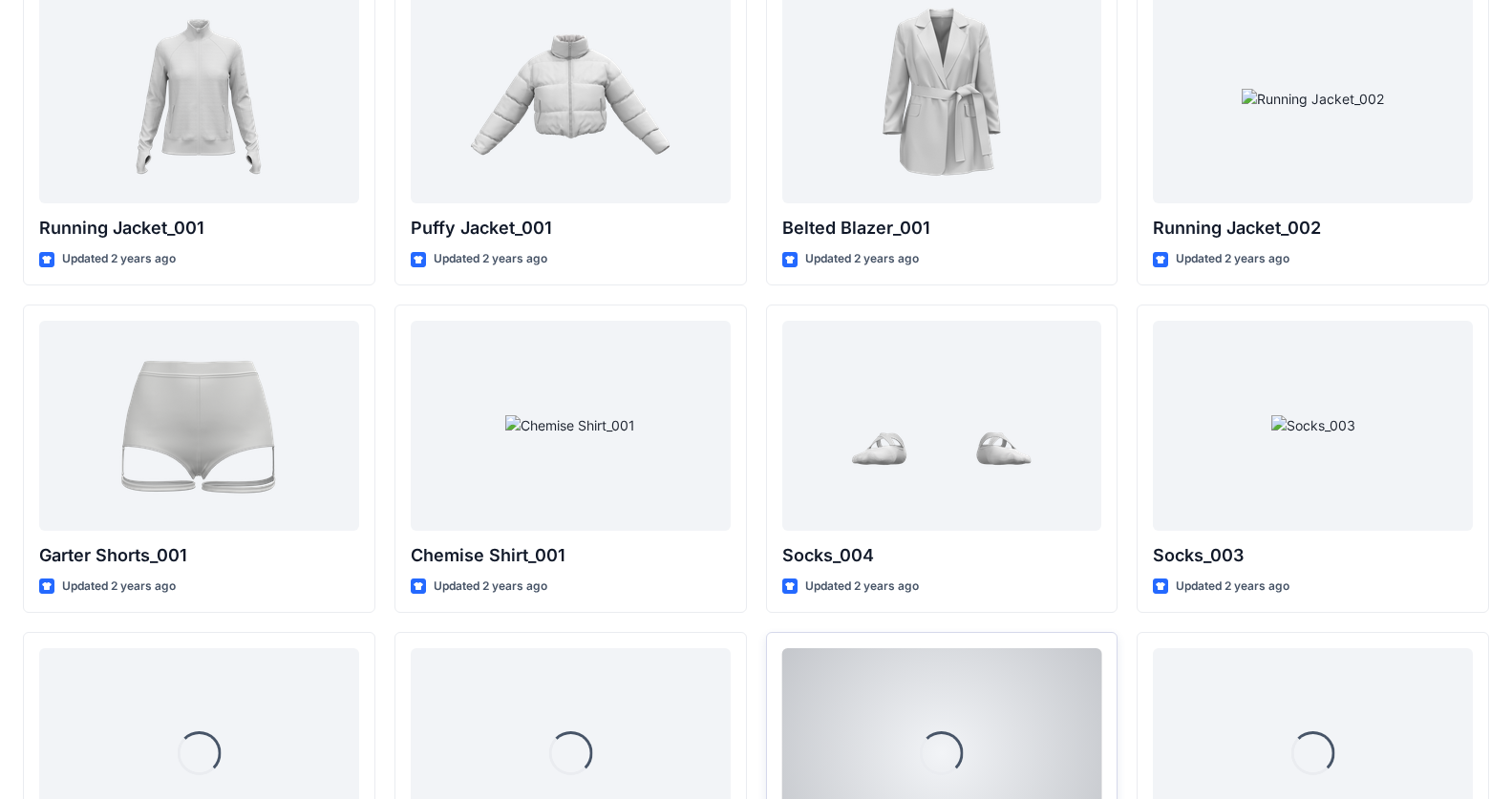 scroll, scrollTop: 17218, scrollLeft: 0, axis: vertical 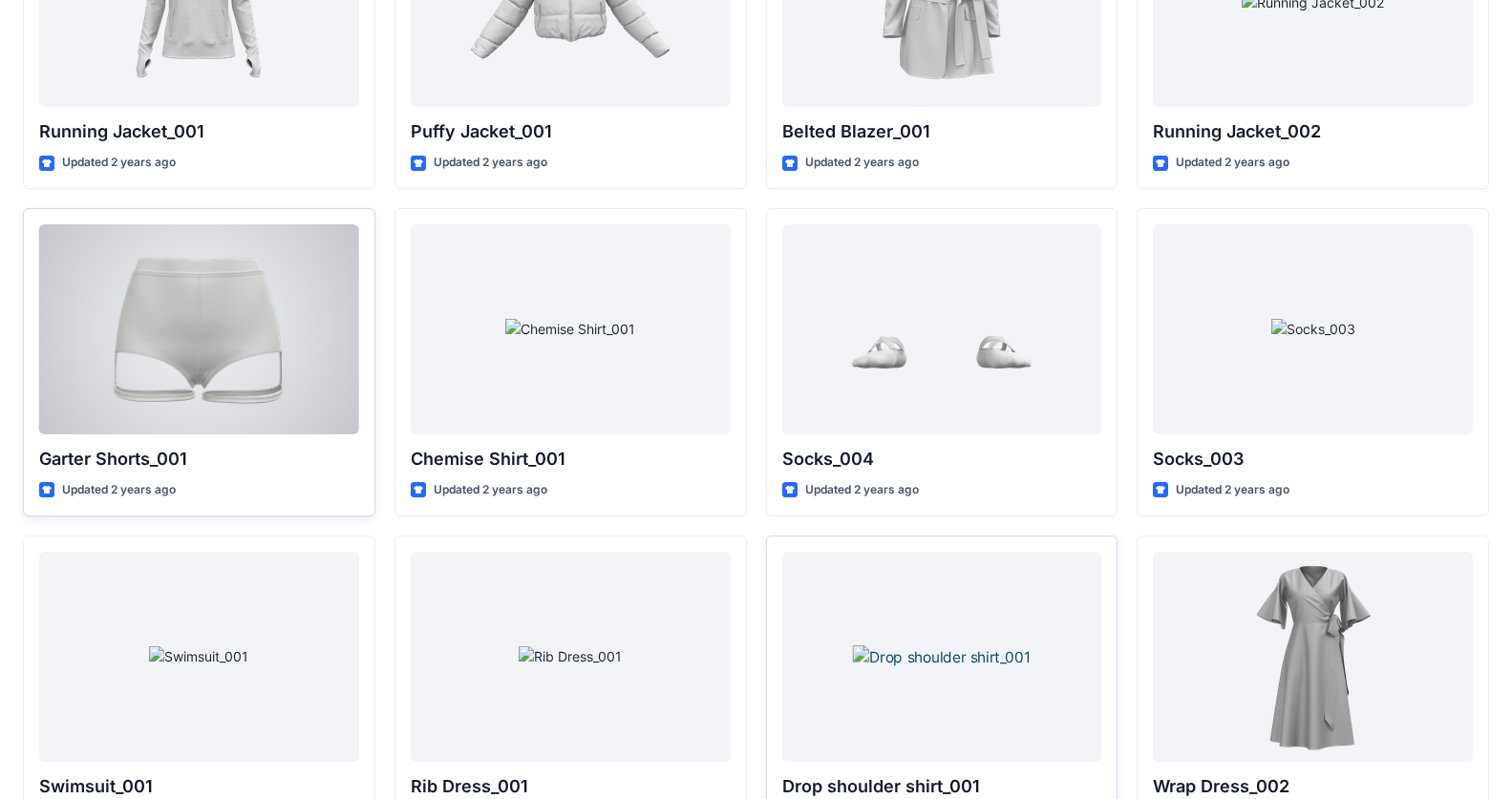 click at bounding box center [199, 329] 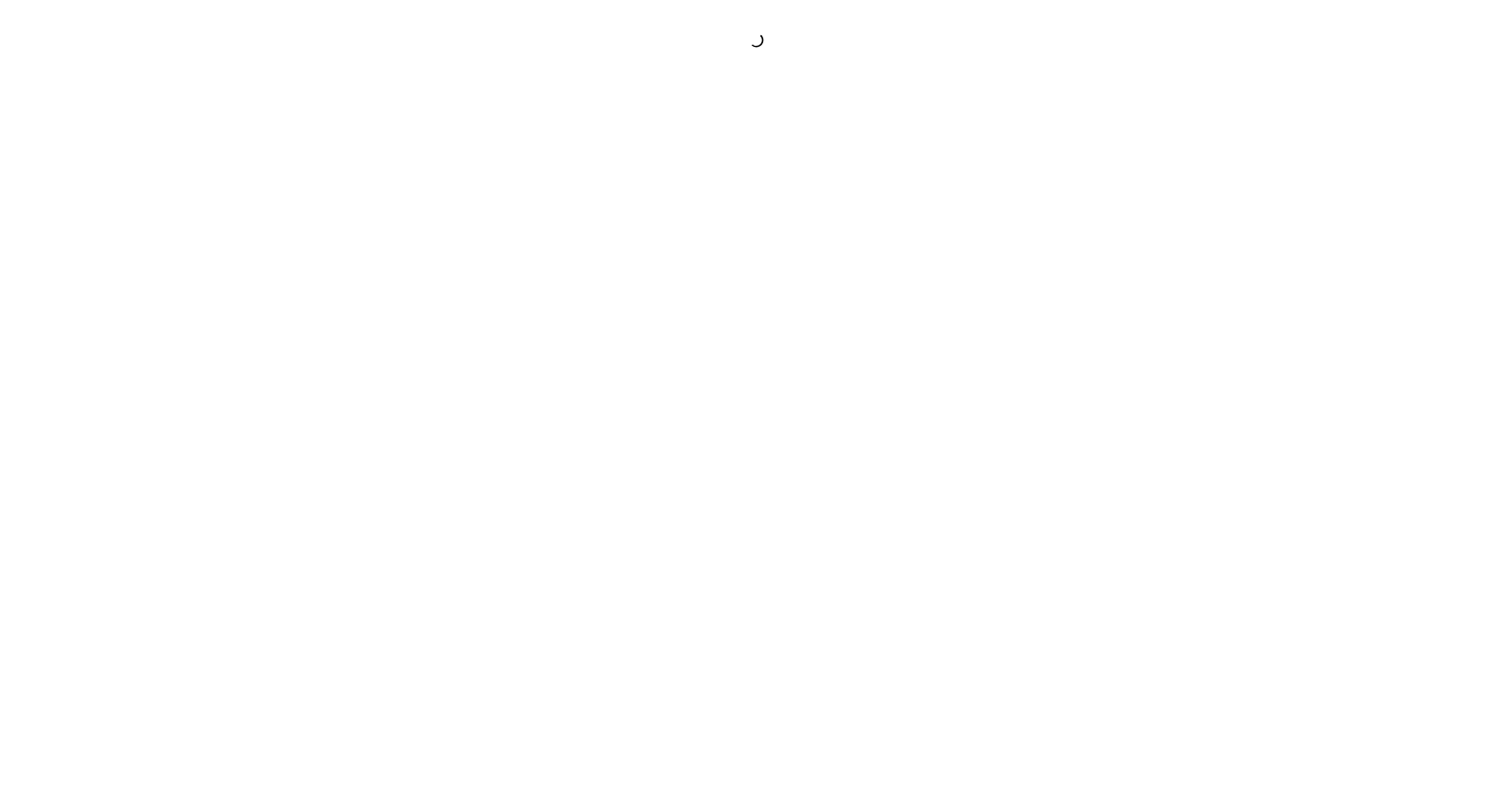 scroll, scrollTop: 0, scrollLeft: 0, axis: both 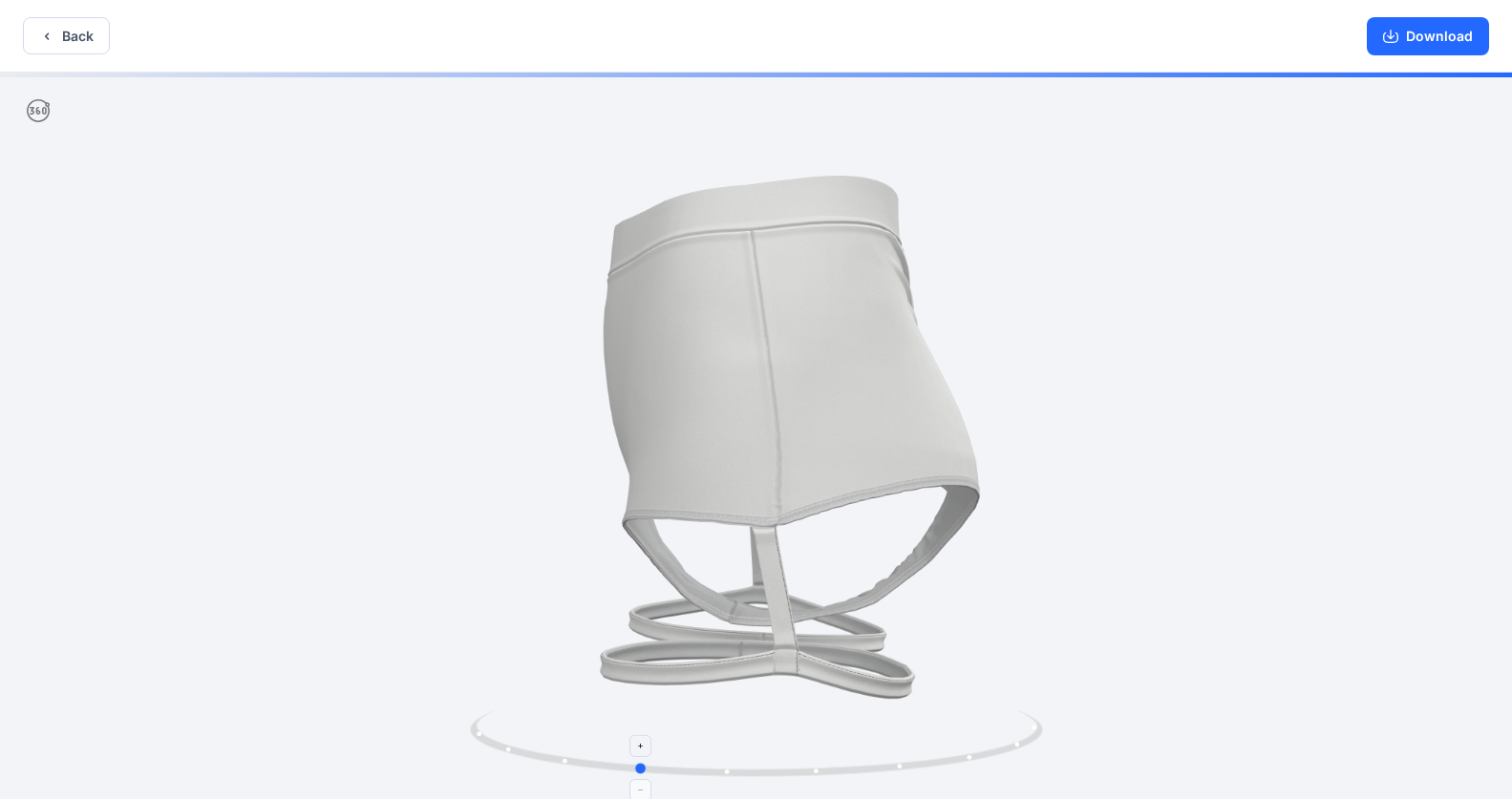 drag, startPoint x: 929, startPoint y: 767, endPoint x: 810, endPoint y: 746, distance: 120.83874 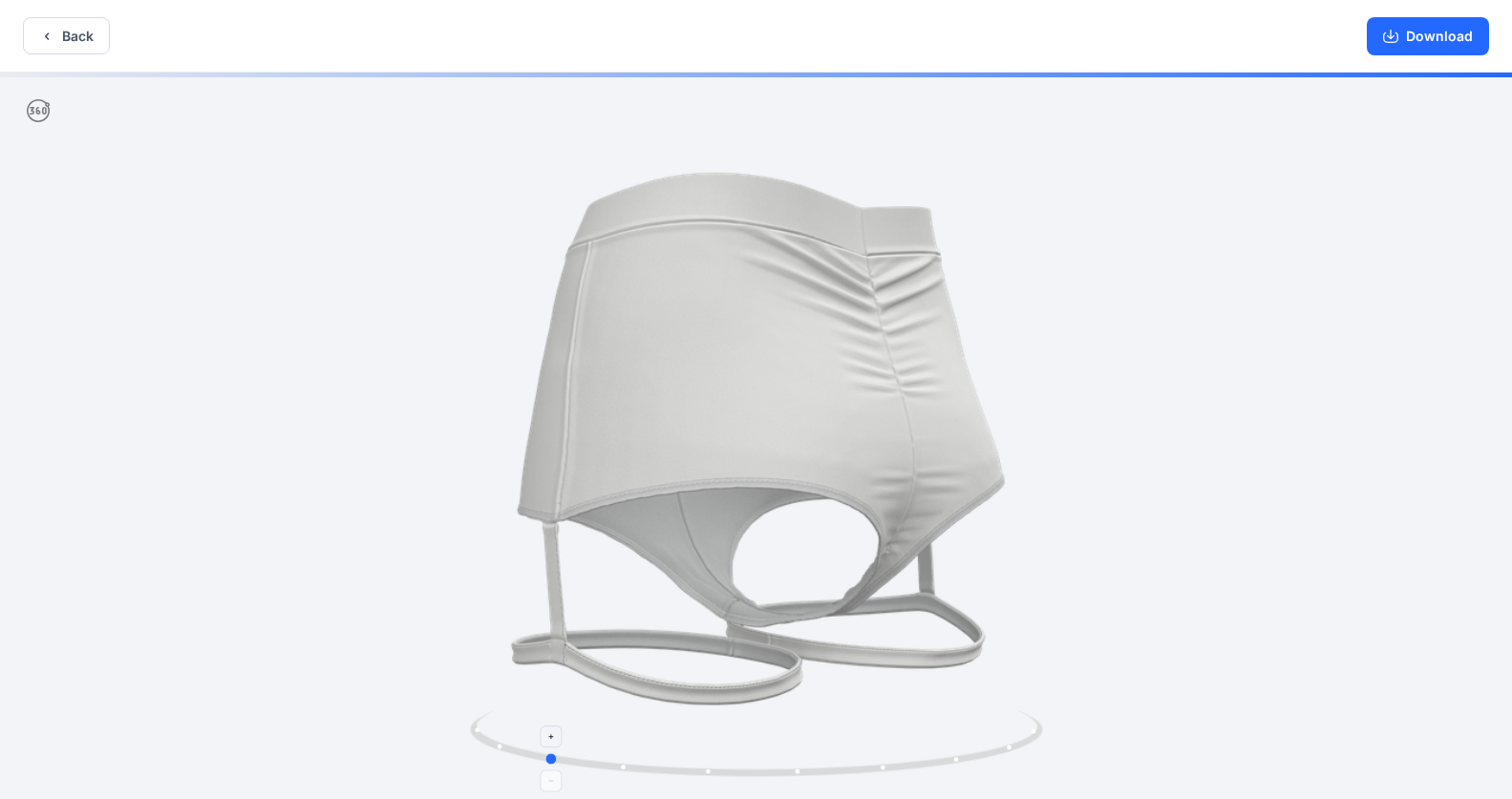 drag, startPoint x: 973, startPoint y: 755, endPoint x: 881, endPoint y: 740, distance: 93.21481 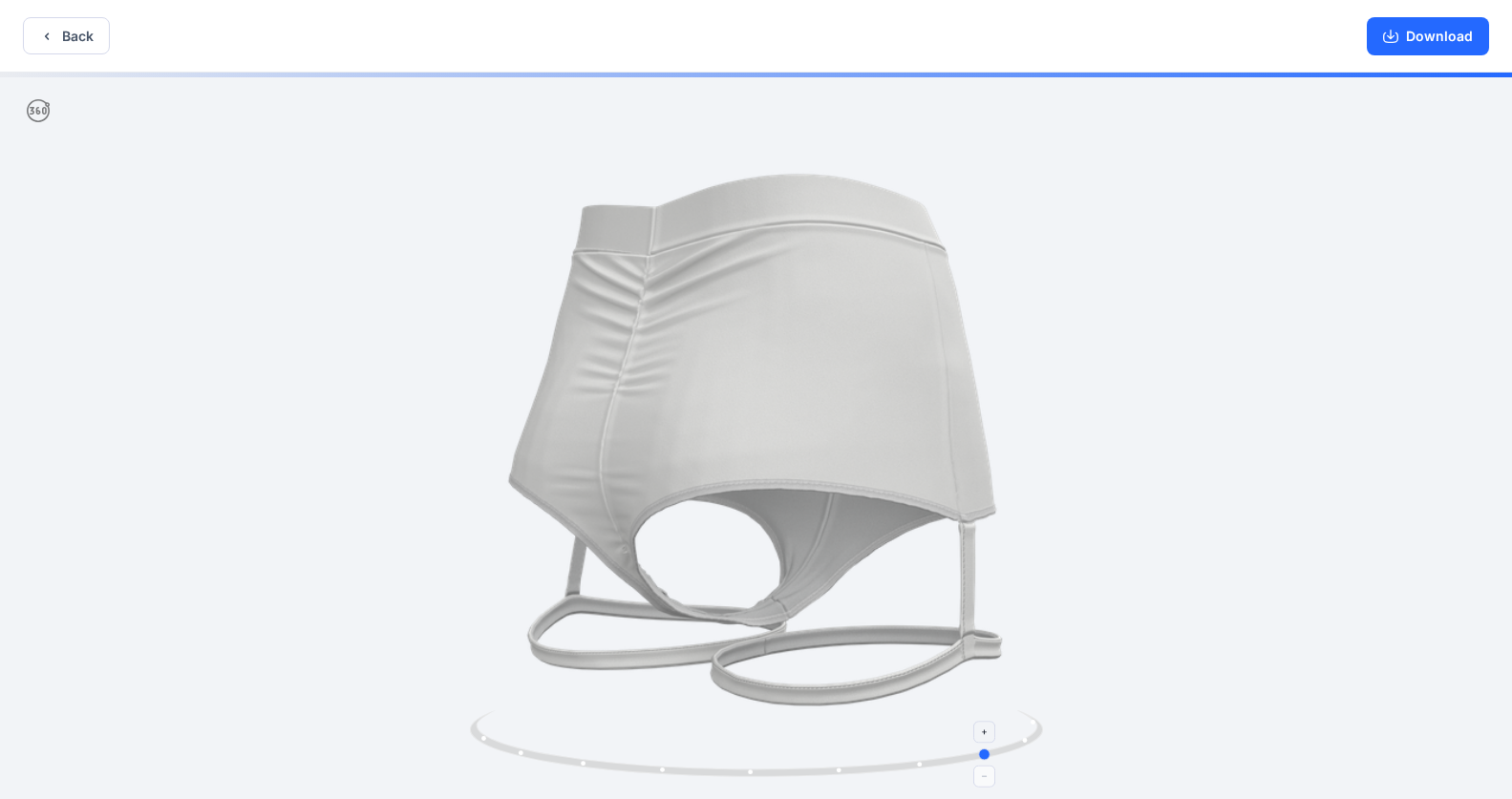 drag, startPoint x: 960, startPoint y: 761, endPoint x: 836, endPoint y: 755, distance: 124.14508 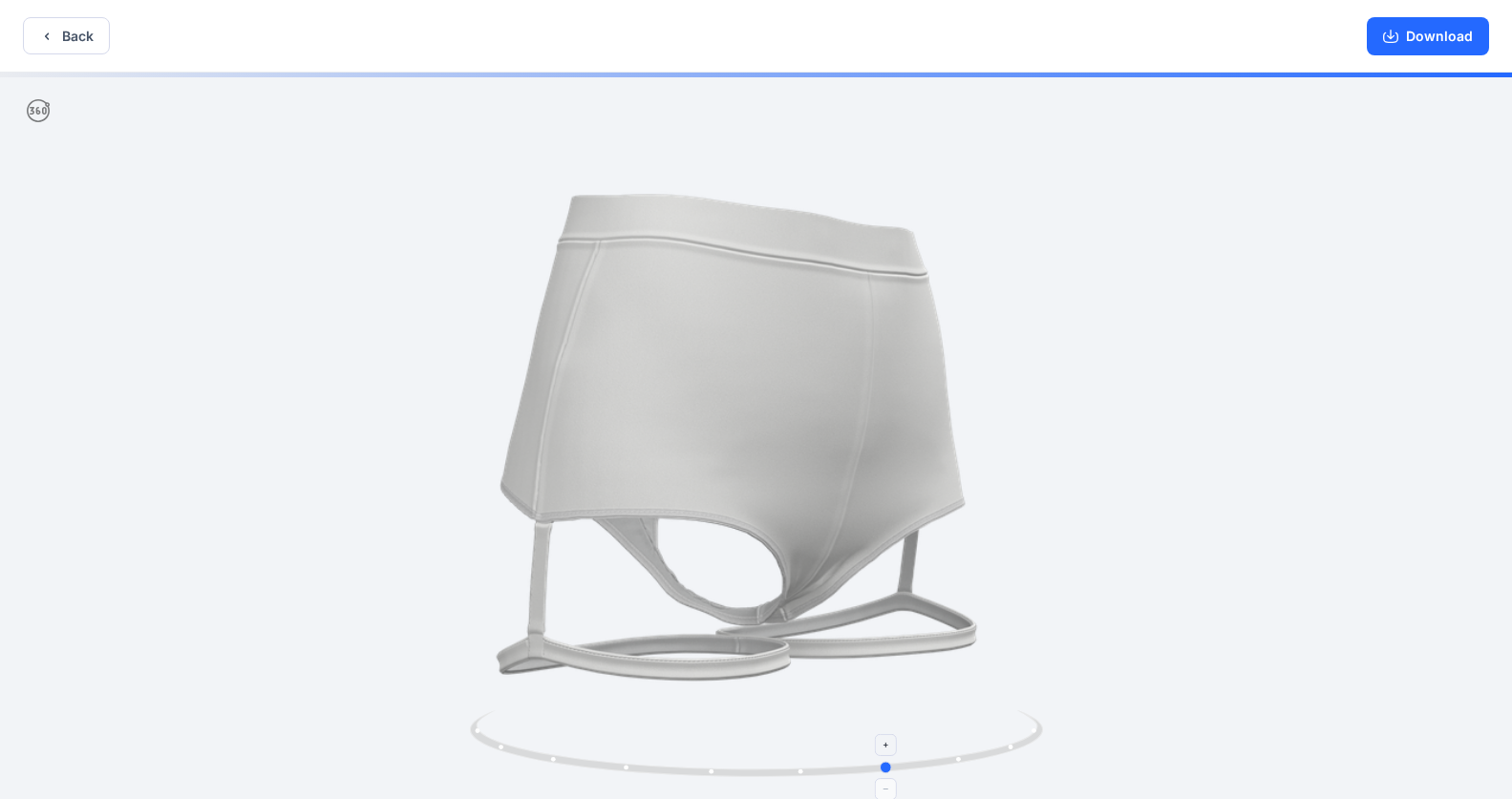 drag, startPoint x: 918, startPoint y: 761, endPoint x: 816, endPoint y: 753, distance: 102.313244 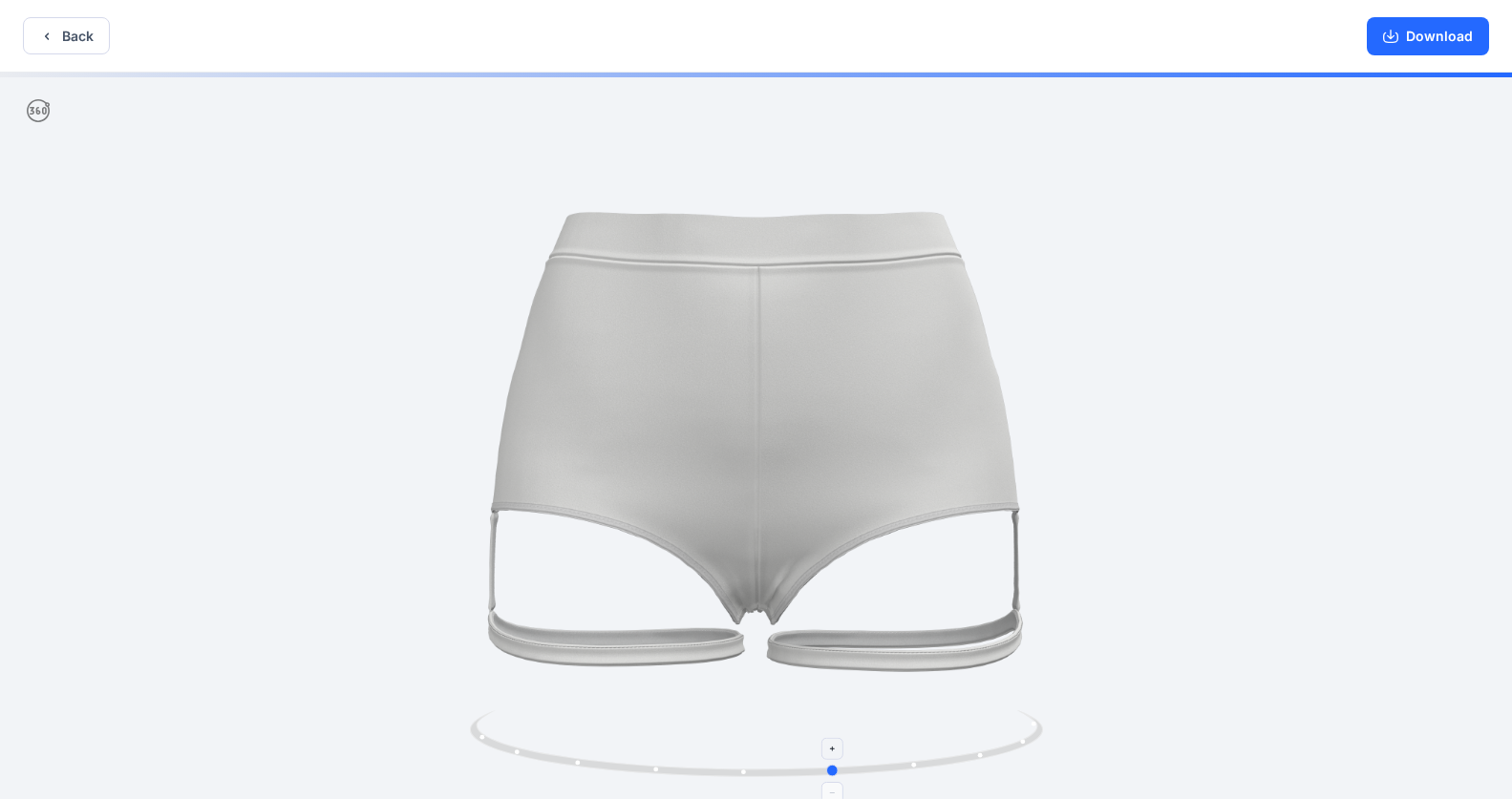 drag, startPoint x: 961, startPoint y: 763, endPoint x: 905, endPoint y: 766, distance: 56.0803 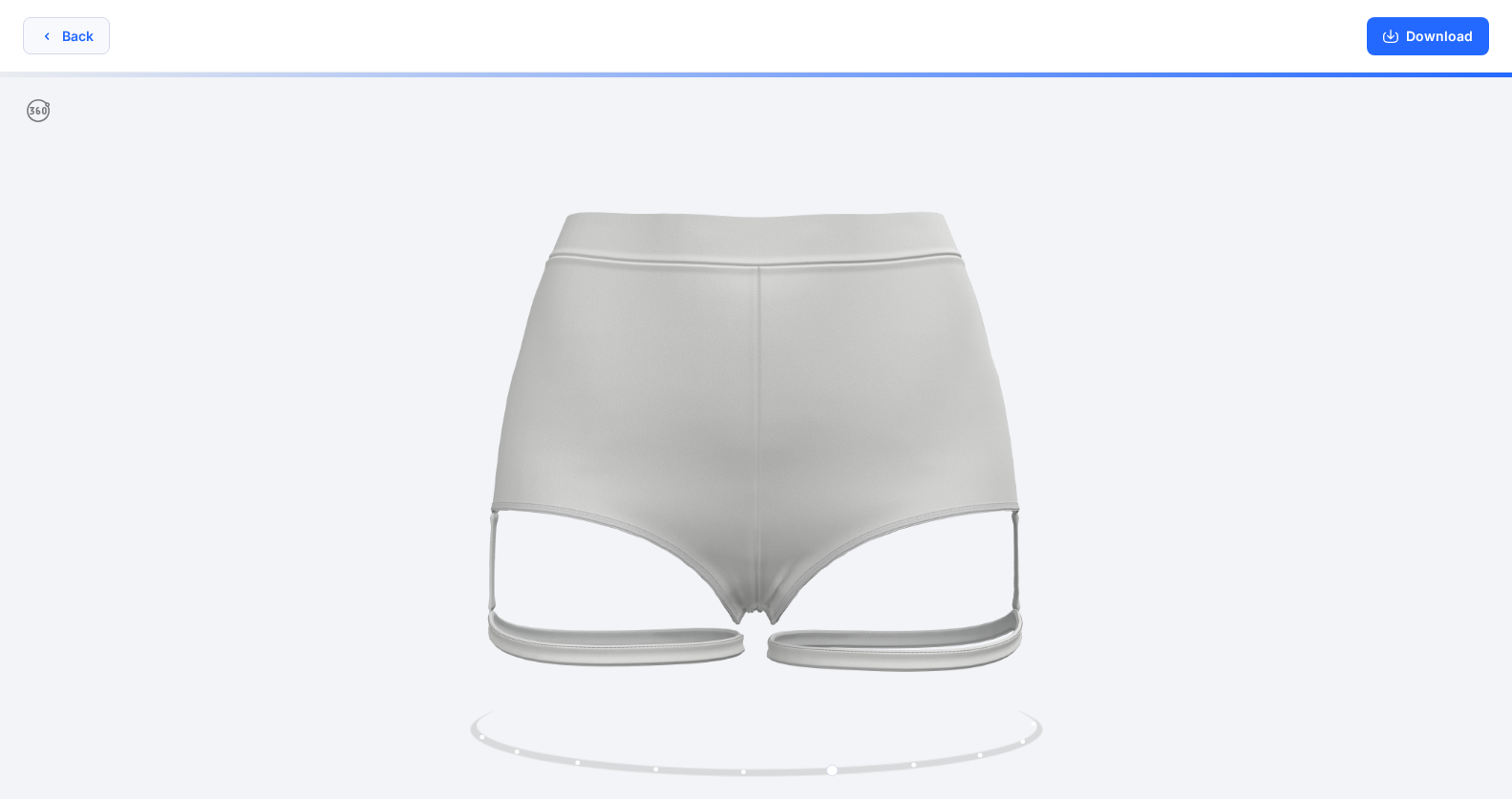 click on "Back" at bounding box center [66, 35] 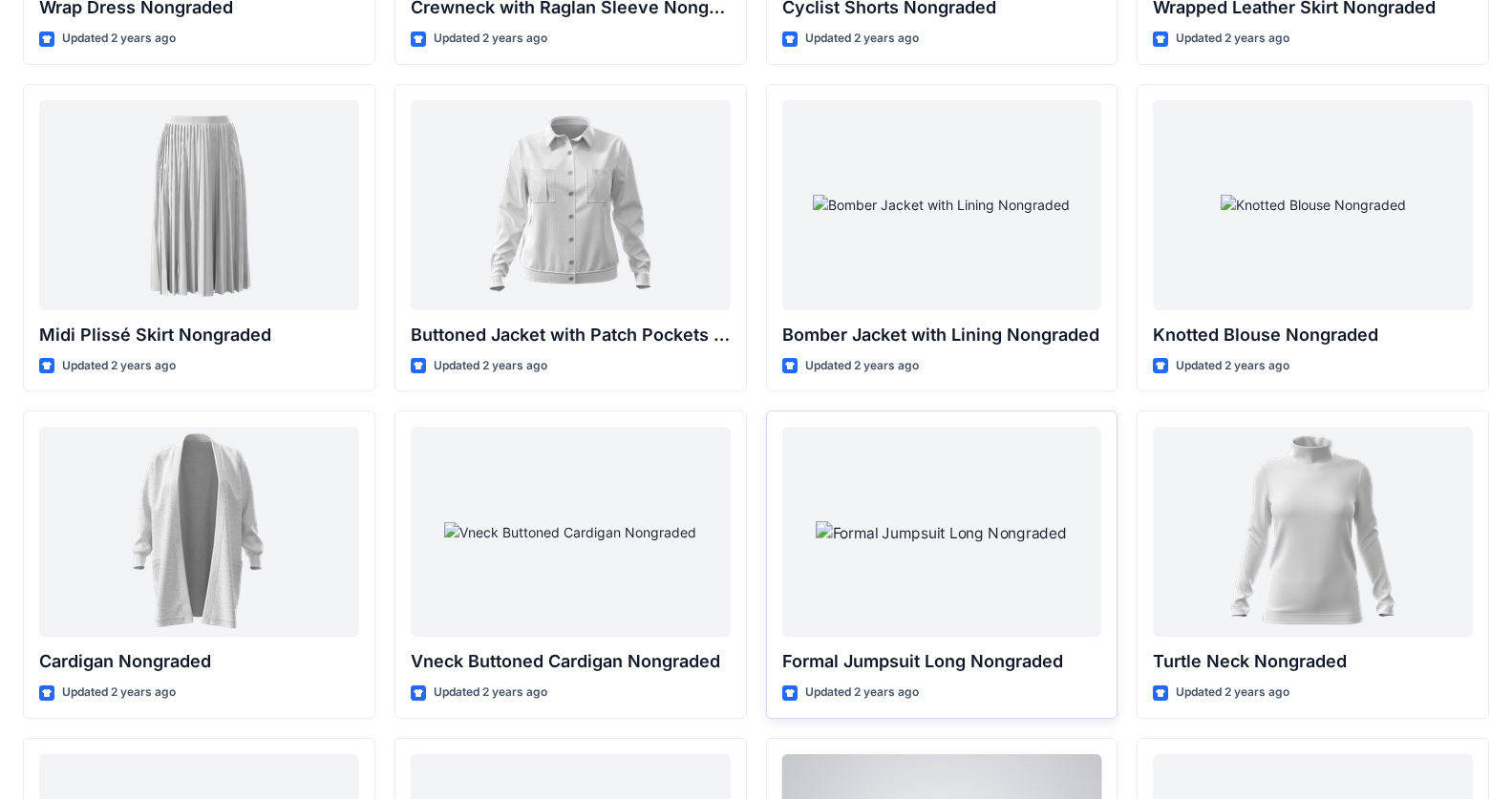 scroll, scrollTop: 13030, scrollLeft: 0, axis: vertical 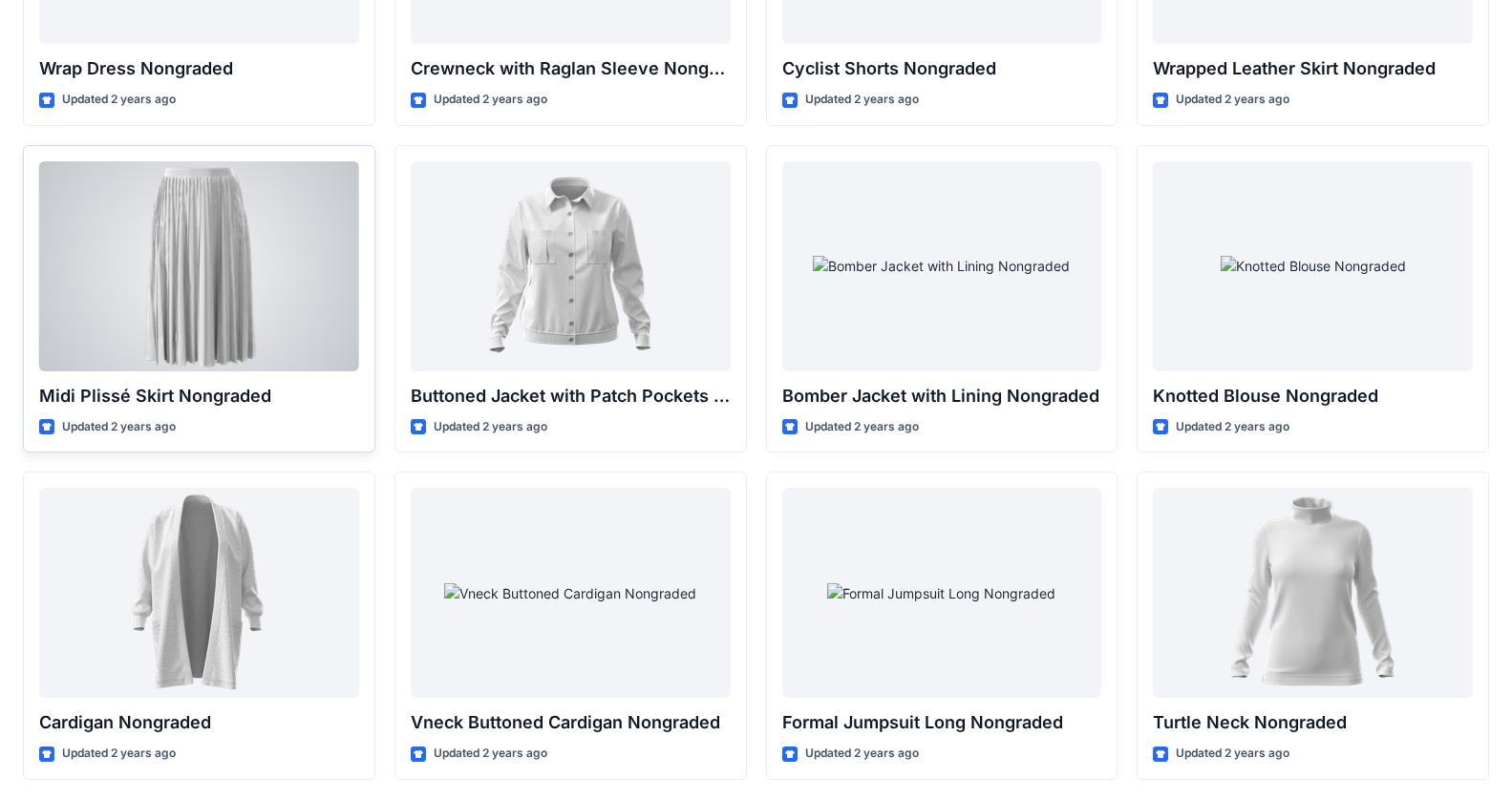 click at bounding box center [199, 266] 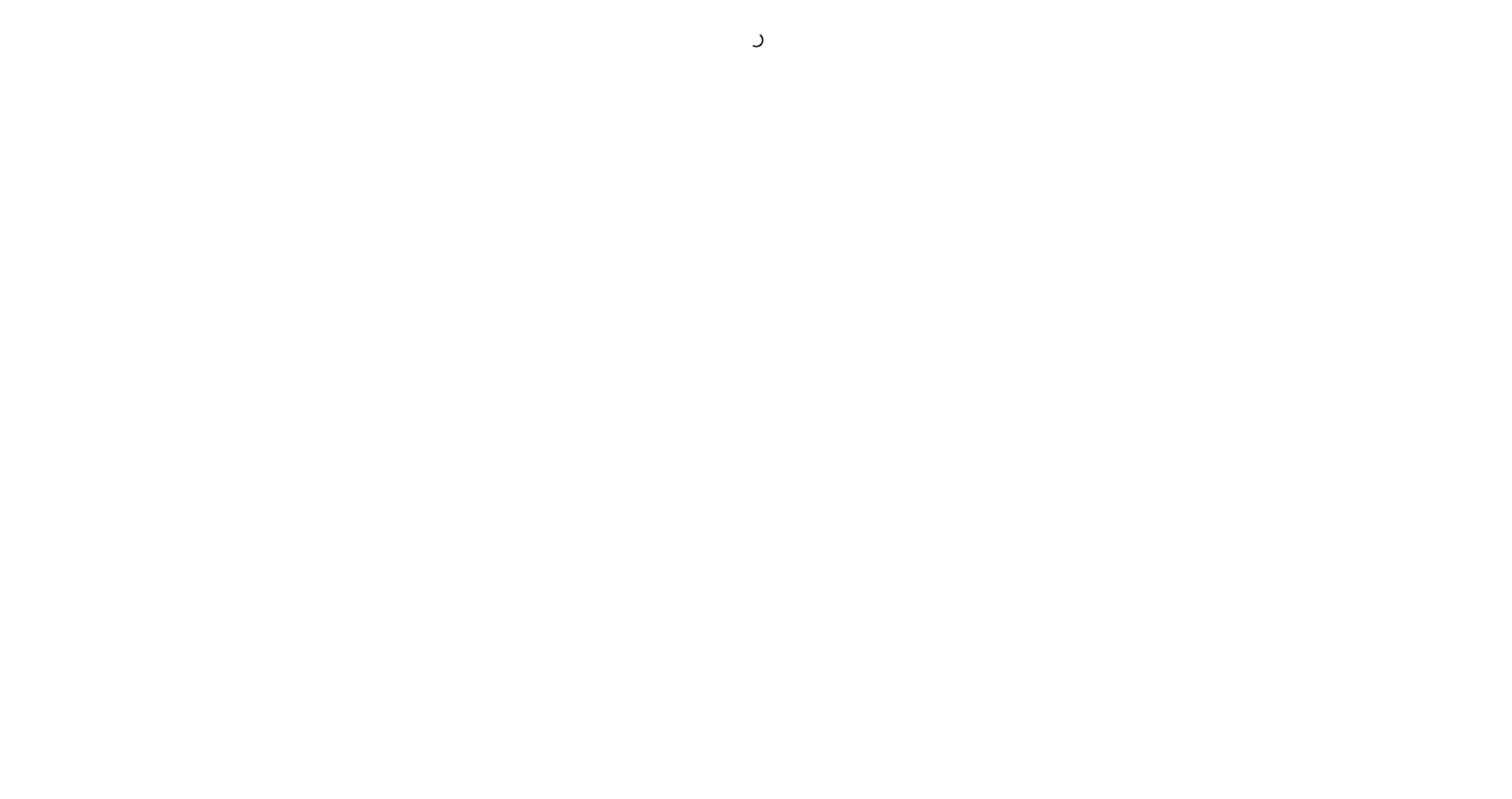 scroll, scrollTop: 0, scrollLeft: 0, axis: both 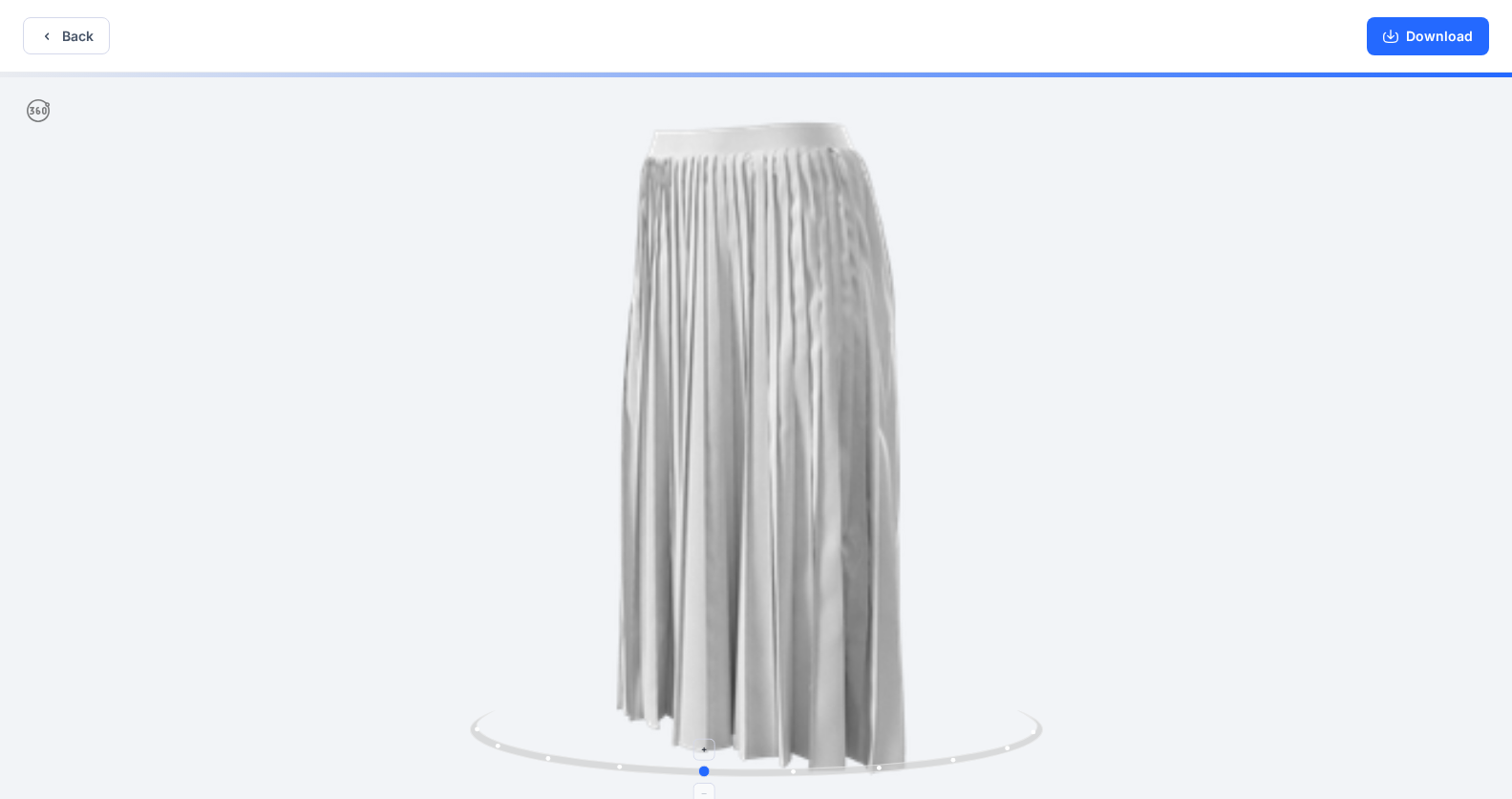 drag, startPoint x: 857, startPoint y: 771, endPoint x: 780, endPoint y: 757, distance: 78.262379 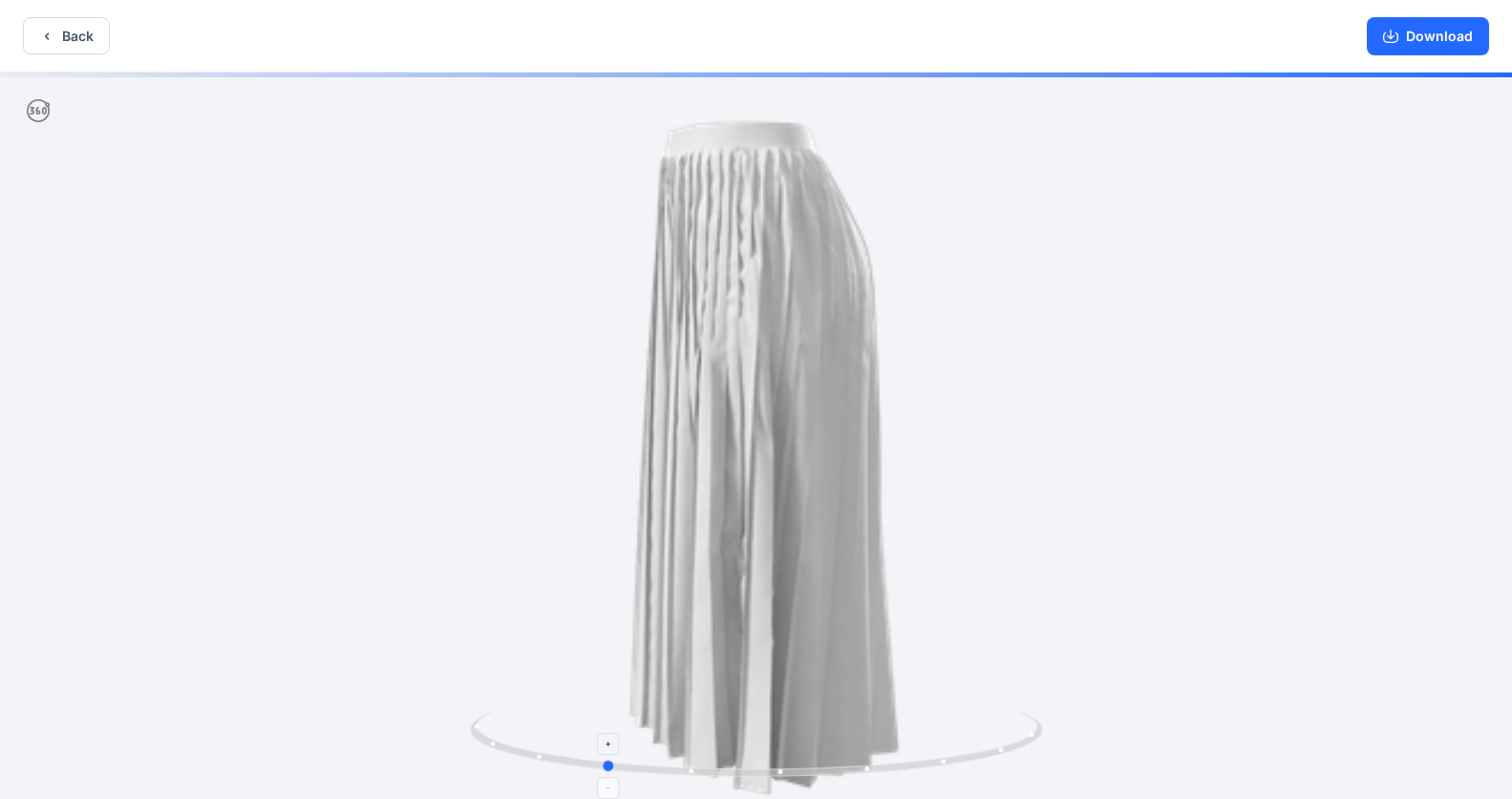 drag, startPoint x: 867, startPoint y: 767, endPoint x: 791, endPoint y: 755, distance: 76.94154 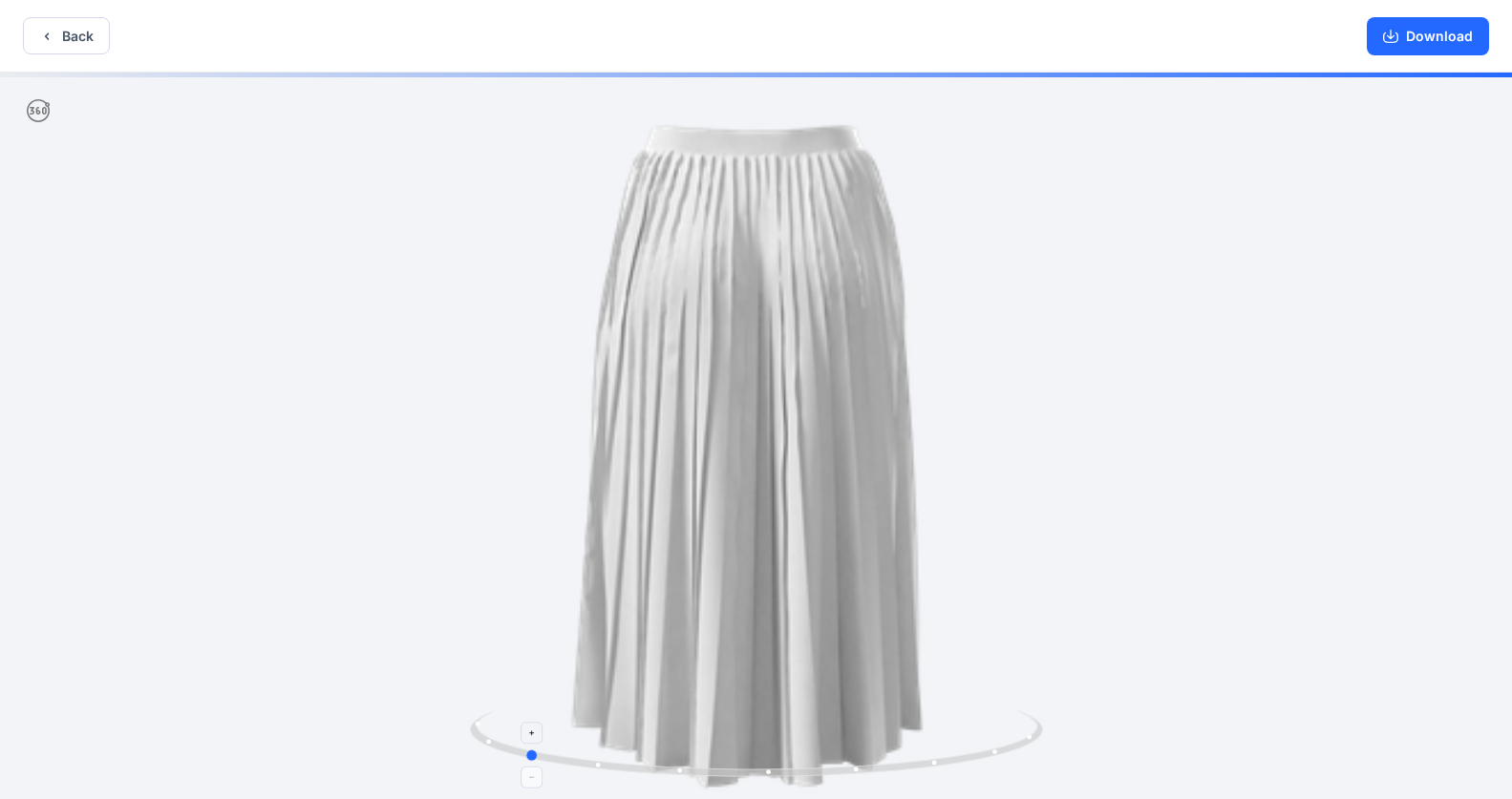 drag, startPoint x: 865, startPoint y: 767, endPoint x: 786, endPoint y: 753, distance: 80.23092 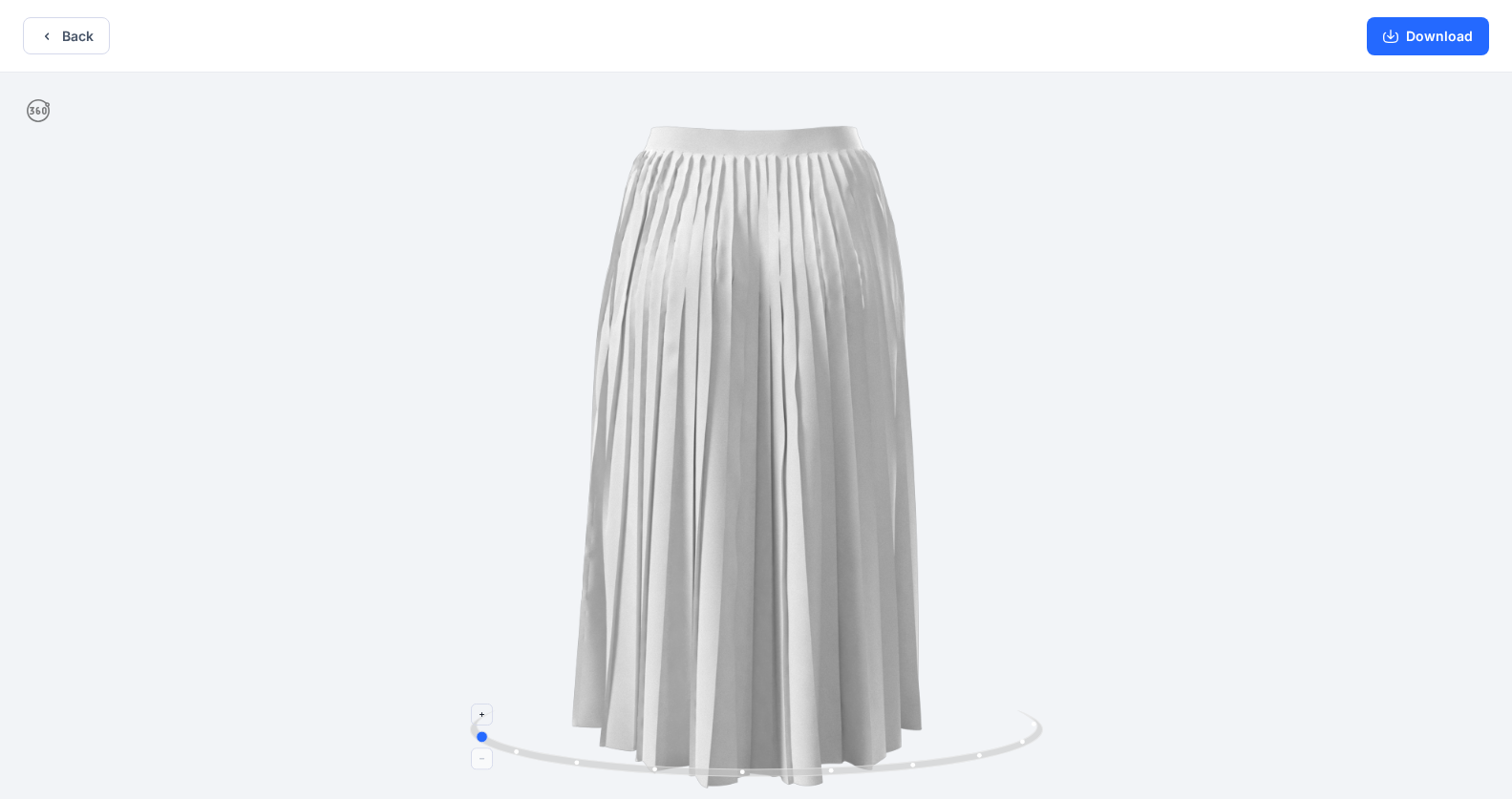 drag, startPoint x: 863, startPoint y: 767, endPoint x: 812, endPoint y: 767, distance: 51 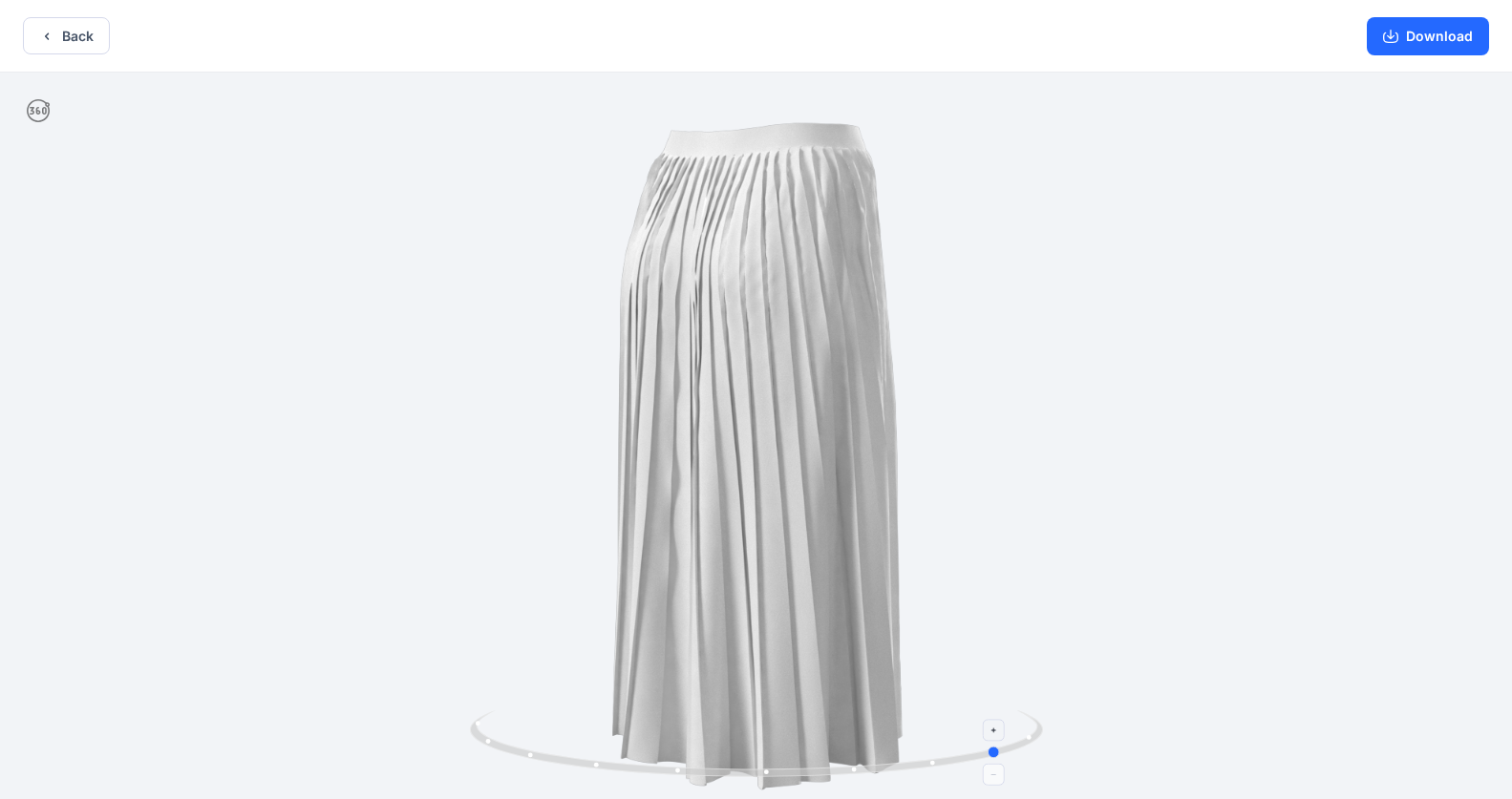 drag, startPoint x: 914, startPoint y: 762, endPoint x: 862, endPoint y: 763, distance: 52.00961 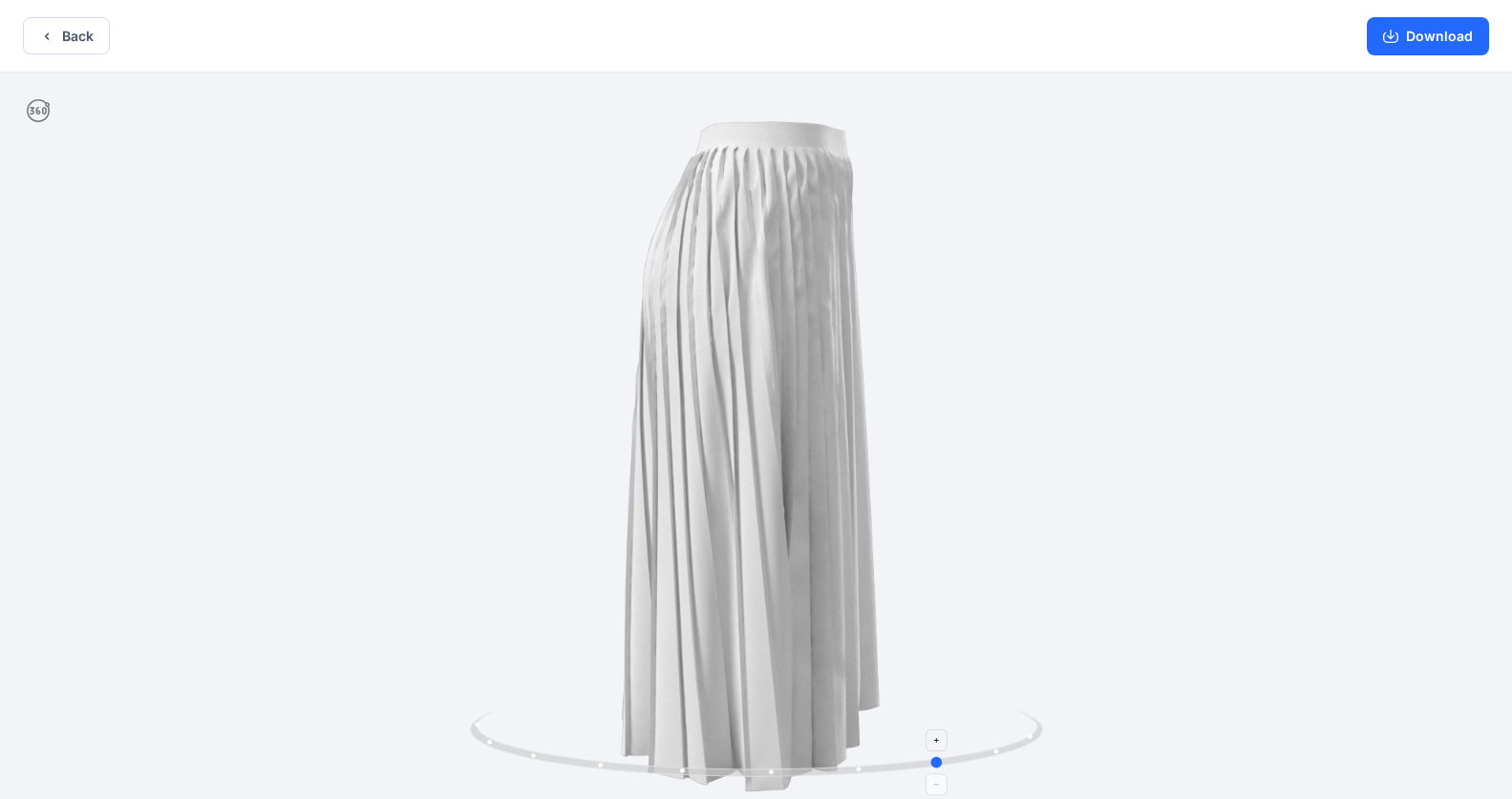 drag, startPoint x: 991, startPoint y: 757, endPoint x: 939, endPoint y: 759, distance: 52.03845 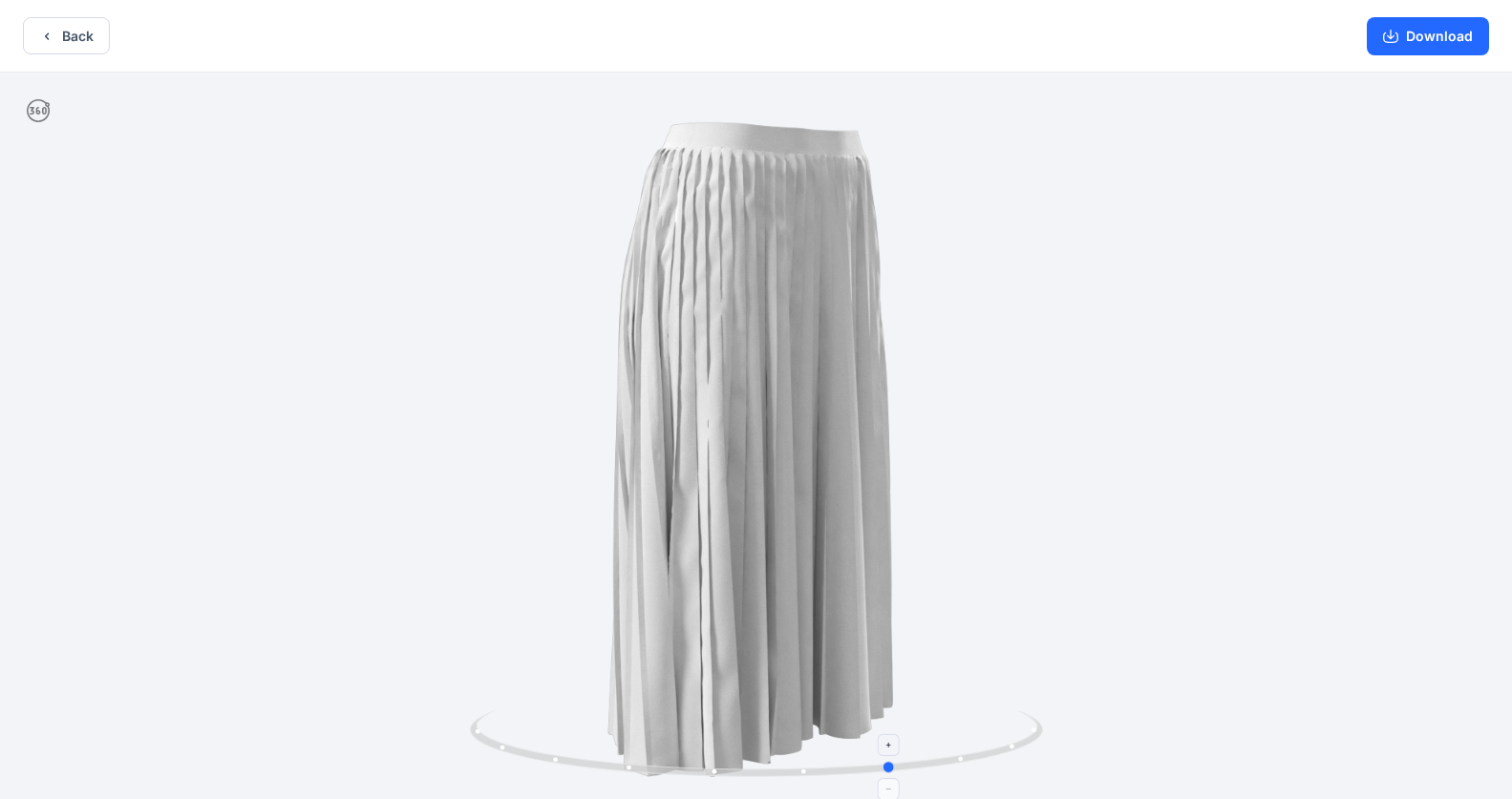 drag, startPoint x: 1000, startPoint y: 749, endPoint x: 953, endPoint y: 759, distance: 48.05 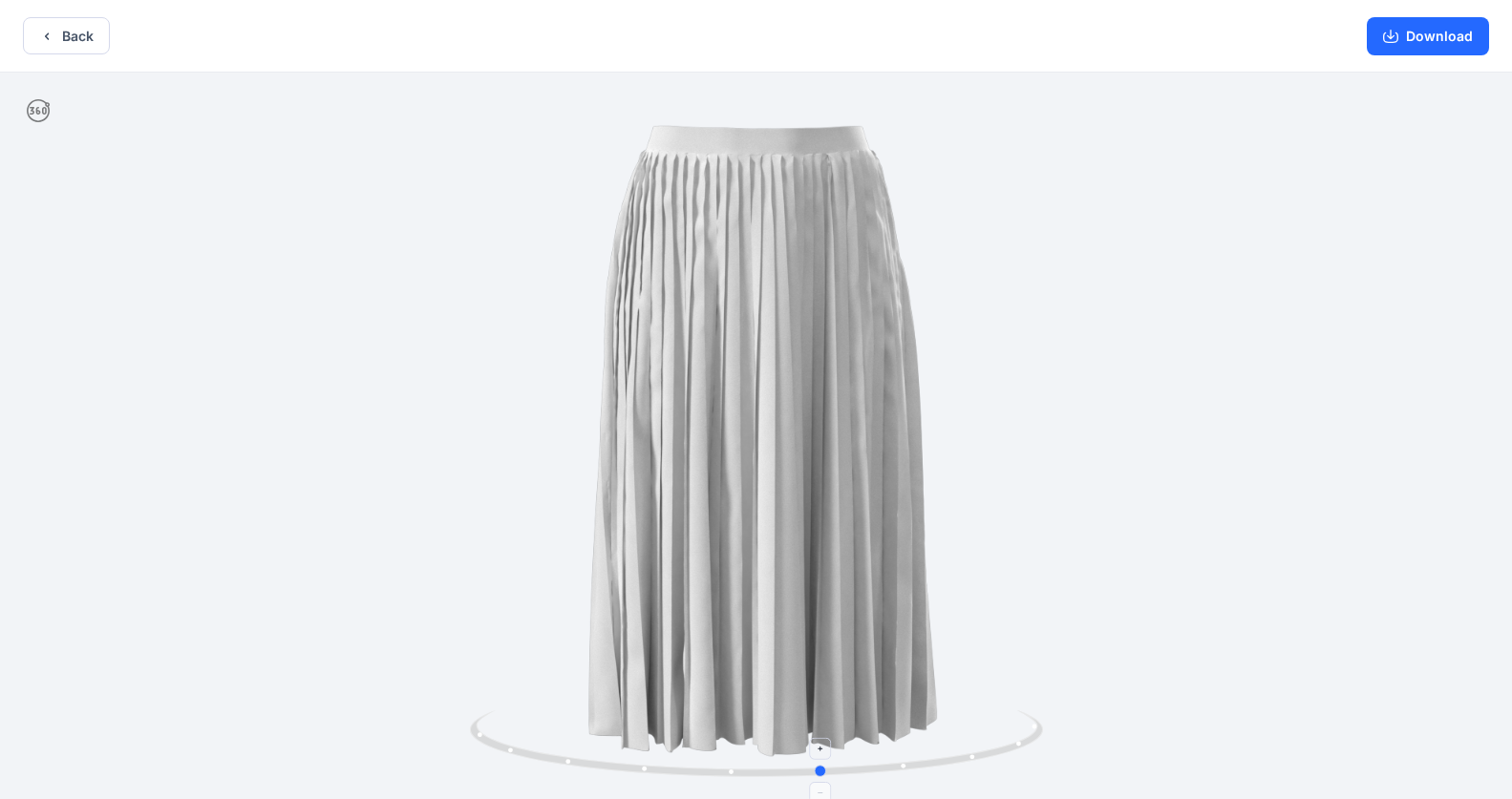 drag, startPoint x: 1015, startPoint y: 746, endPoint x: 945, endPoint y: 747, distance: 70.00714 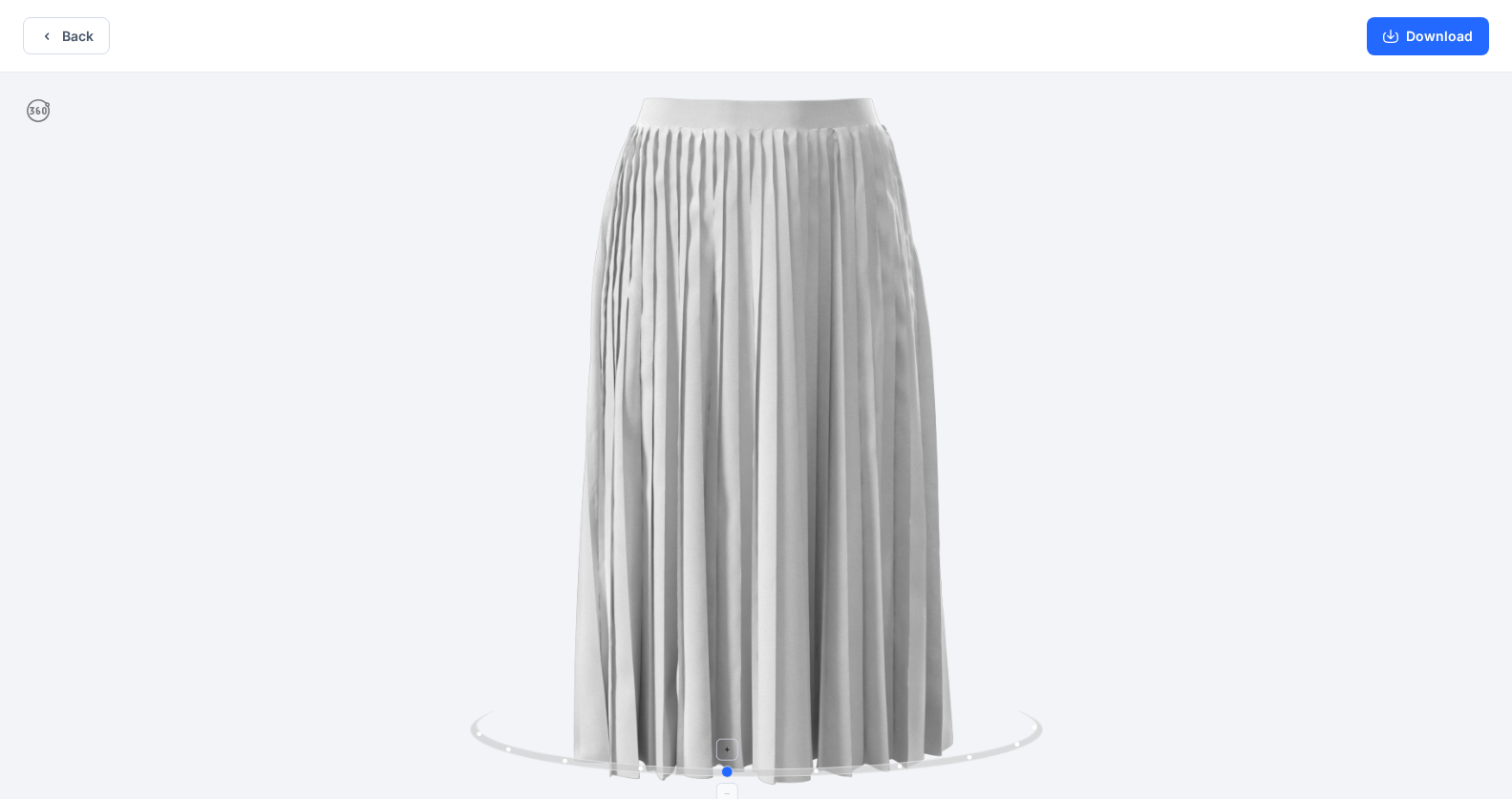 drag, startPoint x: 973, startPoint y: 756, endPoint x: 873, endPoint y: 756, distance: 100 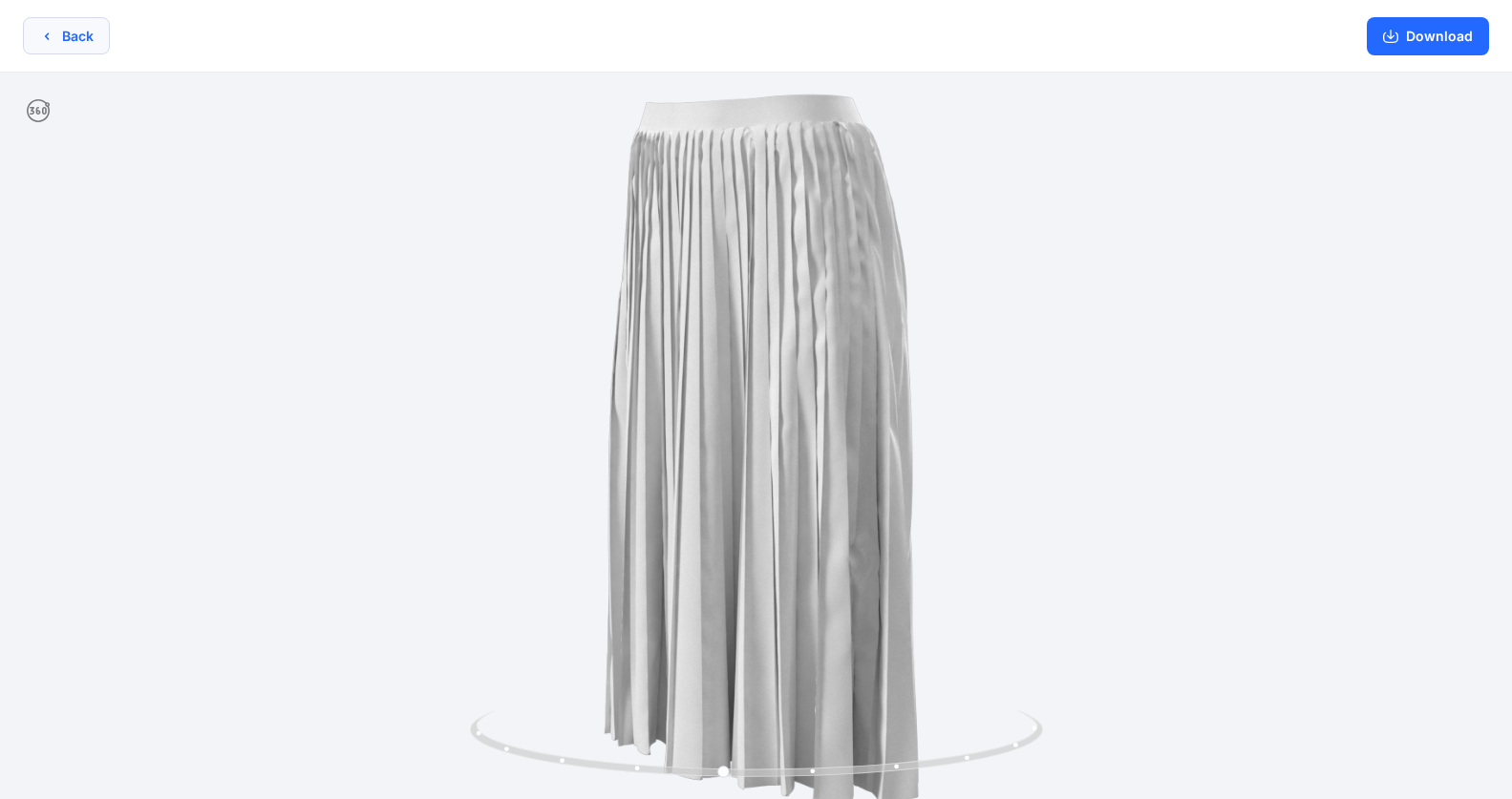 click on "Back" at bounding box center (66, 35) 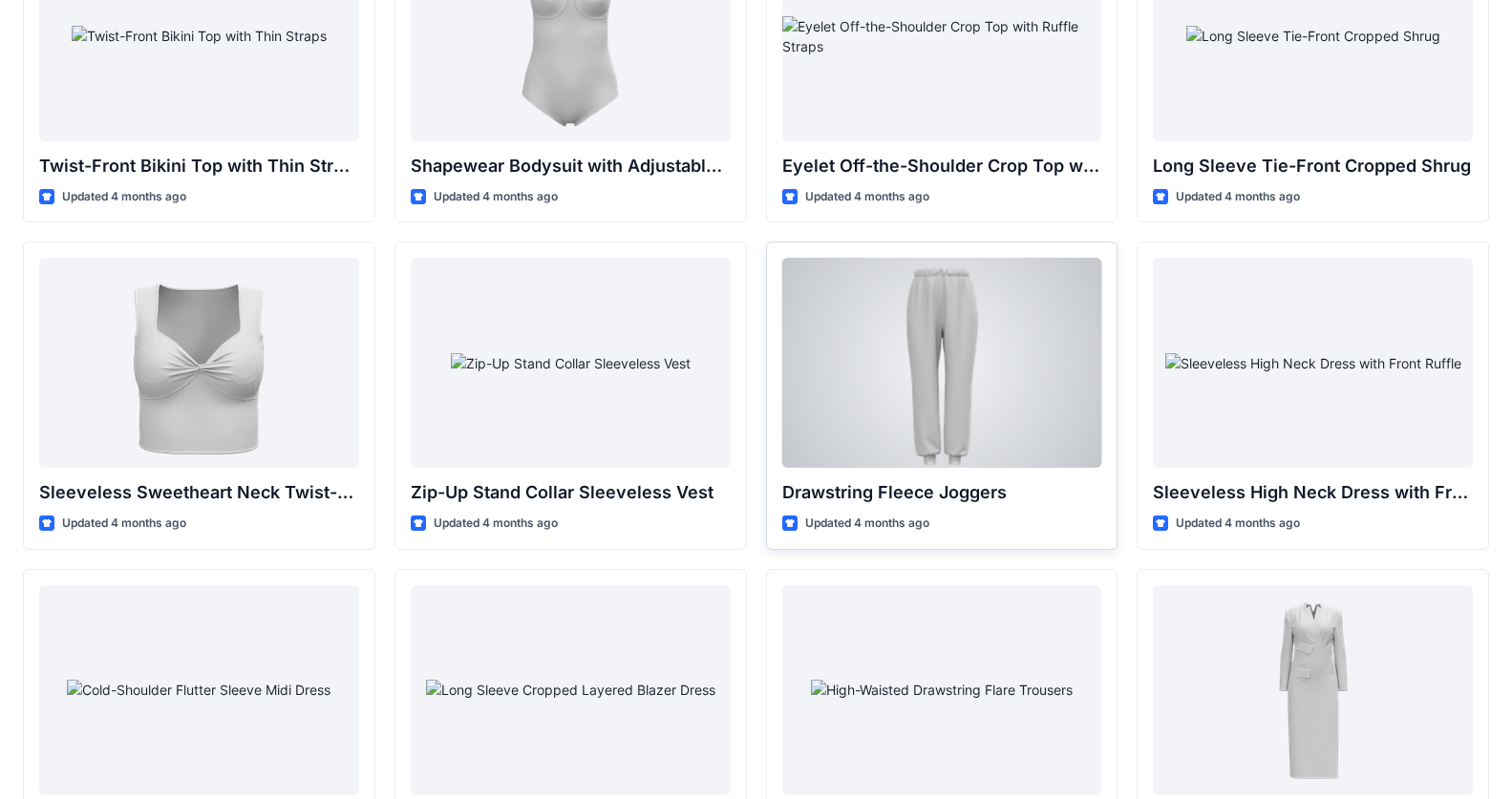 scroll, scrollTop: 4725, scrollLeft: 0, axis: vertical 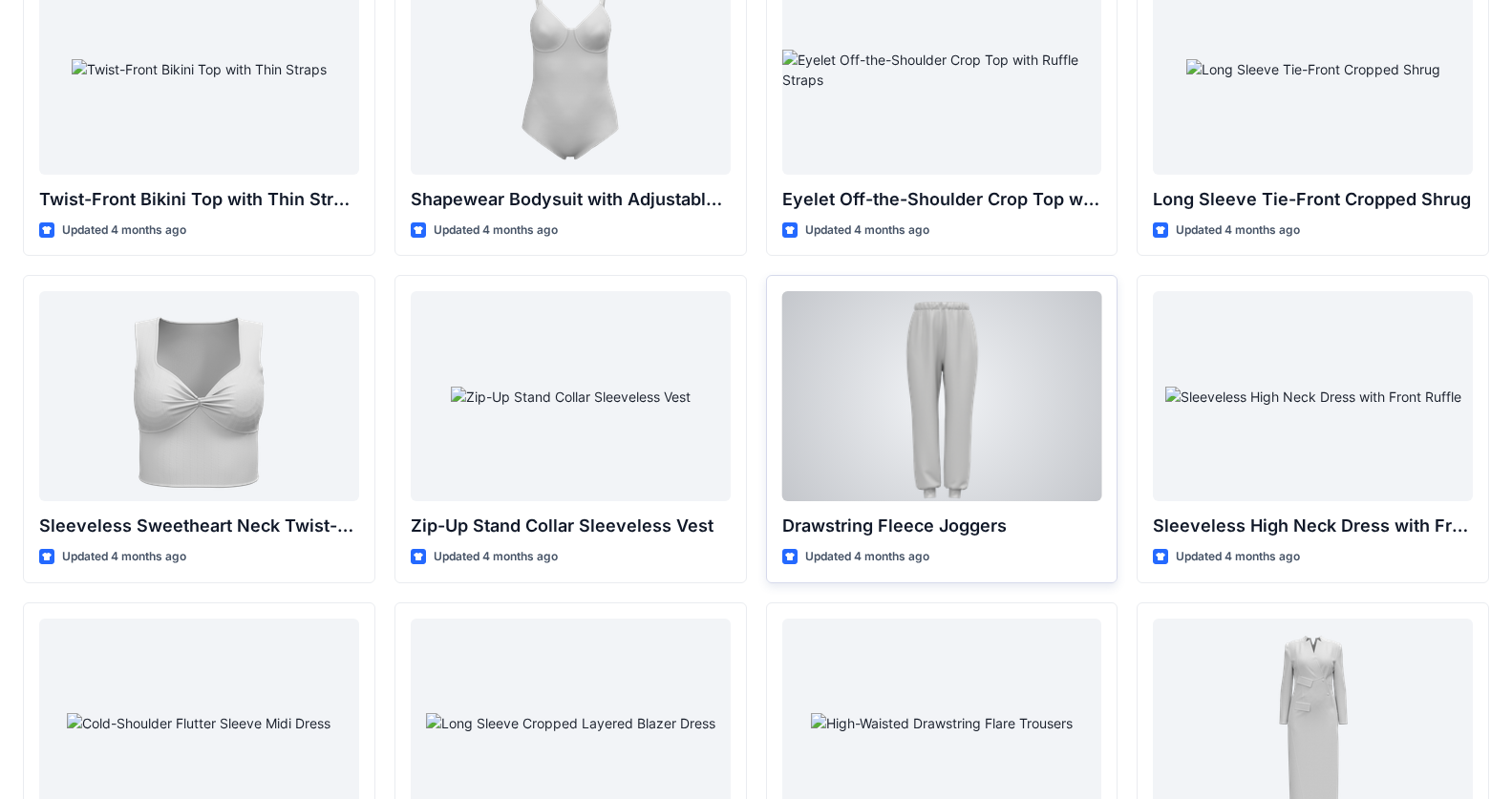 click at bounding box center [942, 396] 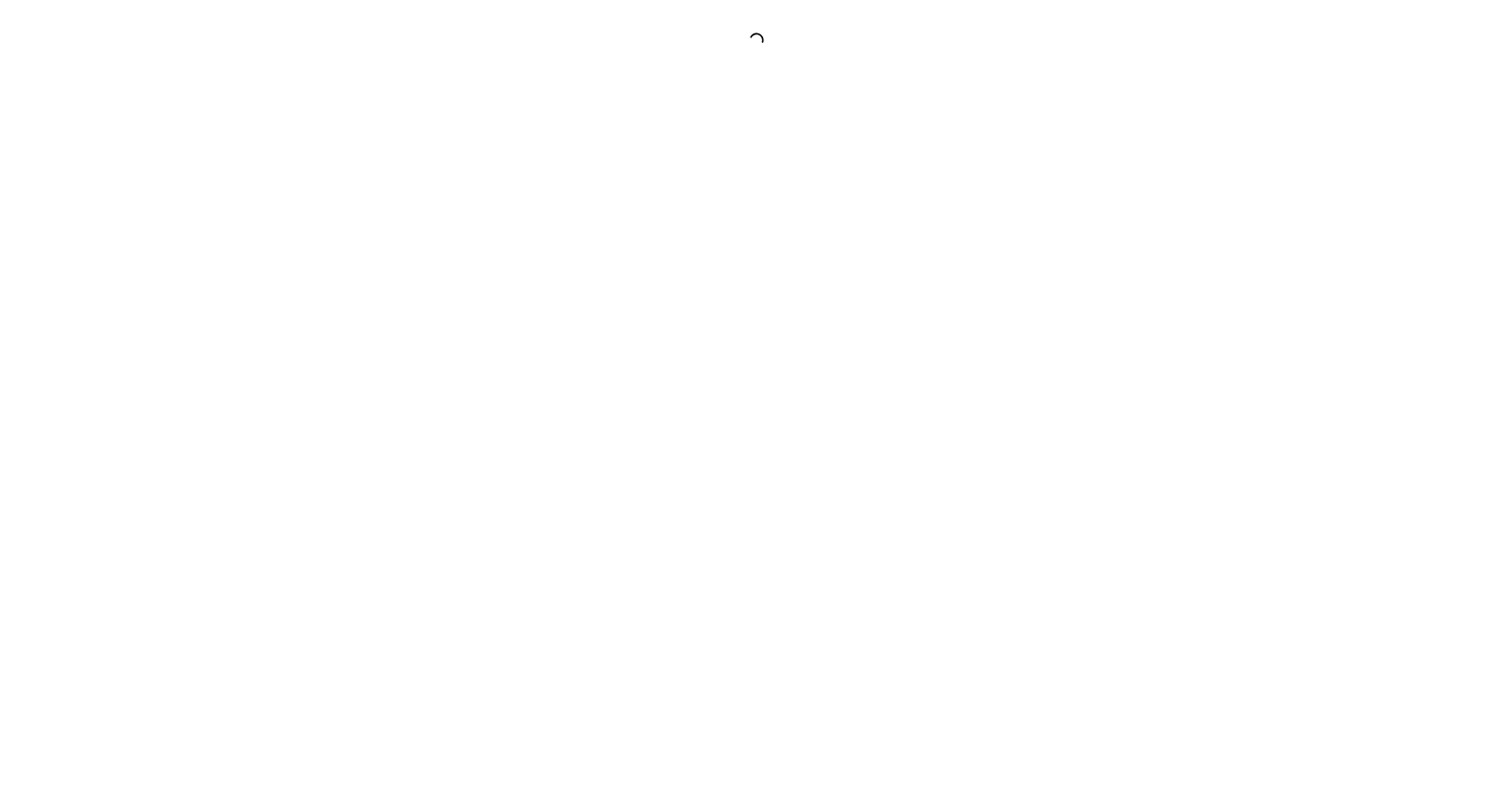 scroll, scrollTop: 0, scrollLeft: 0, axis: both 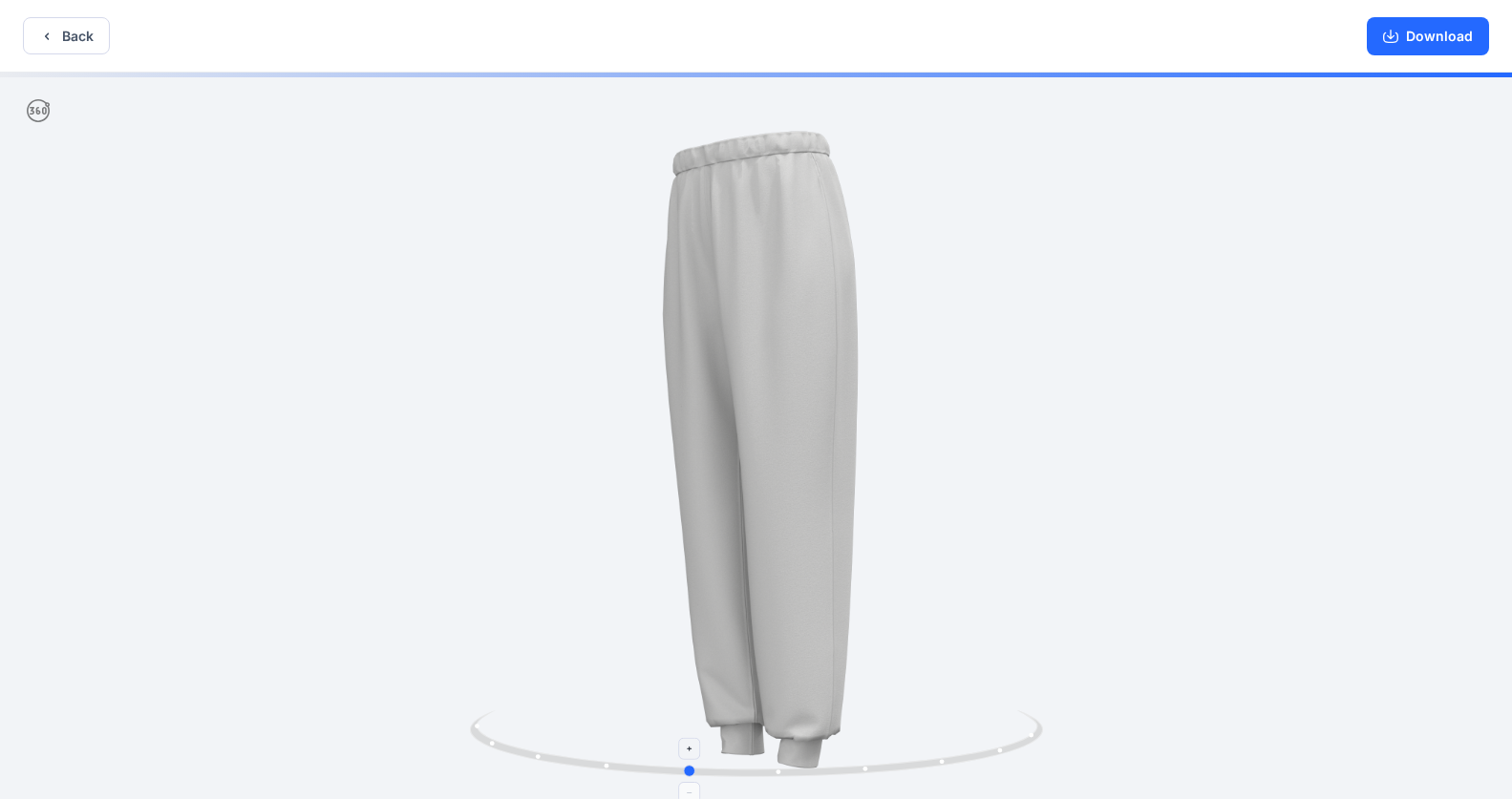 drag, startPoint x: 840, startPoint y: 767, endPoint x: 770, endPoint y: 754, distance: 71.1969 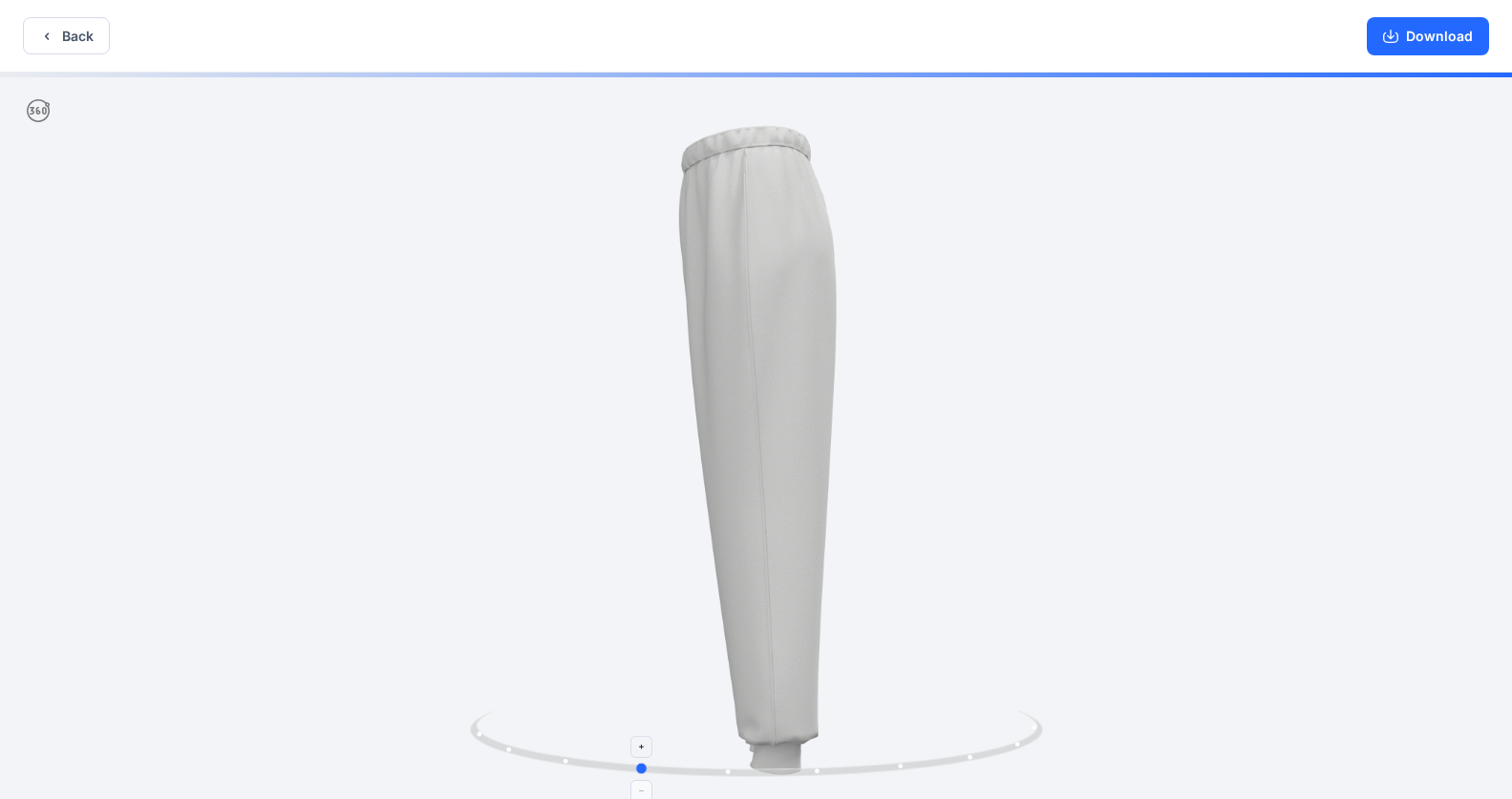 drag, startPoint x: 941, startPoint y: 762, endPoint x: 892, endPoint y: 770, distance: 49.64877 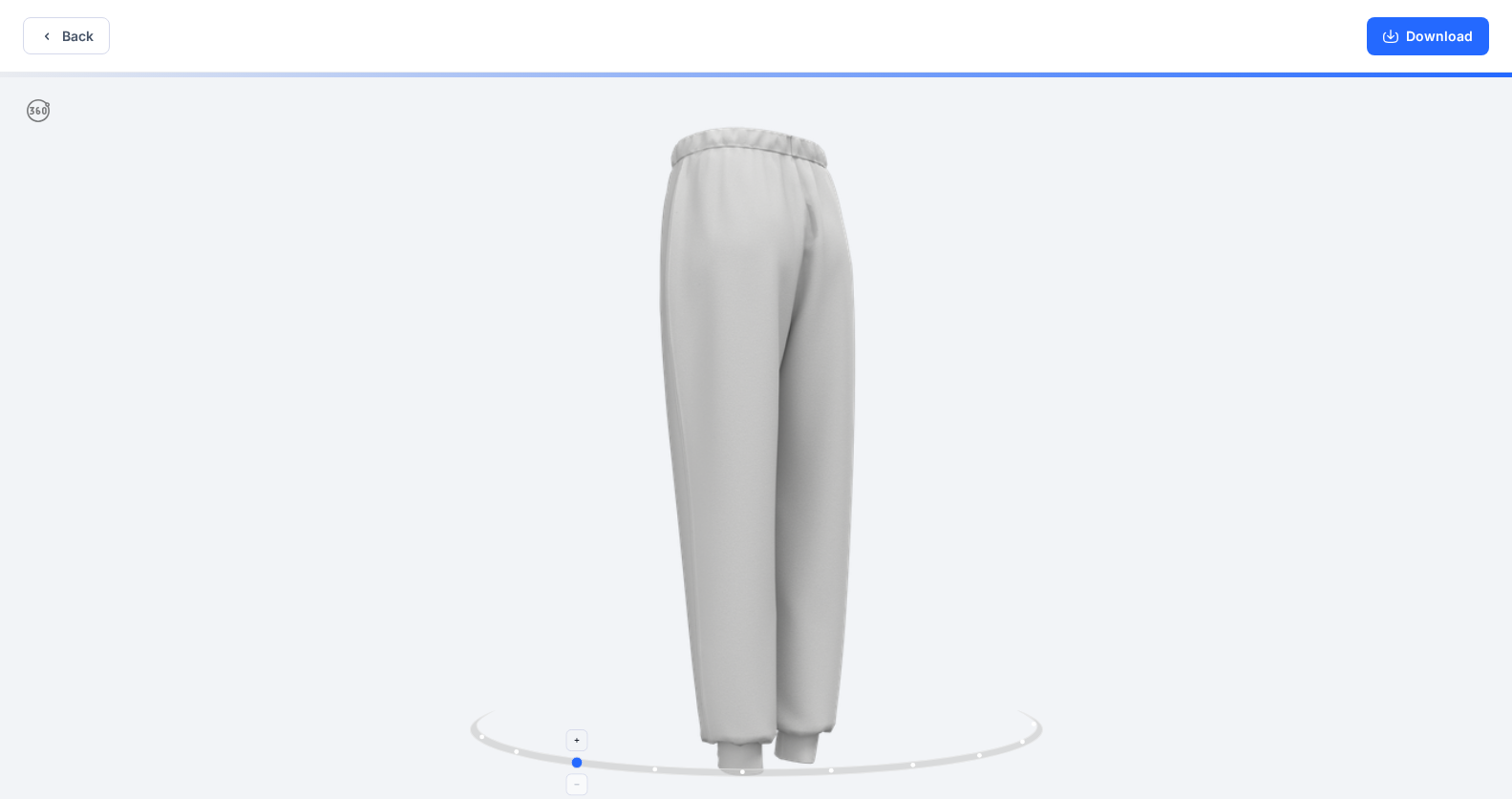 drag, startPoint x: 972, startPoint y: 754, endPoint x: 905, endPoint y: 753, distance: 67.00746 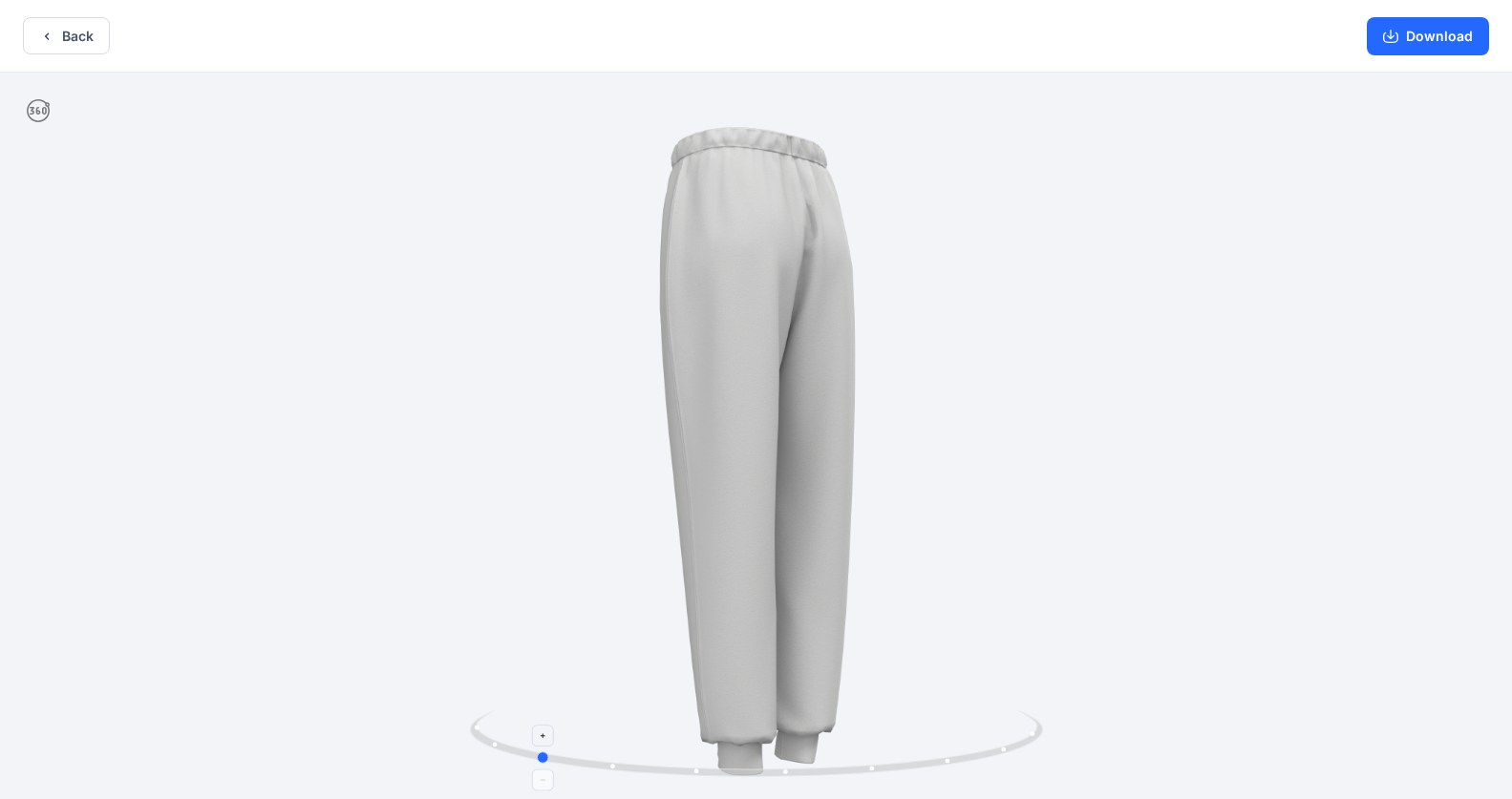 drag, startPoint x: 915, startPoint y: 763, endPoint x: 880, endPoint y: 752, distance: 36.687873 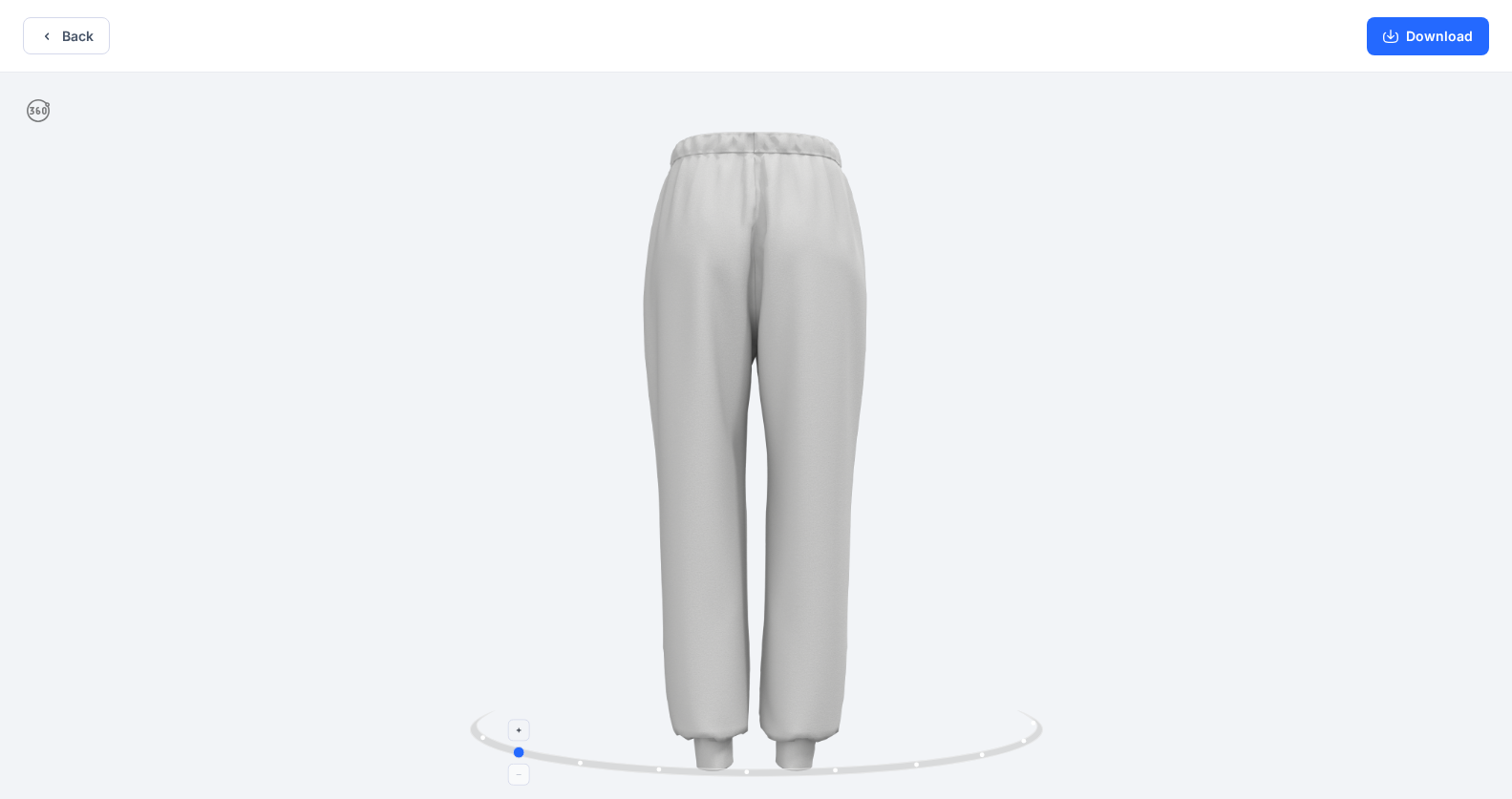 drag, startPoint x: 953, startPoint y: 760, endPoint x: 928, endPoint y: 756, distance: 25.317978 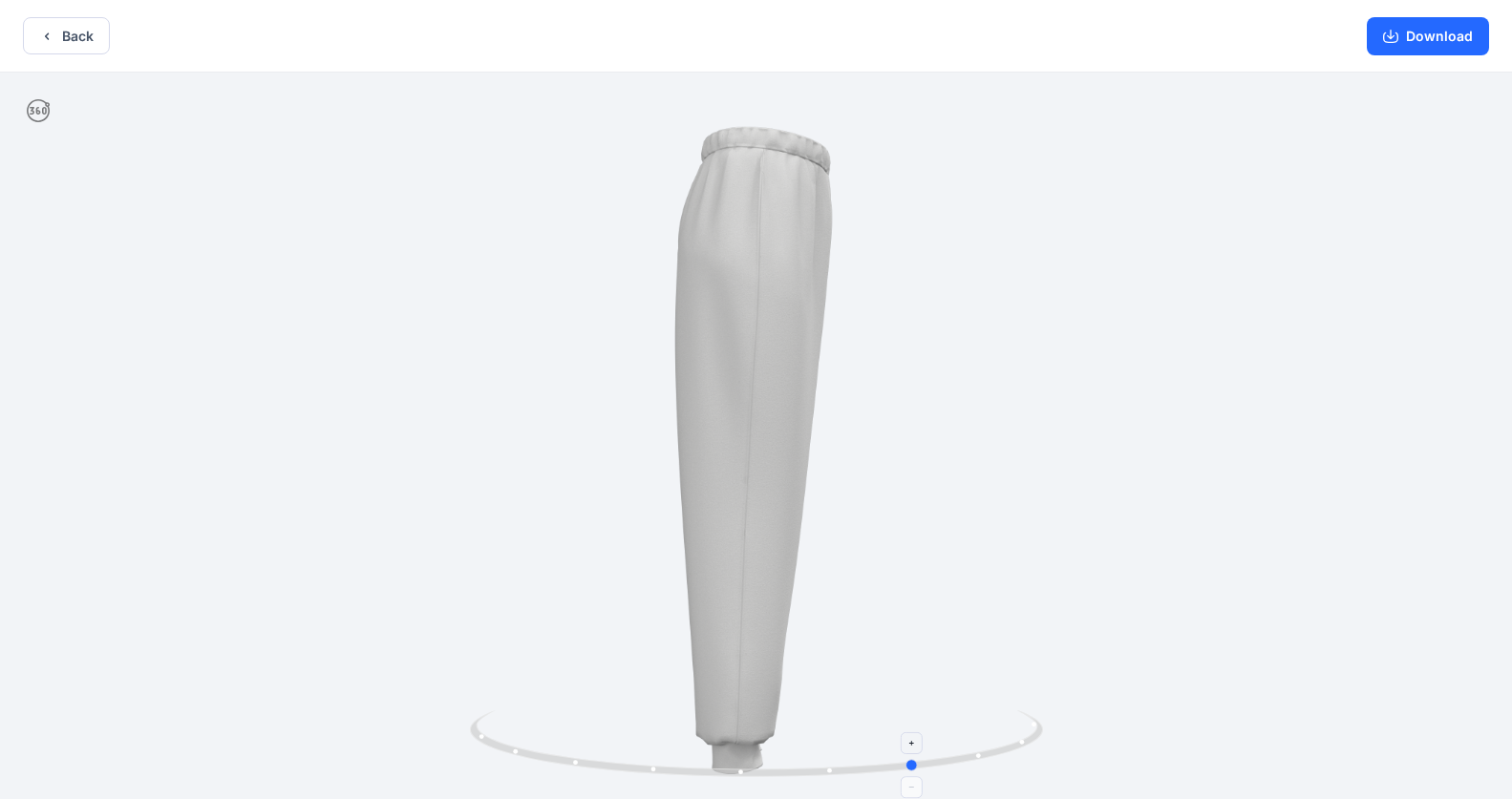 drag, startPoint x: 926, startPoint y: 763, endPoint x: 759, endPoint y: 737, distance: 169.01183 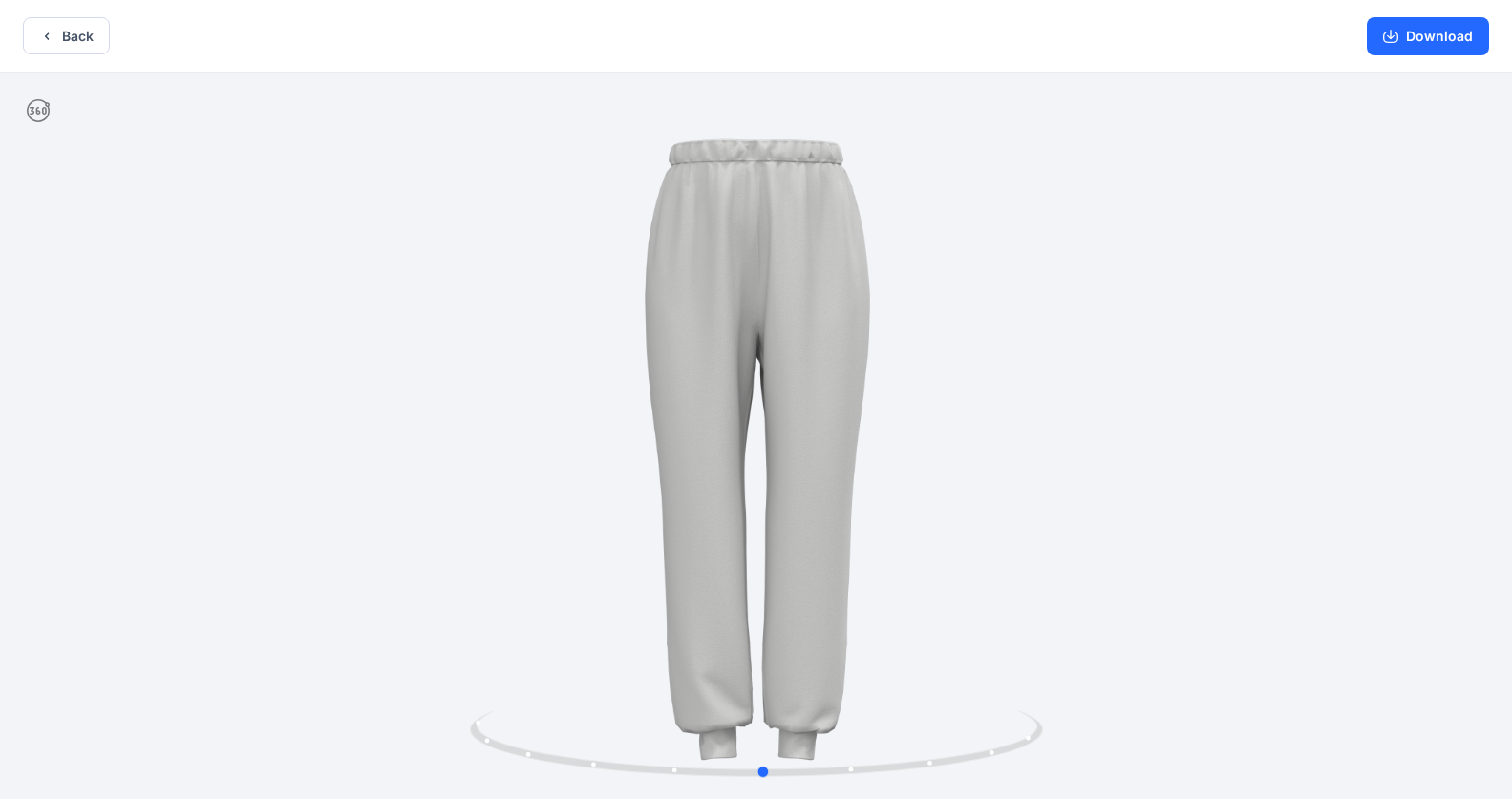 drag, startPoint x: 910, startPoint y: 765, endPoint x: 730, endPoint y: 682, distance: 198.21453 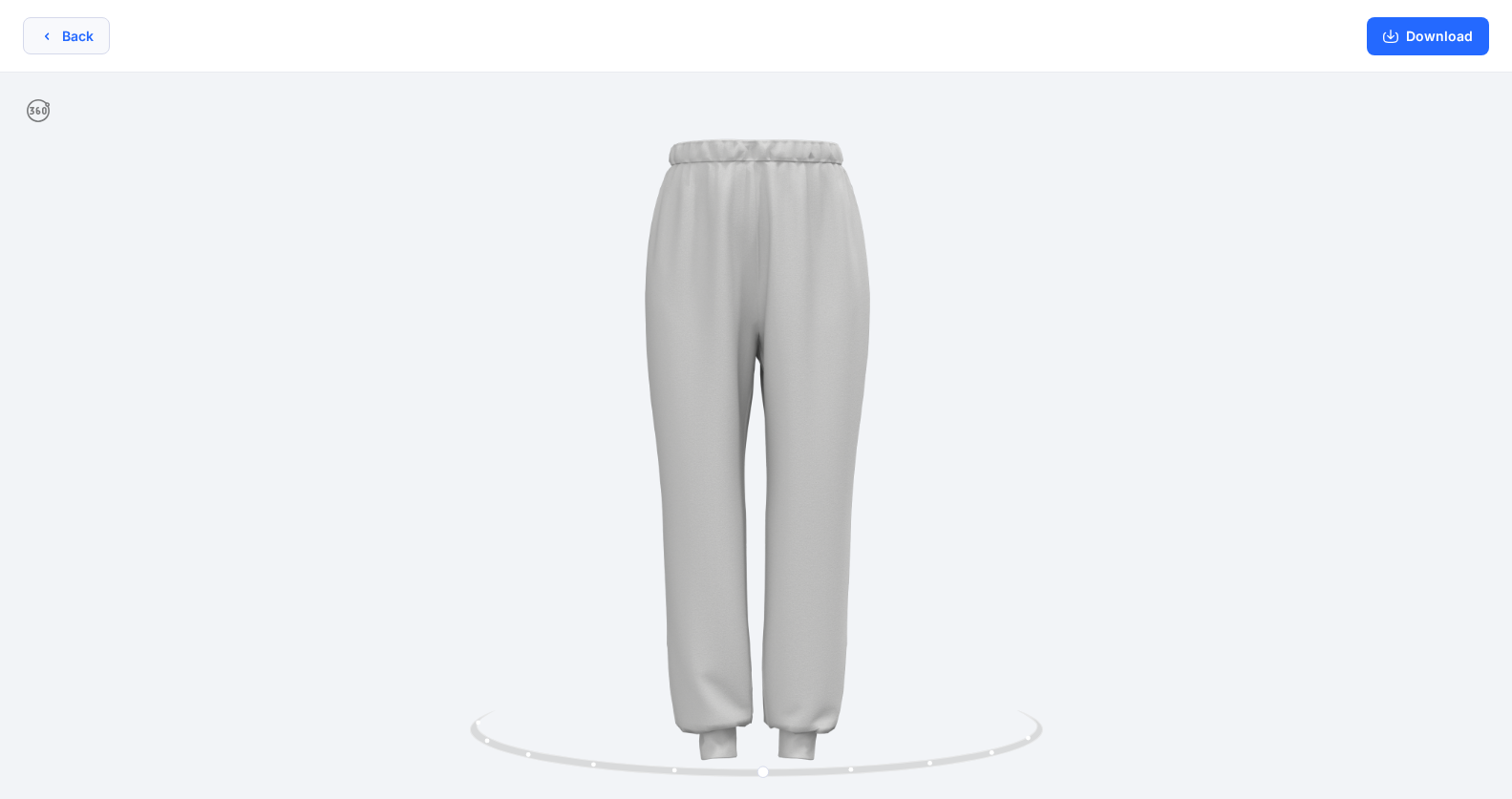 click on "Back" at bounding box center (66, 35) 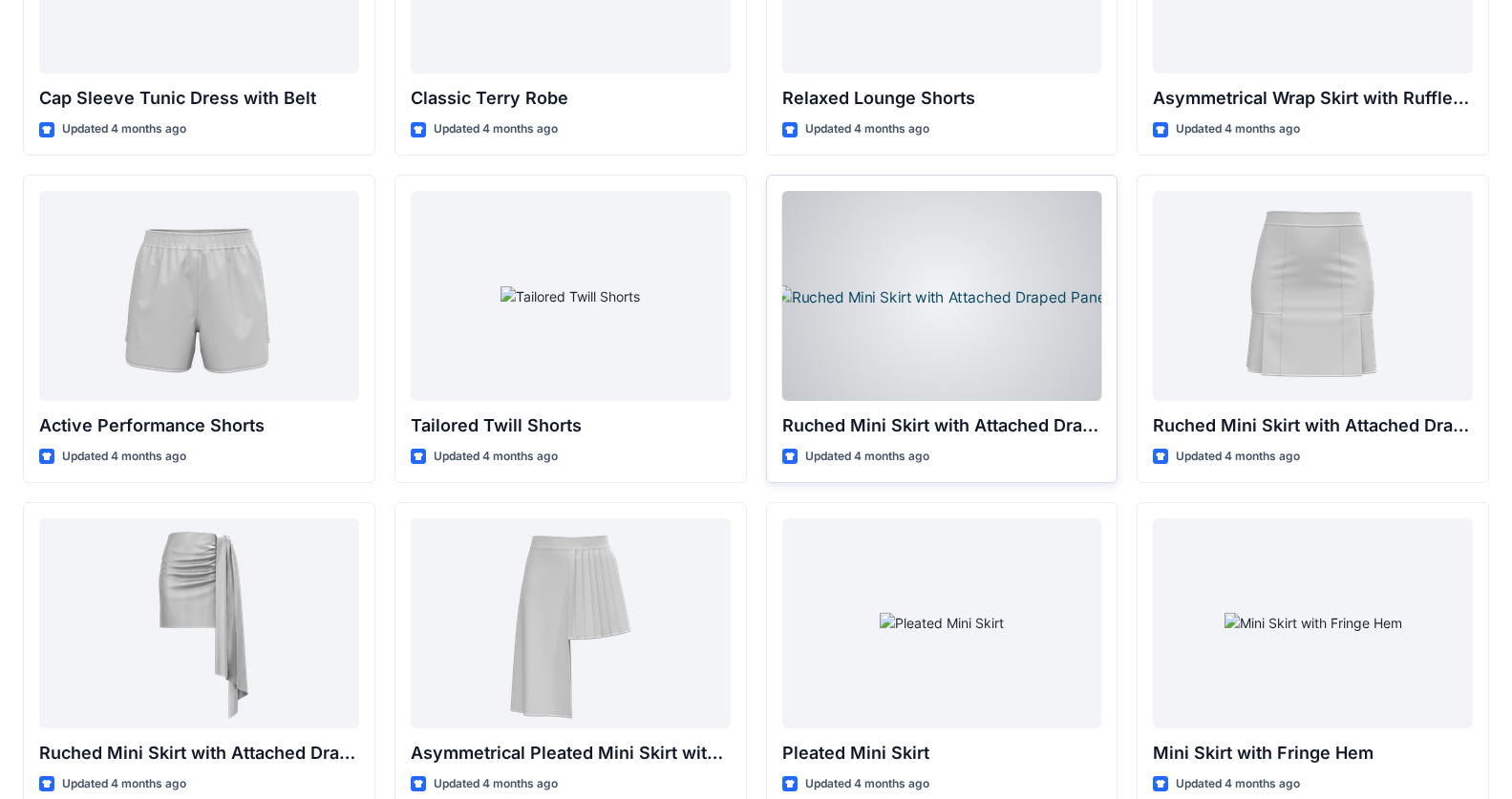 scroll, scrollTop: 3484, scrollLeft: 0, axis: vertical 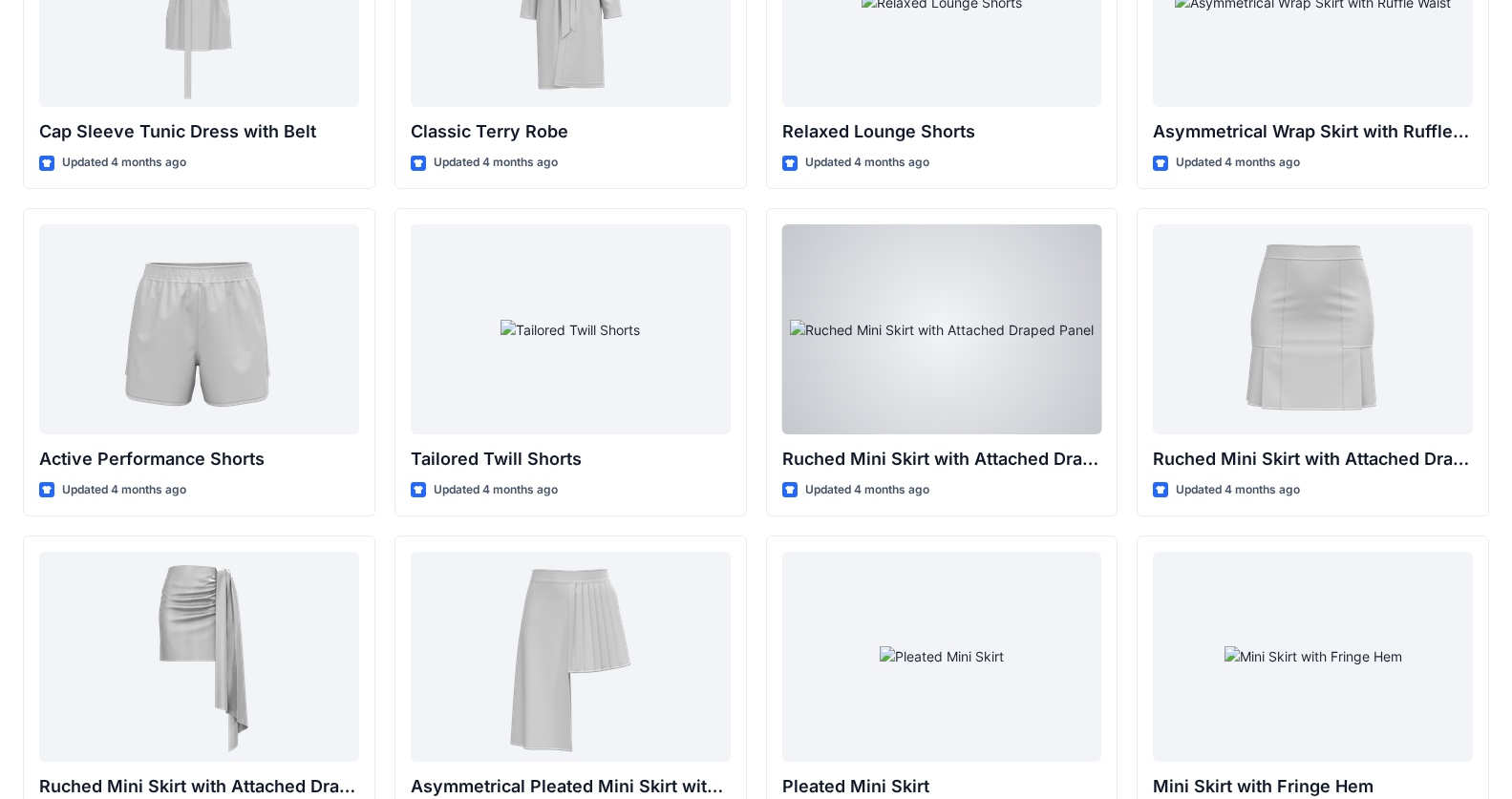 click at bounding box center (942, 329) 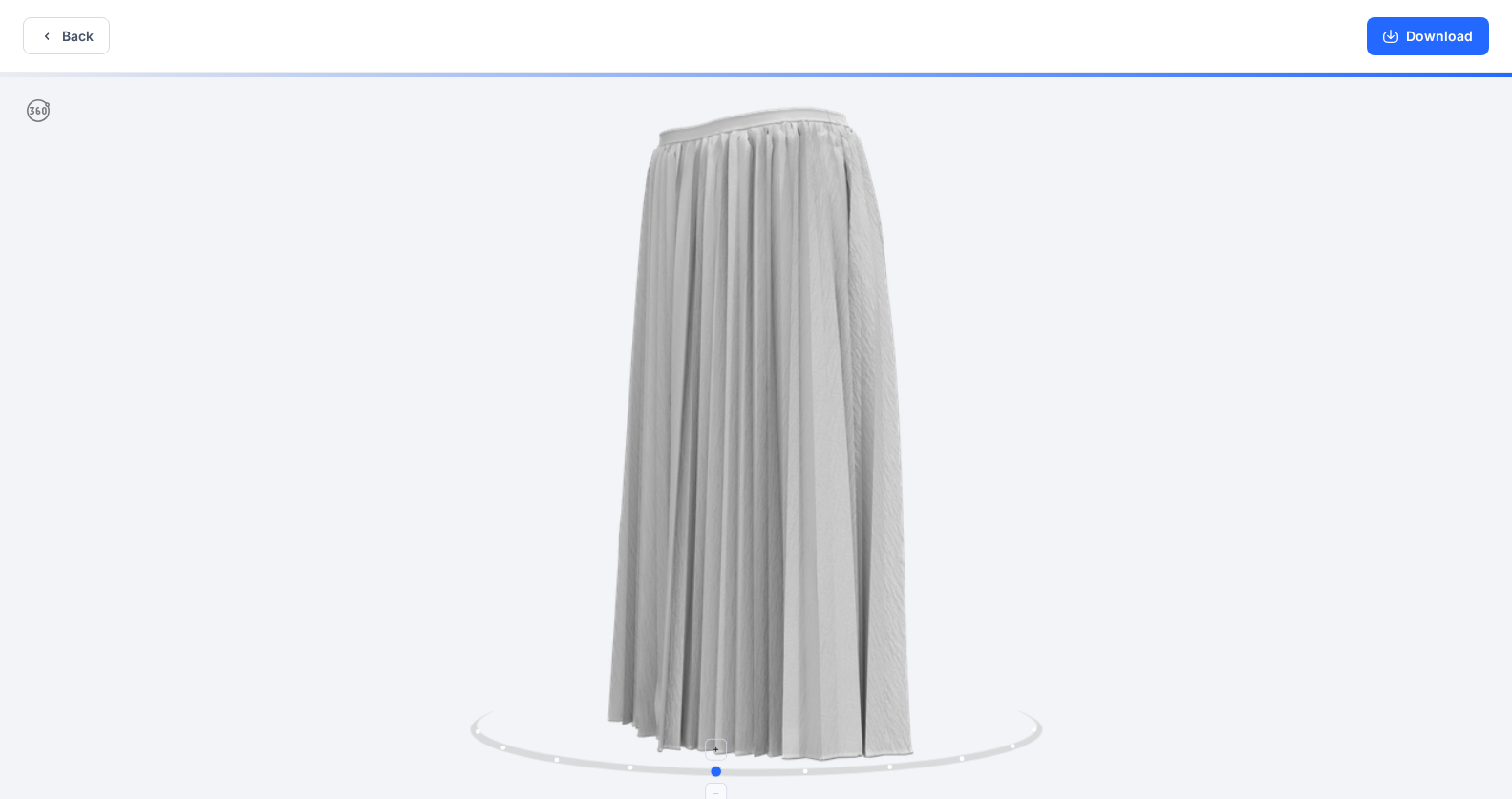 drag, startPoint x: 749, startPoint y: 771, endPoint x: 714, endPoint y: 762, distance: 36.138622 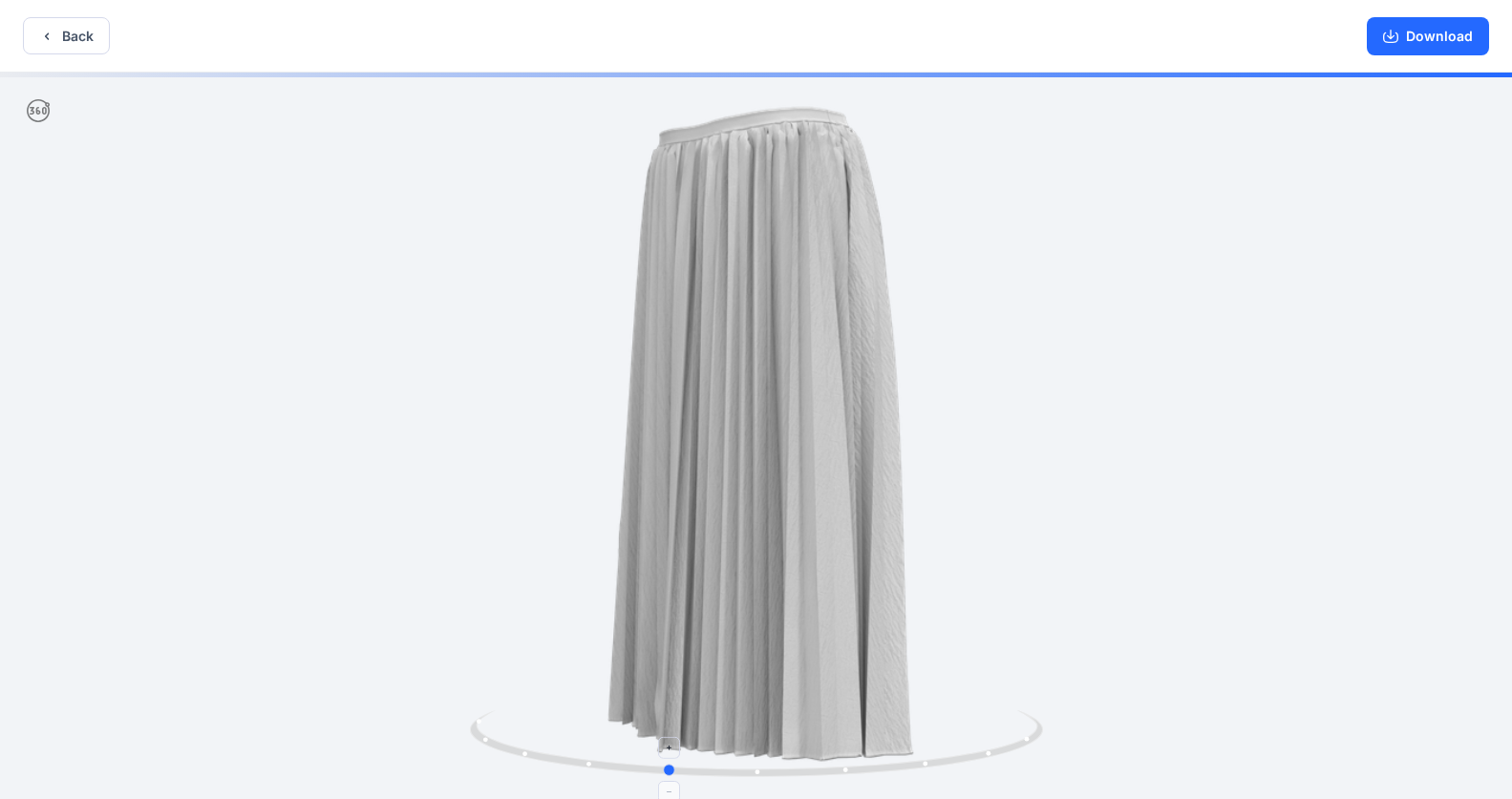 drag, startPoint x: 799, startPoint y: 771, endPoint x: 757, endPoint y: 764, distance: 42.579338 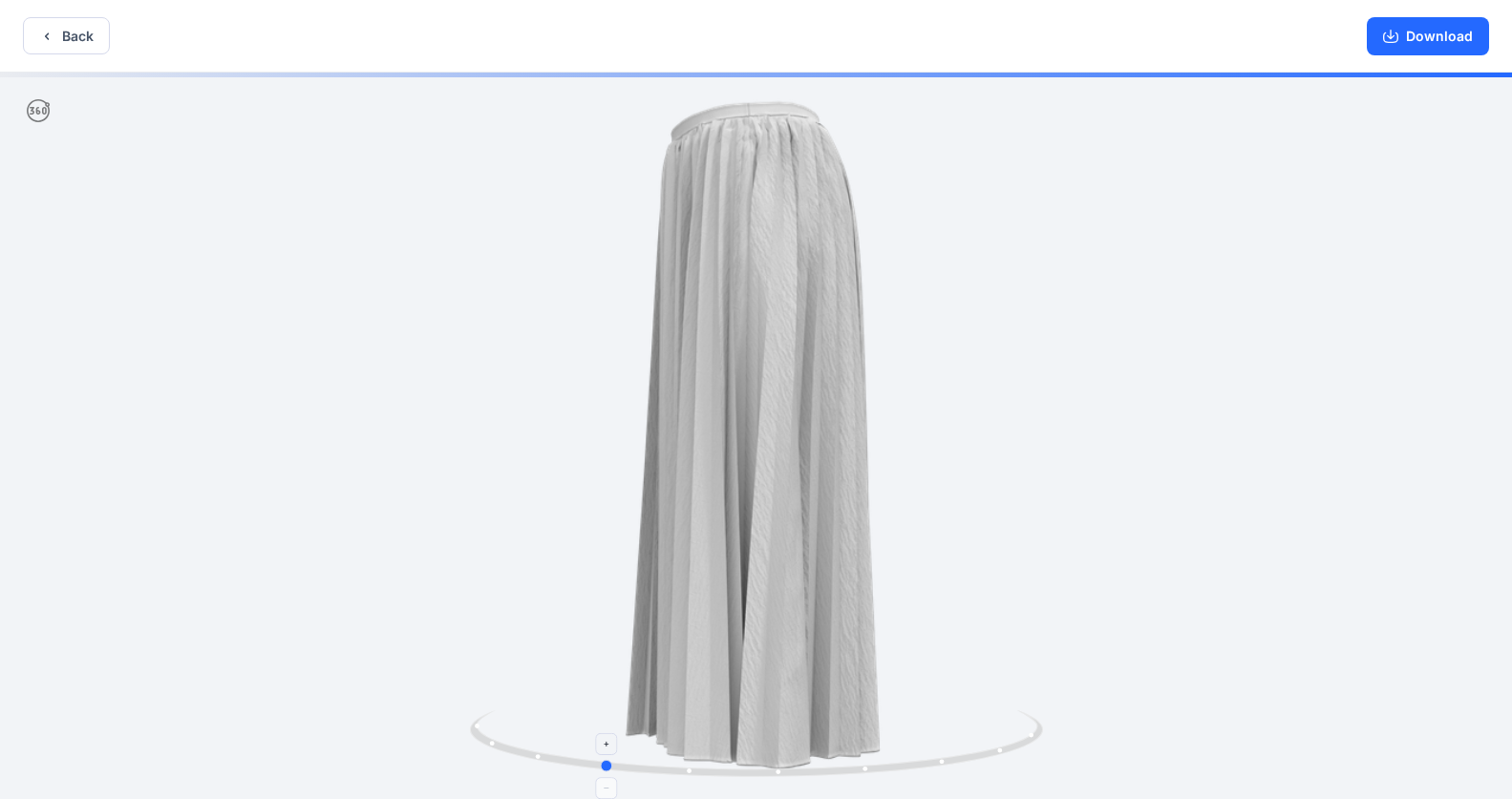 drag, startPoint x: 843, startPoint y: 771, endPoint x: 779, endPoint y: 757, distance: 65.51336 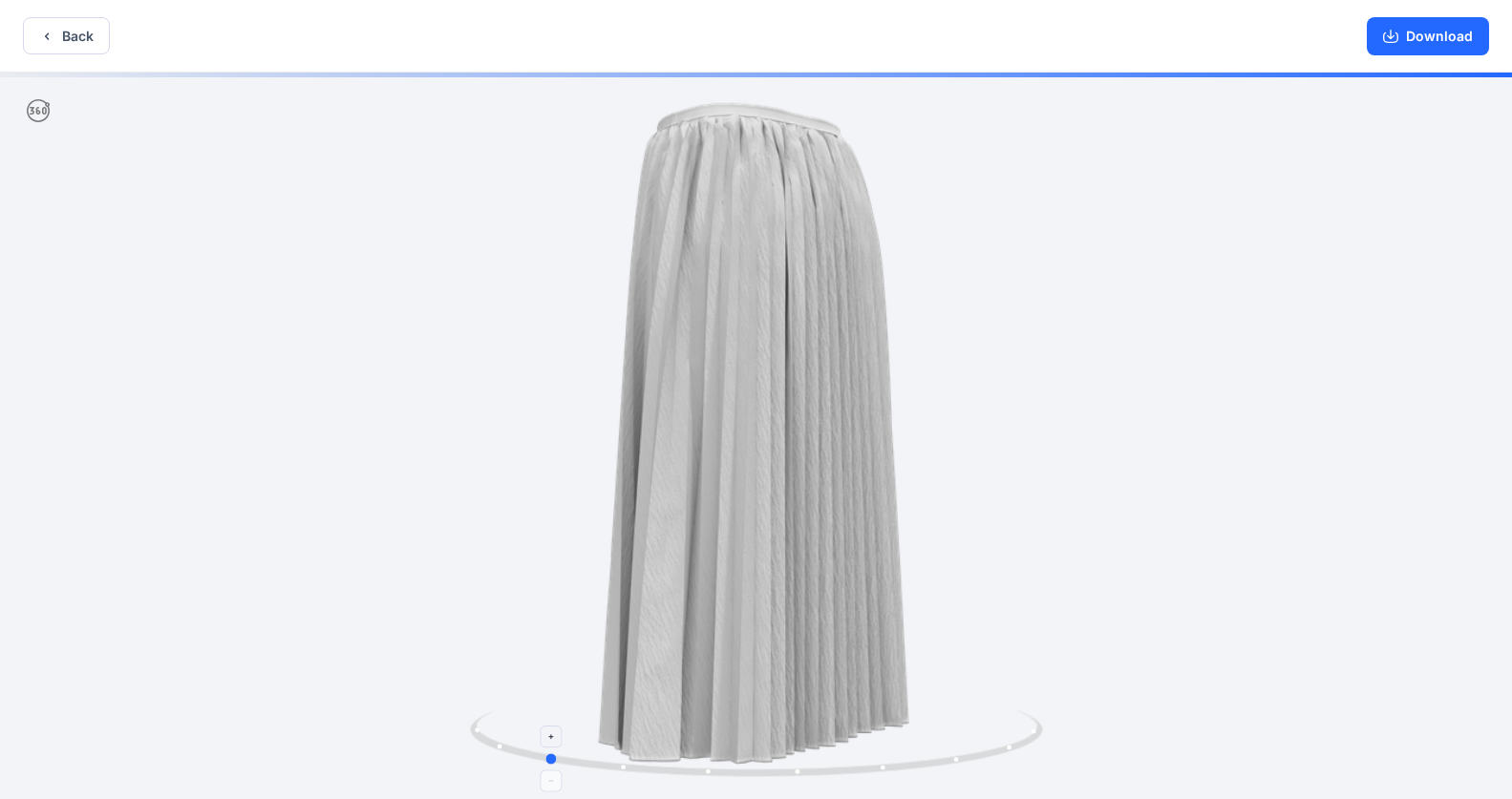 drag, startPoint x: 771, startPoint y: 778, endPoint x: 727, endPoint y: 757, distance: 48.754487 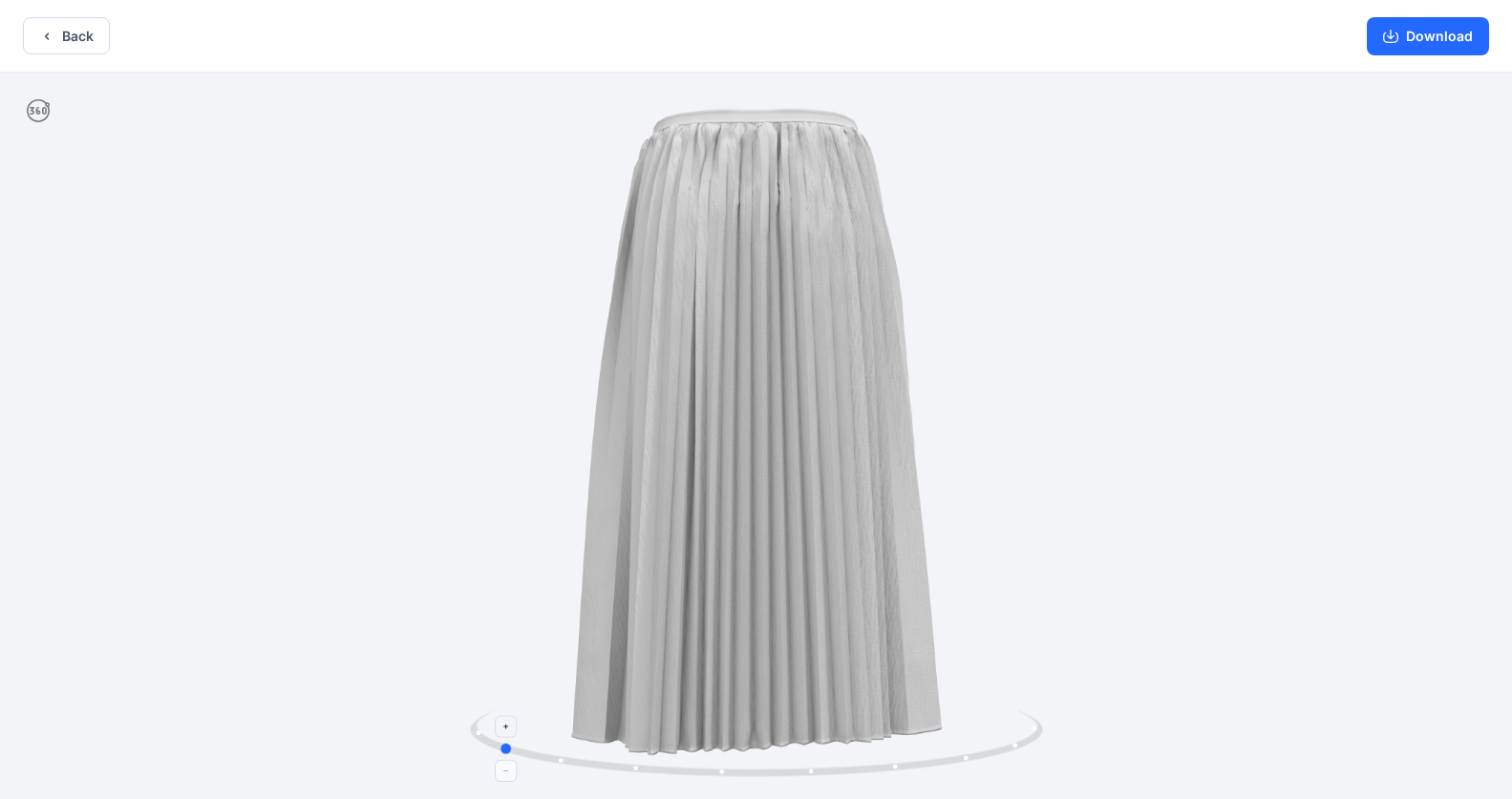 drag, startPoint x: 887, startPoint y: 770, endPoint x: 836, endPoint y: 766, distance: 51.156622 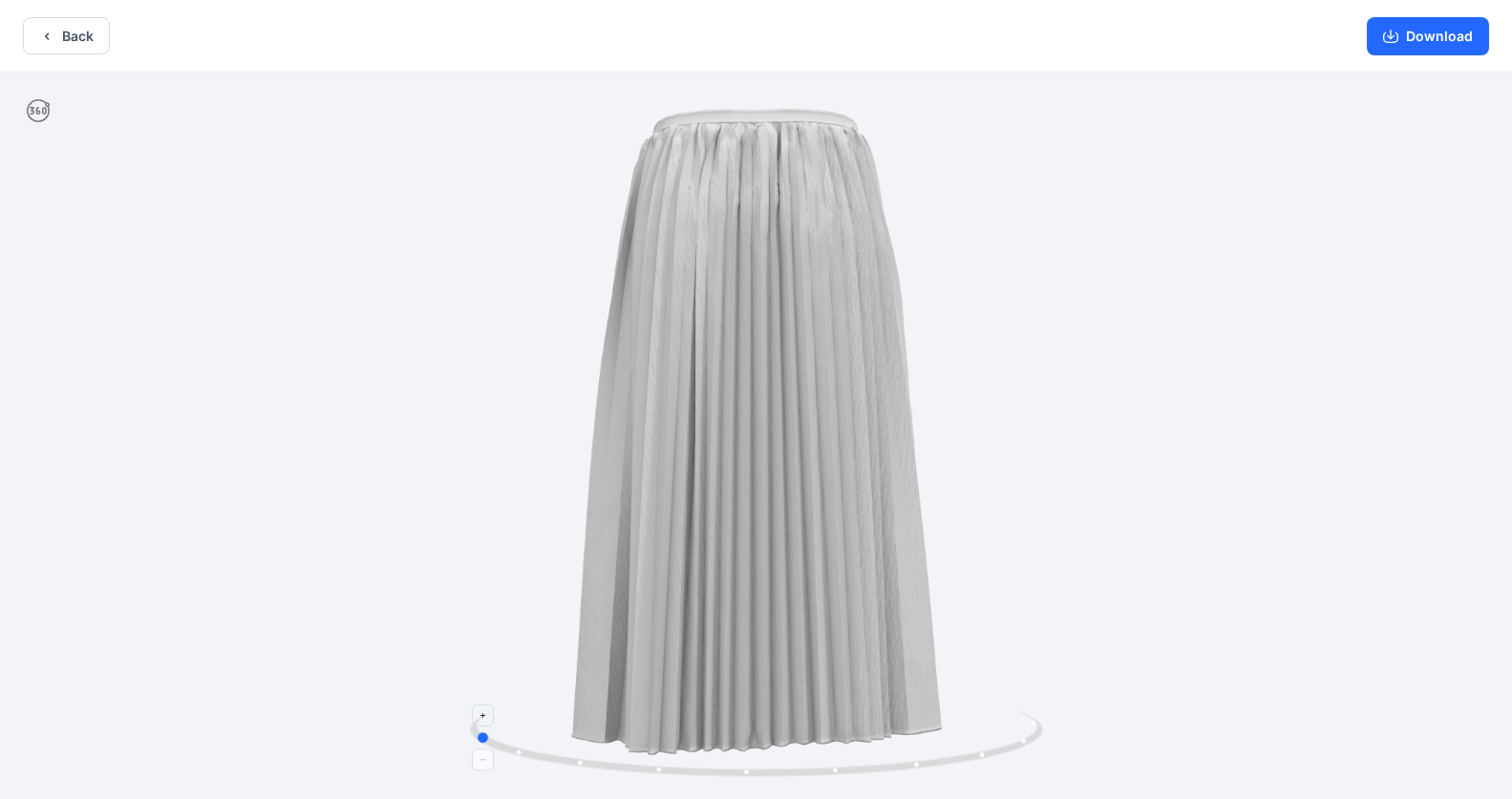 drag, startPoint x: 958, startPoint y: 758, endPoint x: 938, endPoint y: 765, distance: 21.18962 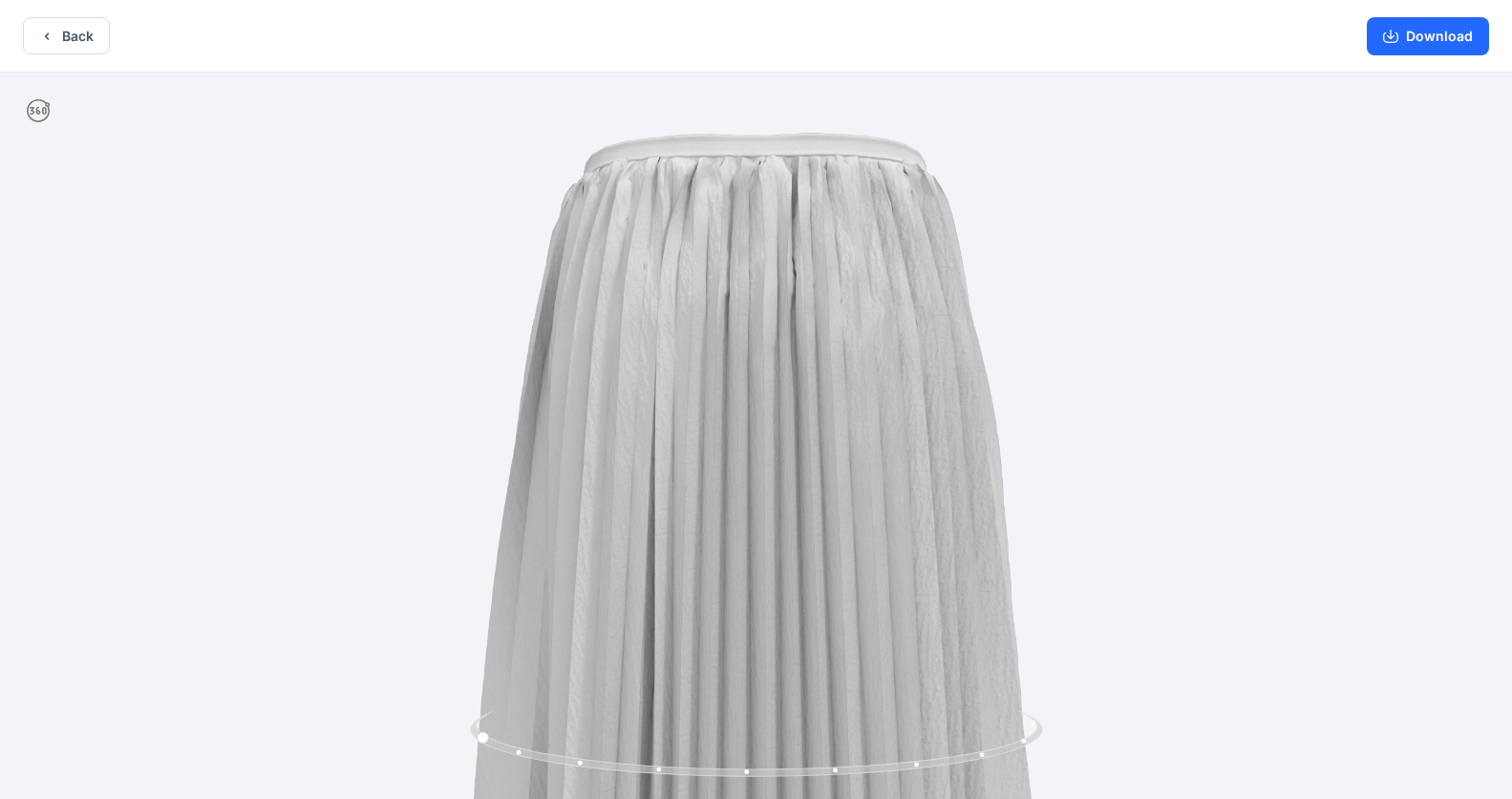 drag, startPoint x: 794, startPoint y: 113, endPoint x: 790, endPoint y: 536, distance: 423.019 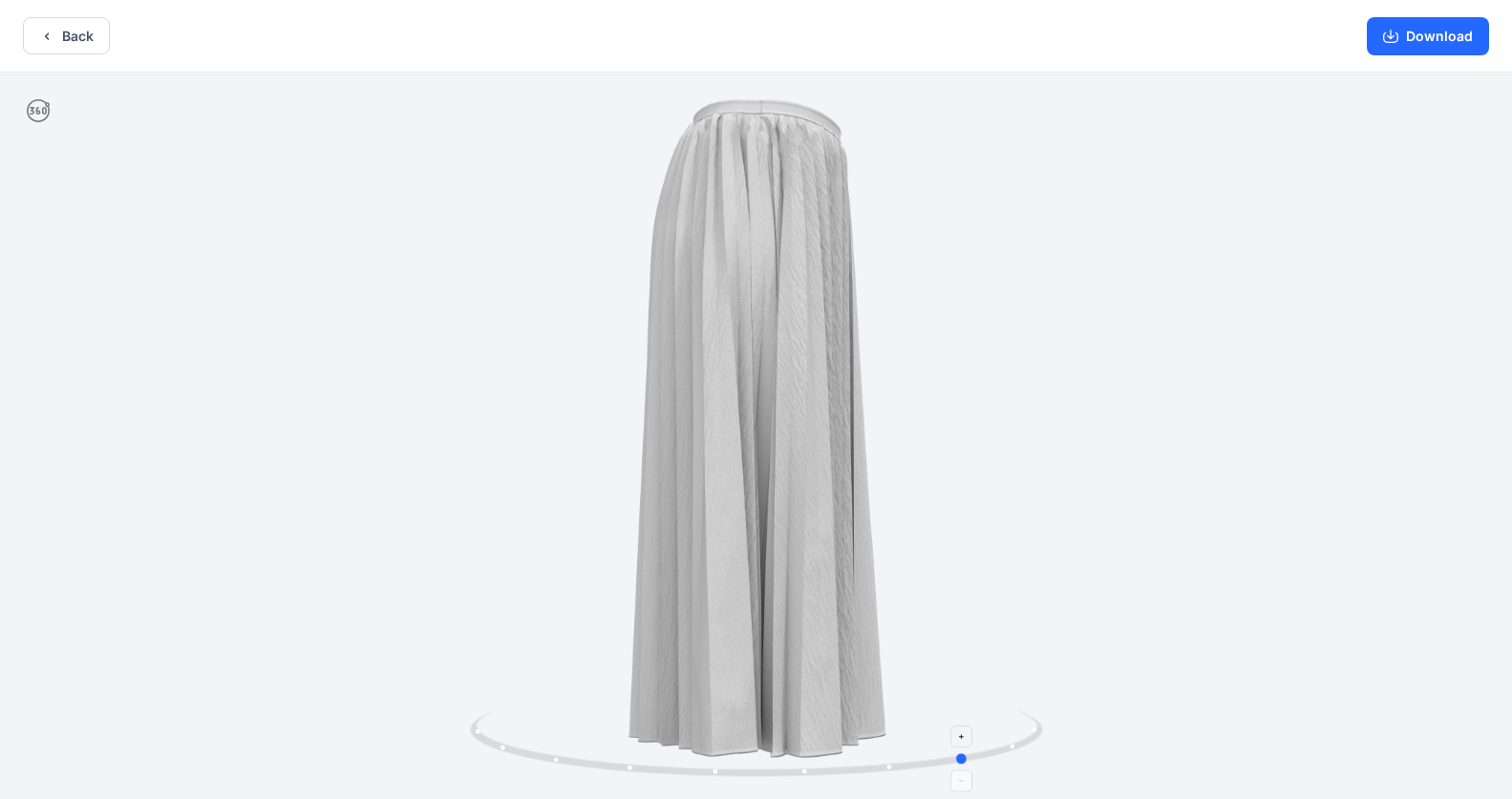 drag, startPoint x: 920, startPoint y: 768, endPoint x: 826, endPoint y: 761, distance: 94.26028 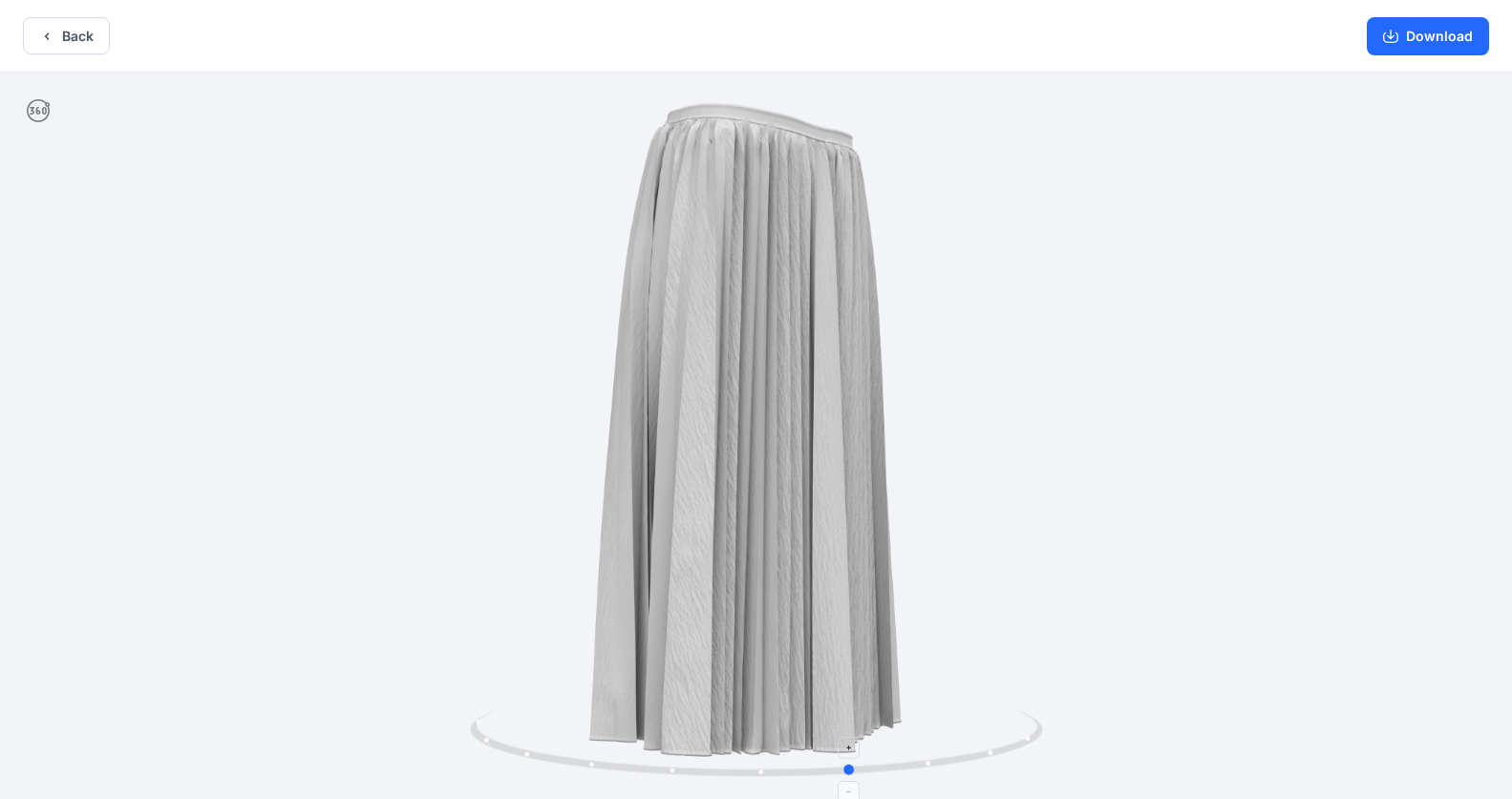 drag, startPoint x: 948, startPoint y: 765, endPoint x: 846, endPoint y: 746, distance: 103.75452 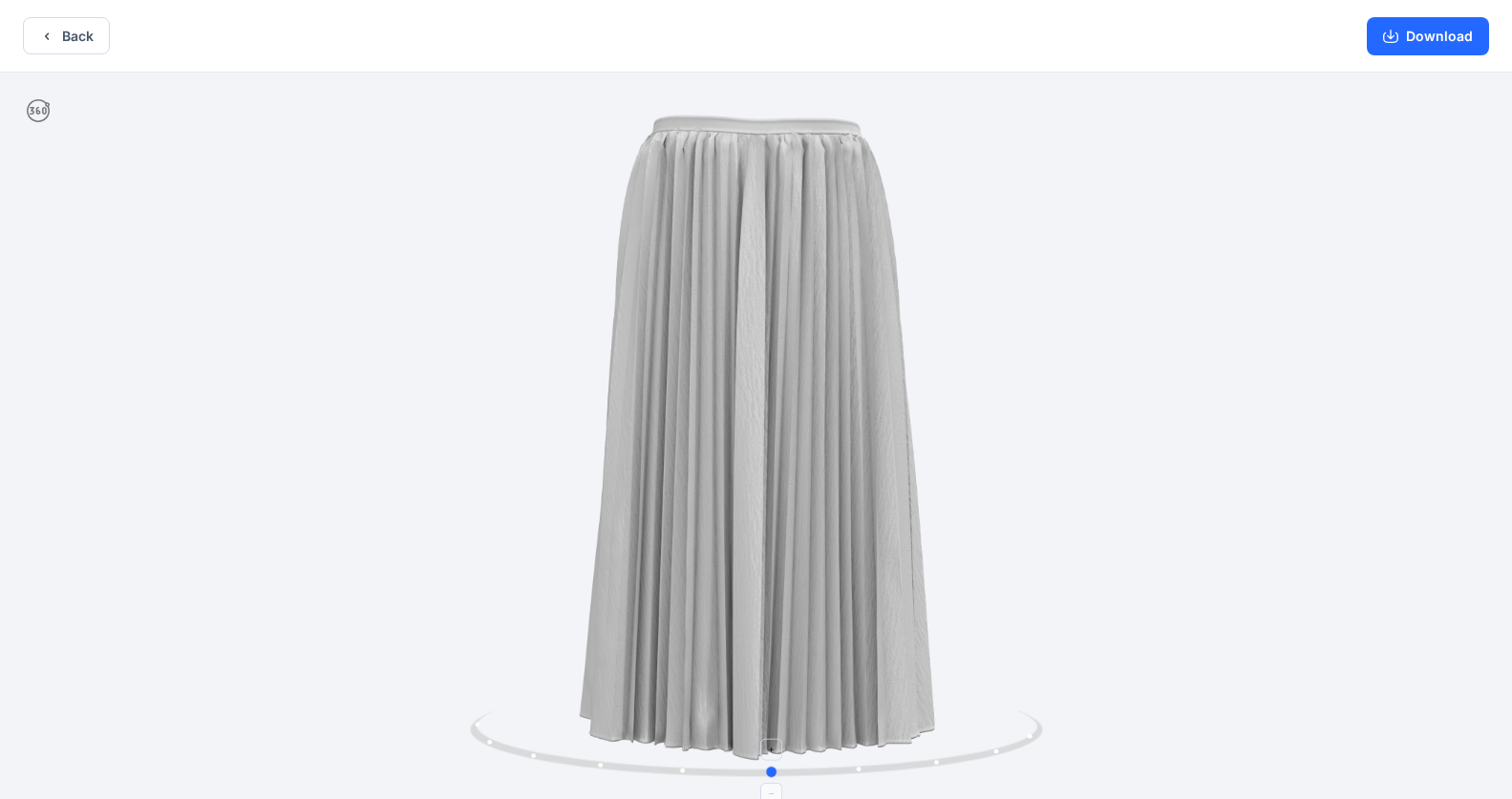 drag, startPoint x: 929, startPoint y: 765, endPoint x: 851, endPoint y: 764, distance: 78.00641 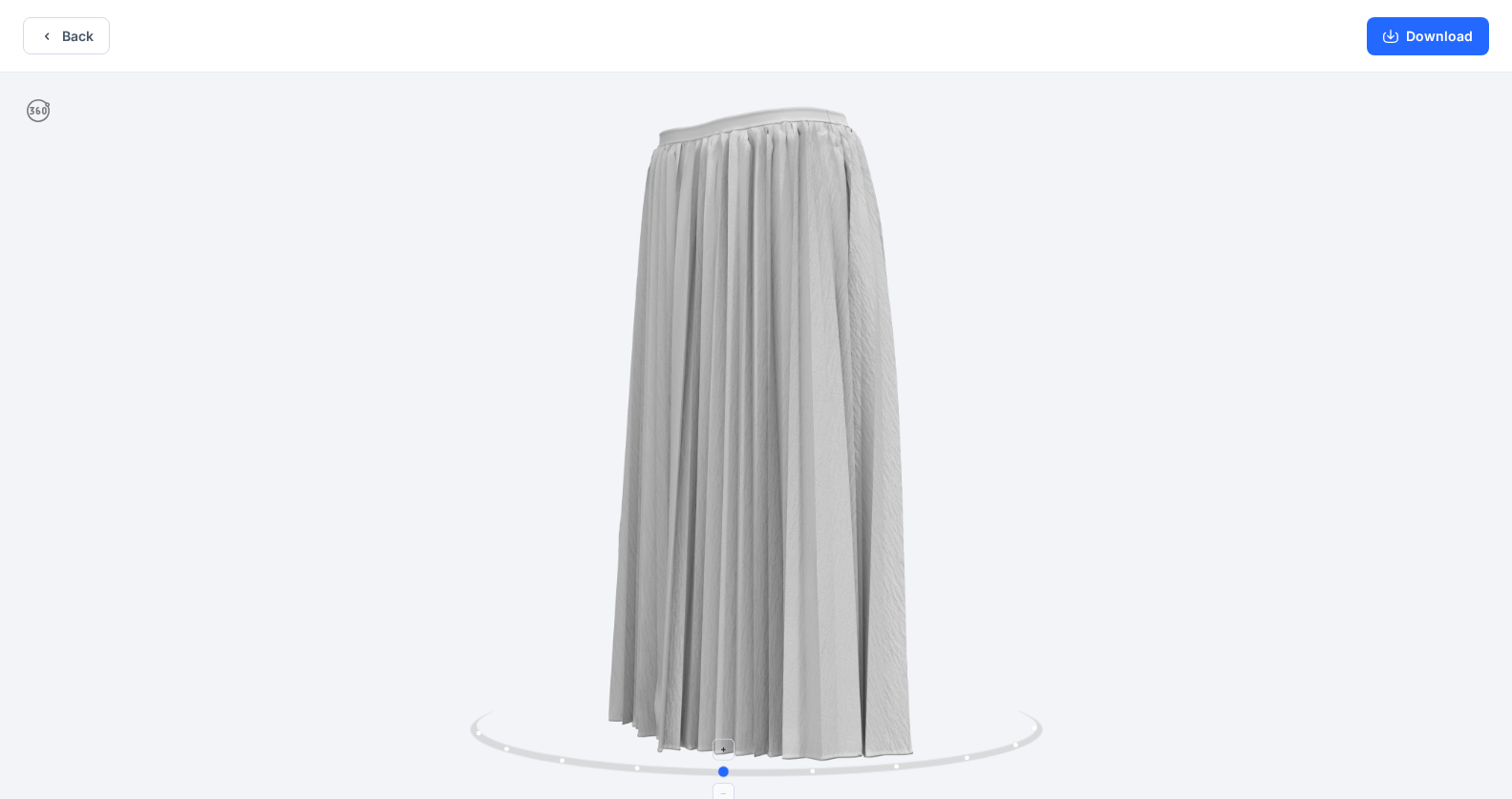 drag, startPoint x: 939, startPoint y: 762, endPoint x: 811, endPoint y: 752, distance: 128.39003 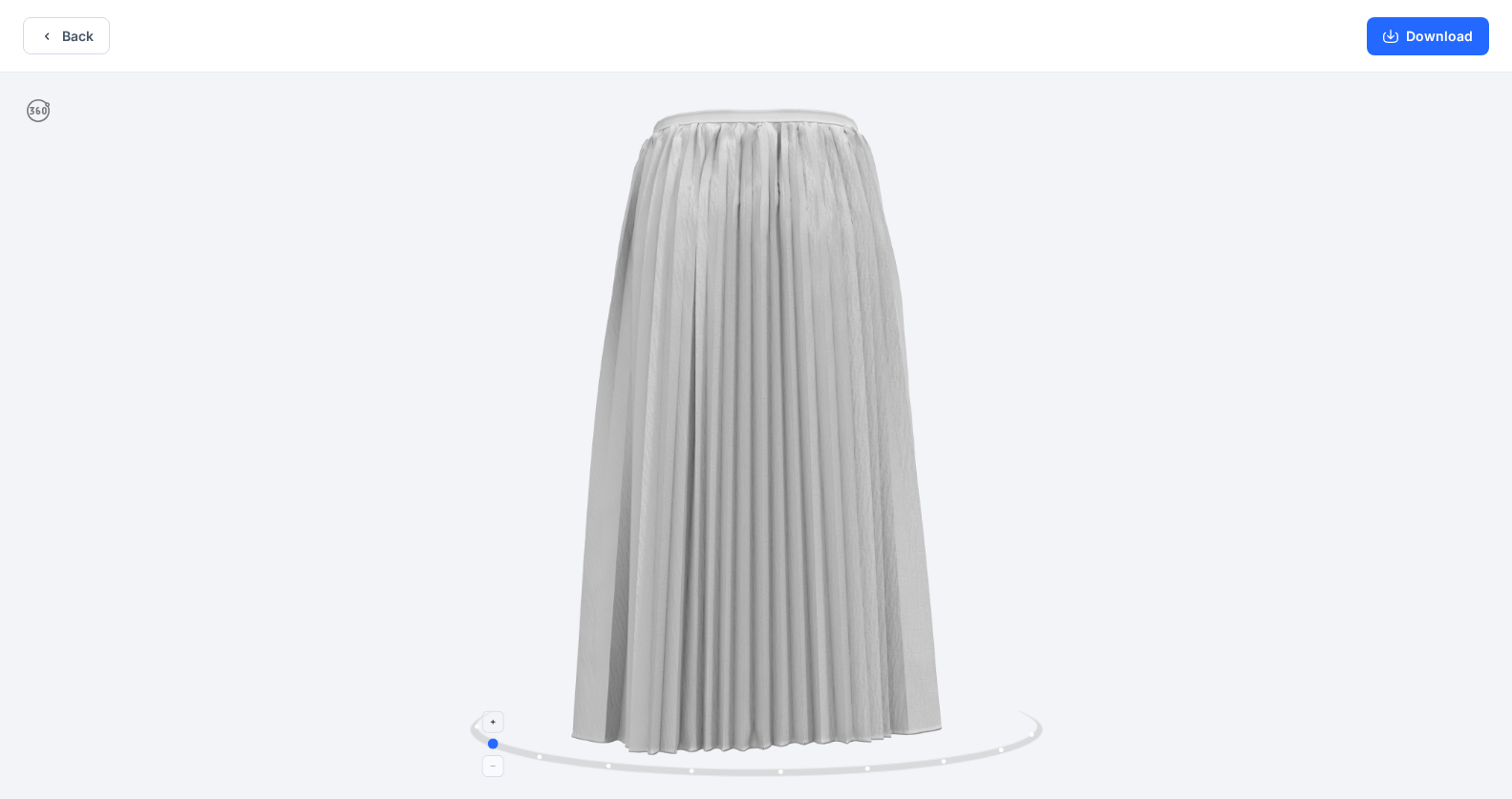 drag, startPoint x: 912, startPoint y: 765, endPoint x: 752, endPoint y: 728, distance: 164.22241 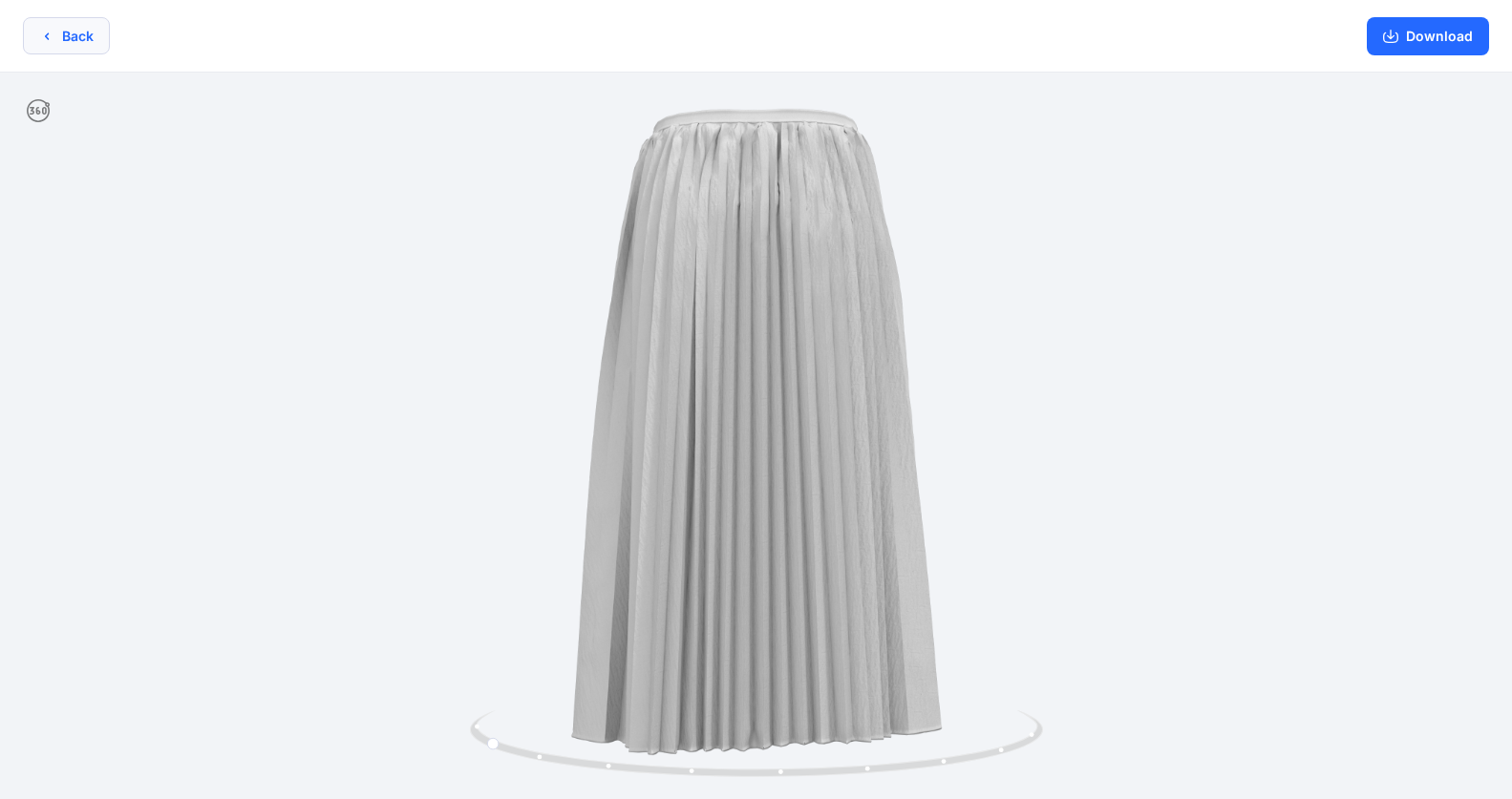 click on "Back" at bounding box center (66, 35) 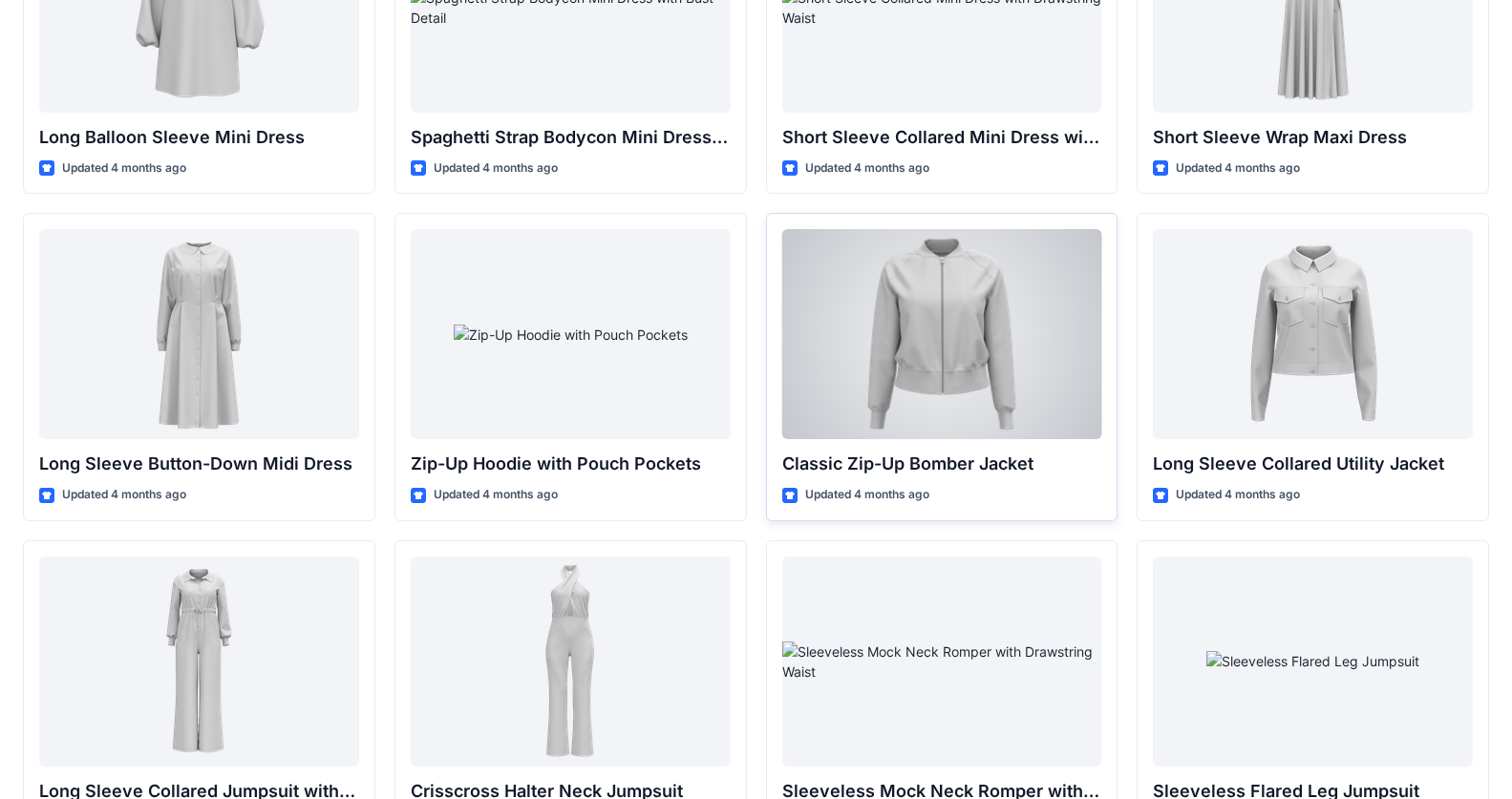 scroll, scrollTop: 2625, scrollLeft: 0, axis: vertical 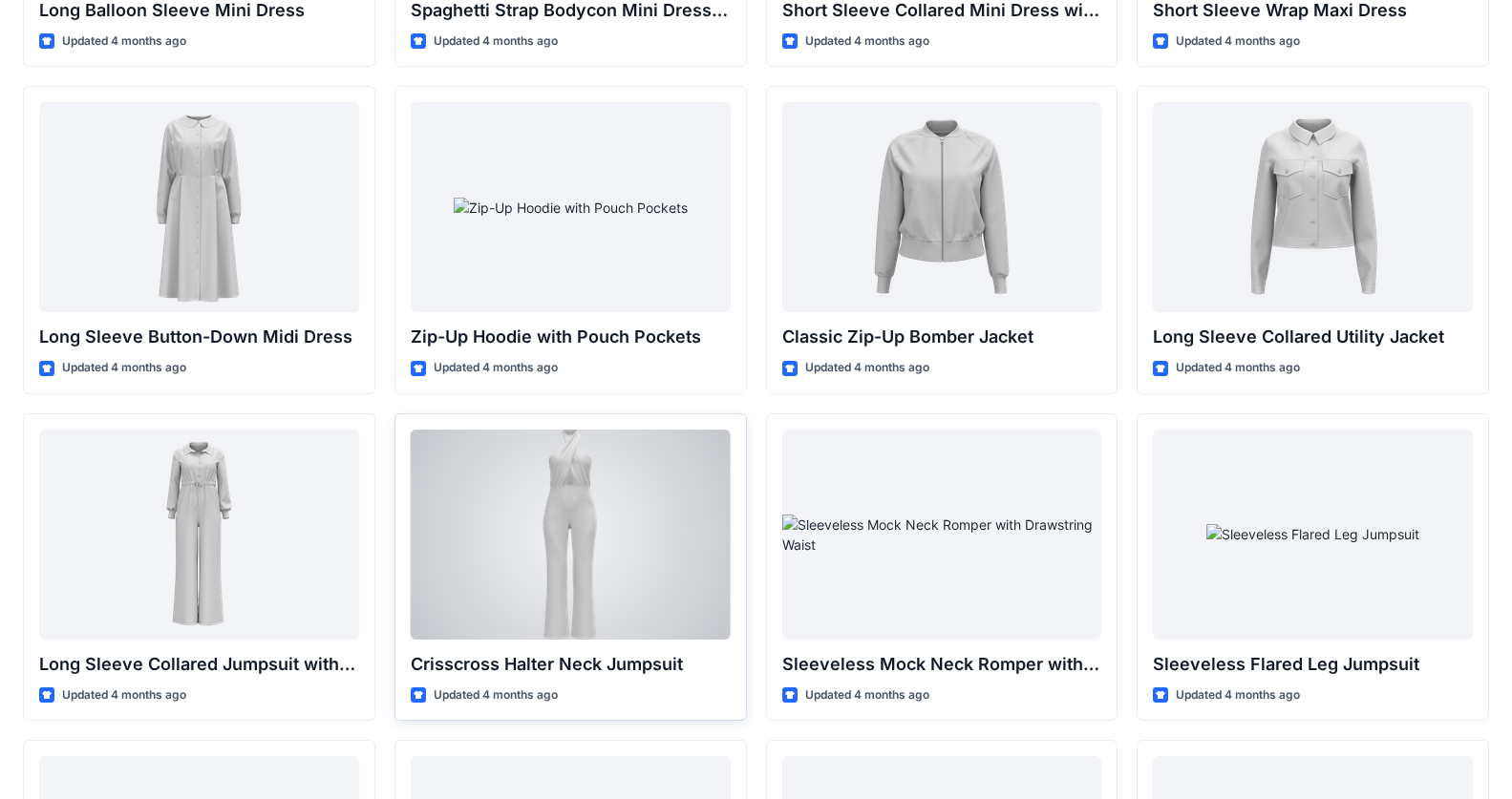 click at bounding box center (570, 535) 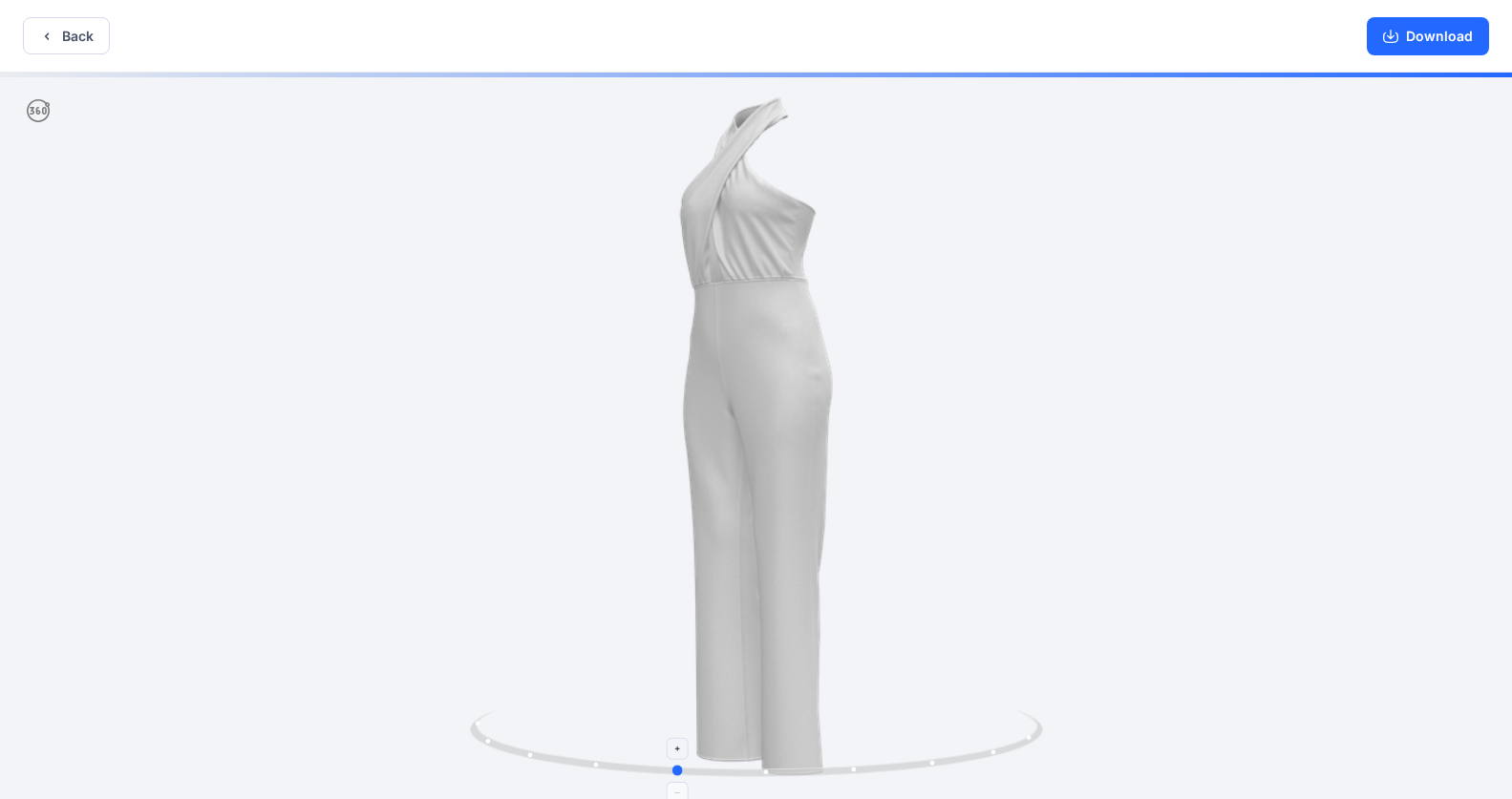 drag, startPoint x: 843, startPoint y: 774, endPoint x: 762, endPoint y: 768, distance: 81.2219 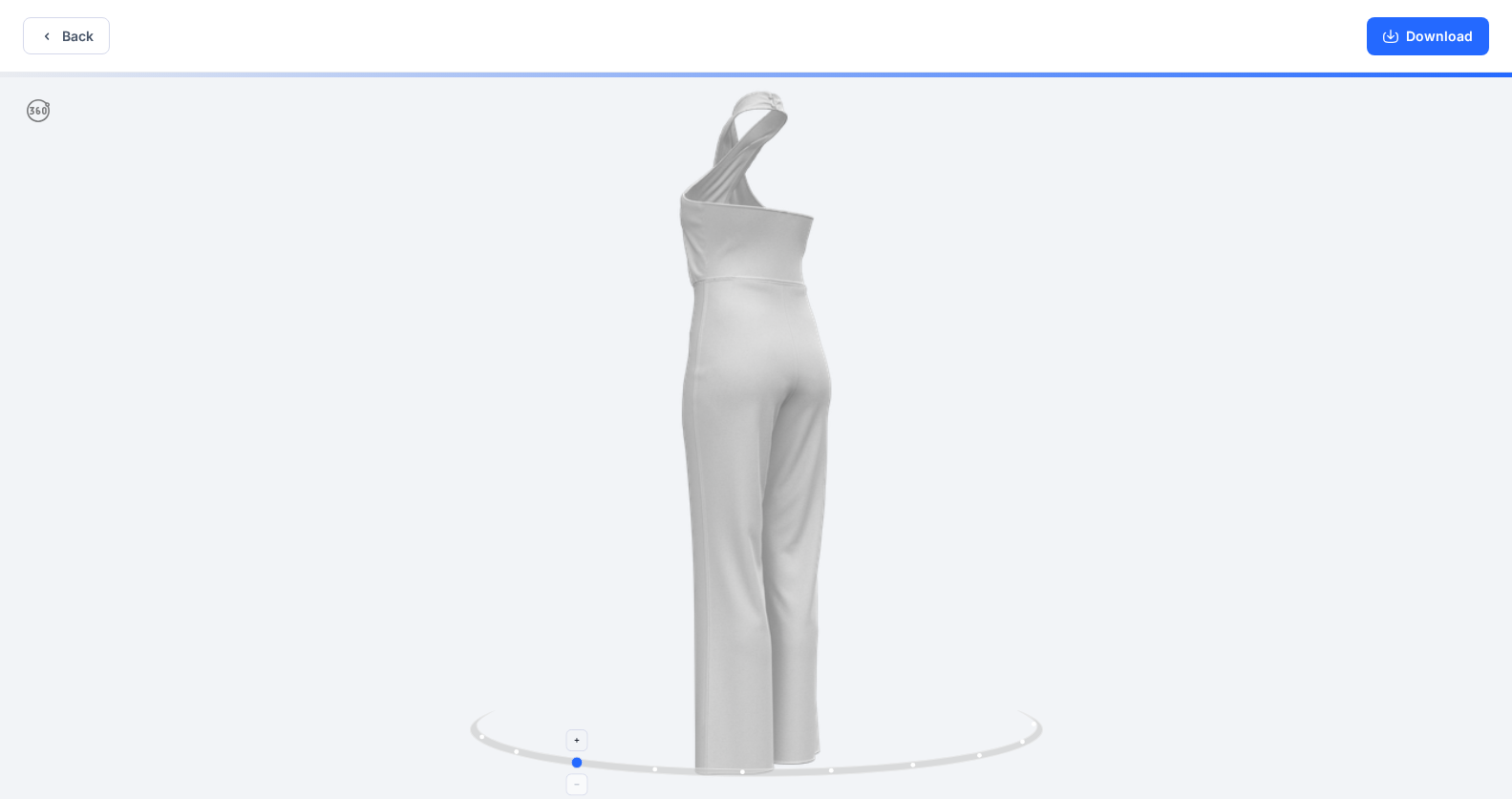 drag, startPoint x: 860, startPoint y: 766, endPoint x: 756, endPoint y: 745, distance: 106.09901 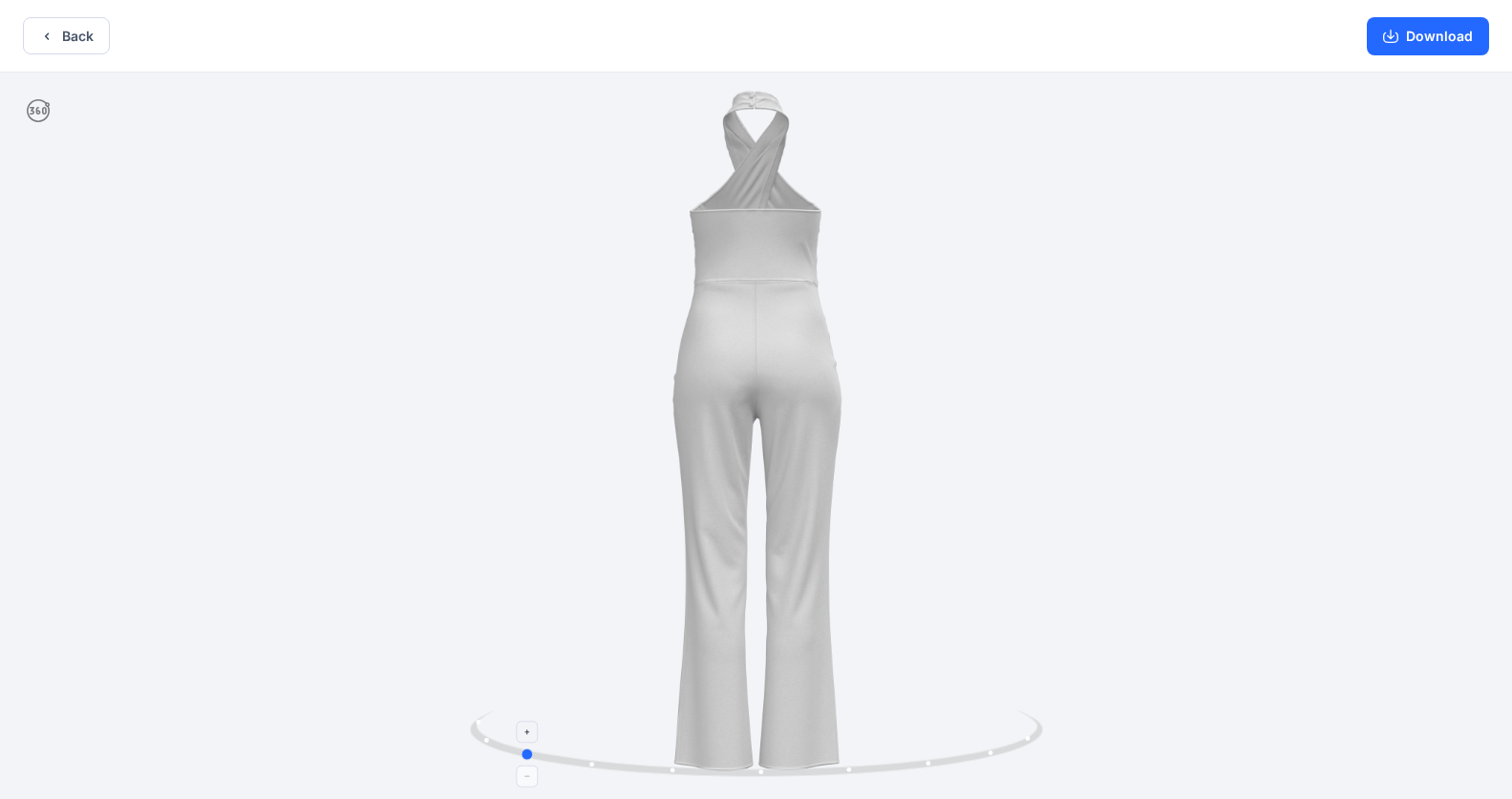 drag, startPoint x: 915, startPoint y: 759, endPoint x: 865, endPoint y: 744, distance: 52.201533 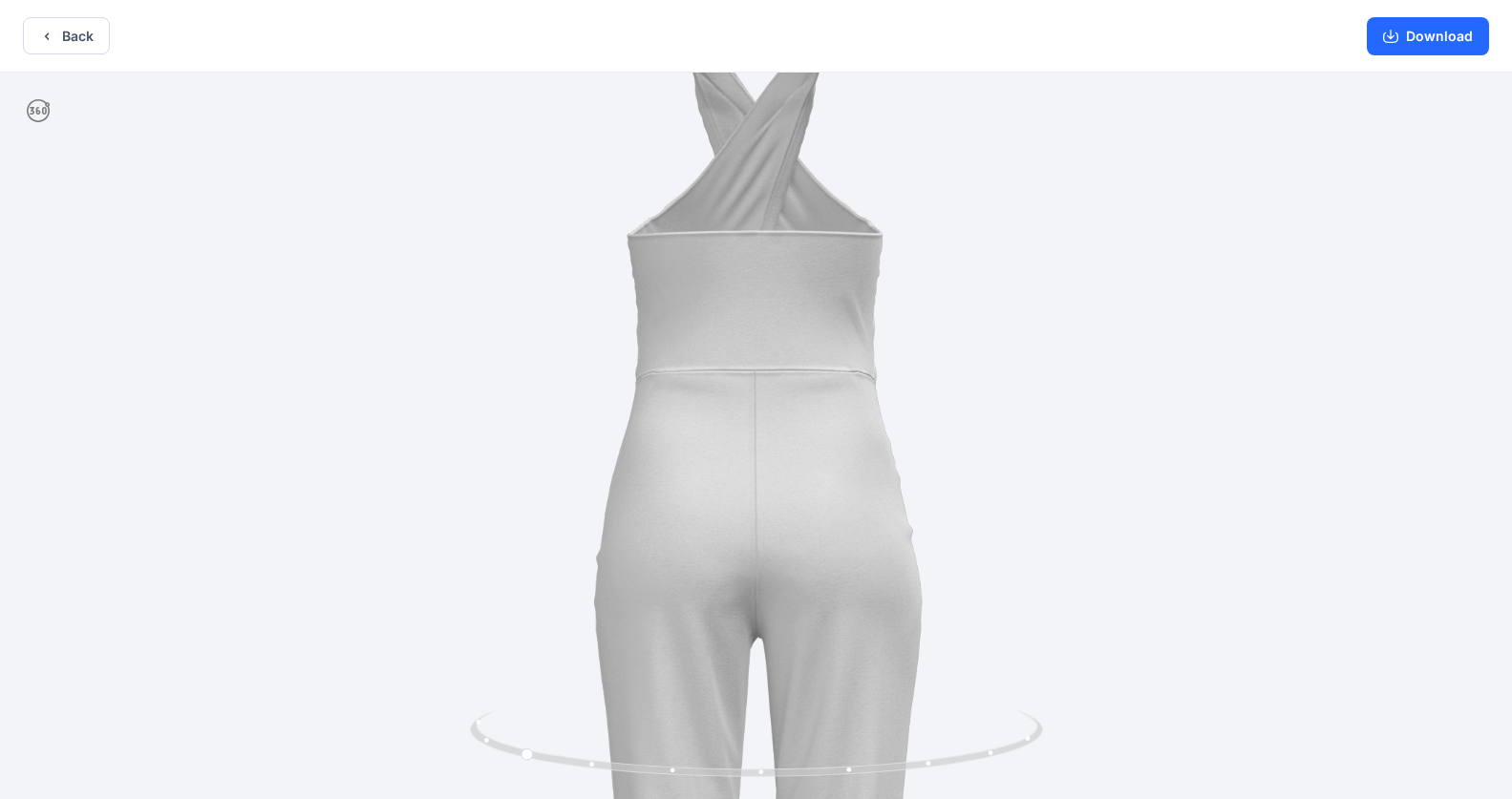 drag, startPoint x: 746, startPoint y: 113, endPoint x: 750, endPoint y: 535, distance: 422.019 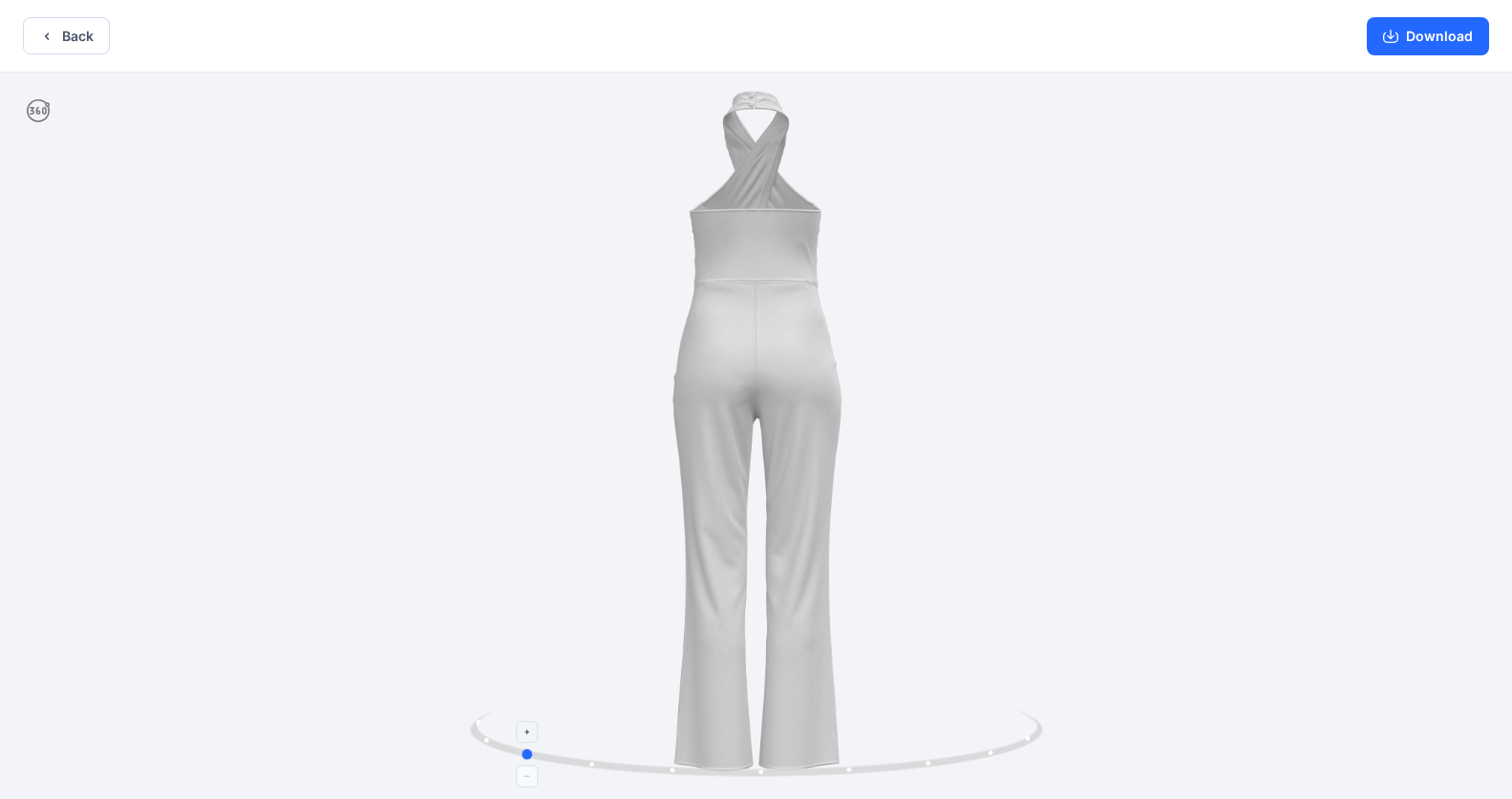 click 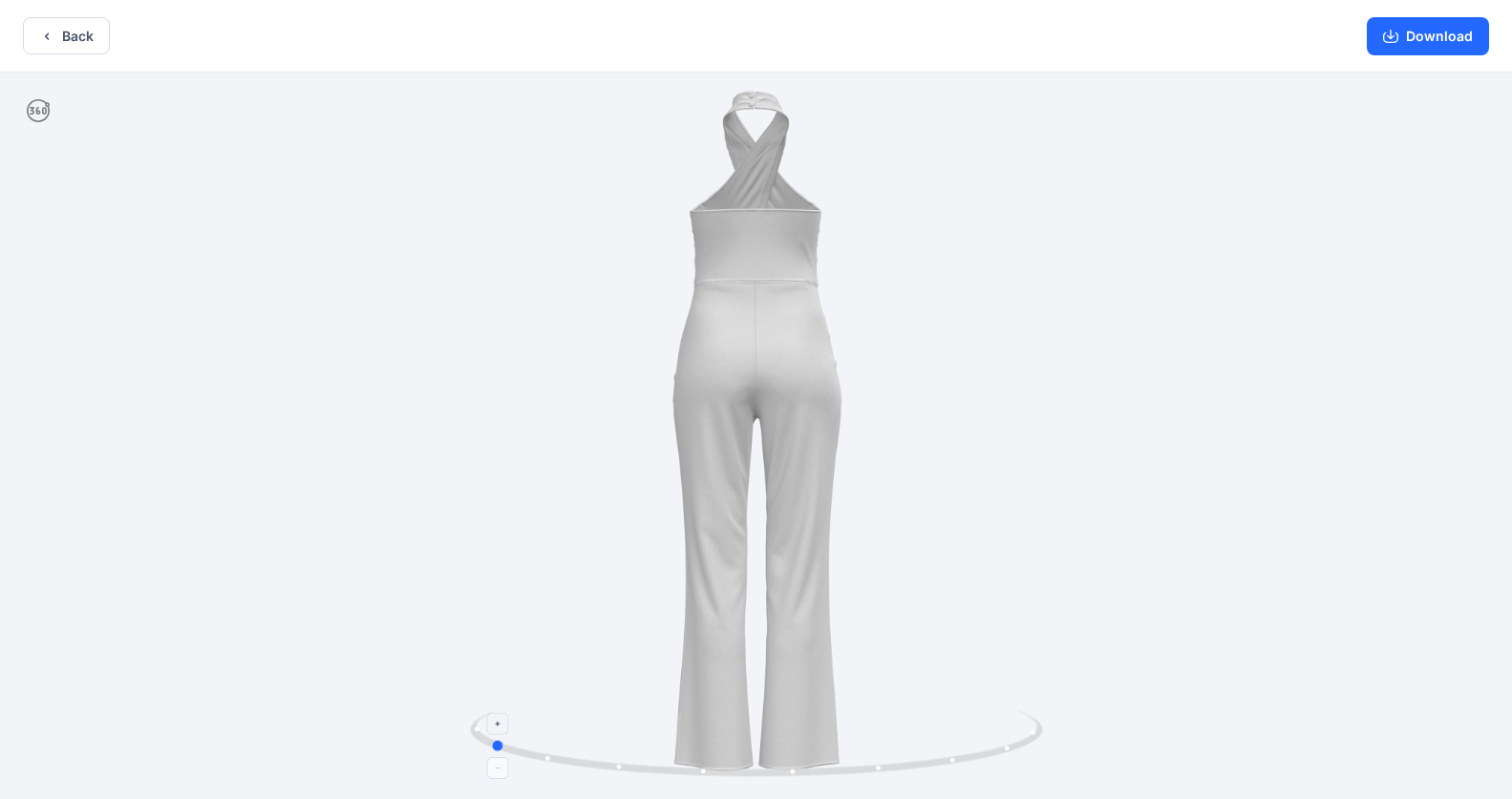 drag, startPoint x: 992, startPoint y: 751, endPoint x: 962, endPoint y: 762, distance: 31.95309 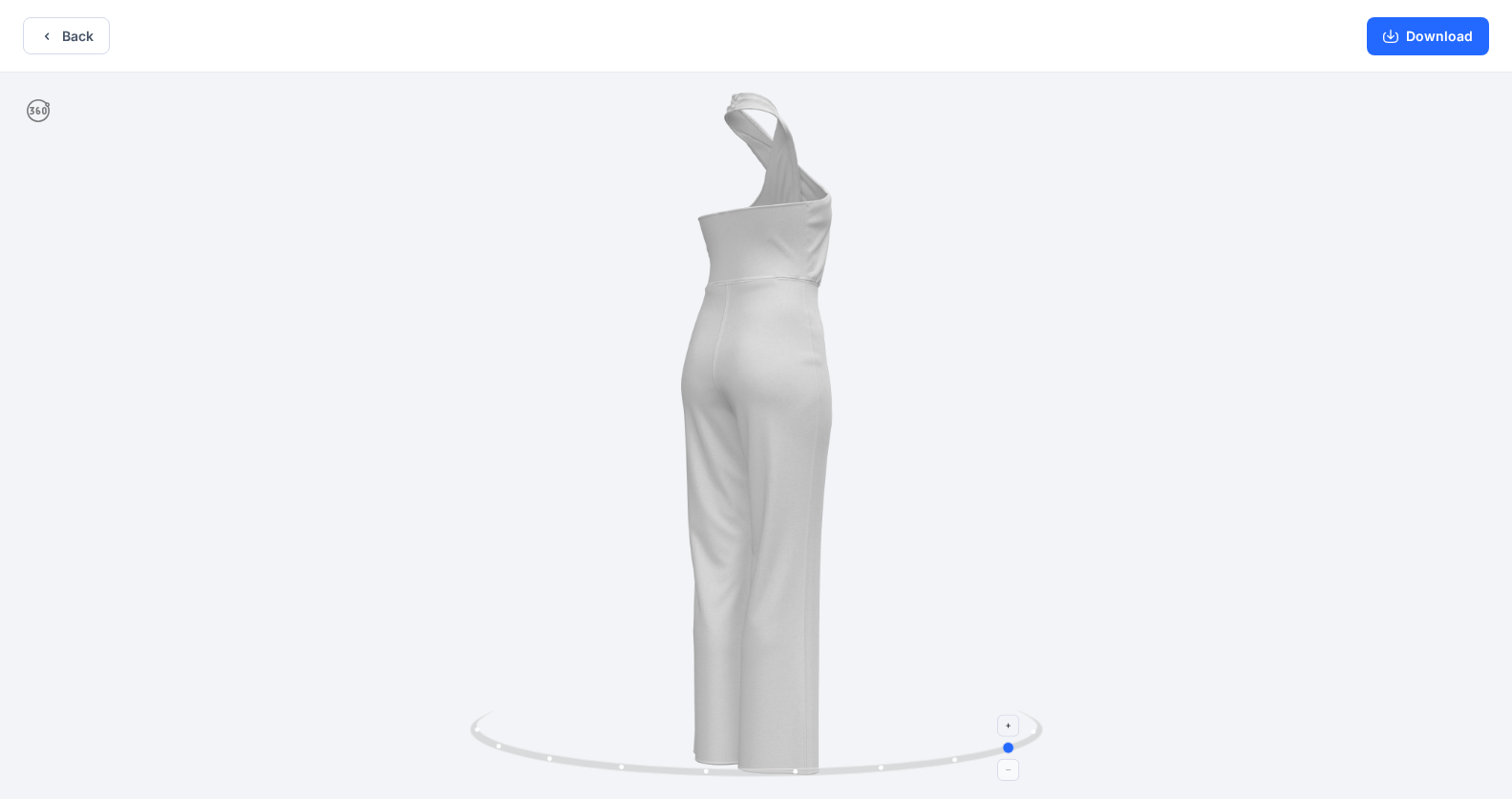 drag, startPoint x: 954, startPoint y: 757, endPoint x: 910, endPoint y: 762, distance: 44.28318 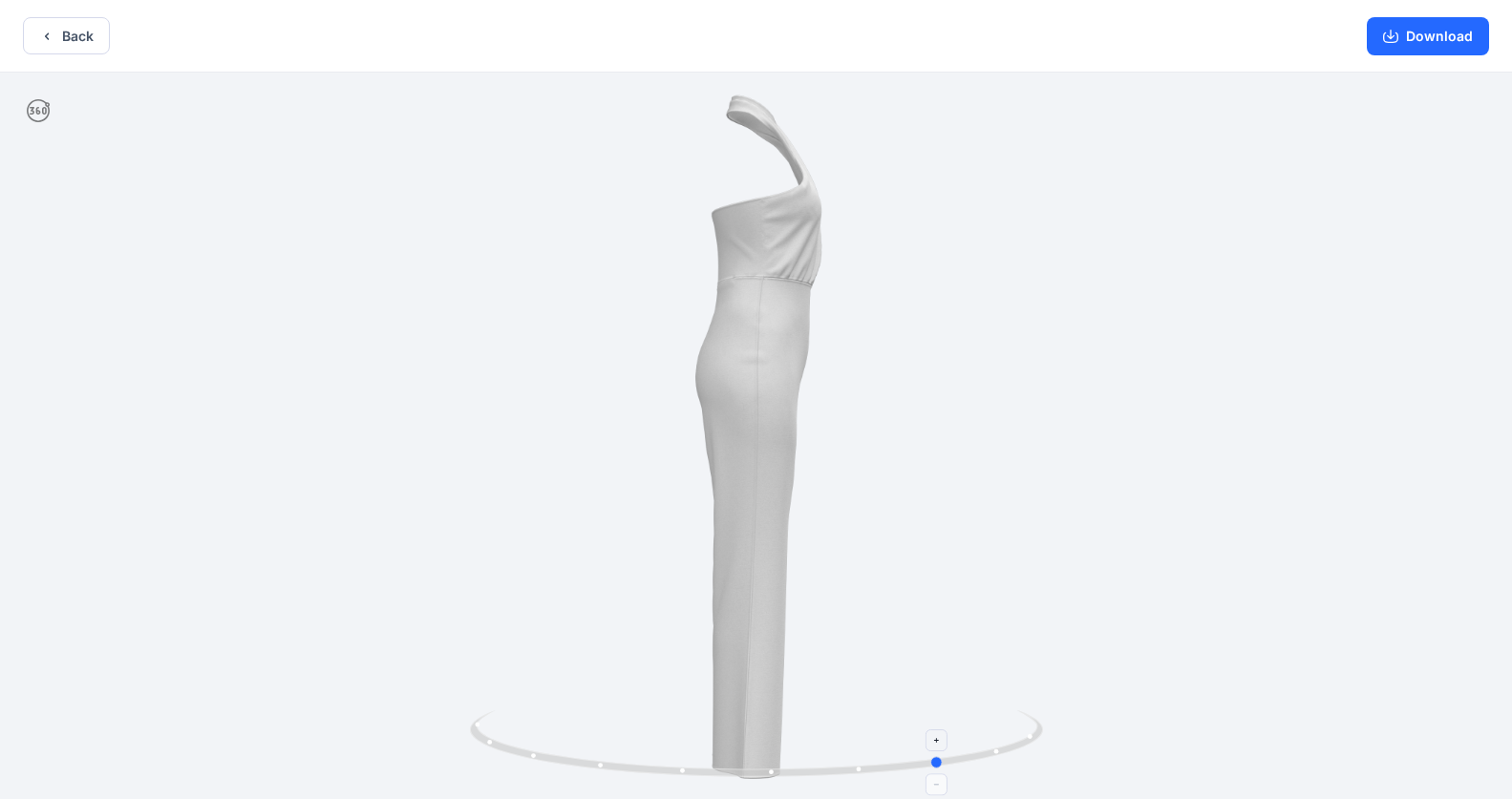 drag, startPoint x: 1010, startPoint y: 746, endPoint x: 933, endPoint y: 744, distance: 77.02597 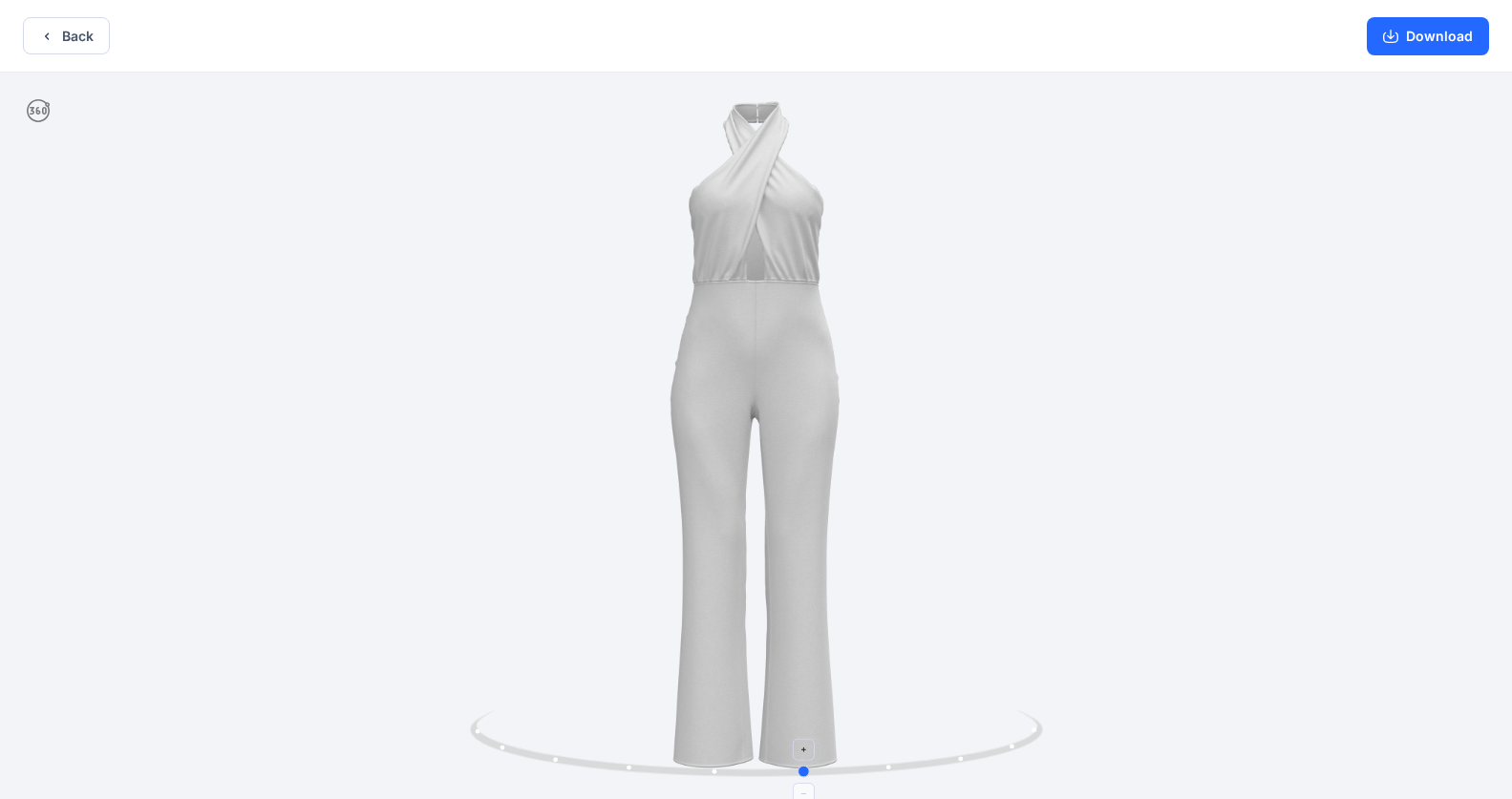 drag, startPoint x: 1031, startPoint y: 735, endPoint x: 894, endPoint y: 756, distance: 138.6001 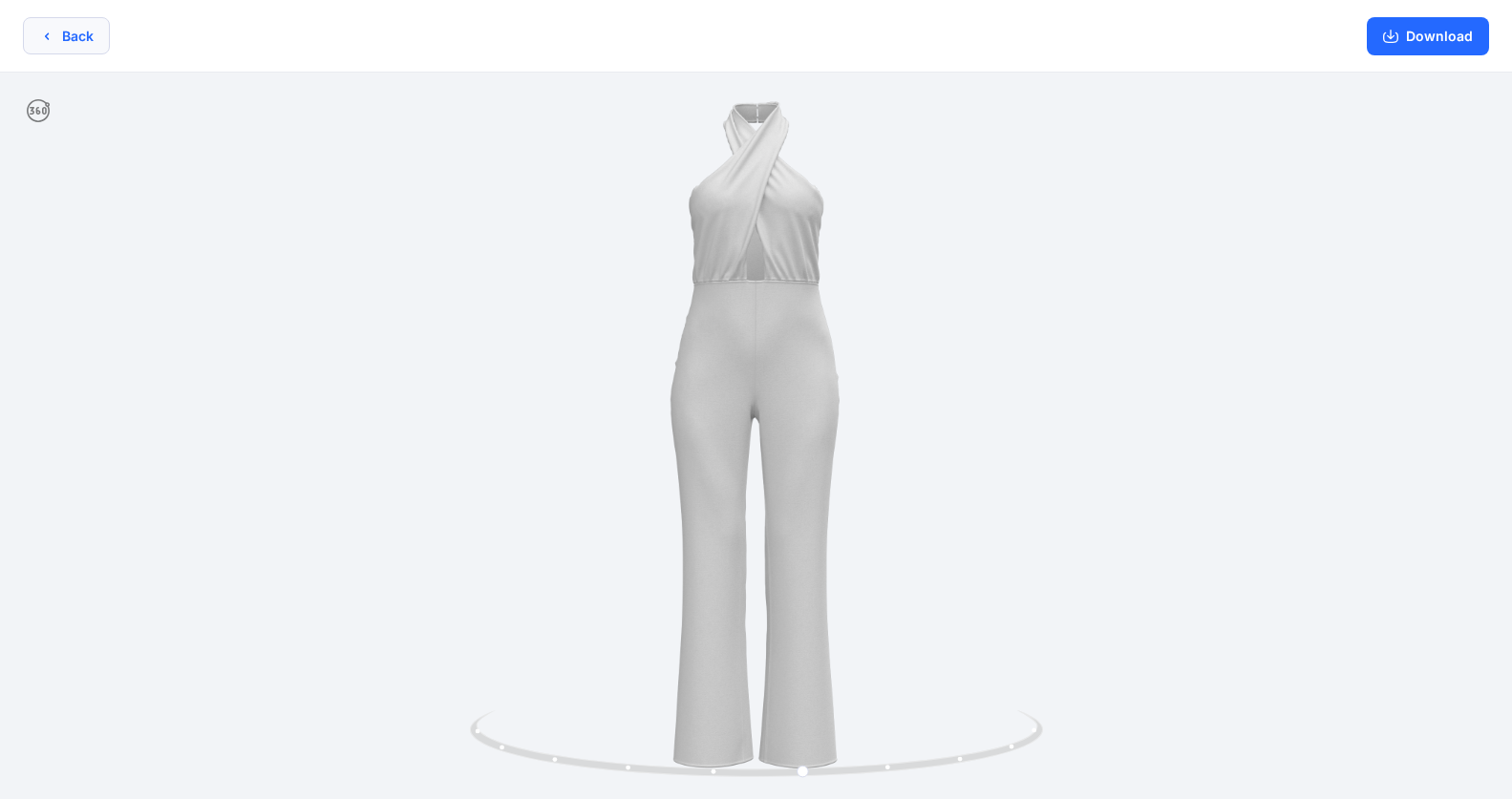 click on "Back" at bounding box center [66, 35] 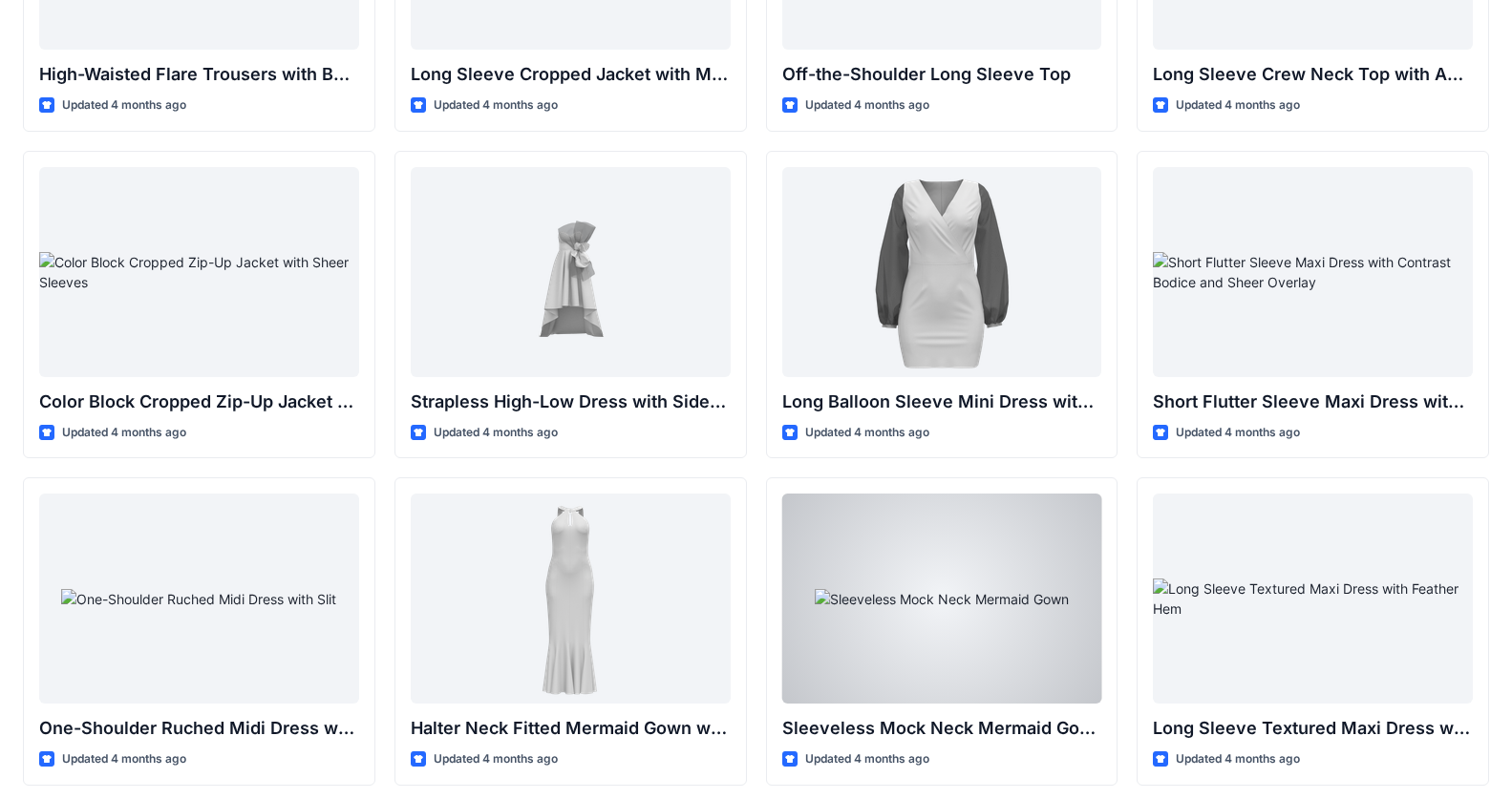 scroll, scrollTop: 239, scrollLeft: 0, axis: vertical 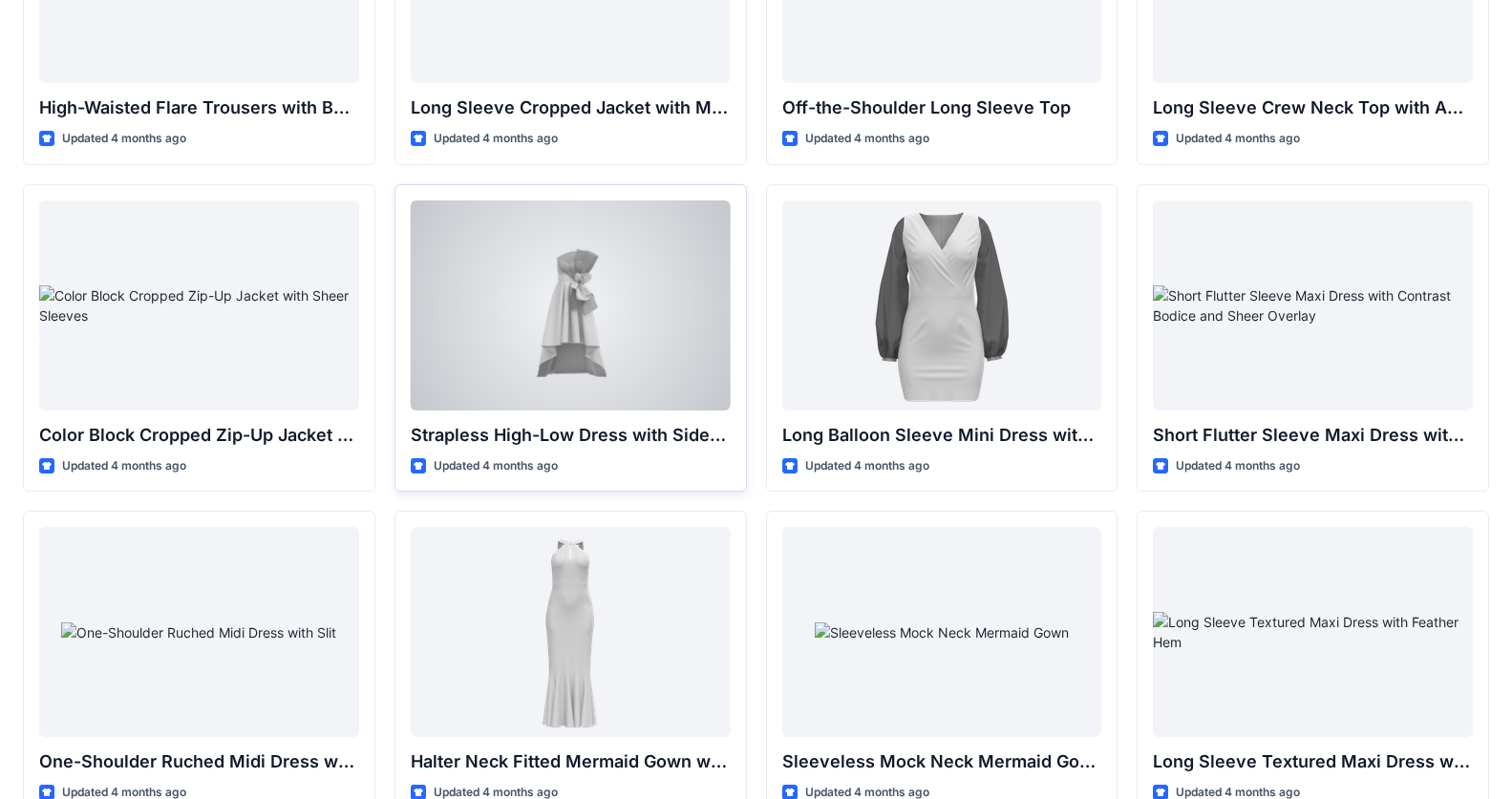 click at bounding box center [570, 305] 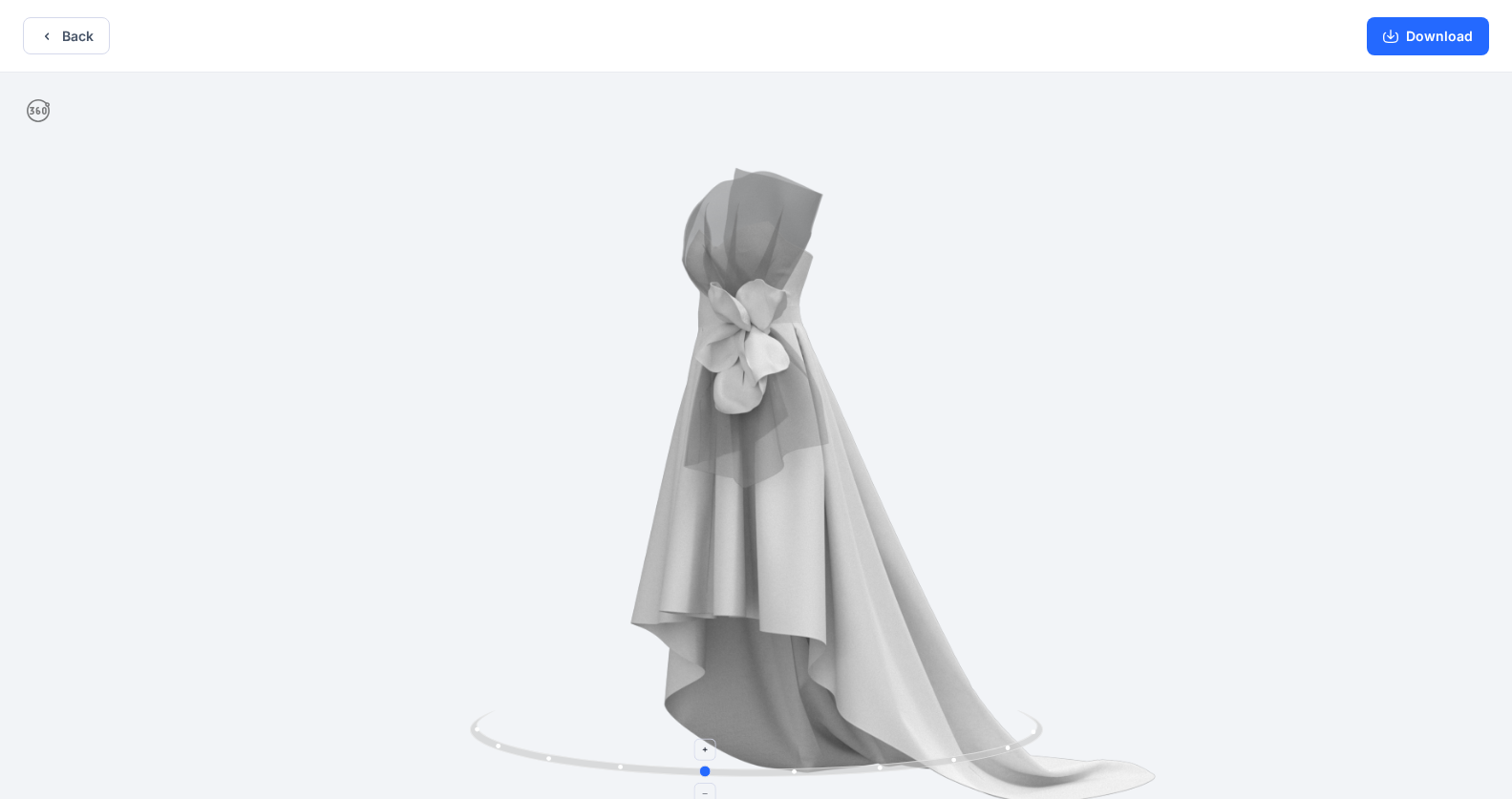 drag, startPoint x: 922, startPoint y: 761, endPoint x: 872, endPoint y: 765, distance: 50.159745 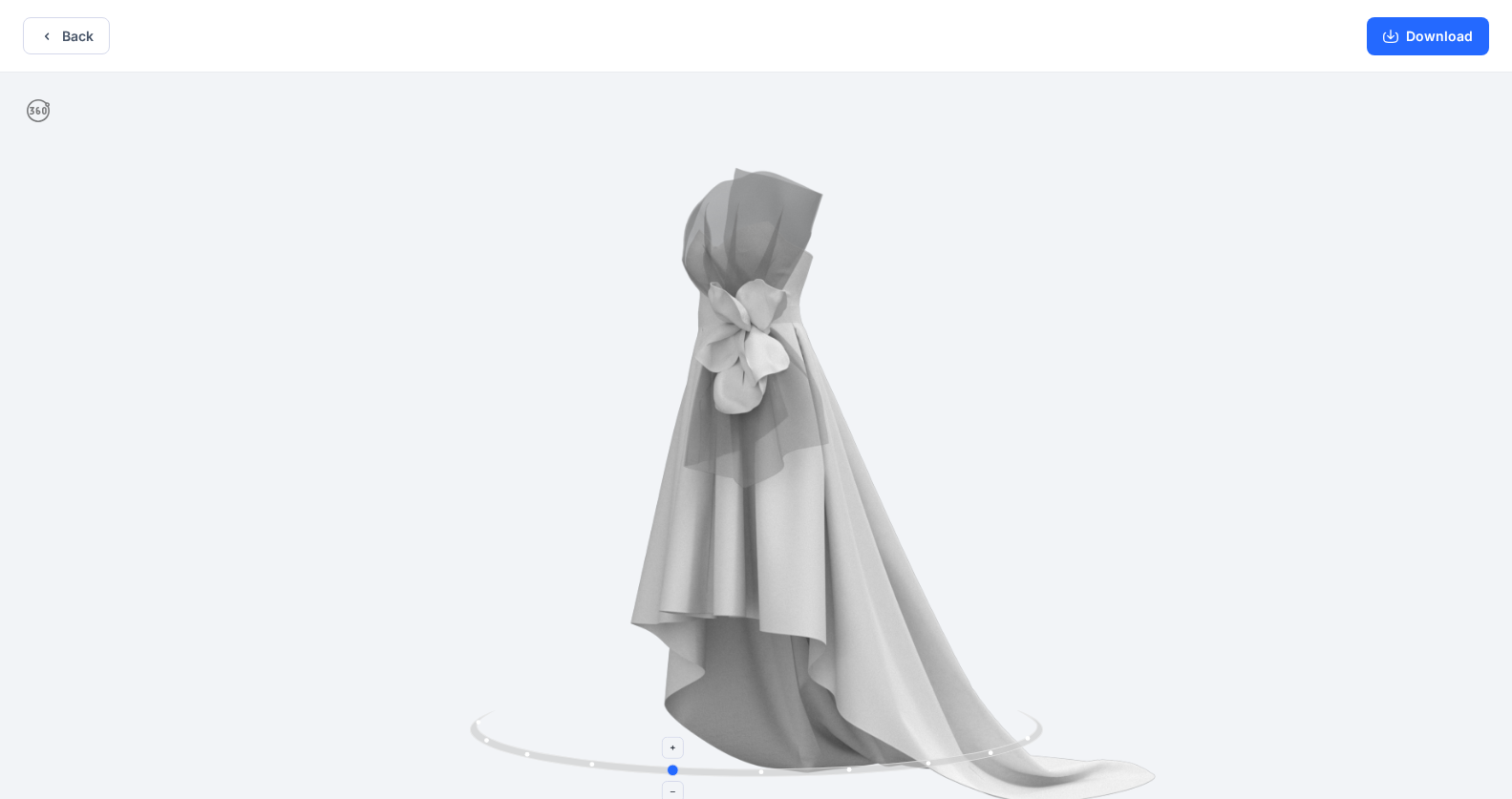 drag, startPoint x: 879, startPoint y: 764, endPoint x: 846, endPoint y: 761, distance: 33.136083 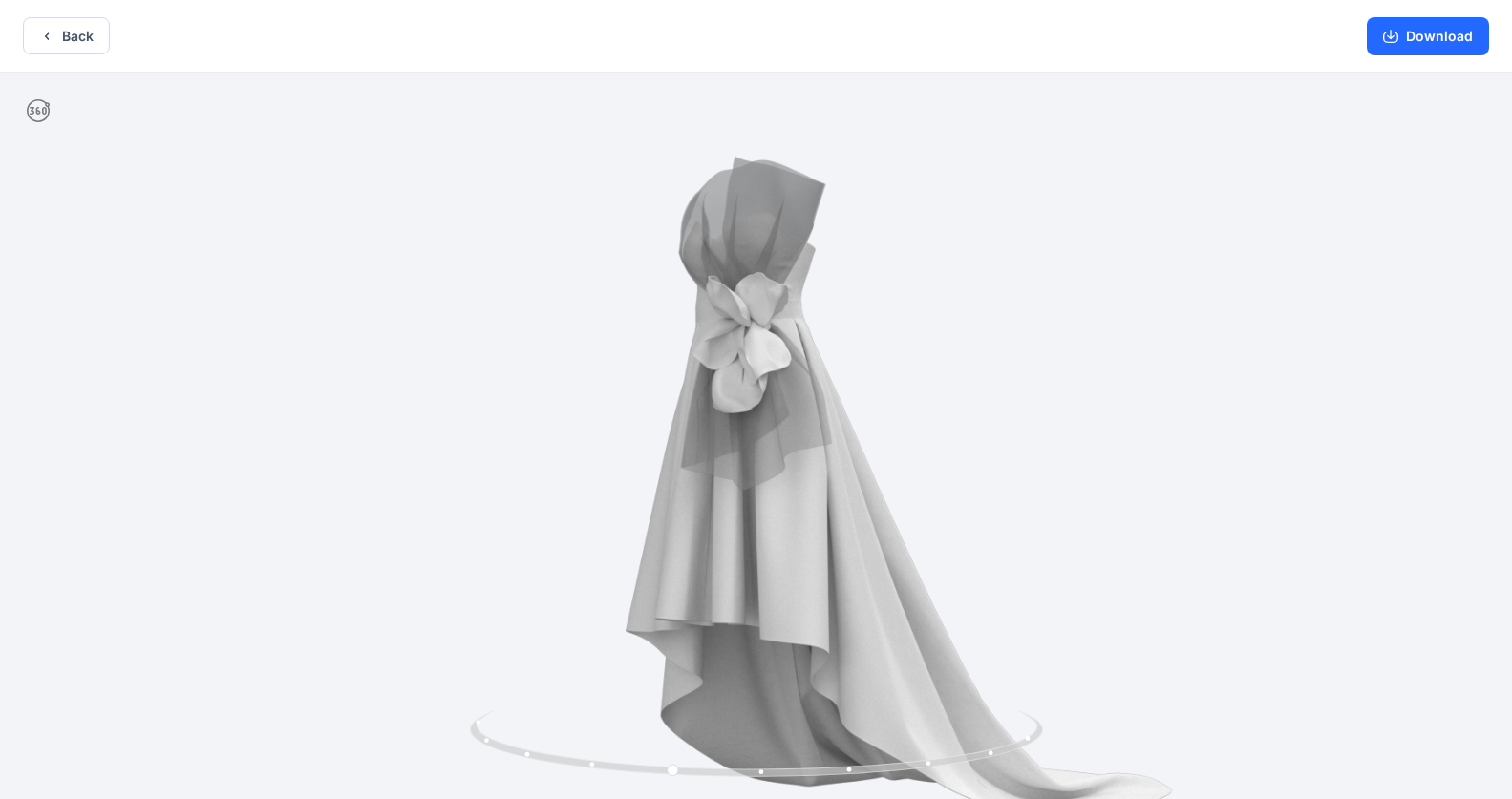 scroll, scrollTop: 4, scrollLeft: 0, axis: vertical 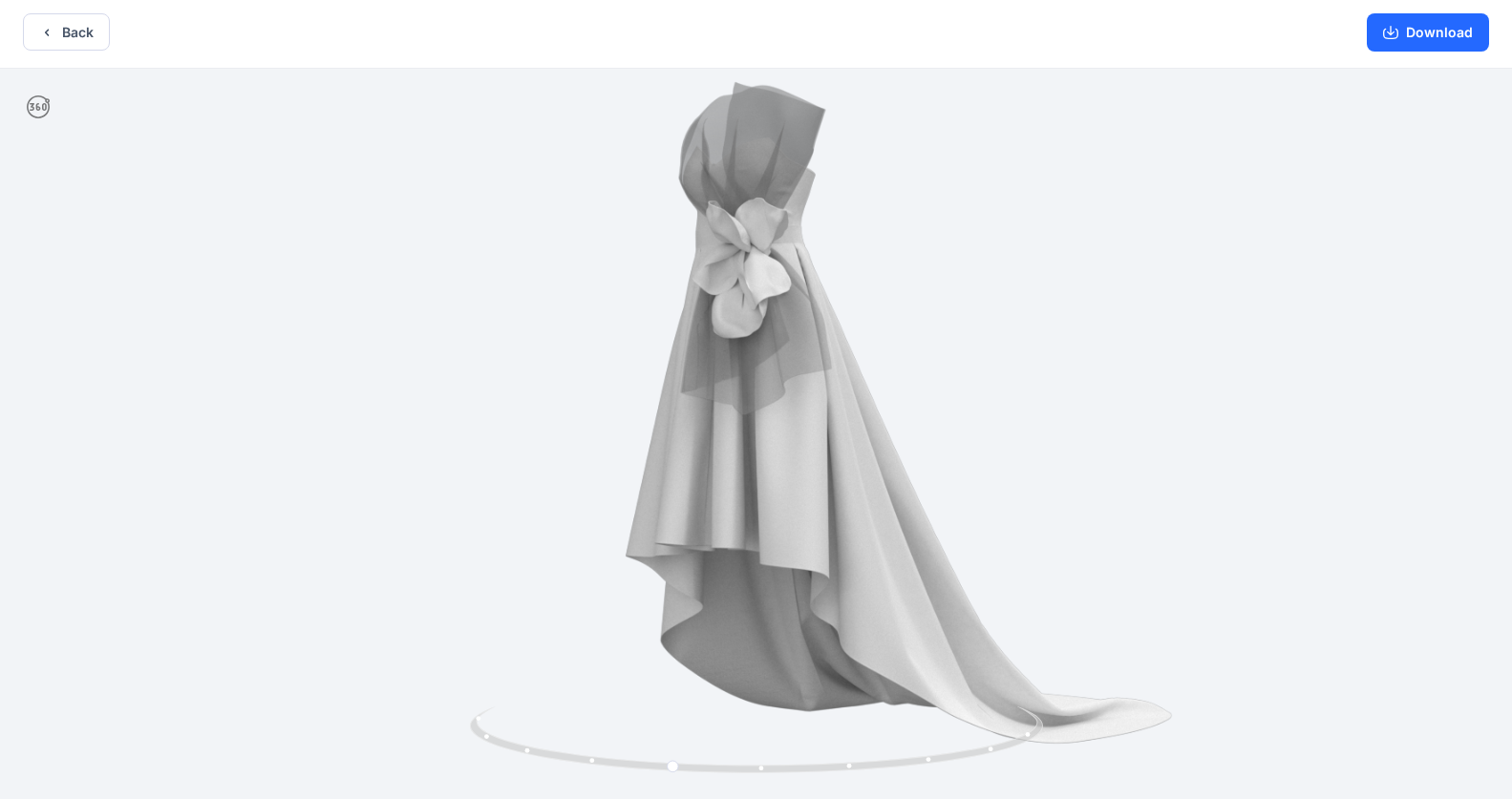 drag, startPoint x: 850, startPoint y: 686, endPoint x: 851, endPoint y: 546, distance: 140.0036 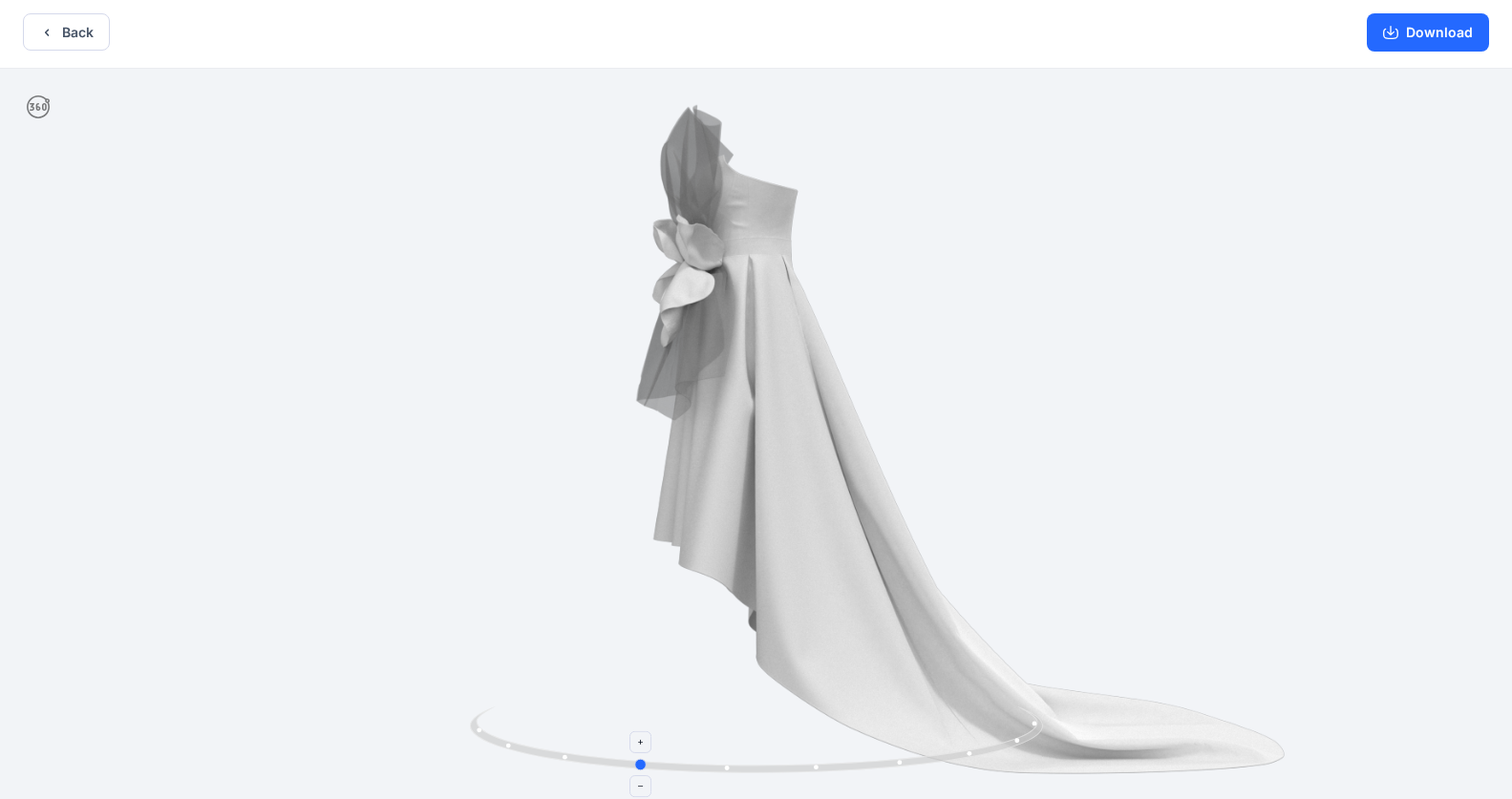 drag, startPoint x: 929, startPoint y: 760, endPoint x: 896, endPoint y: 765, distance: 33.37664 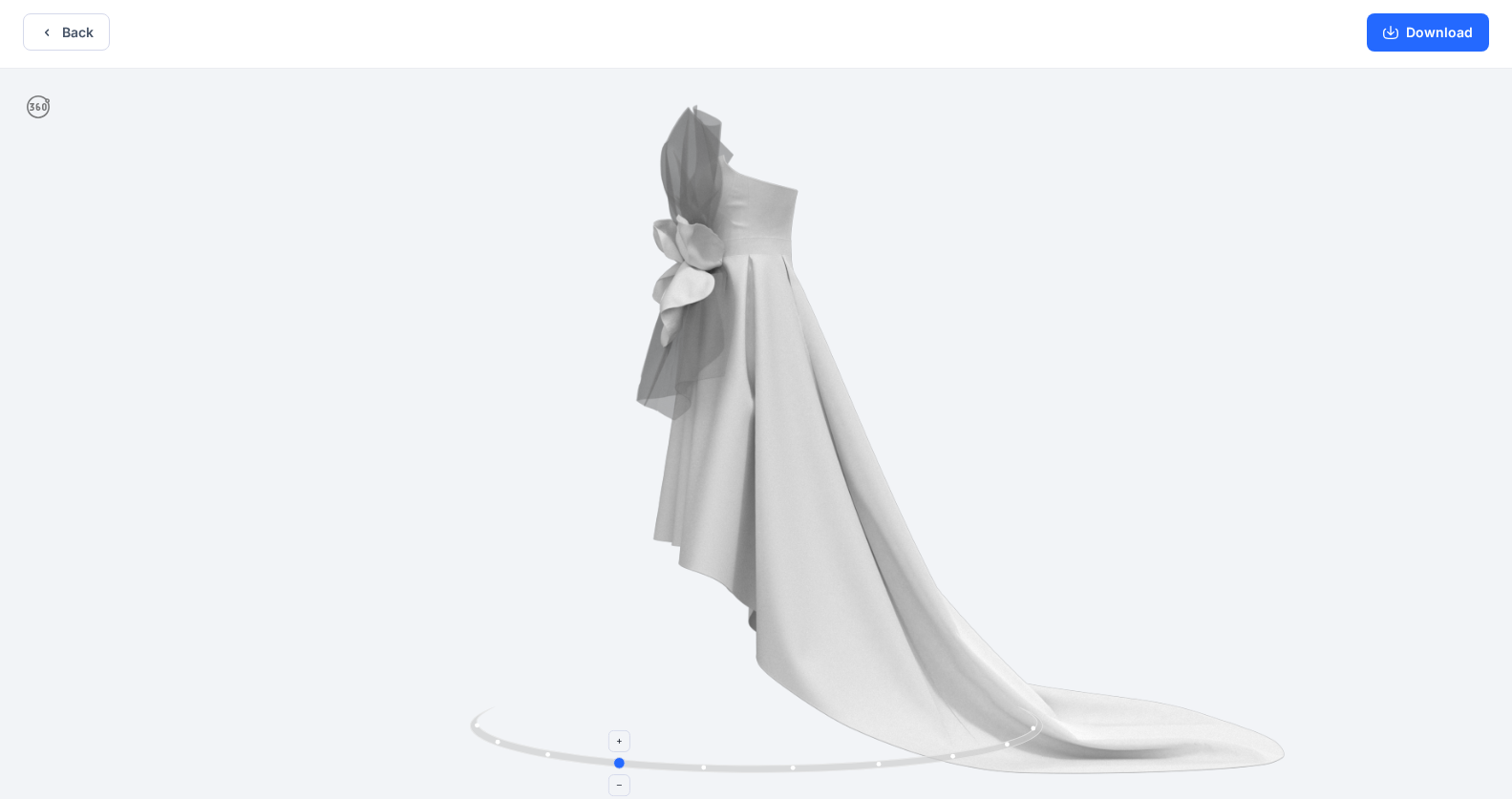 drag, startPoint x: 902, startPoint y: 765, endPoint x: 875, endPoint y: 765, distance: 27 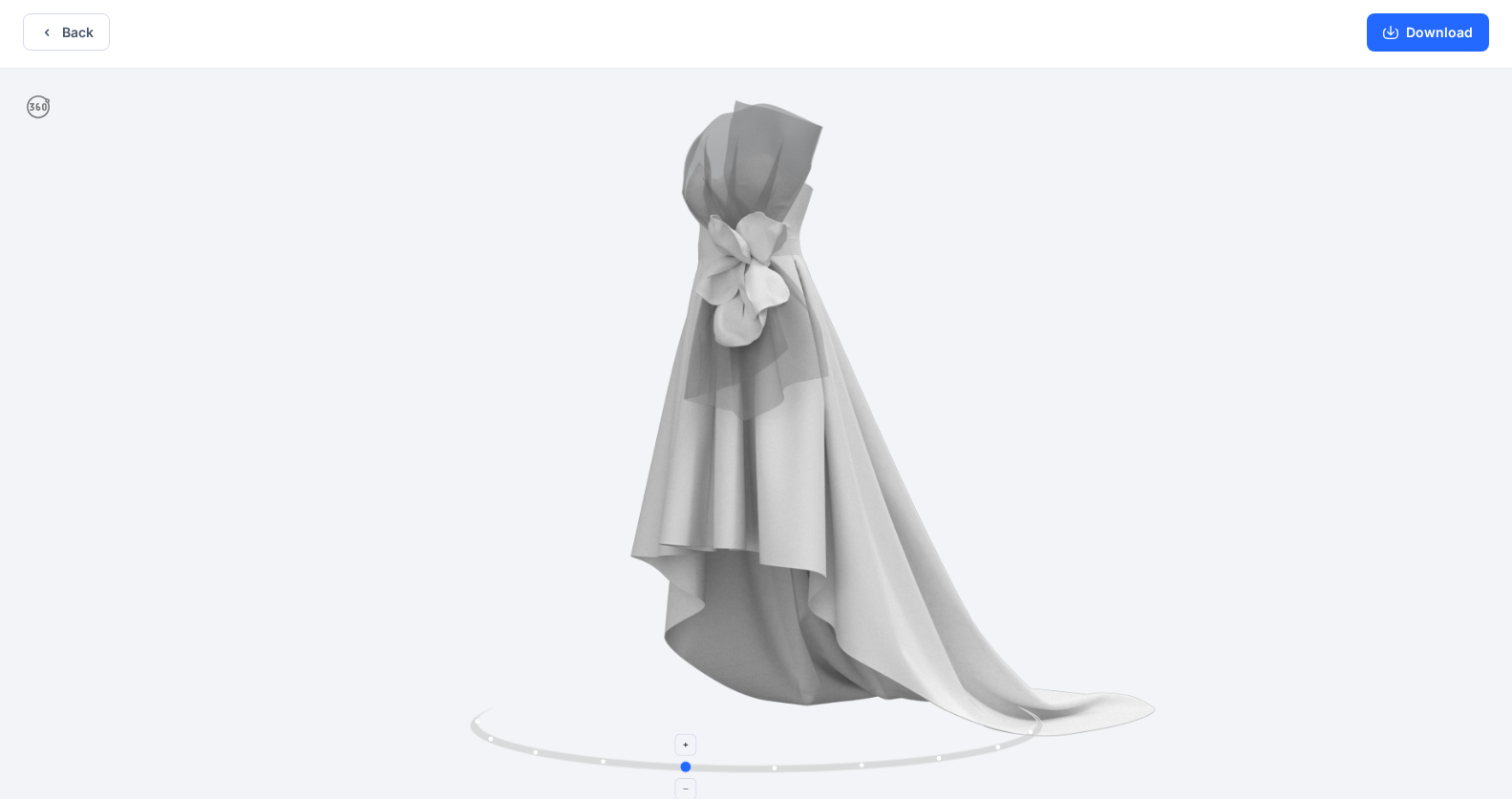 drag, startPoint x: 953, startPoint y: 757, endPoint x: 1027, endPoint y: 750, distance: 74.33034 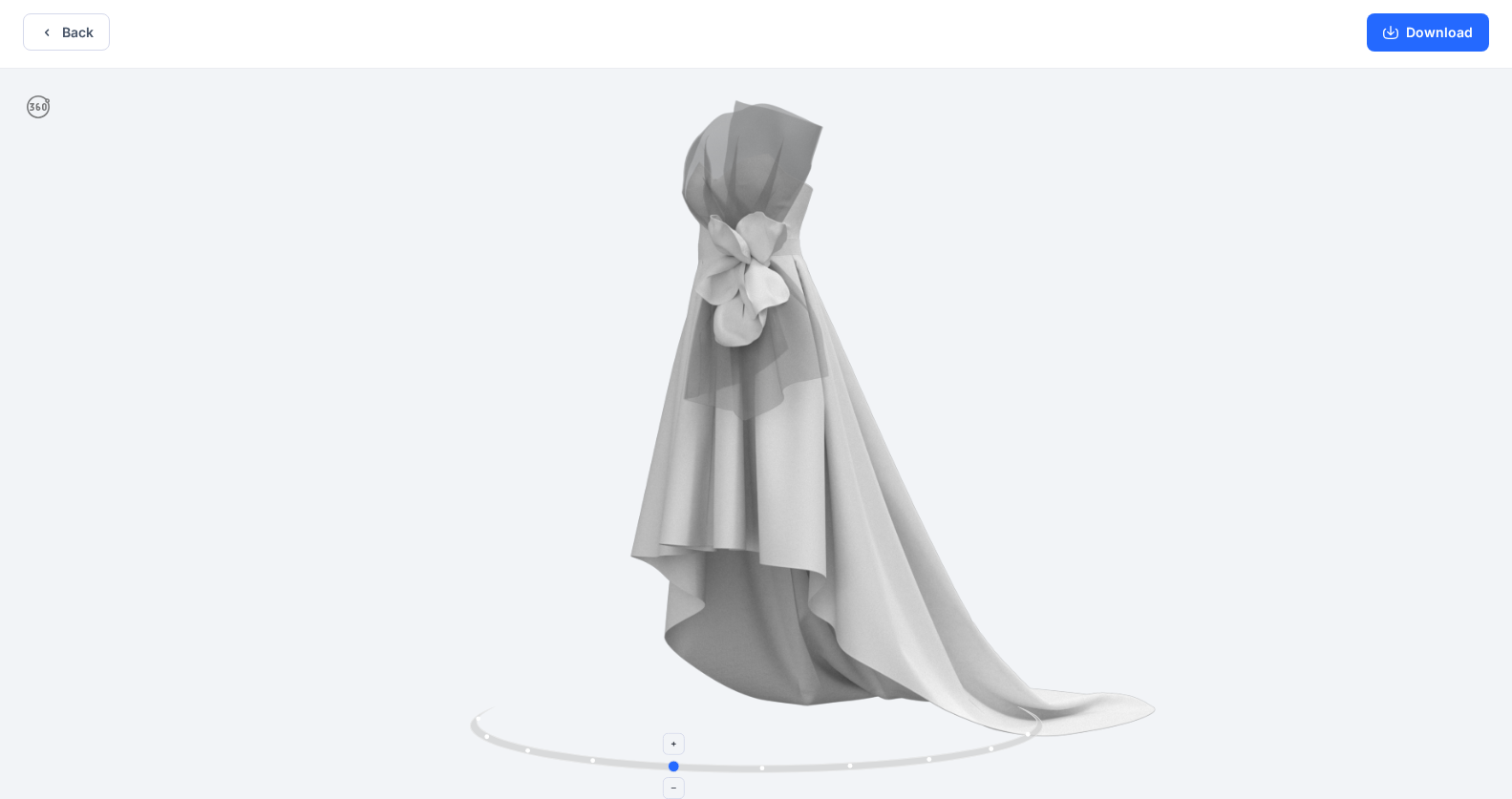 drag, startPoint x: 941, startPoint y: 759, endPoint x: 928, endPoint y: 760, distance: 13.038405 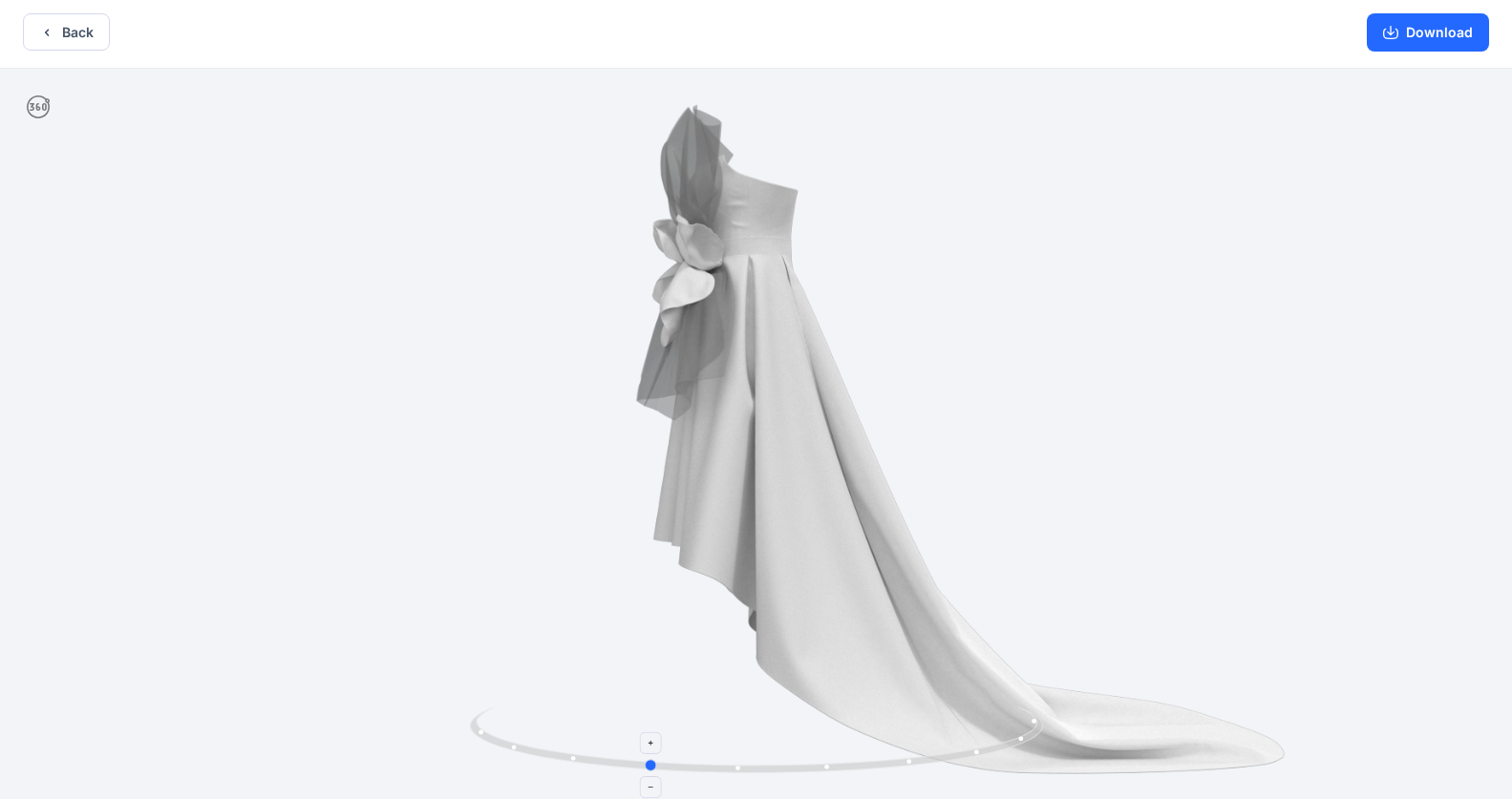 drag, startPoint x: 930, startPoint y: 757, endPoint x: 907, endPoint y: 738, distance: 29.833 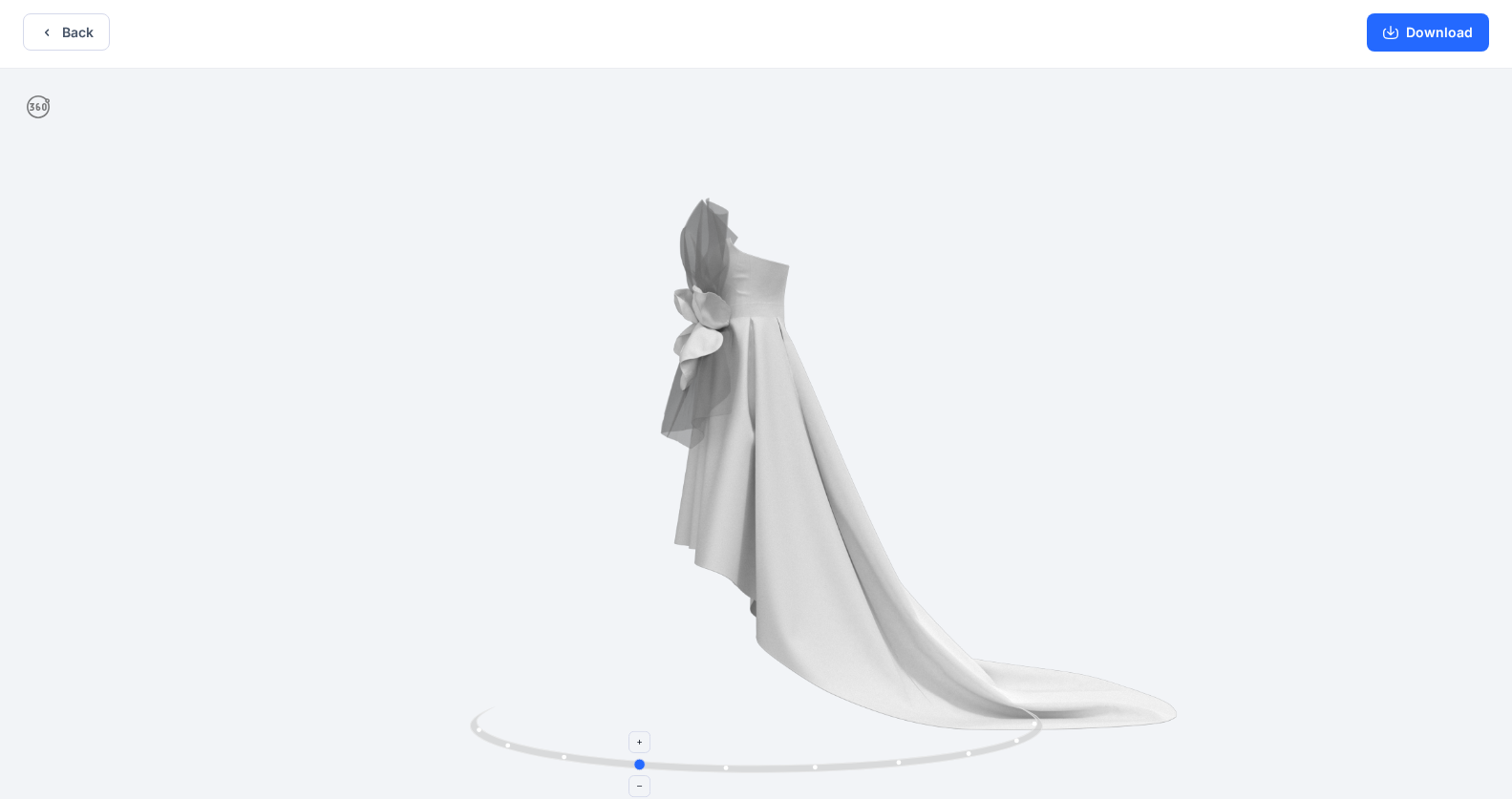 drag, startPoint x: 981, startPoint y: 747, endPoint x: 961, endPoint y: 751, distance: 20.396078 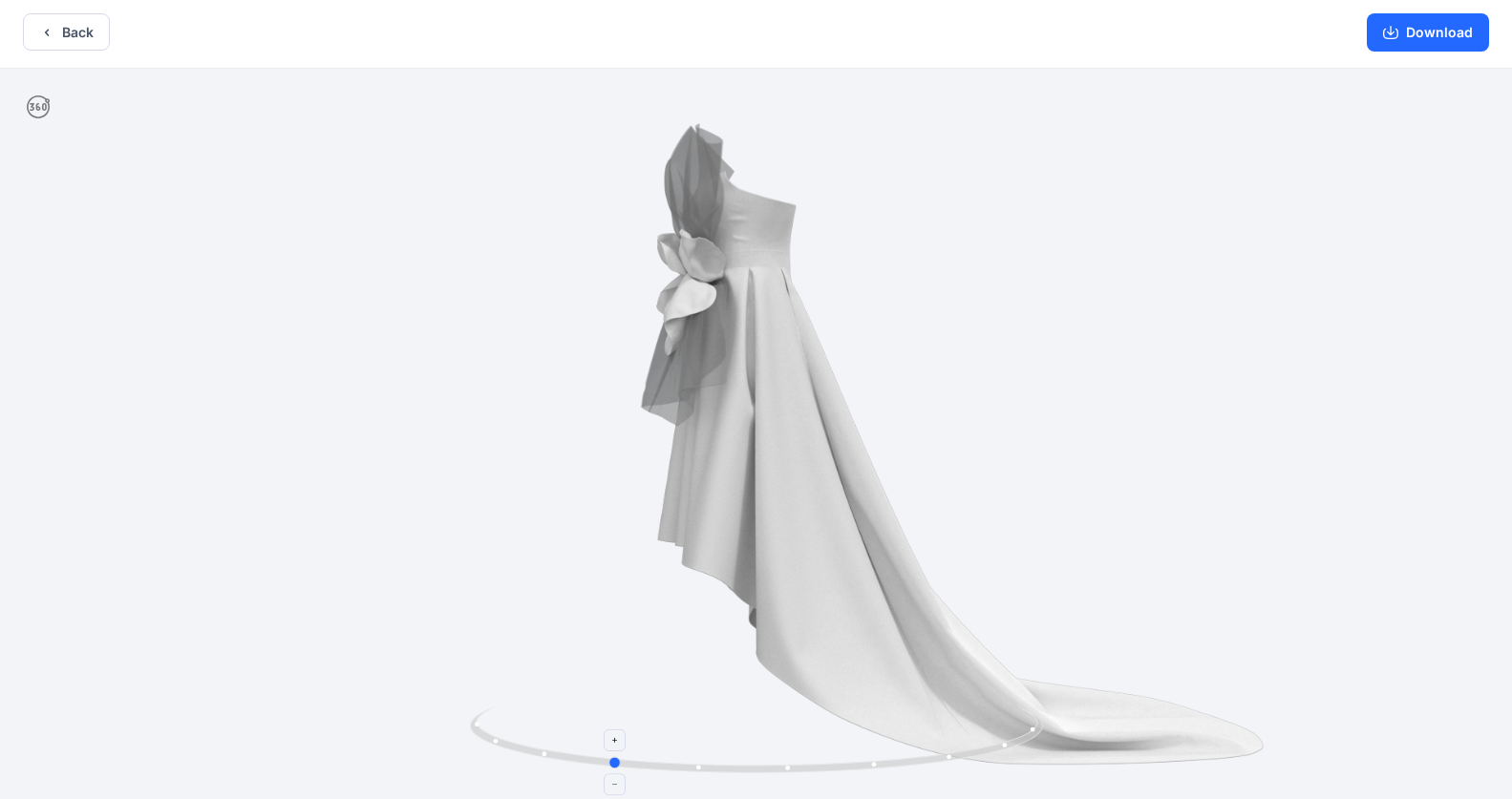drag, startPoint x: 966, startPoint y: 756, endPoint x: 943, endPoint y: 748, distance: 24.351591 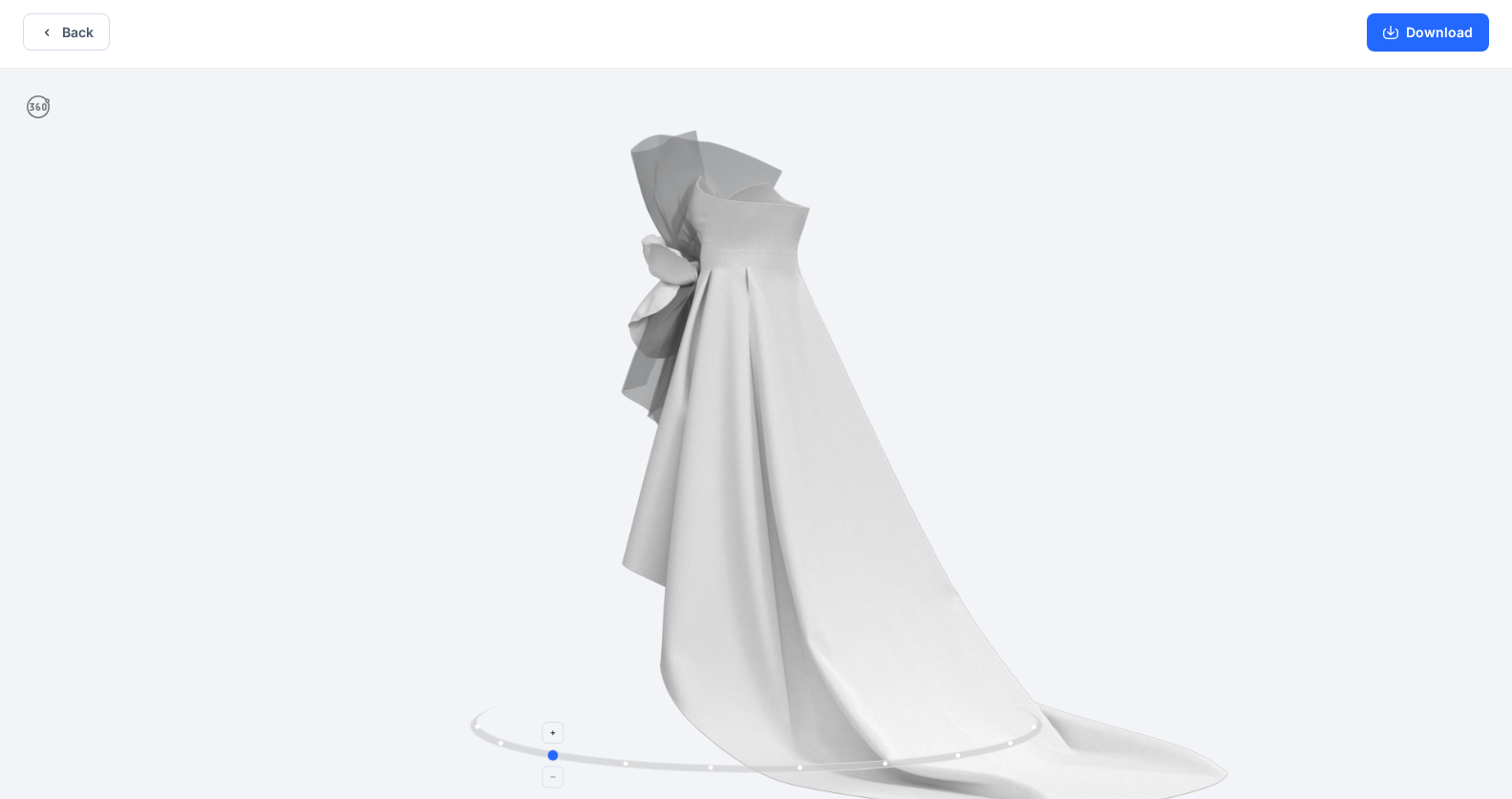 drag, startPoint x: 1005, startPoint y: 745, endPoint x: 941, endPoint y: 747, distance: 64.03124 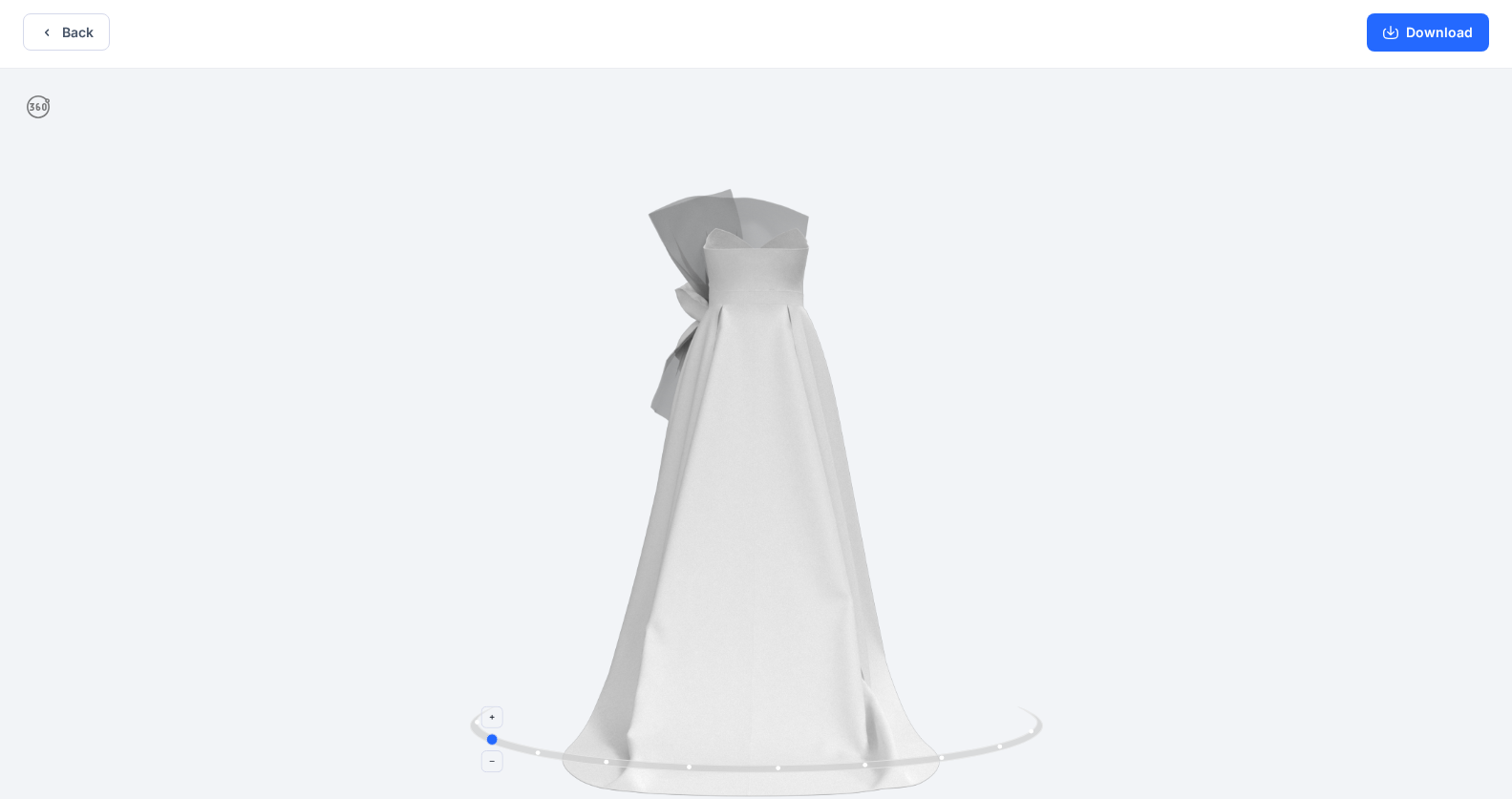 drag, startPoint x: 1006, startPoint y: 747, endPoint x: 943, endPoint y: 744, distance: 63.0714 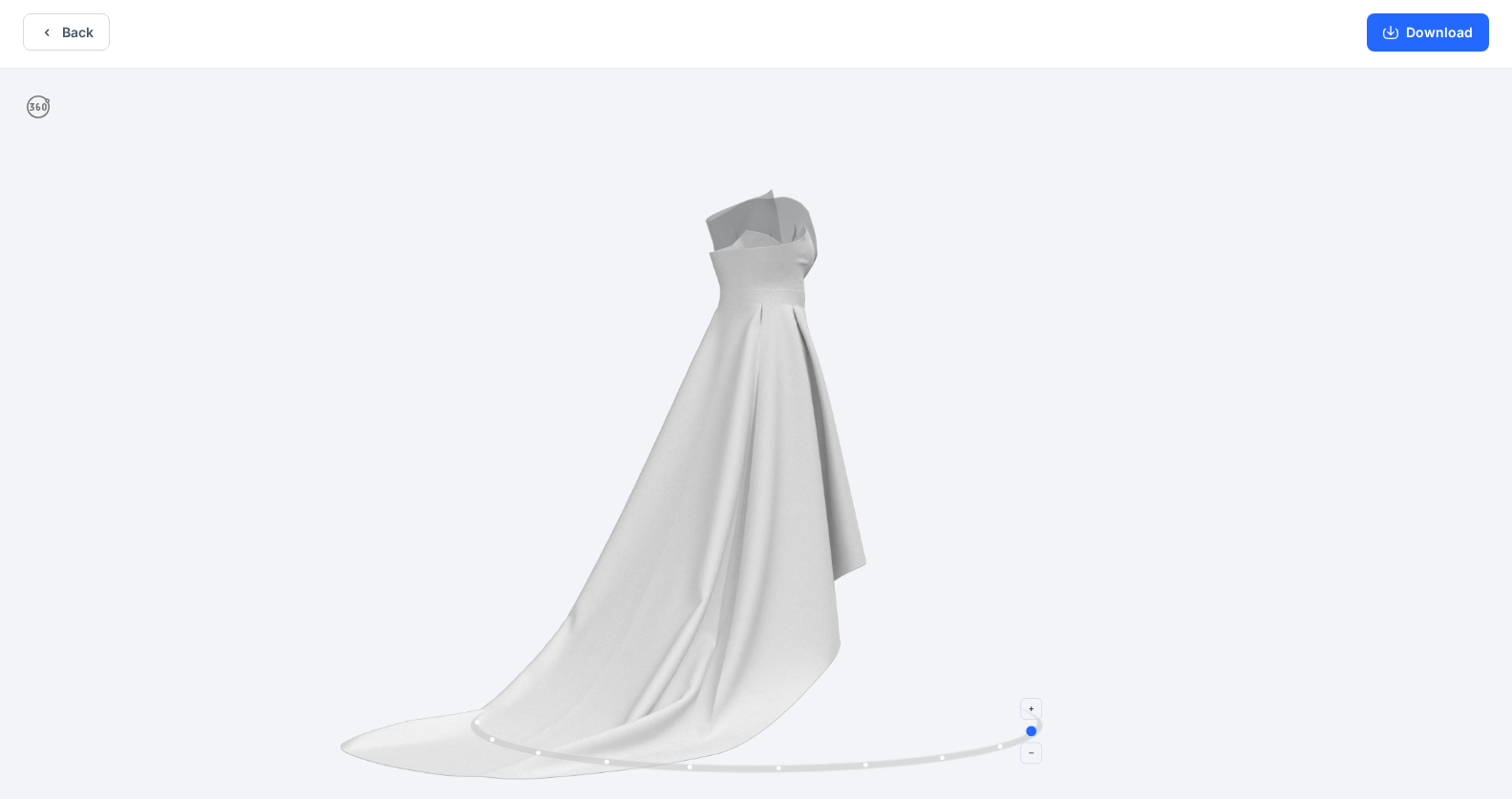 drag, startPoint x: 863, startPoint y: 765, endPoint x: 849, endPoint y: 764, distance: 14.035669 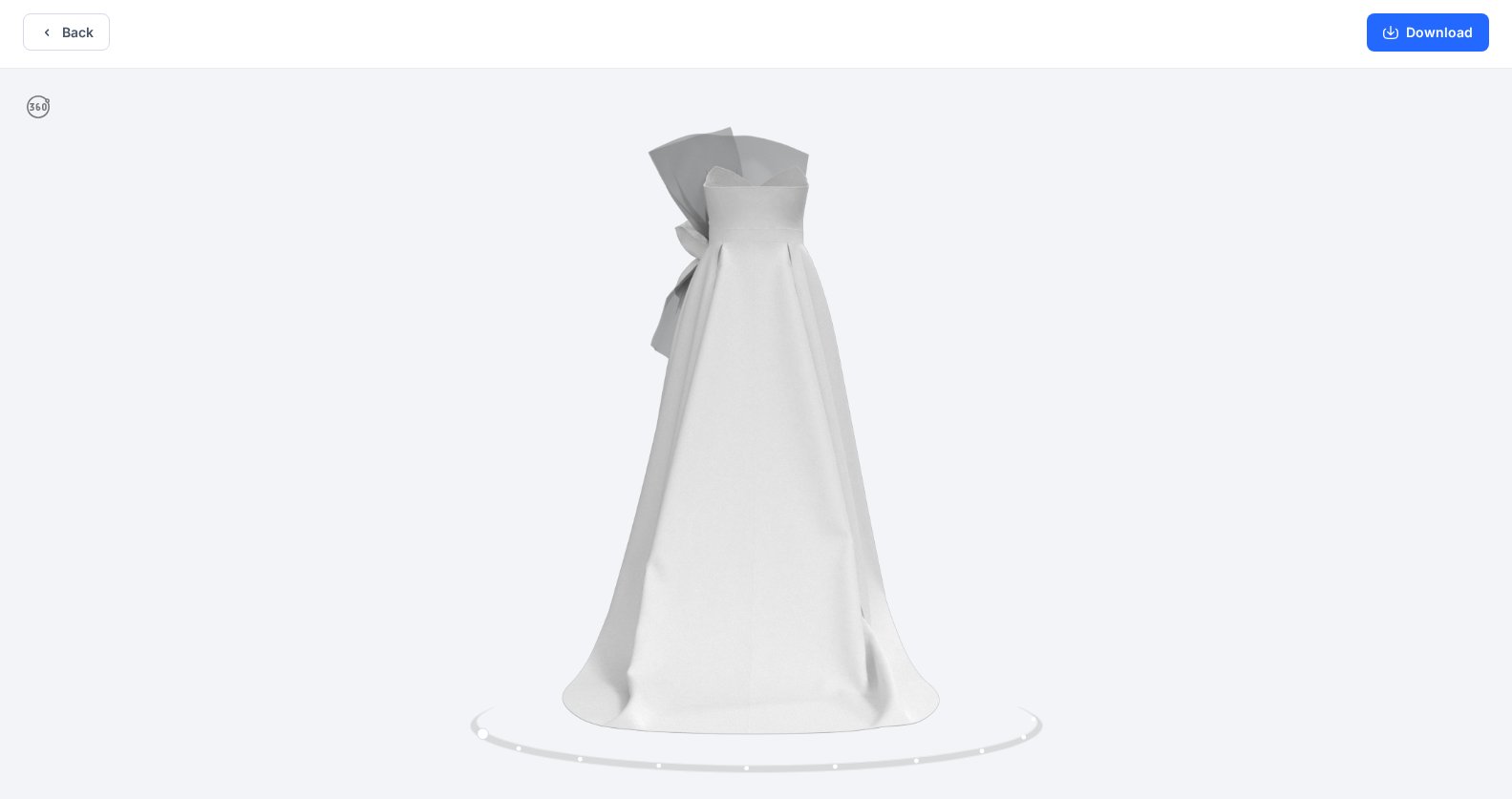 drag, startPoint x: 765, startPoint y: 654, endPoint x: 753, endPoint y: 433, distance: 221.32555 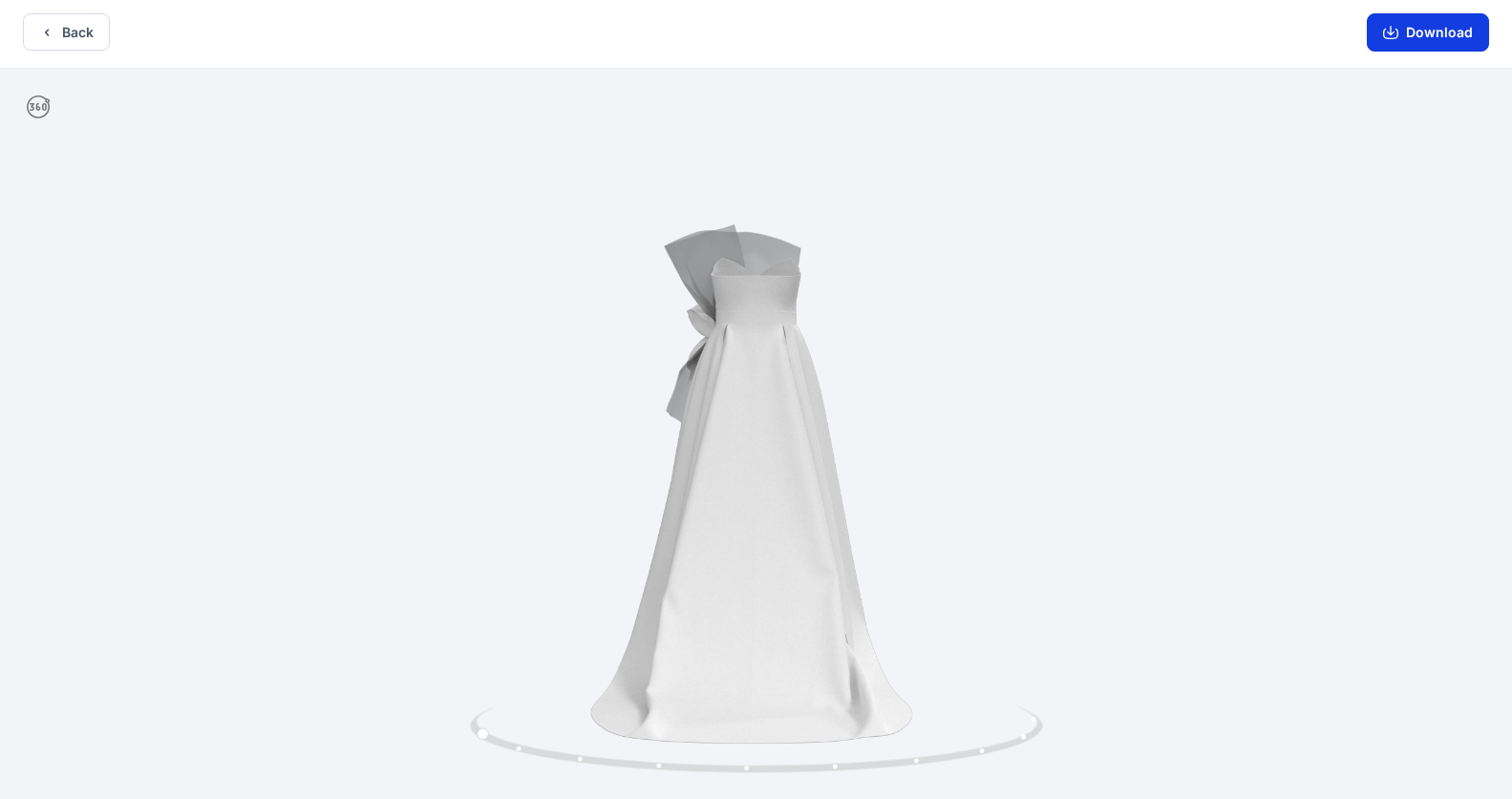 click on "Download" at bounding box center (1428, 32) 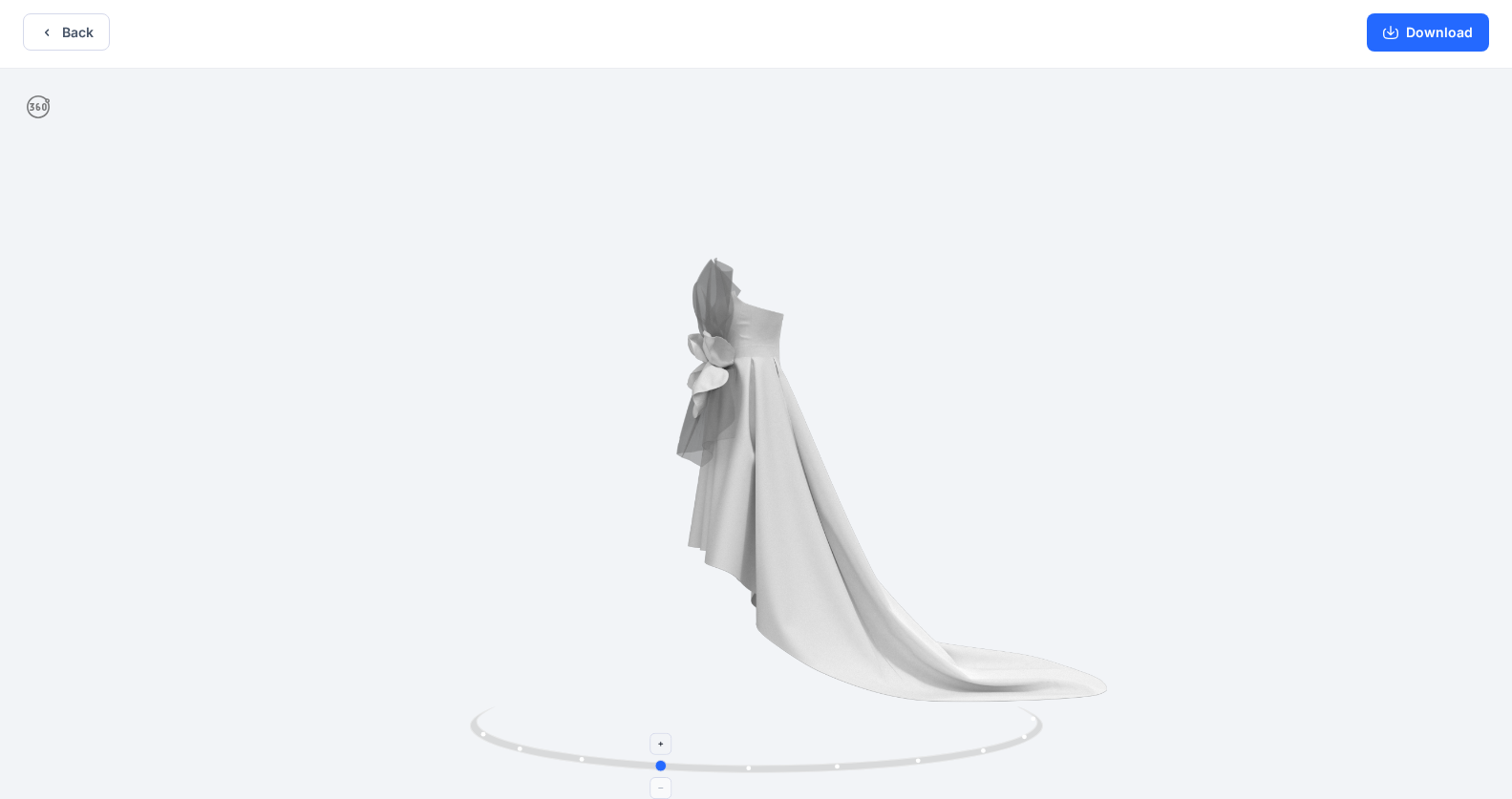drag, startPoint x: 884, startPoint y: 761, endPoint x: 529, endPoint y: 720, distance: 357.35976 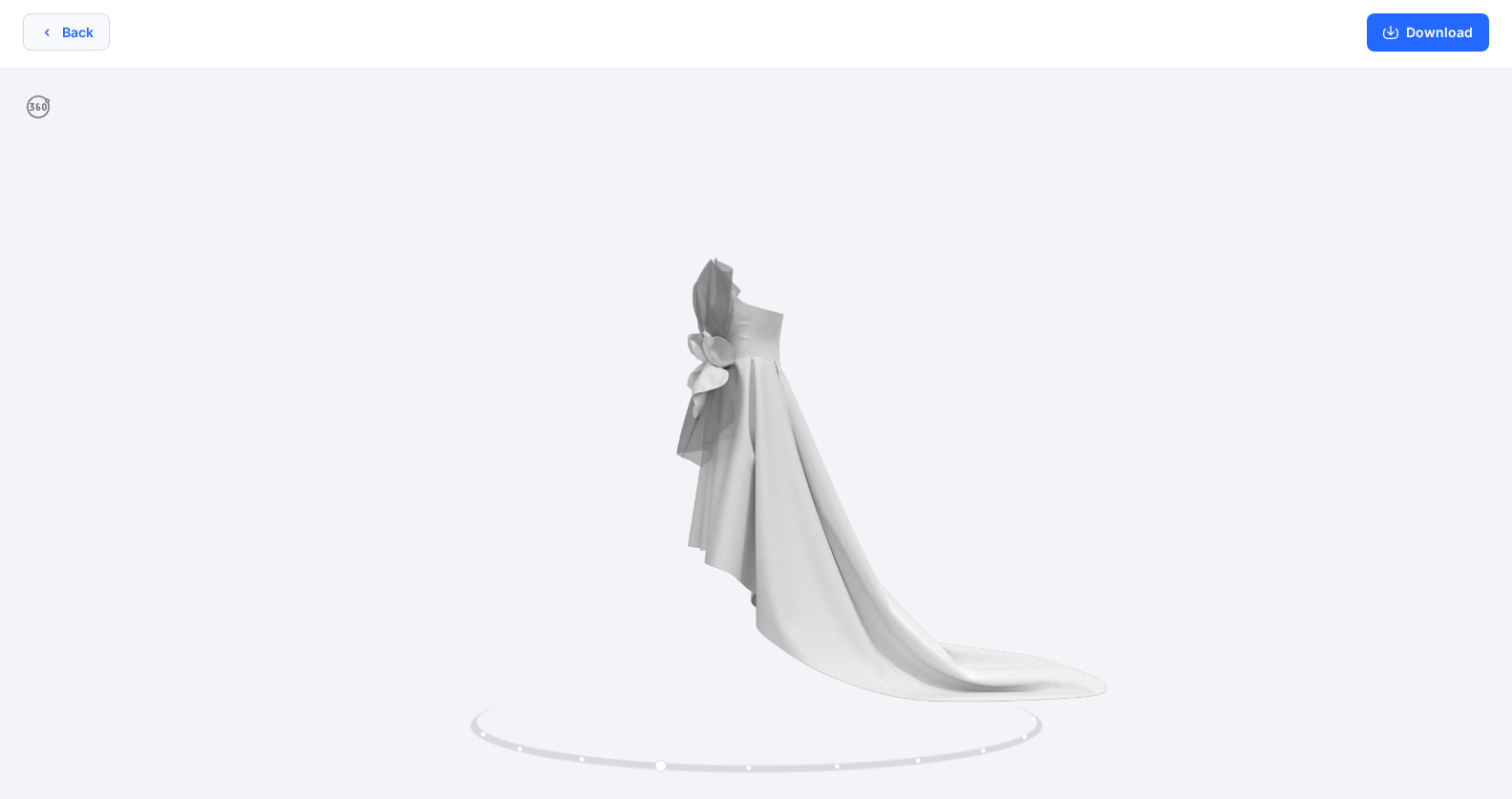 click on "Back" at bounding box center (66, 32) 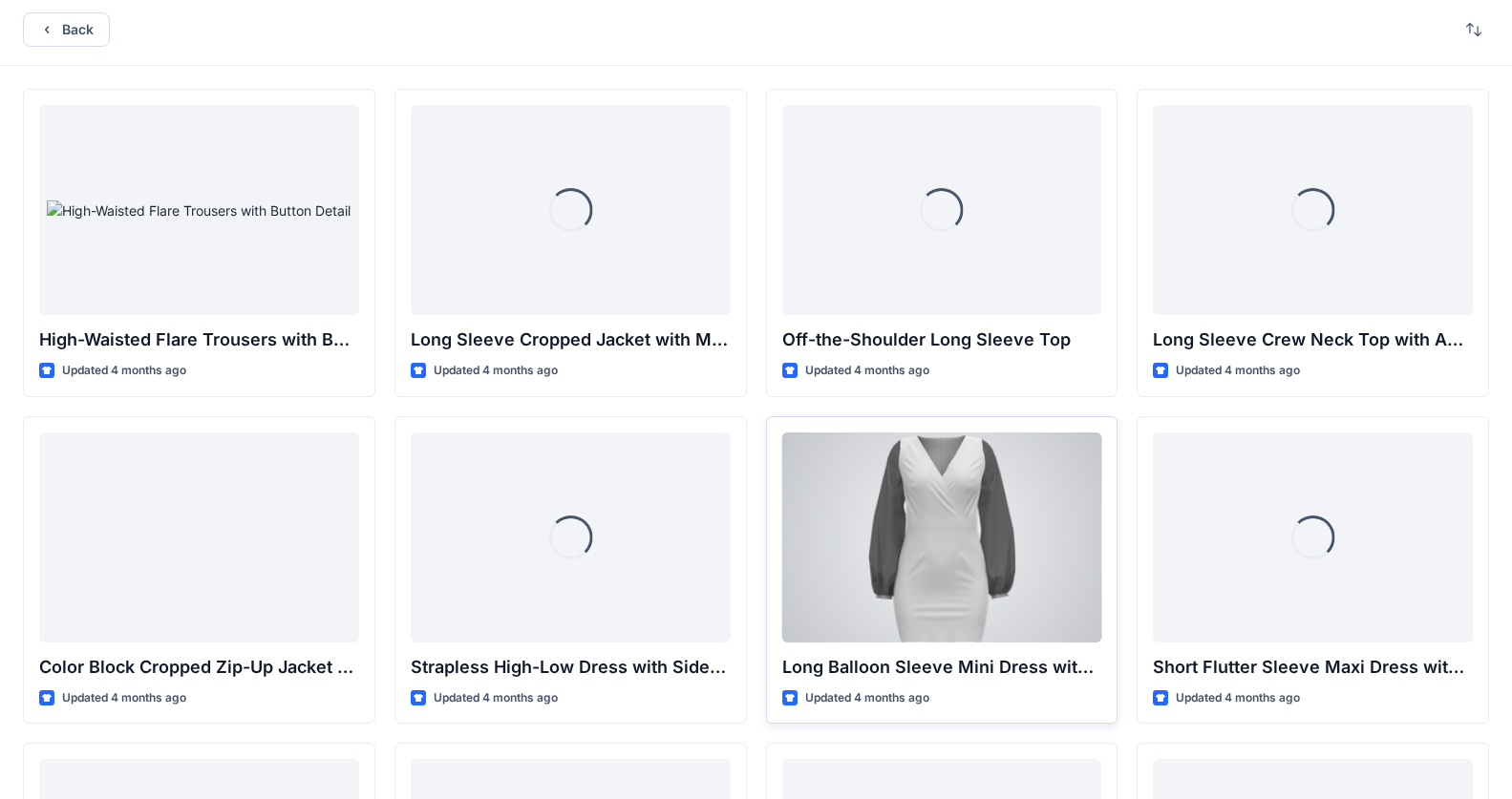 scroll, scrollTop: 0, scrollLeft: 0, axis: both 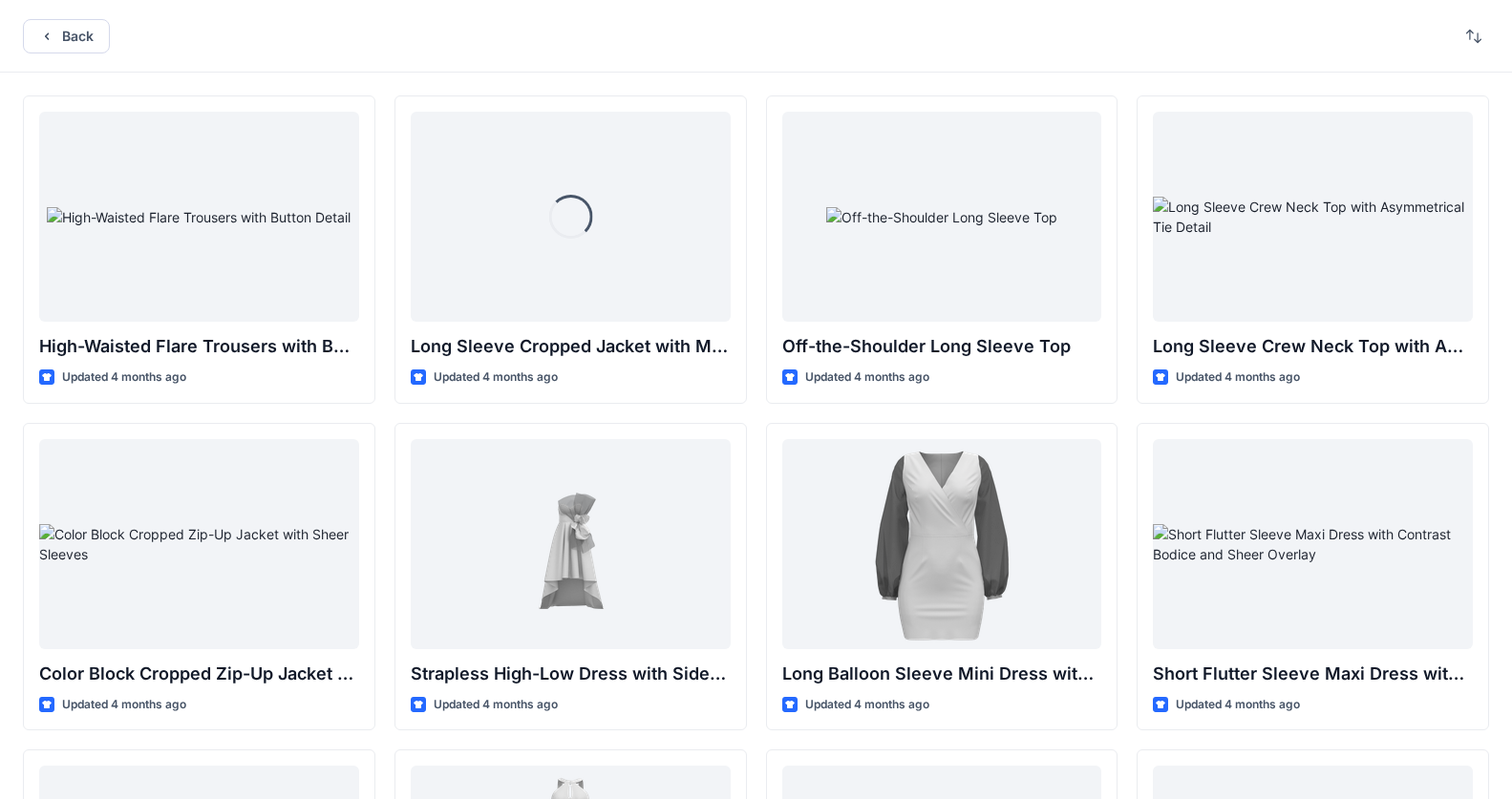 drag, startPoint x: 1116, startPoint y: 5, endPoint x: 1298, endPoint y: 12, distance: 182.13457 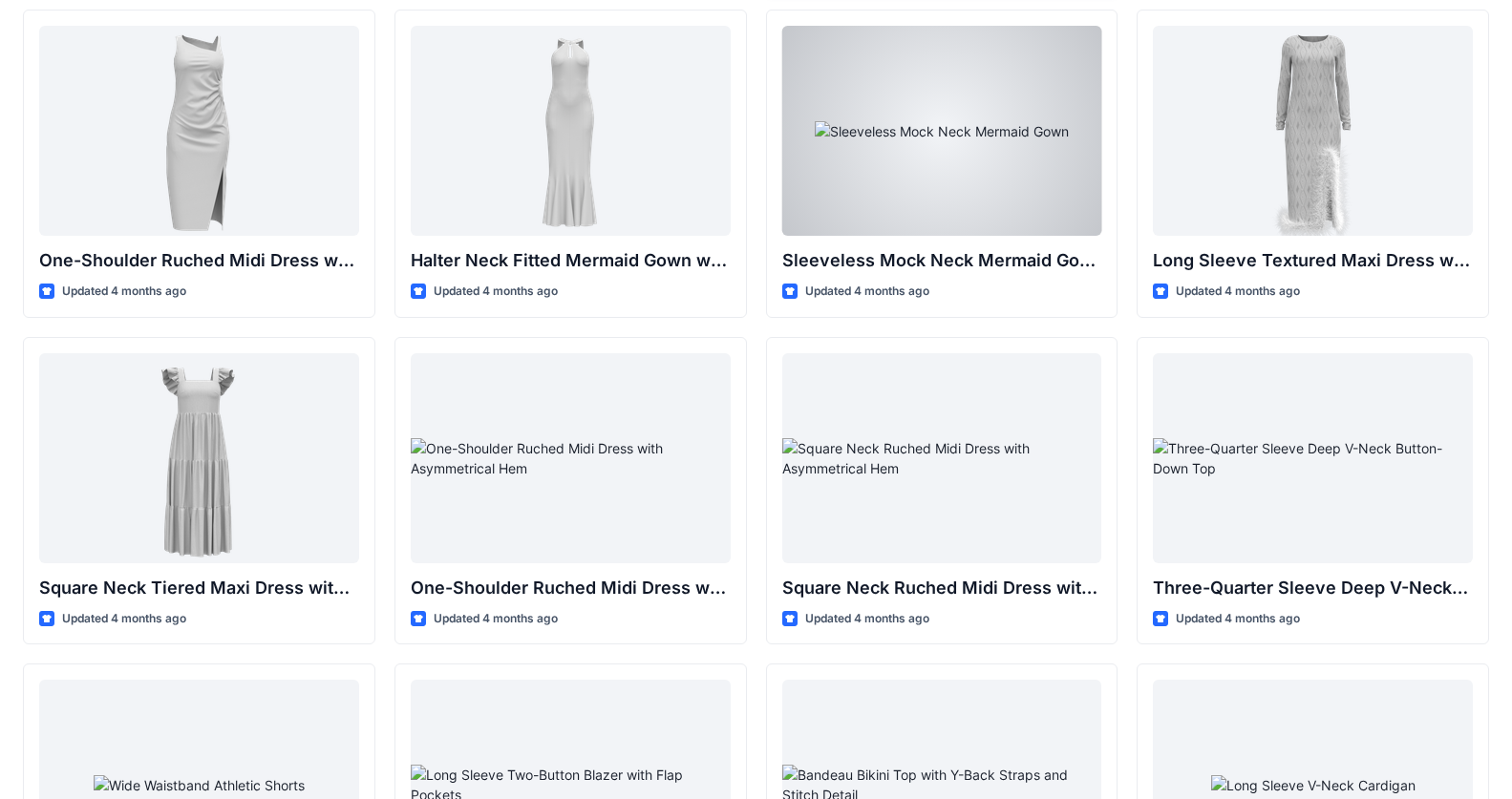 scroll, scrollTop: 764, scrollLeft: 0, axis: vertical 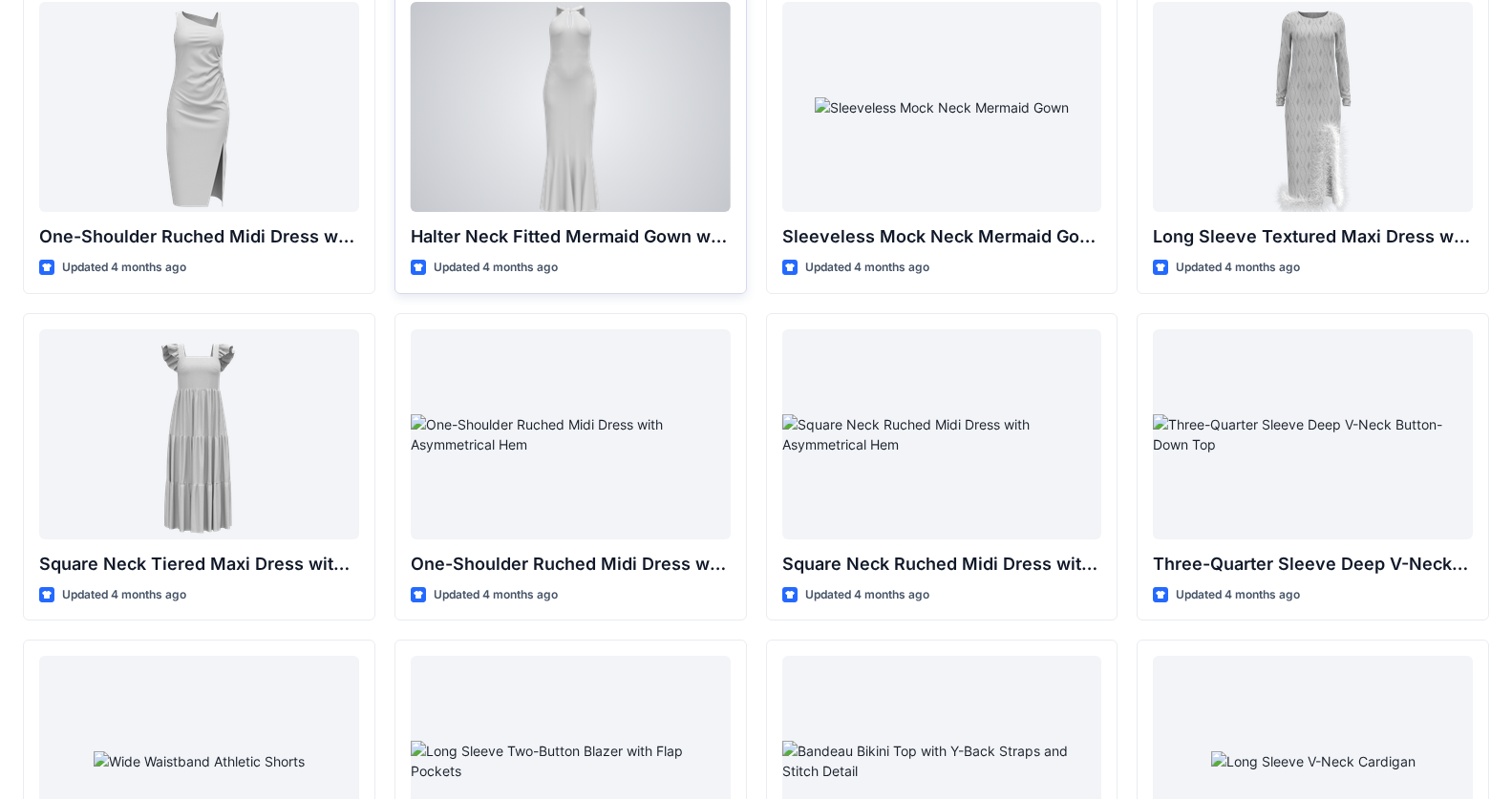 click at bounding box center (570, 107) 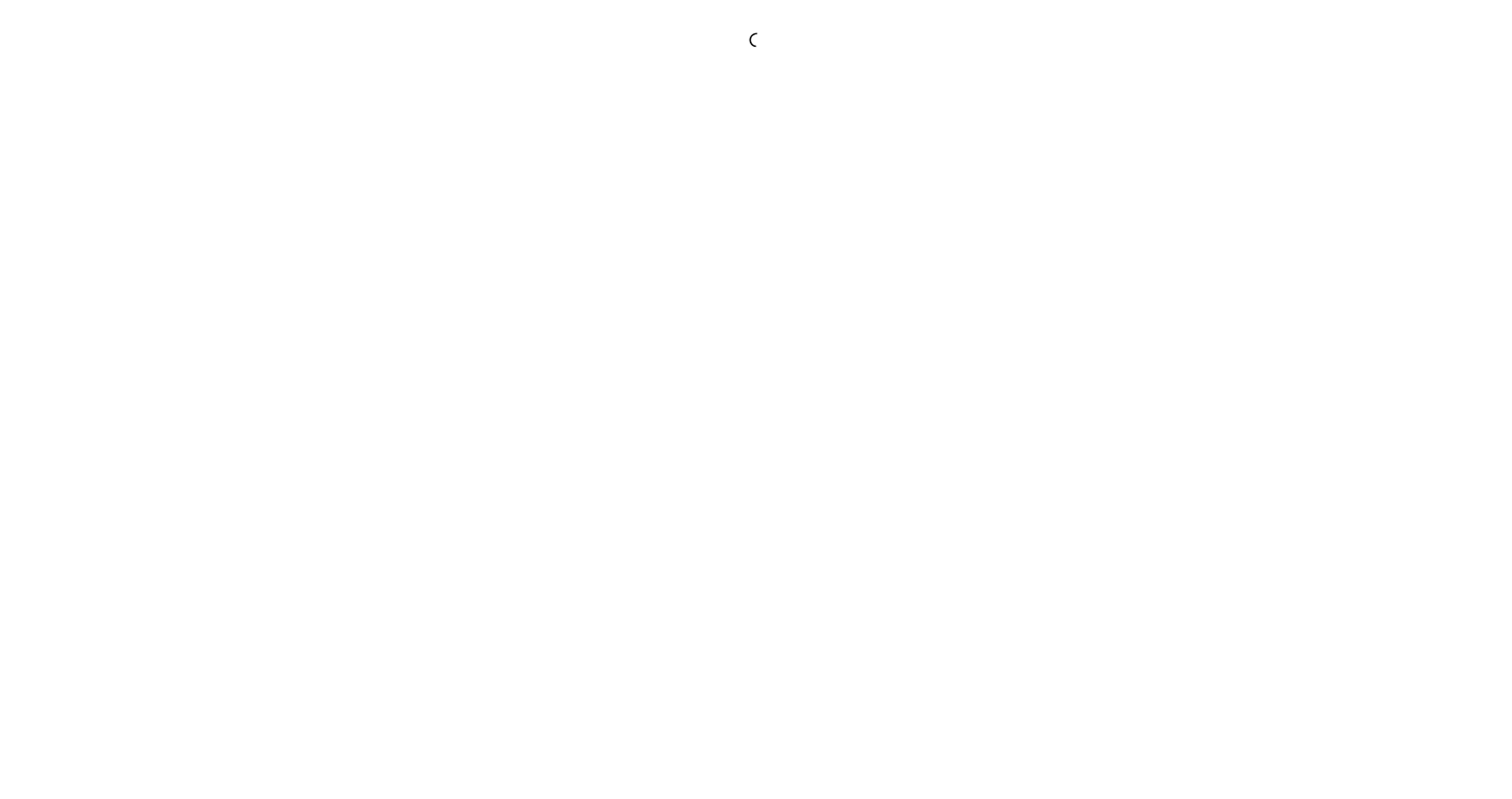scroll, scrollTop: 0, scrollLeft: 0, axis: both 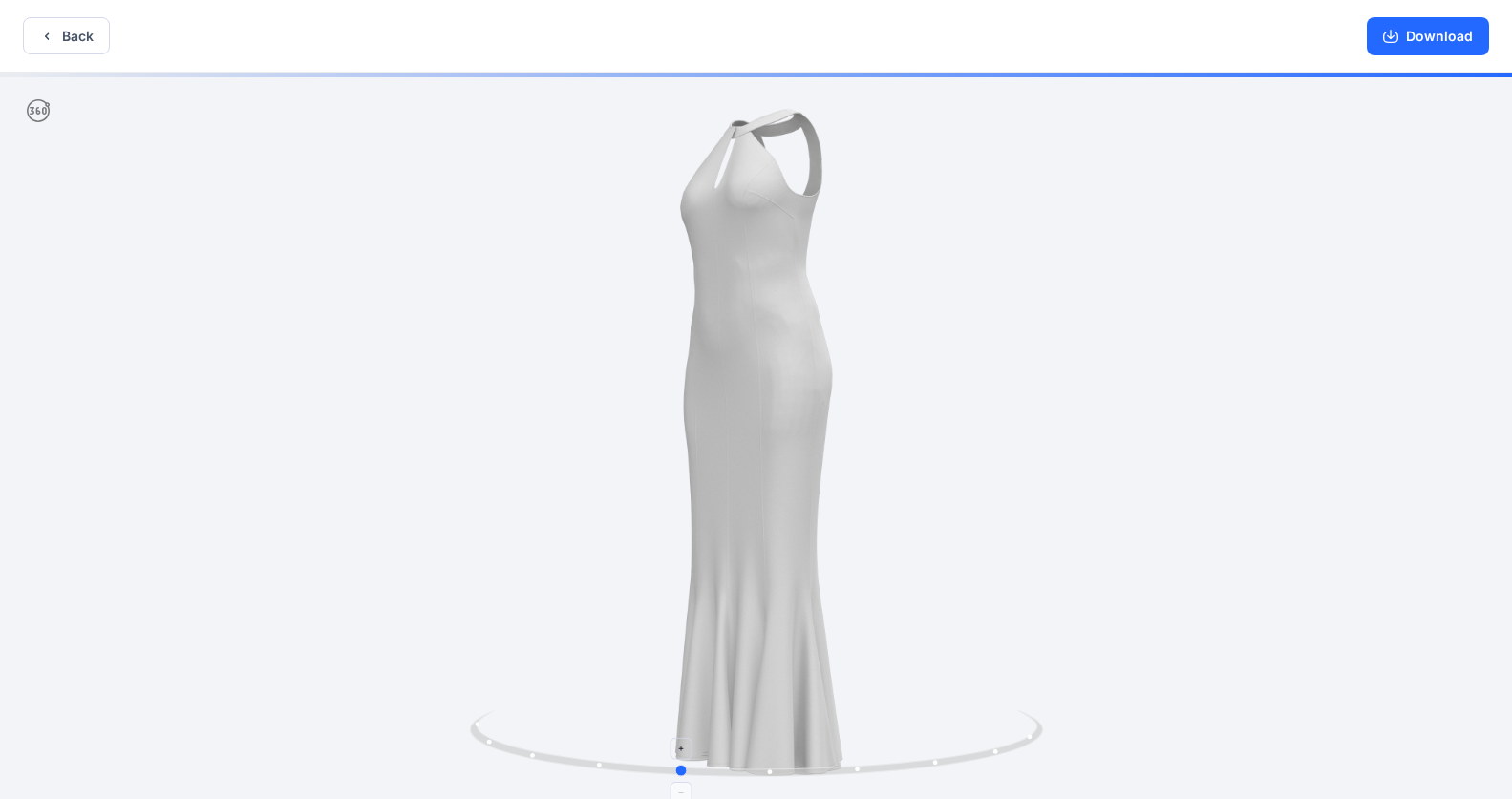 drag, startPoint x: 755, startPoint y: 768, endPoint x: 677, endPoint y: 746, distance: 81.0432 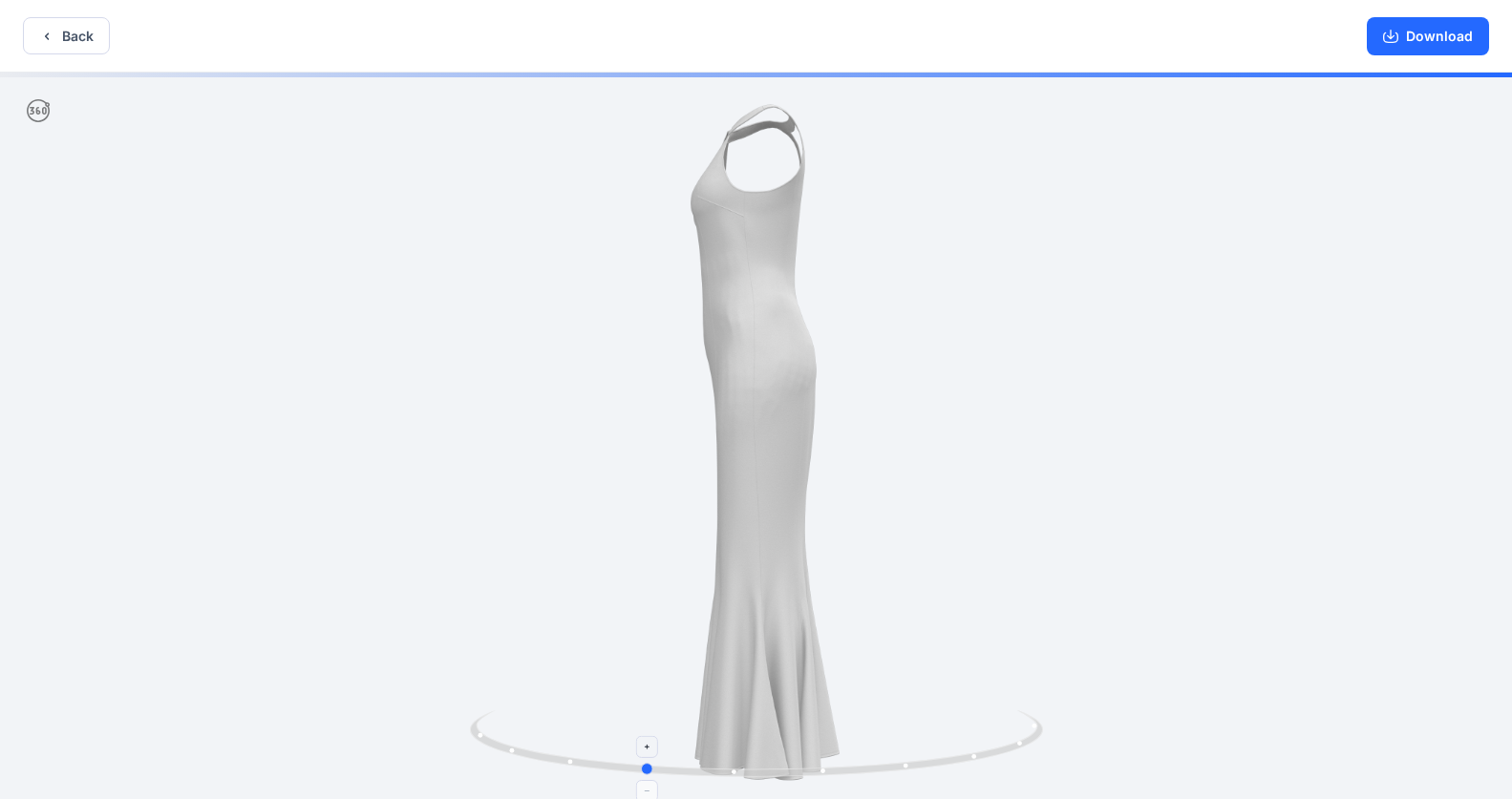 drag, startPoint x: 859, startPoint y: 768, endPoint x: 824, endPoint y: 771, distance: 35.128336 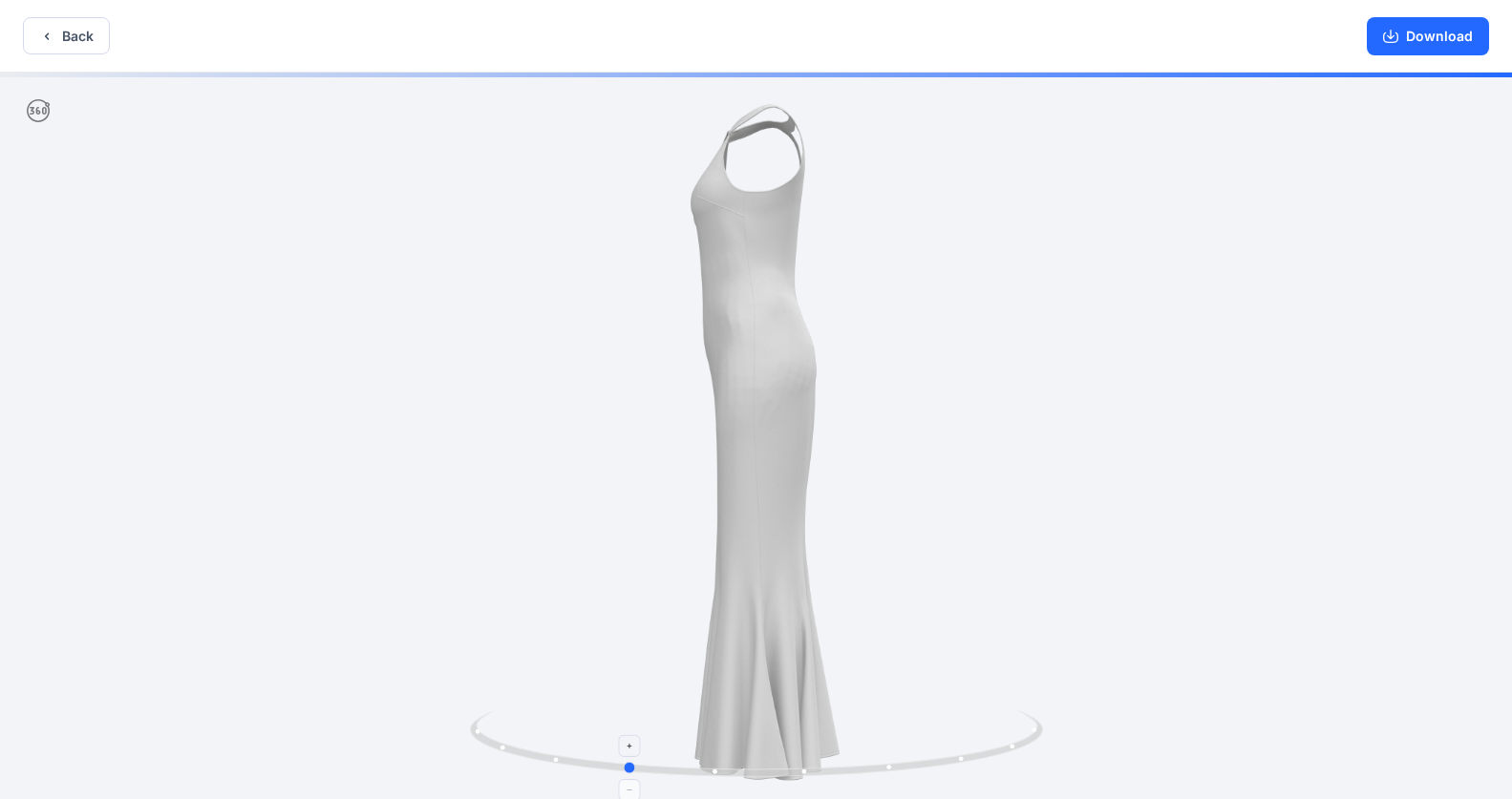 drag, startPoint x: 905, startPoint y: 765, endPoint x: 884, endPoint y: 773, distance: 22.472205 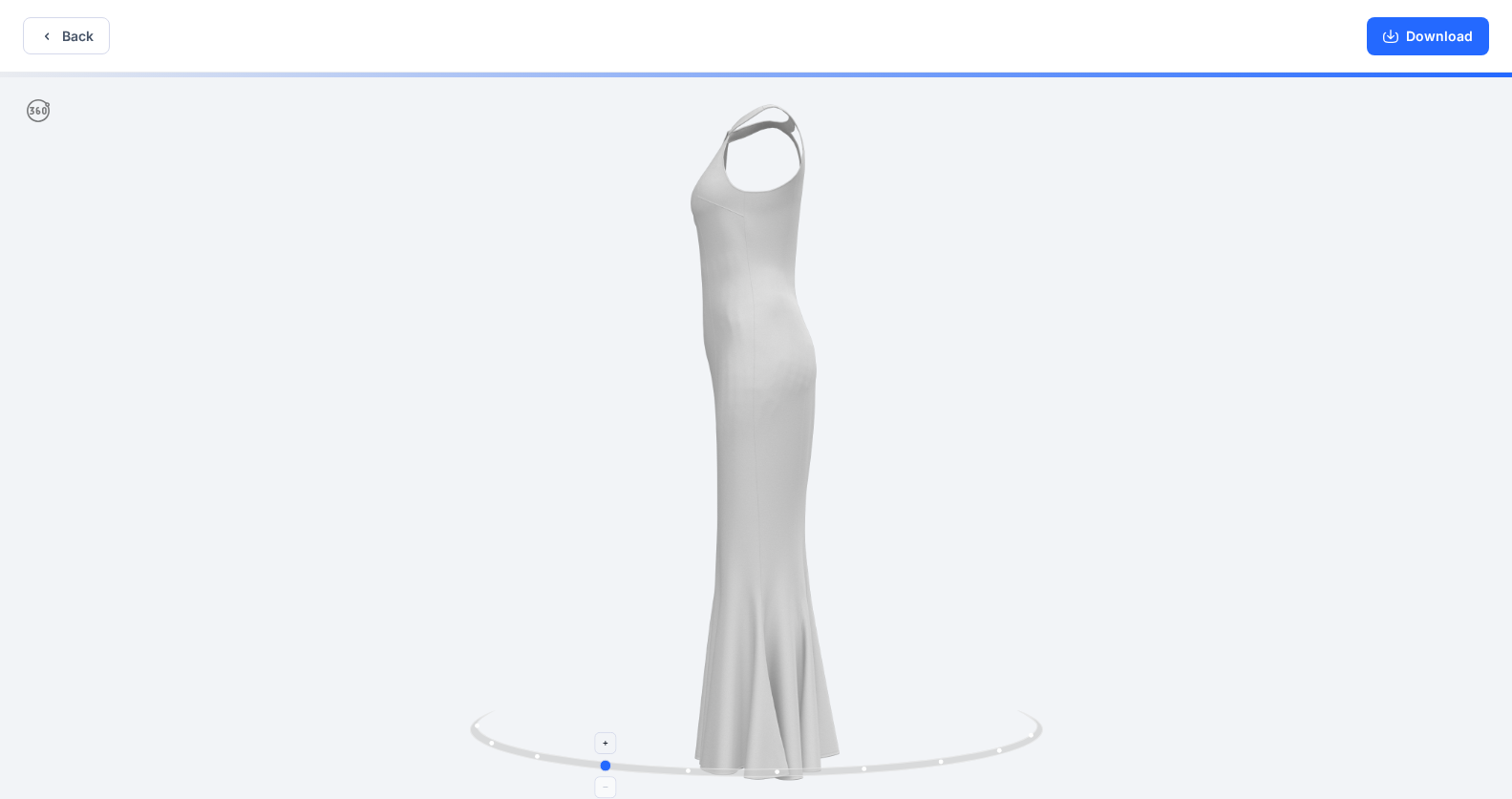 drag, startPoint x: 957, startPoint y: 756, endPoint x: 933, endPoint y: 760, distance: 24.33105 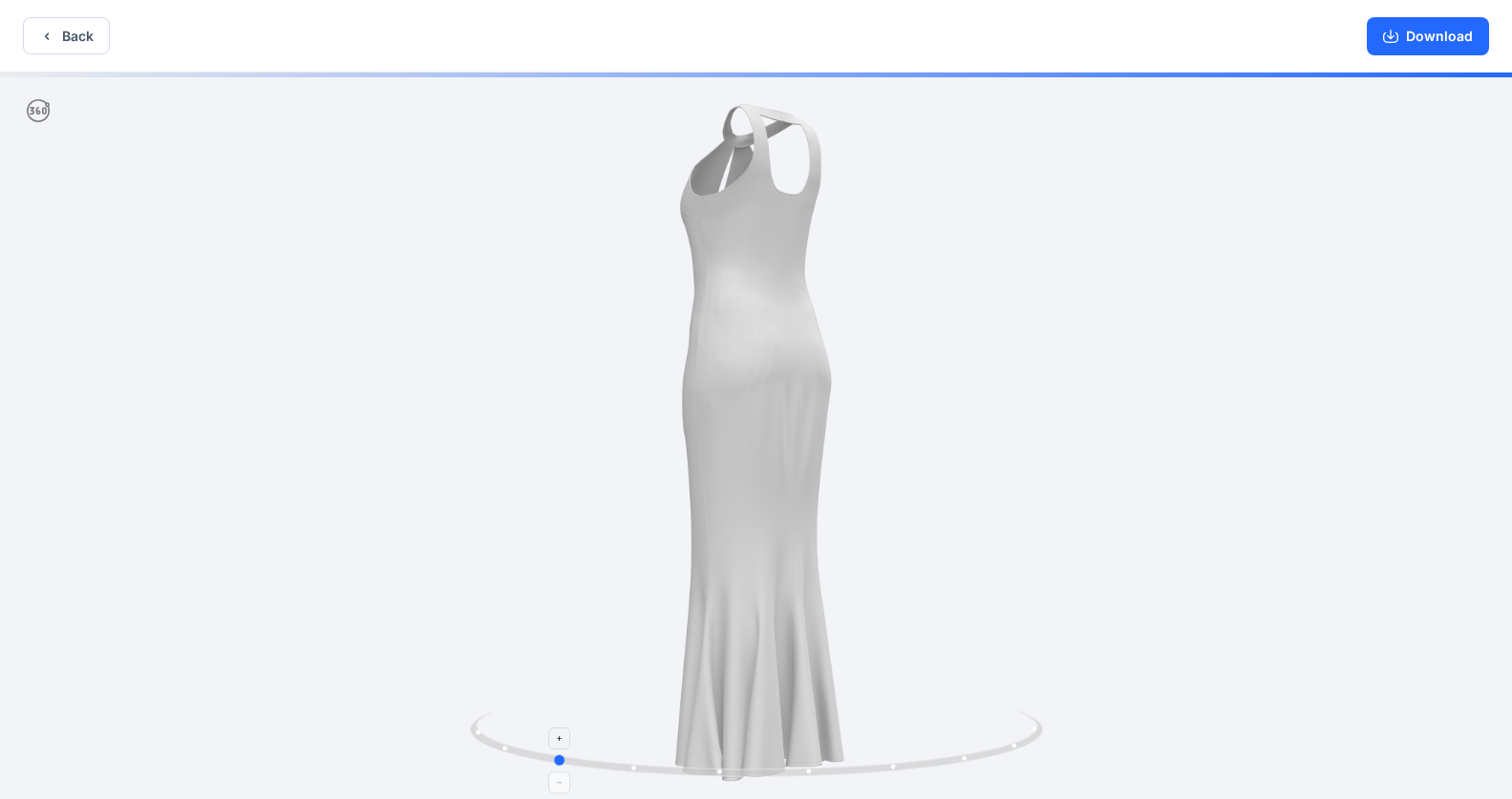 drag, startPoint x: 989, startPoint y: 757, endPoint x: 927, endPoint y: 757, distance: 62 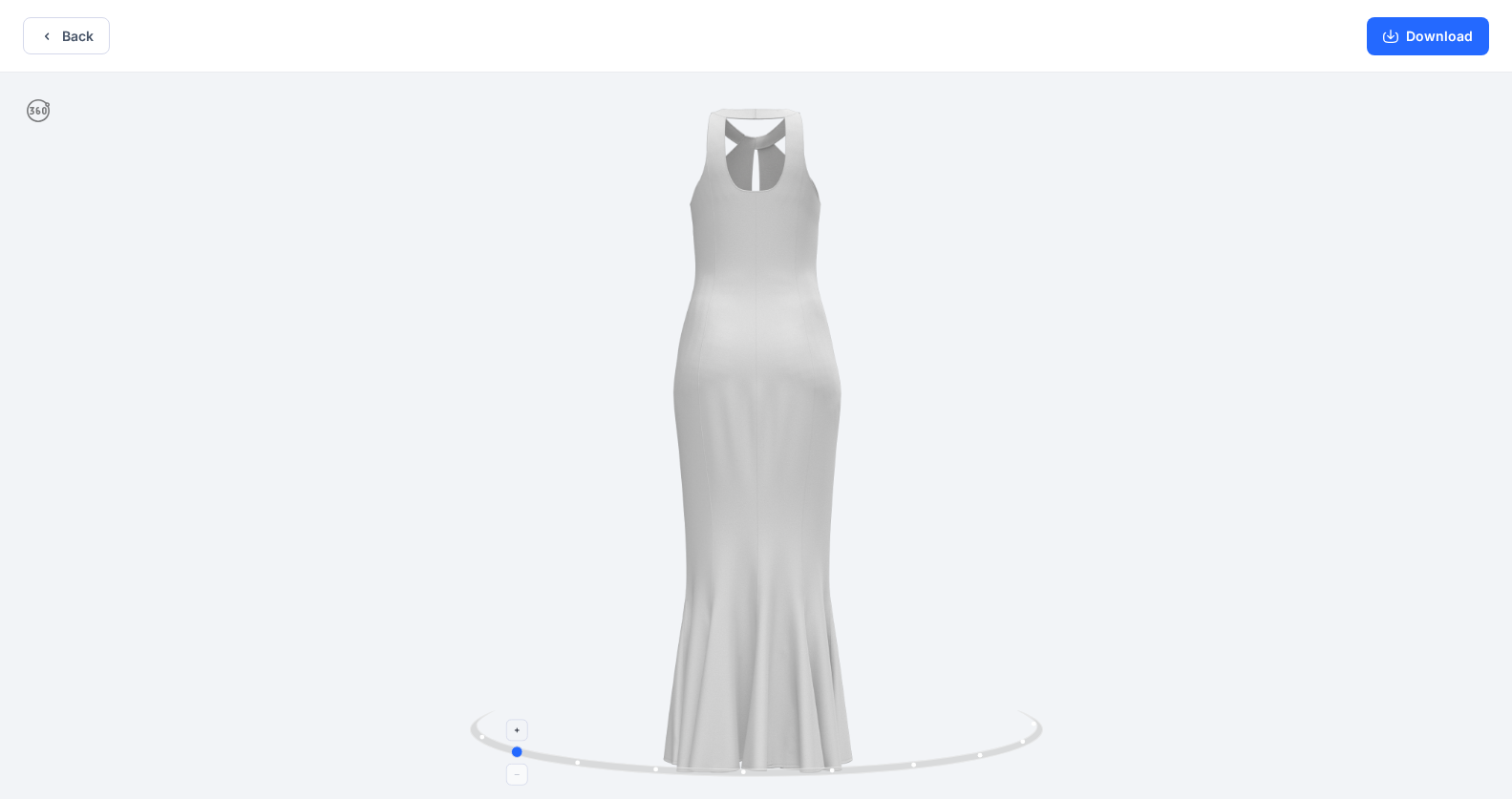 drag, startPoint x: 1034, startPoint y: 732, endPoint x: 998, endPoint y: 741, distance: 37.107951 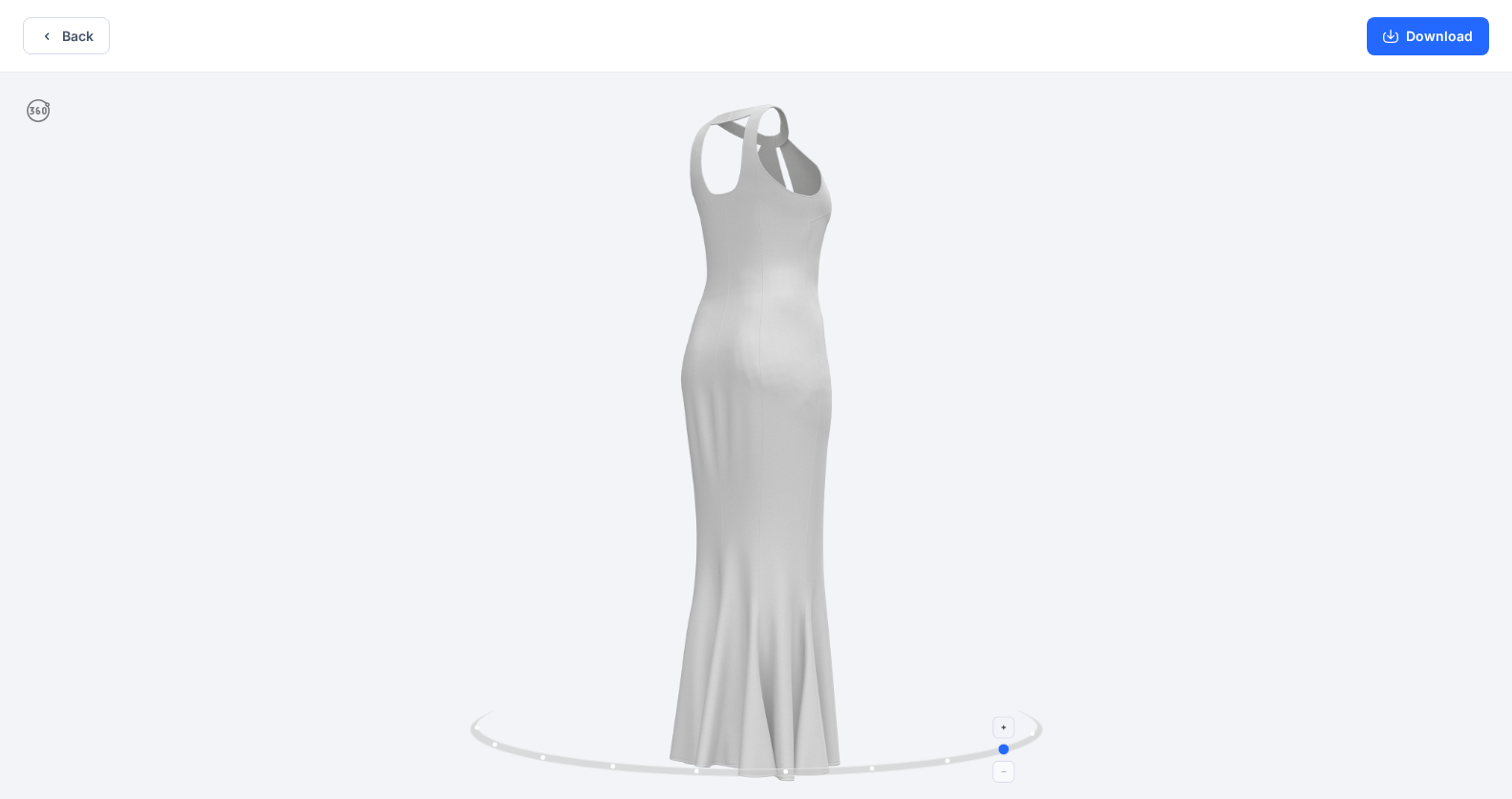 drag, startPoint x: 700, startPoint y: 768, endPoint x: 652, endPoint y: 755, distance: 49.72927 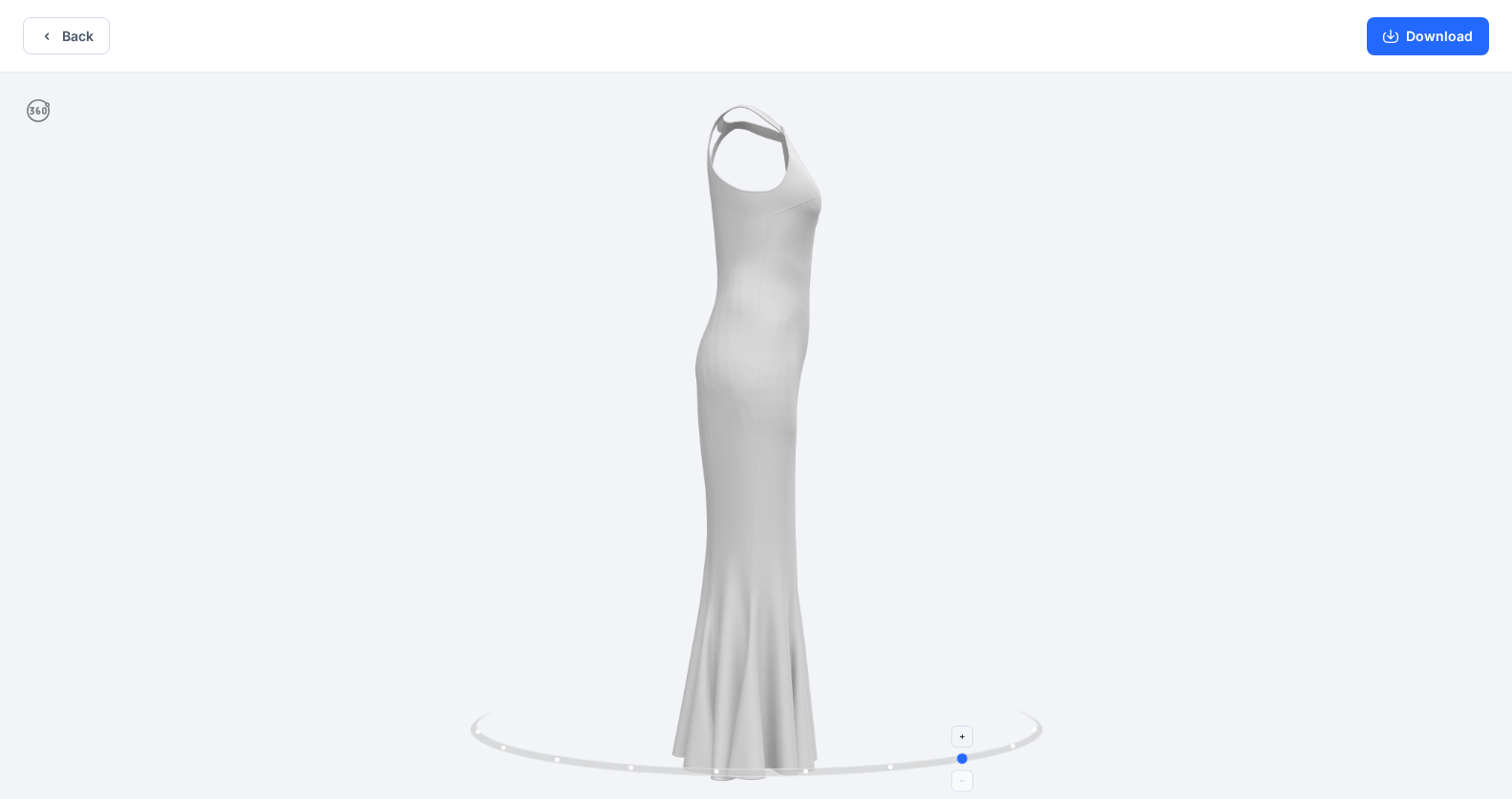 drag, startPoint x: 788, startPoint y: 774, endPoint x: 745, endPoint y: 772, distance: 43.046487 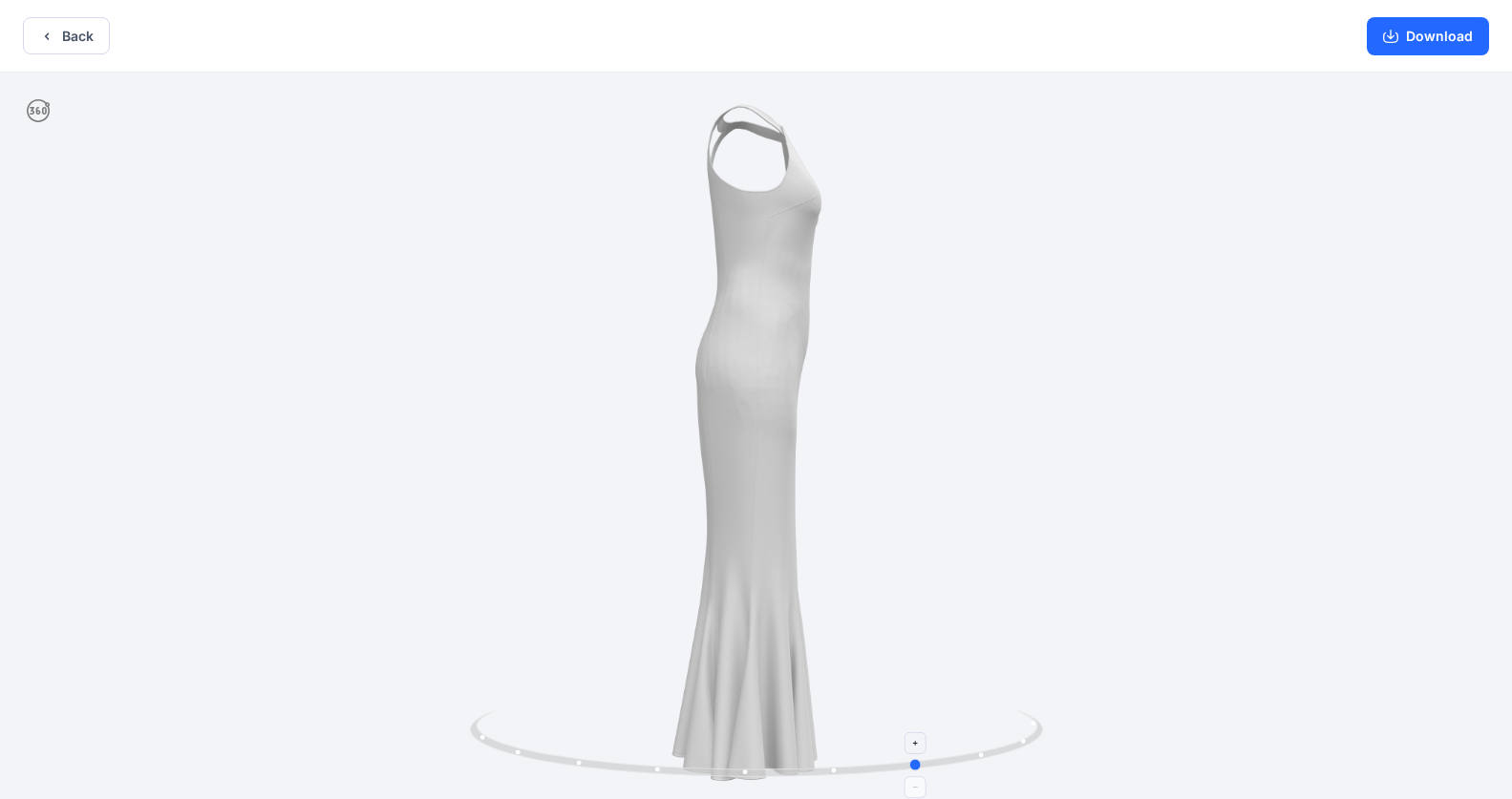 drag, startPoint x: 807, startPoint y: 769, endPoint x: 758, endPoint y: 764, distance: 49.254441 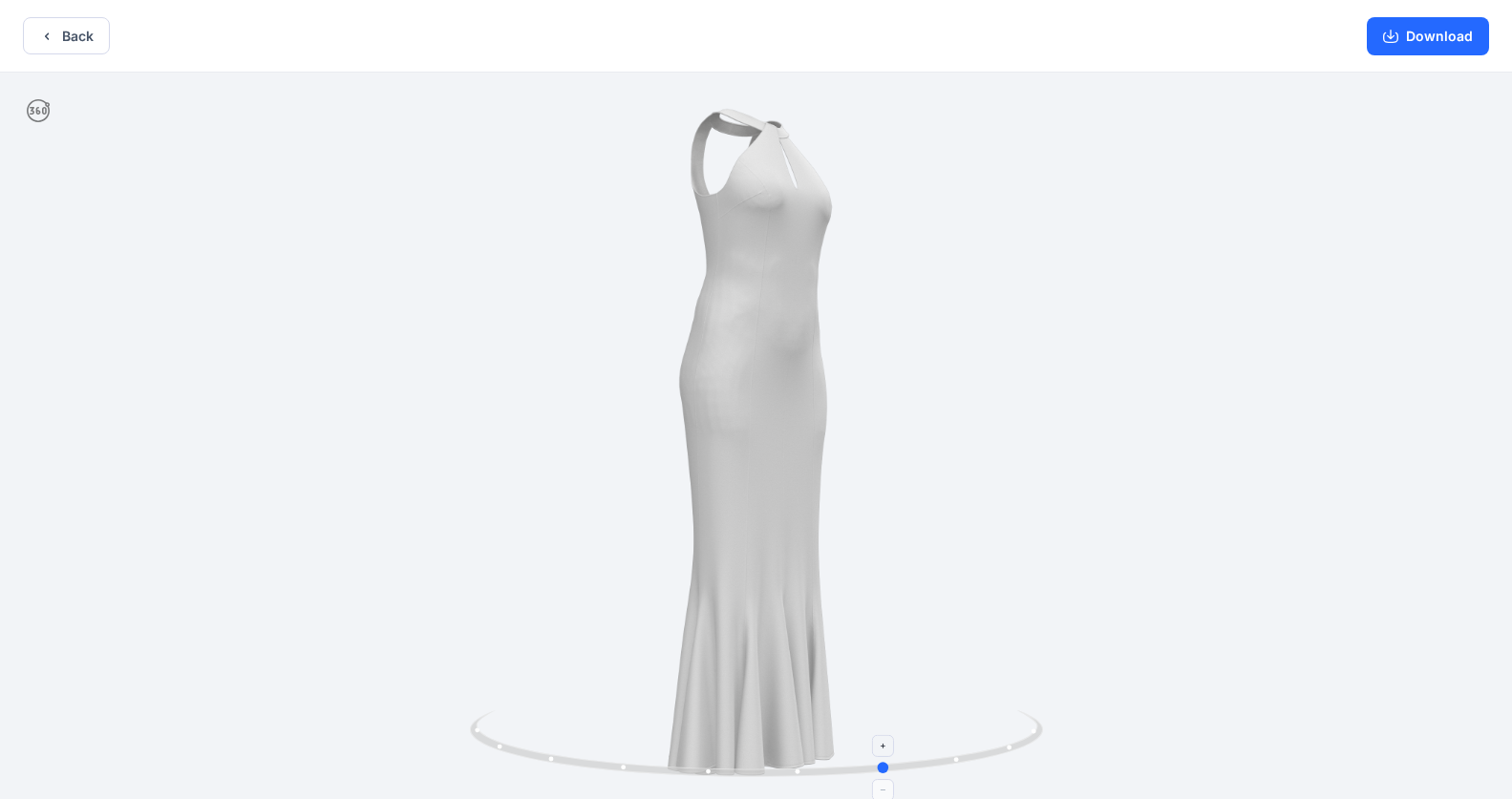 drag, startPoint x: 919, startPoint y: 767, endPoint x: 877, endPoint y: 771, distance: 42.19005 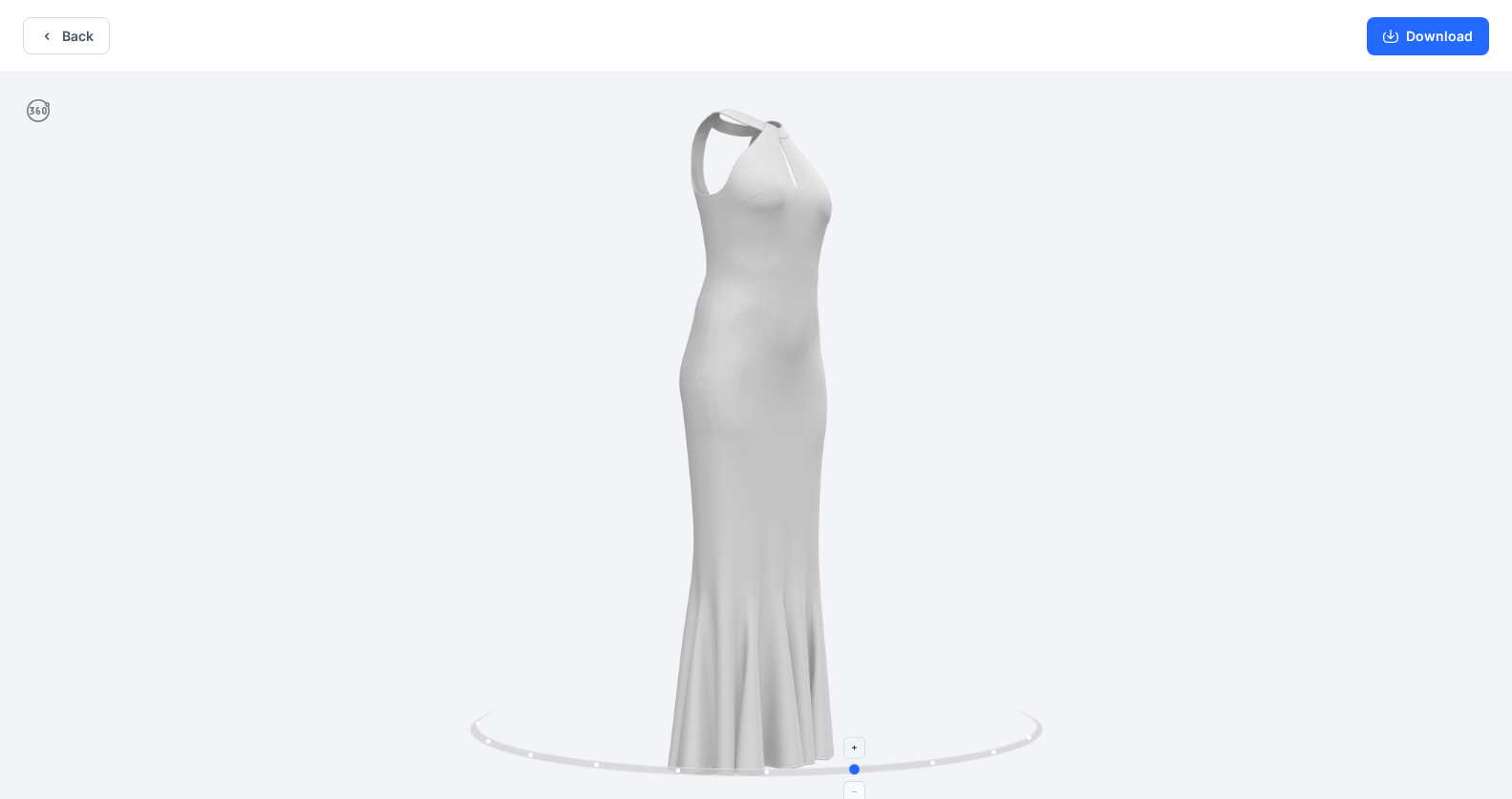 drag, startPoint x: 952, startPoint y: 761, endPoint x: 931, endPoint y: 762, distance: 21.023796 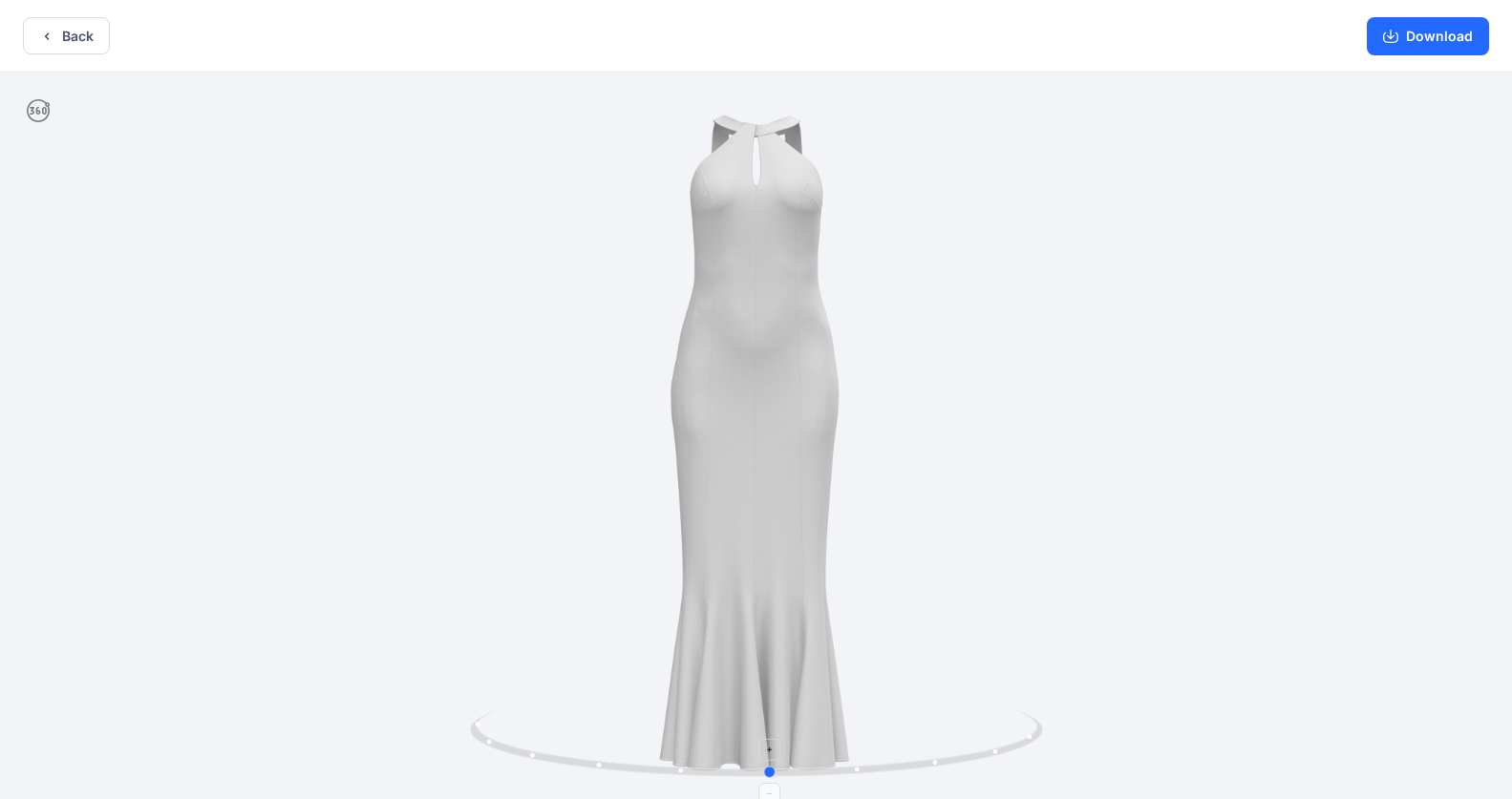 drag, startPoint x: 1001, startPoint y: 753, endPoint x: 913, endPoint y: 757, distance: 88.090862 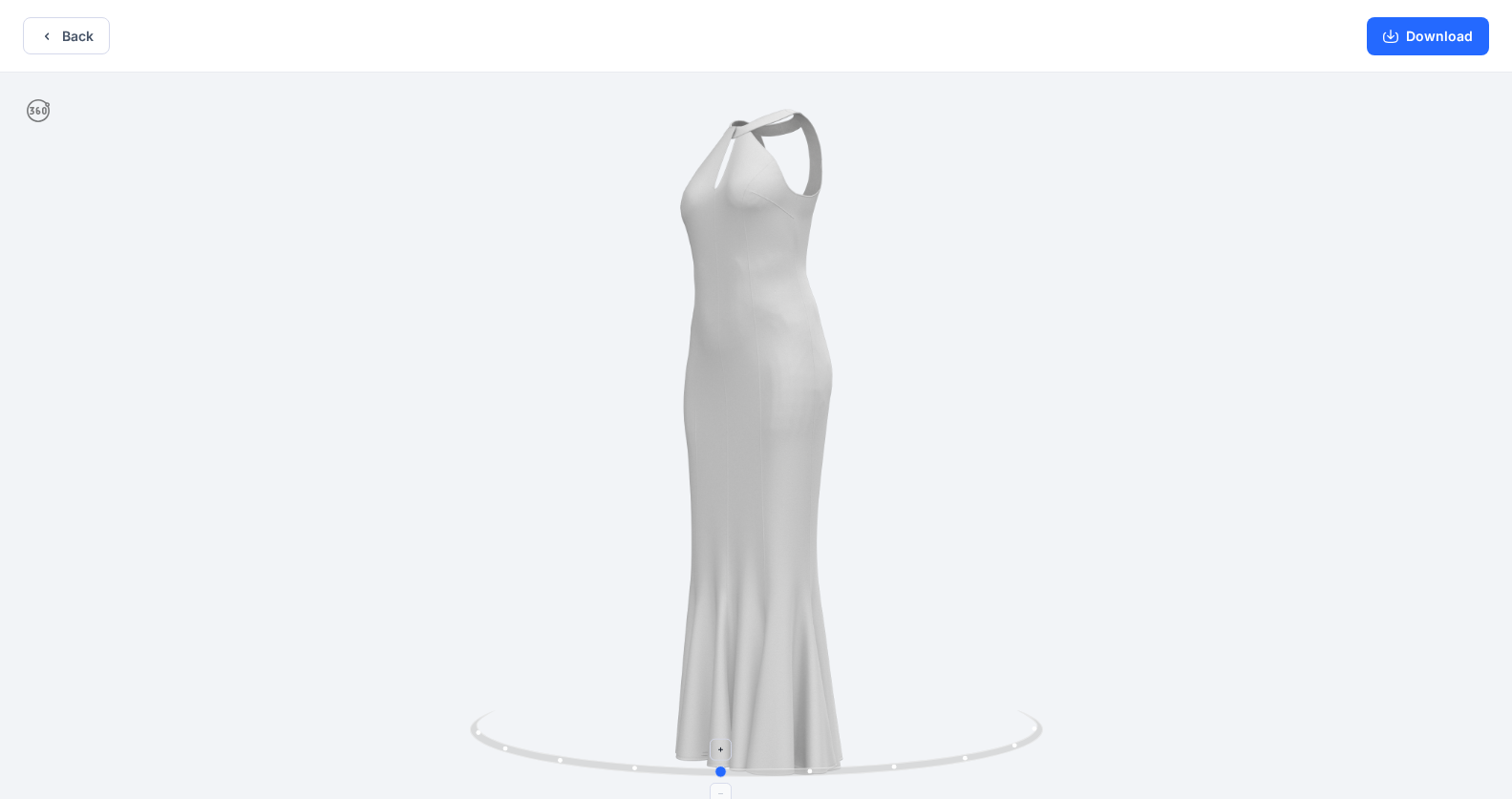 drag, startPoint x: 1037, startPoint y: 733, endPoint x: 987, endPoint y: 736, distance: 50.08992 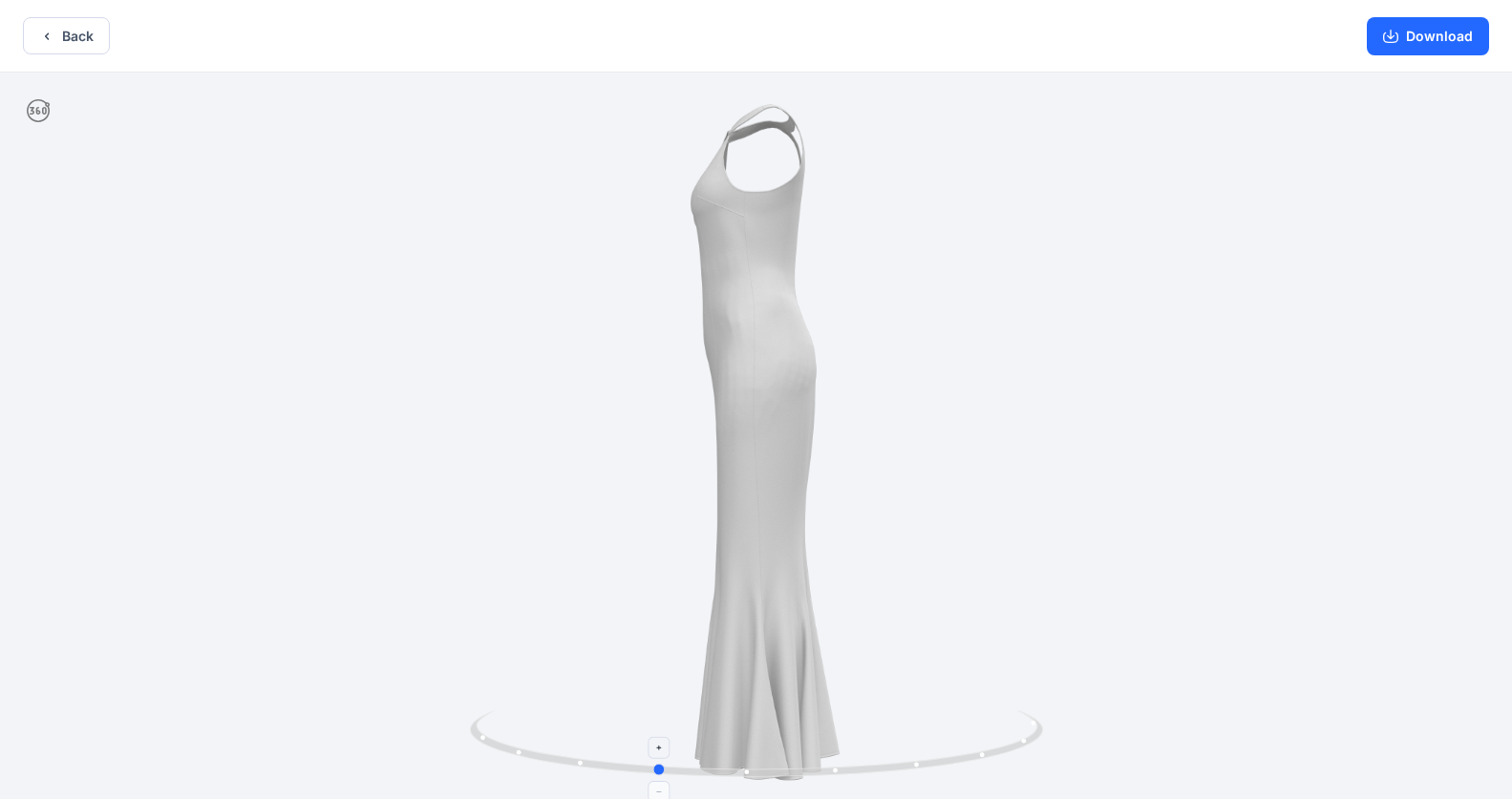 drag, startPoint x: 1019, startPoint y: 742, endPoint x: 949, endPoint y: 744, distance: 70.02857 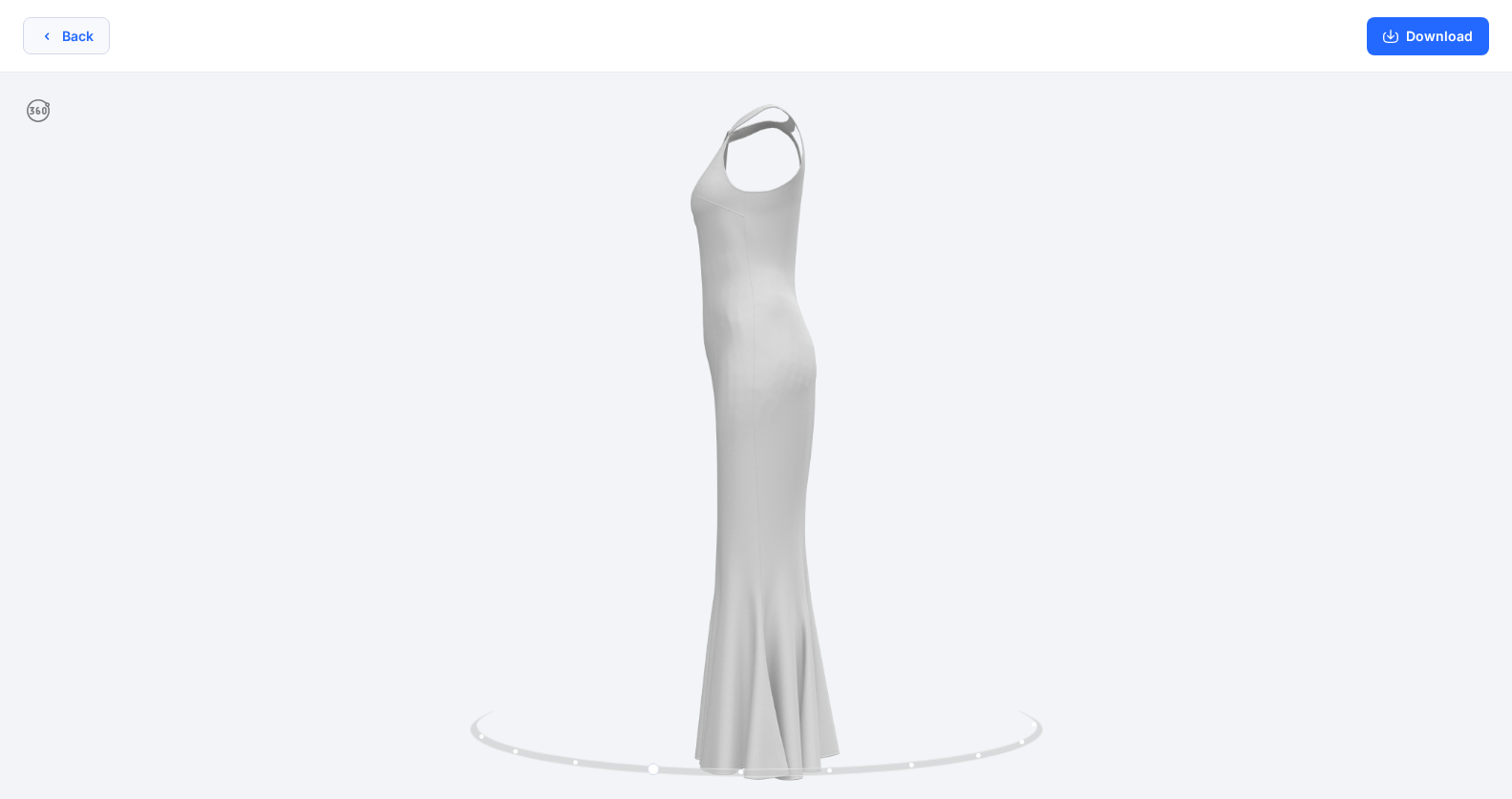 click on "Back" at bounding box center (66, 35) 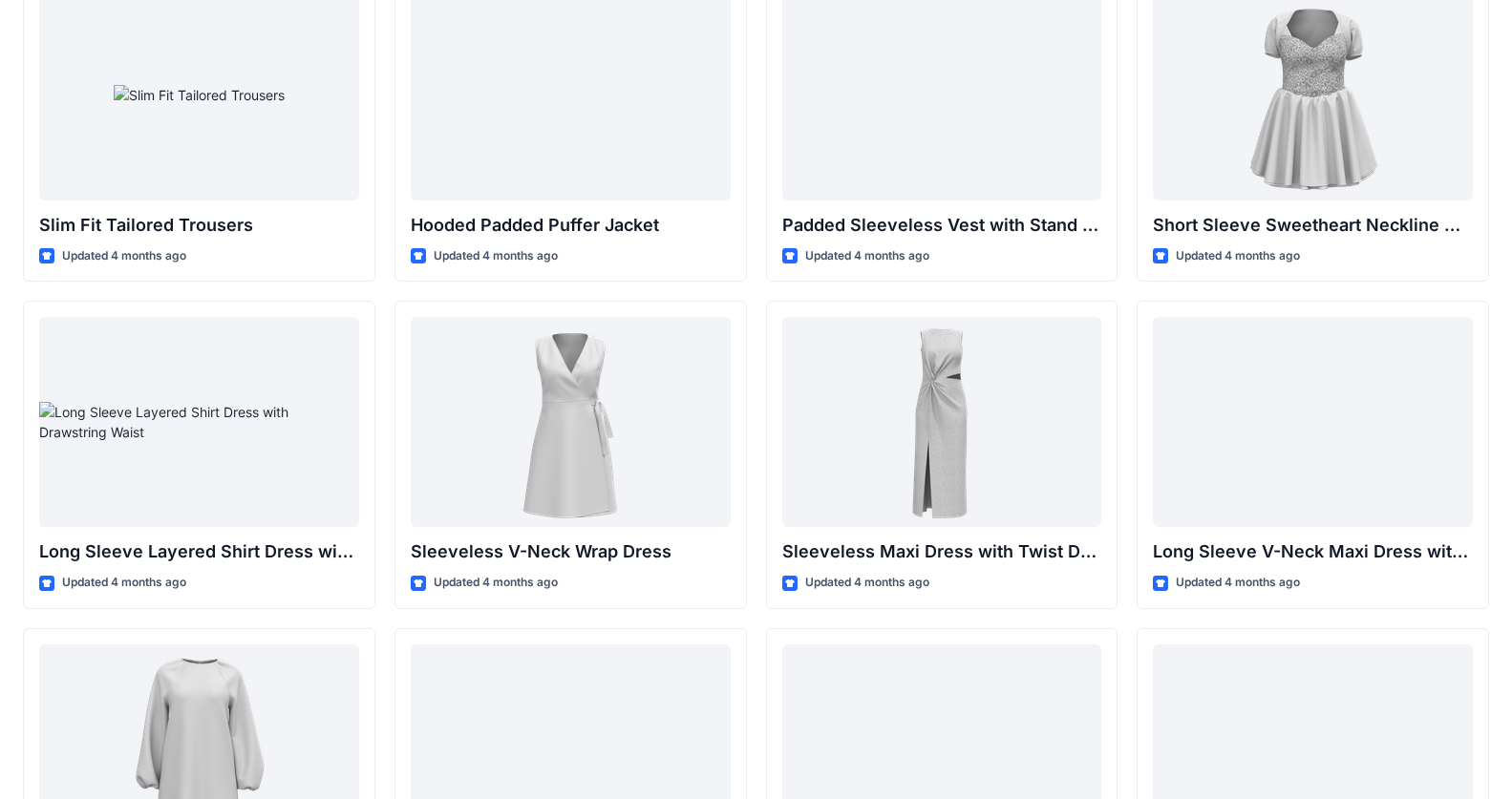 scroll, scrollTop: 1909, scrollLeft: 0, axis: vertical 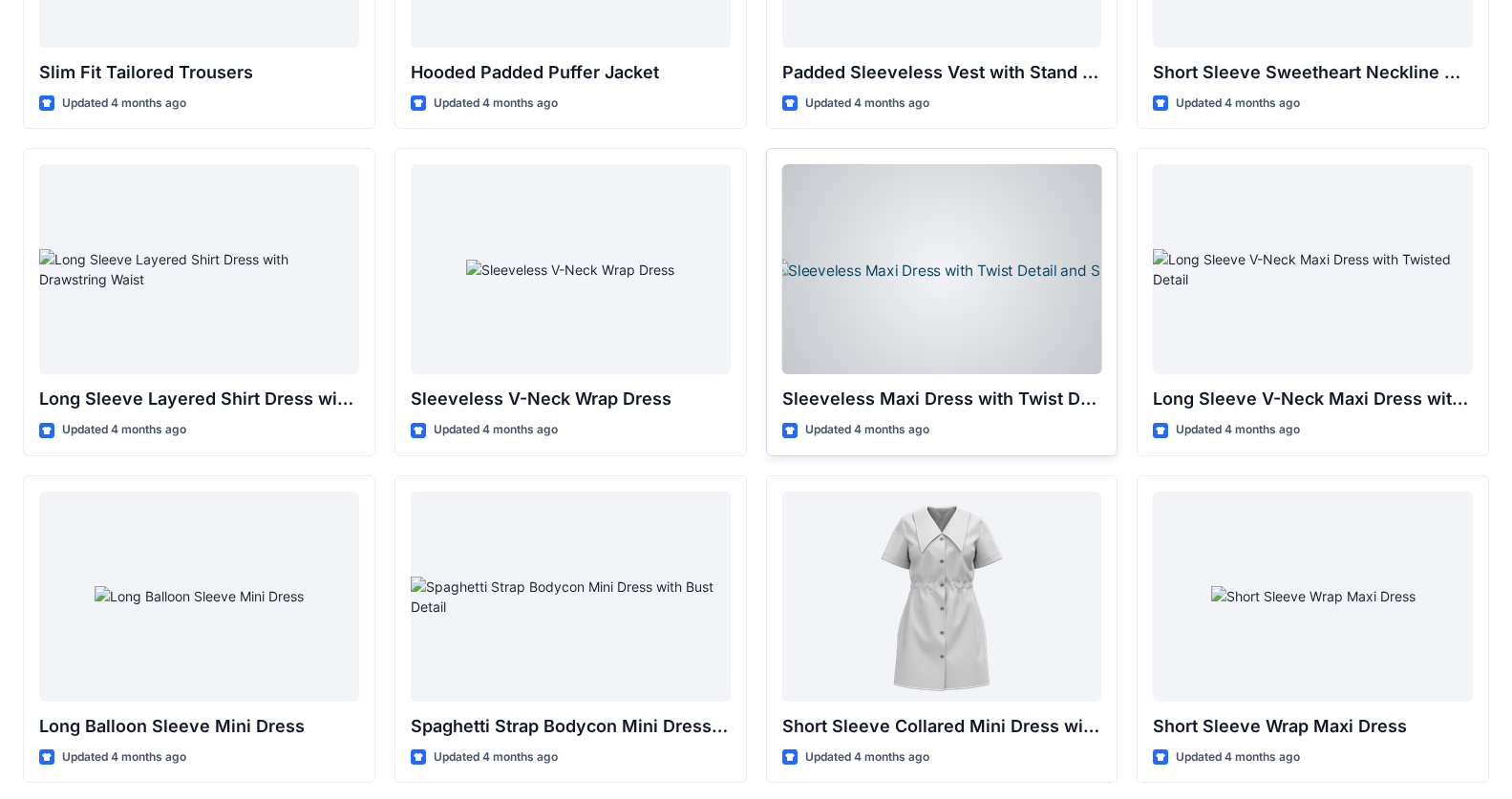 click at bounding box center [942, 269] 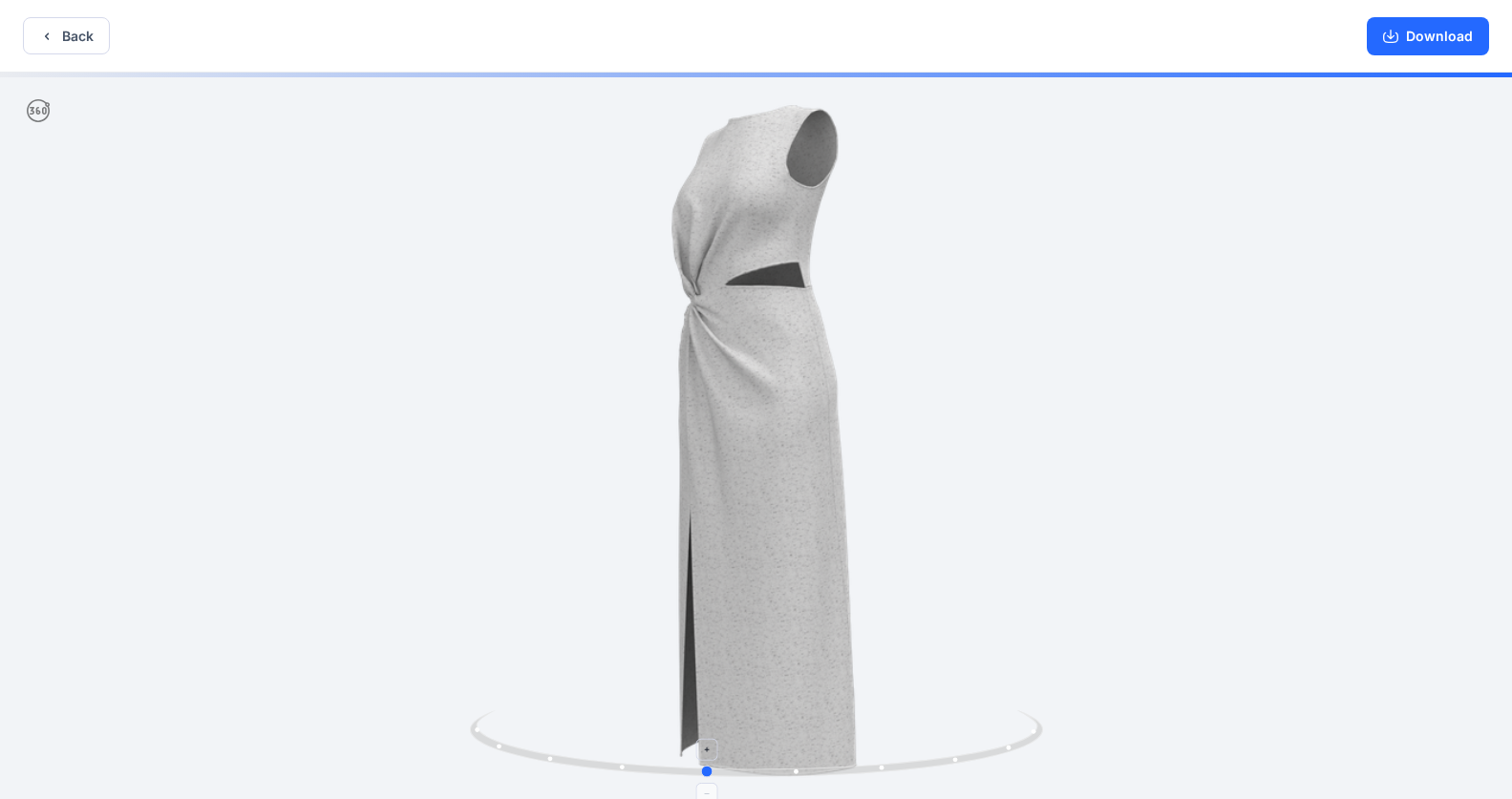 drag, startPoint x: 756, startPoint y: 773, endPoint x: 705, endPoint y: 753, distance: 54.78138 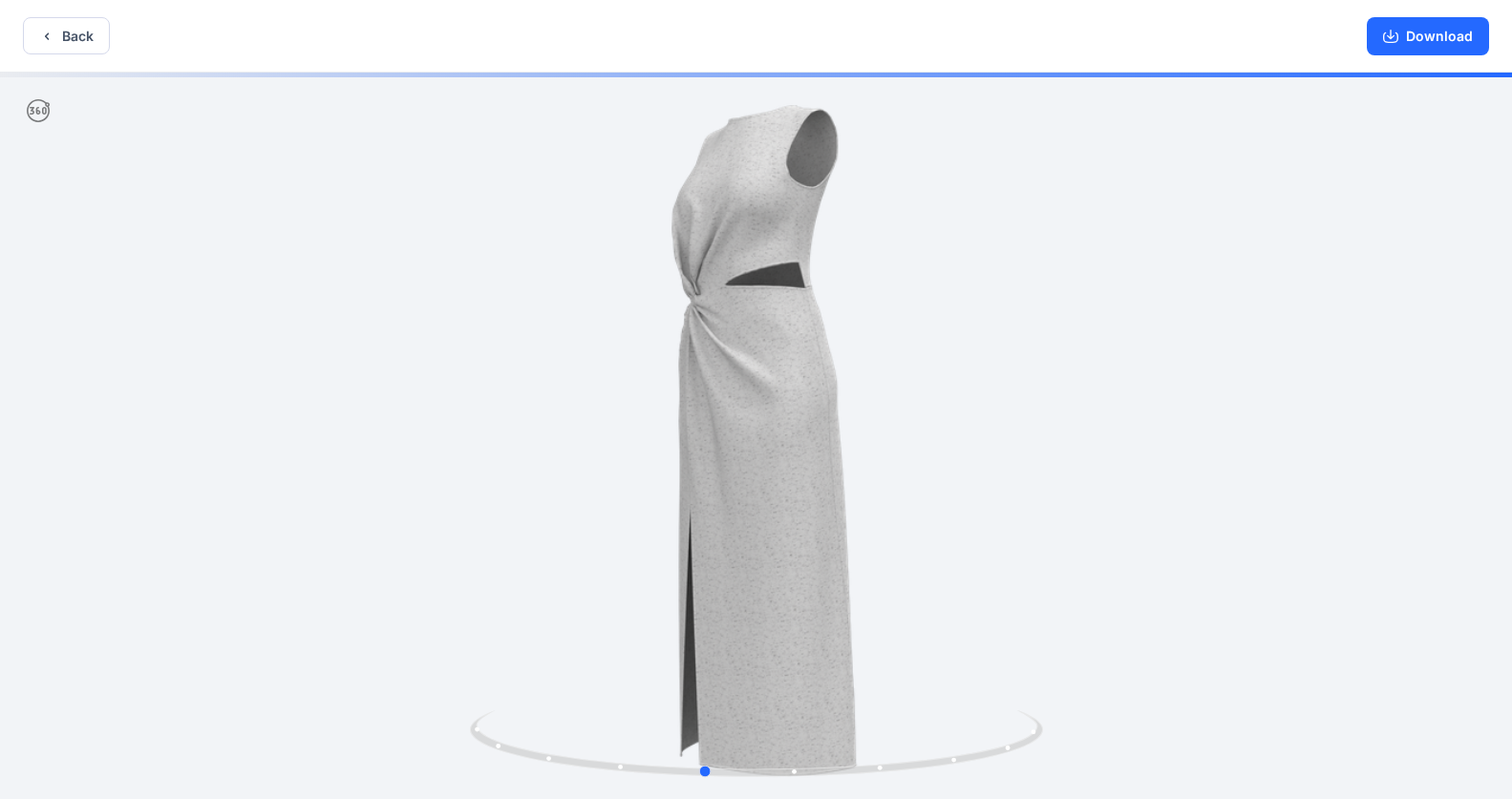 drag, startPoint x: 798, startPoint y: 767, endPoint x: 764, endPoint y: 664, distance: 108.466585 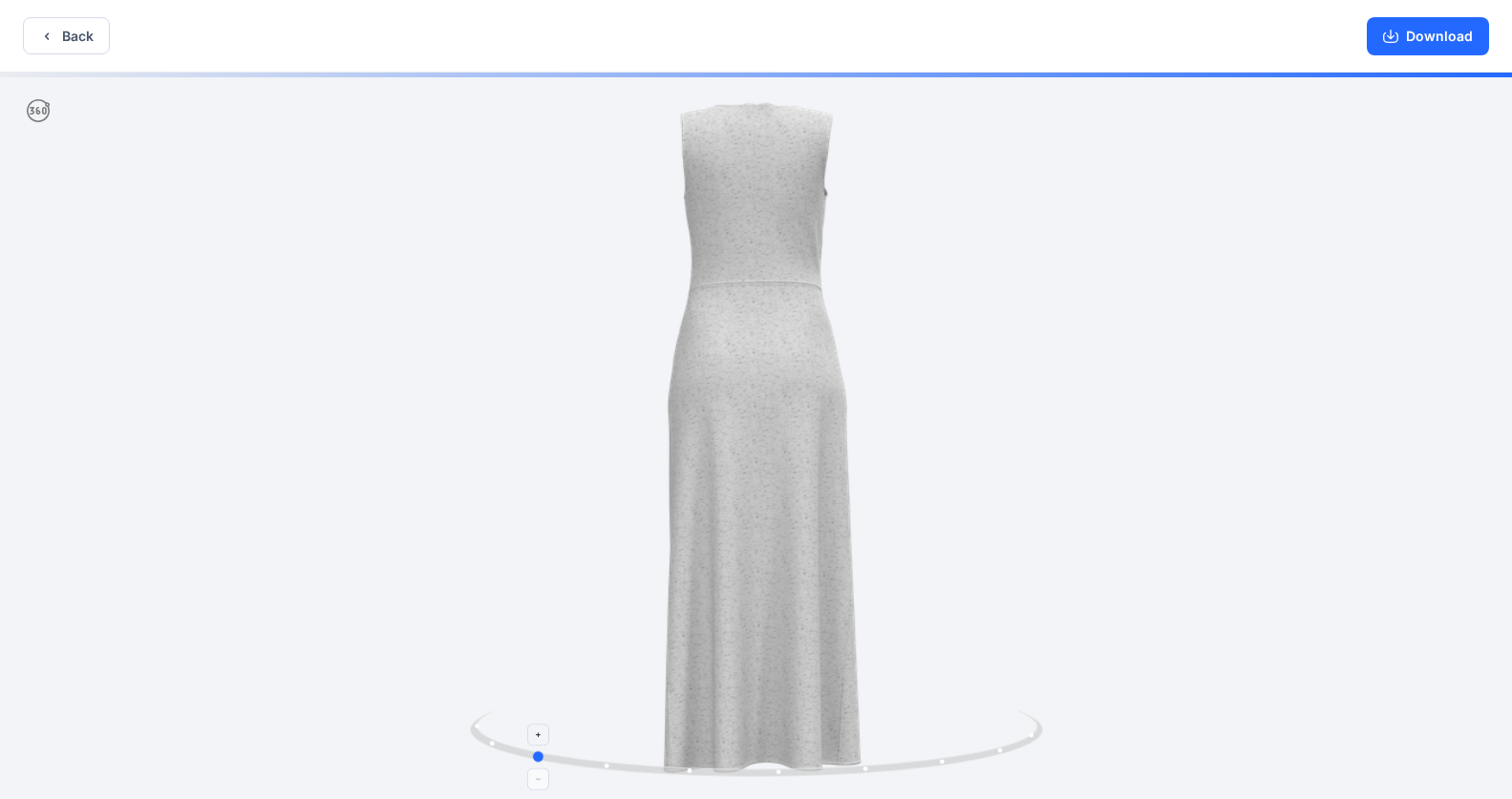 drag, startPoint x: 791, startPoint y: 773, endPoint x: 621, endPoint y: 725, distance: 176.6465 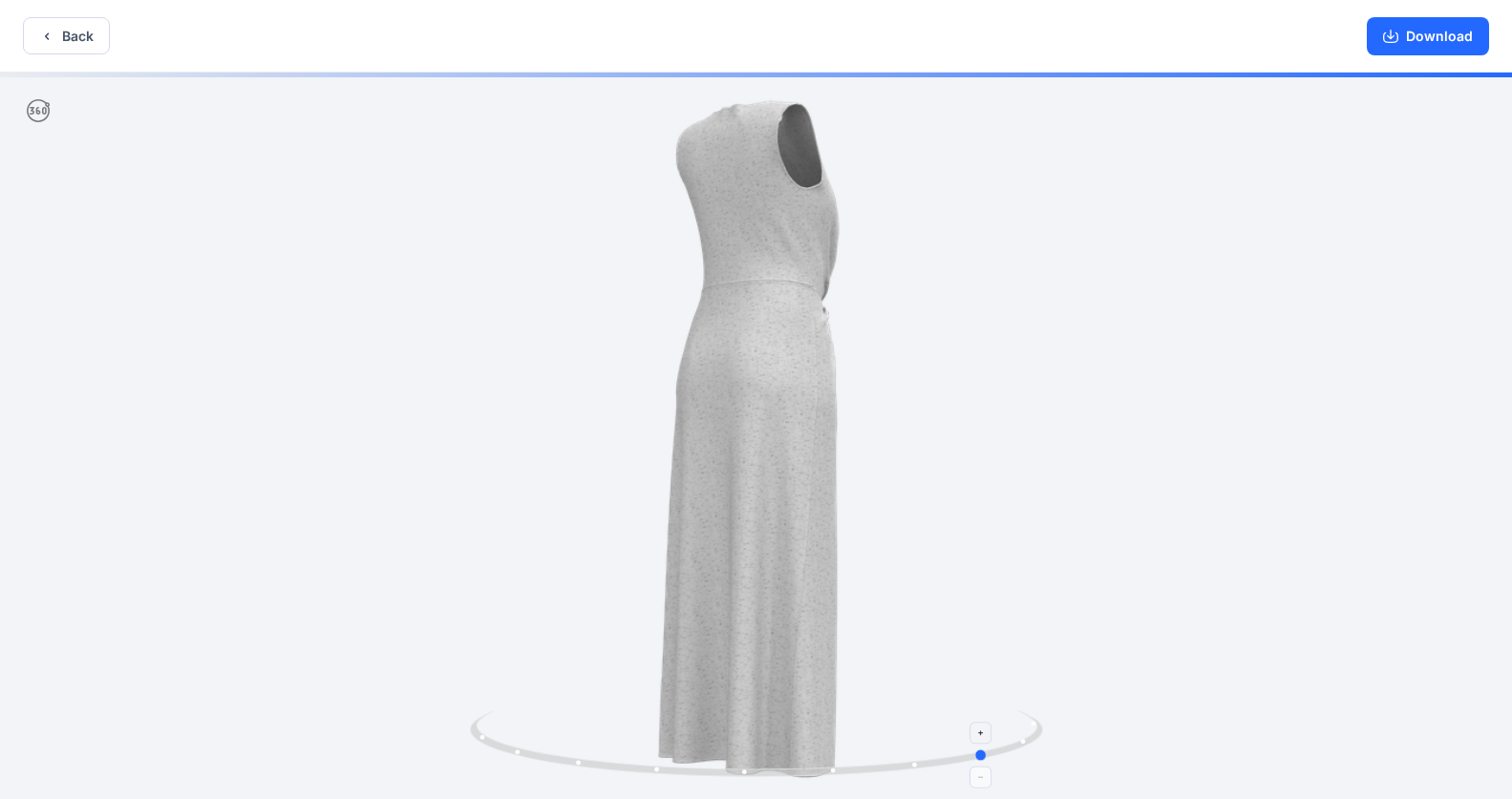 drag, startPoint x: 868, startPoint y: 766, endPoint x: 754, endPoint y: 746, distance: 115.74109 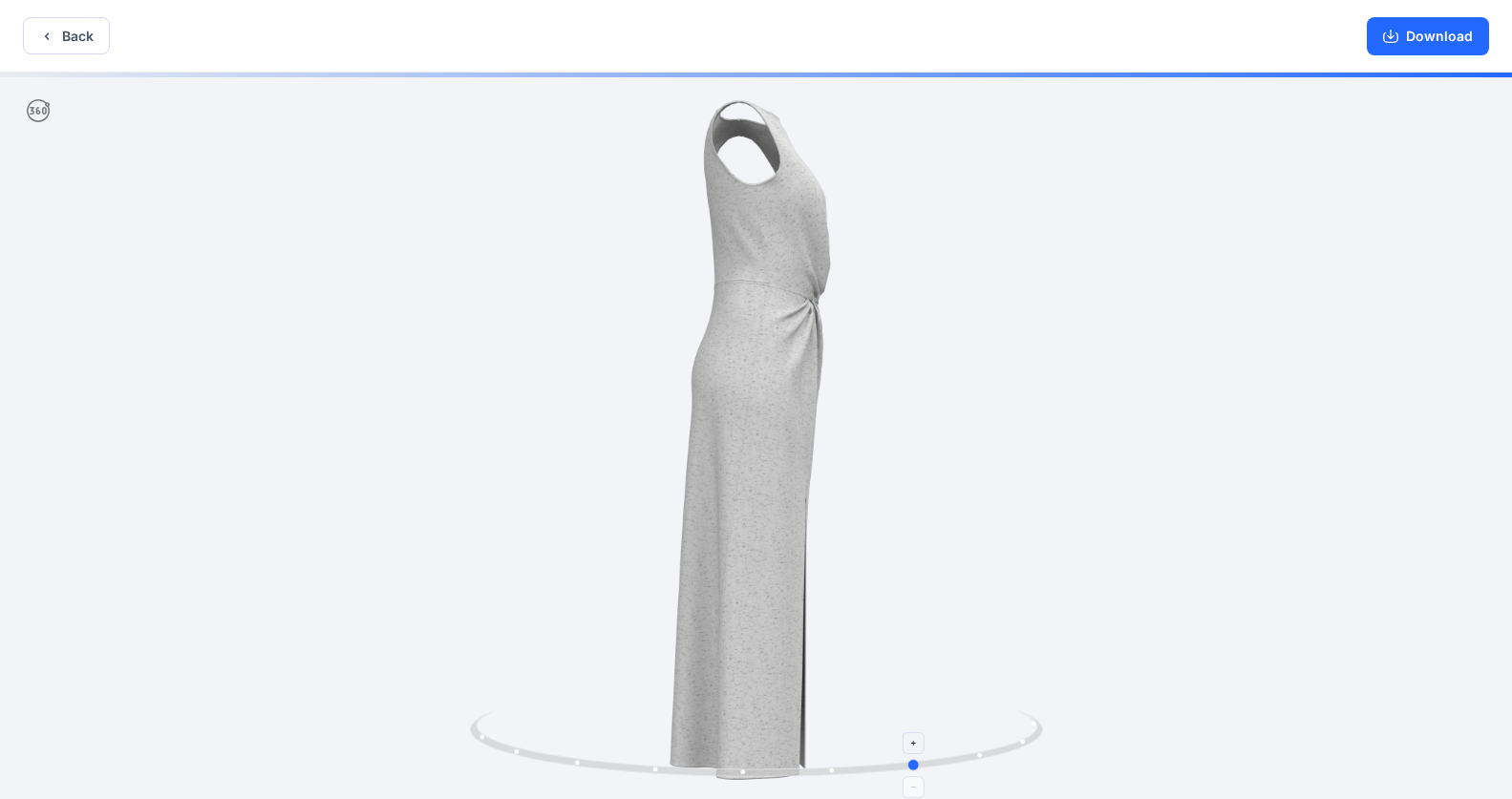 drag, startPoint x: 917, startPoint y: 767, endPoint x: 845, endPoint y: 744, distance: 75.58439 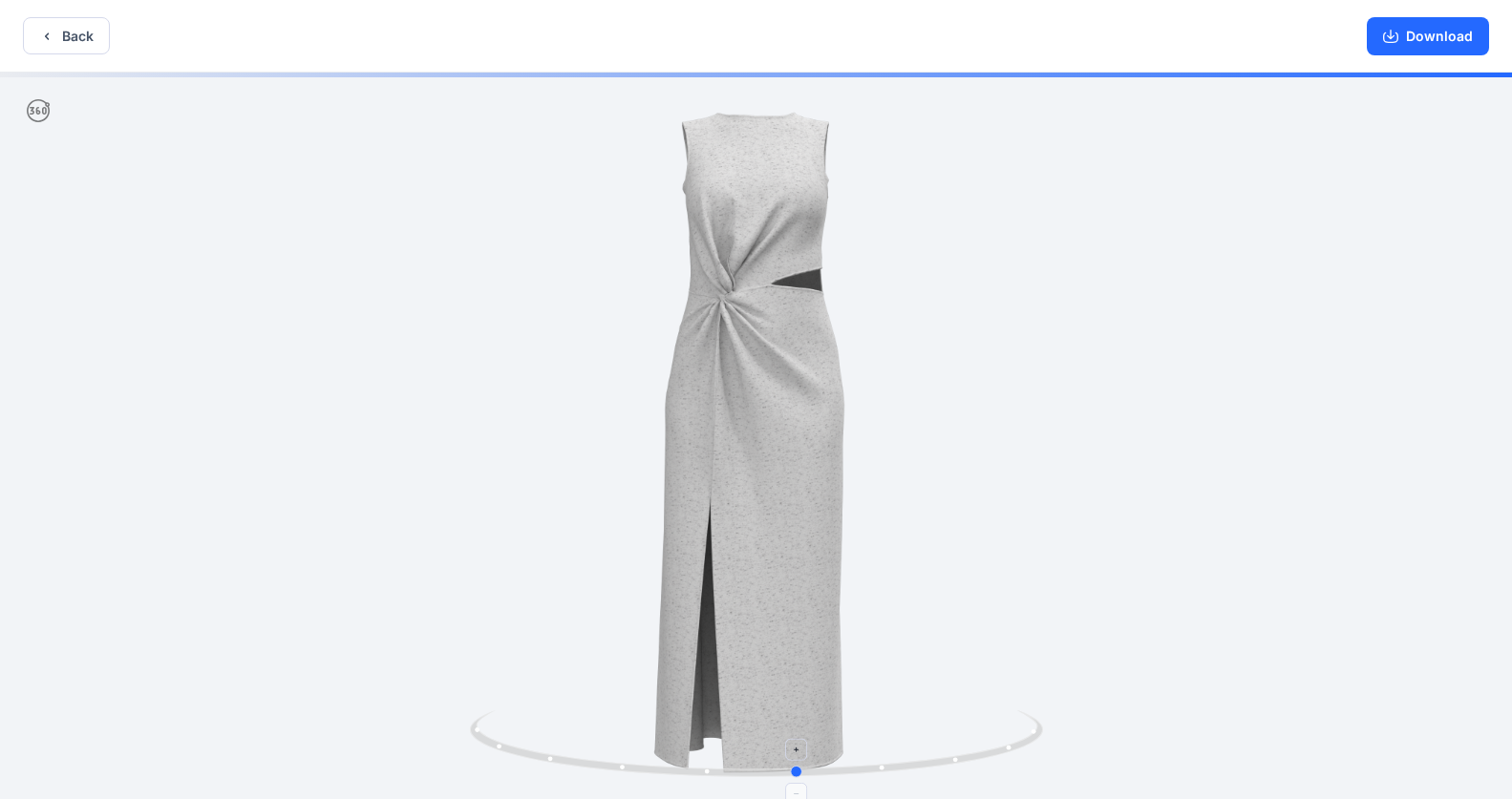 drag, startPoint x: 987, startPoint y: 756, endPoint x: 858, endPoint y: 767, distance: 129.46814 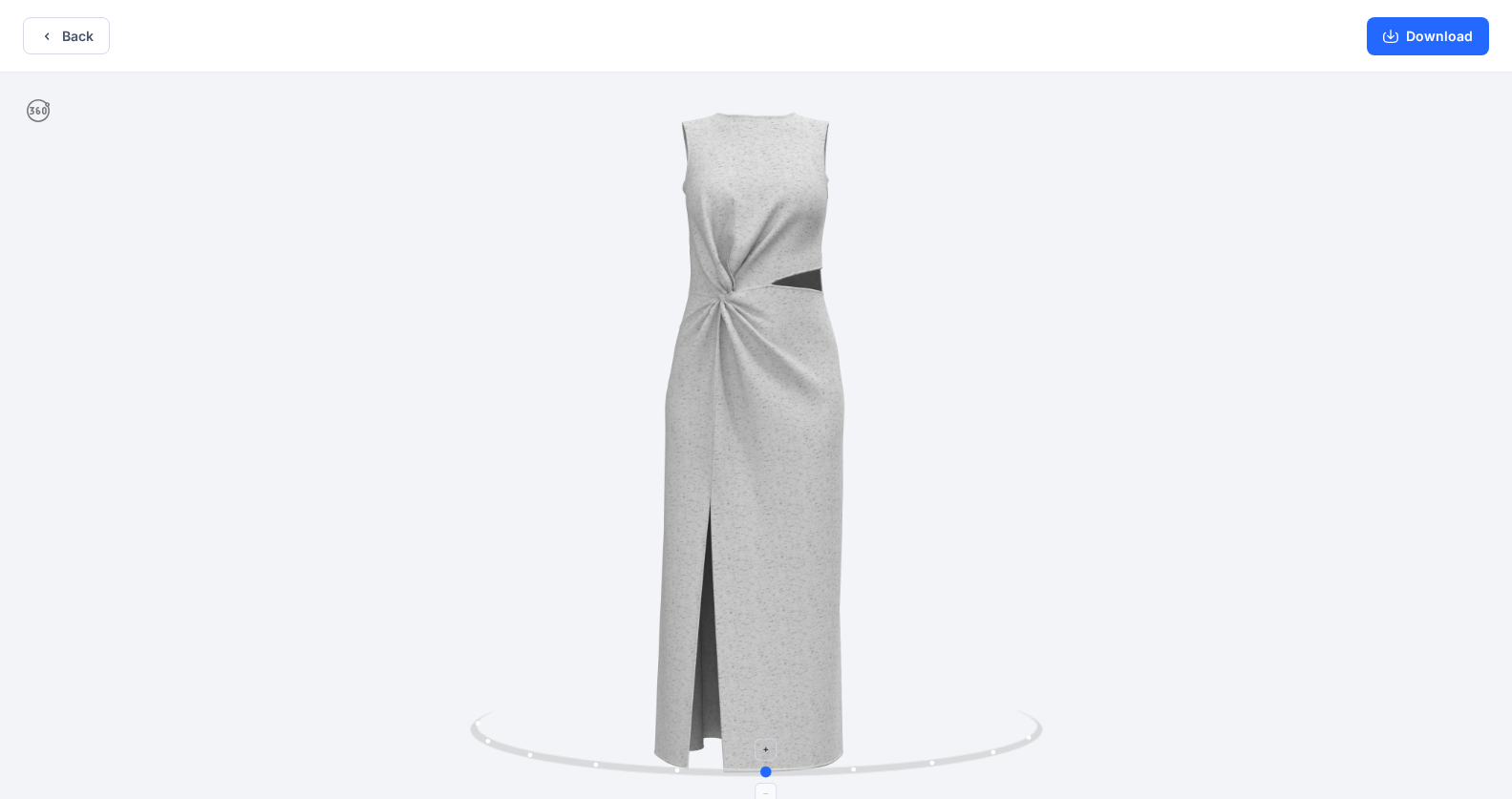 drag, startPoint x: 788, startPoint y: 770, endPoint x: 765, endPoint y: 769, distance: 23.021729 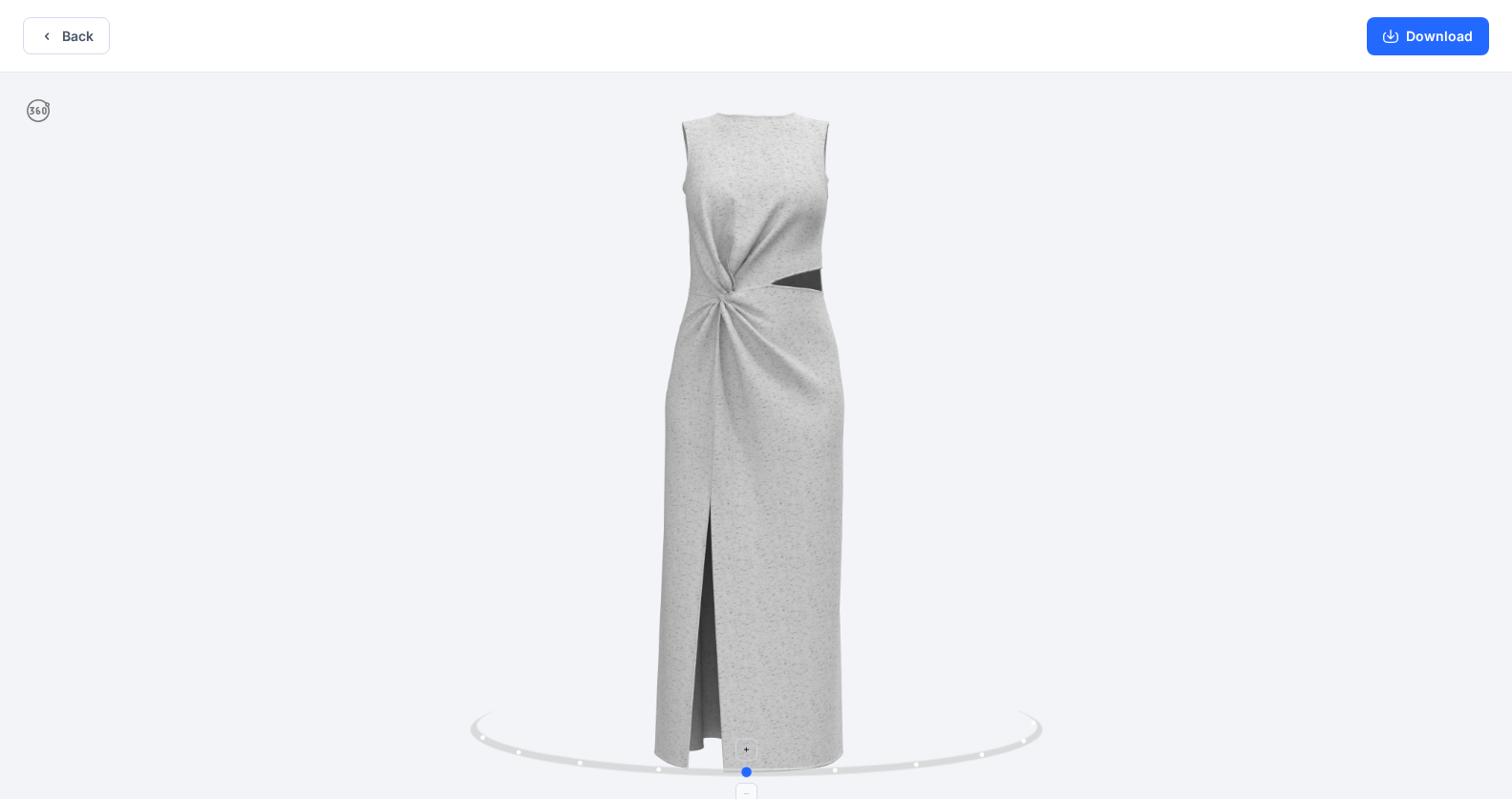 drag, startPoint x: 856, startPoint y: 769, endPoint x: 822, endPoint y: 766, distance: 34.1321 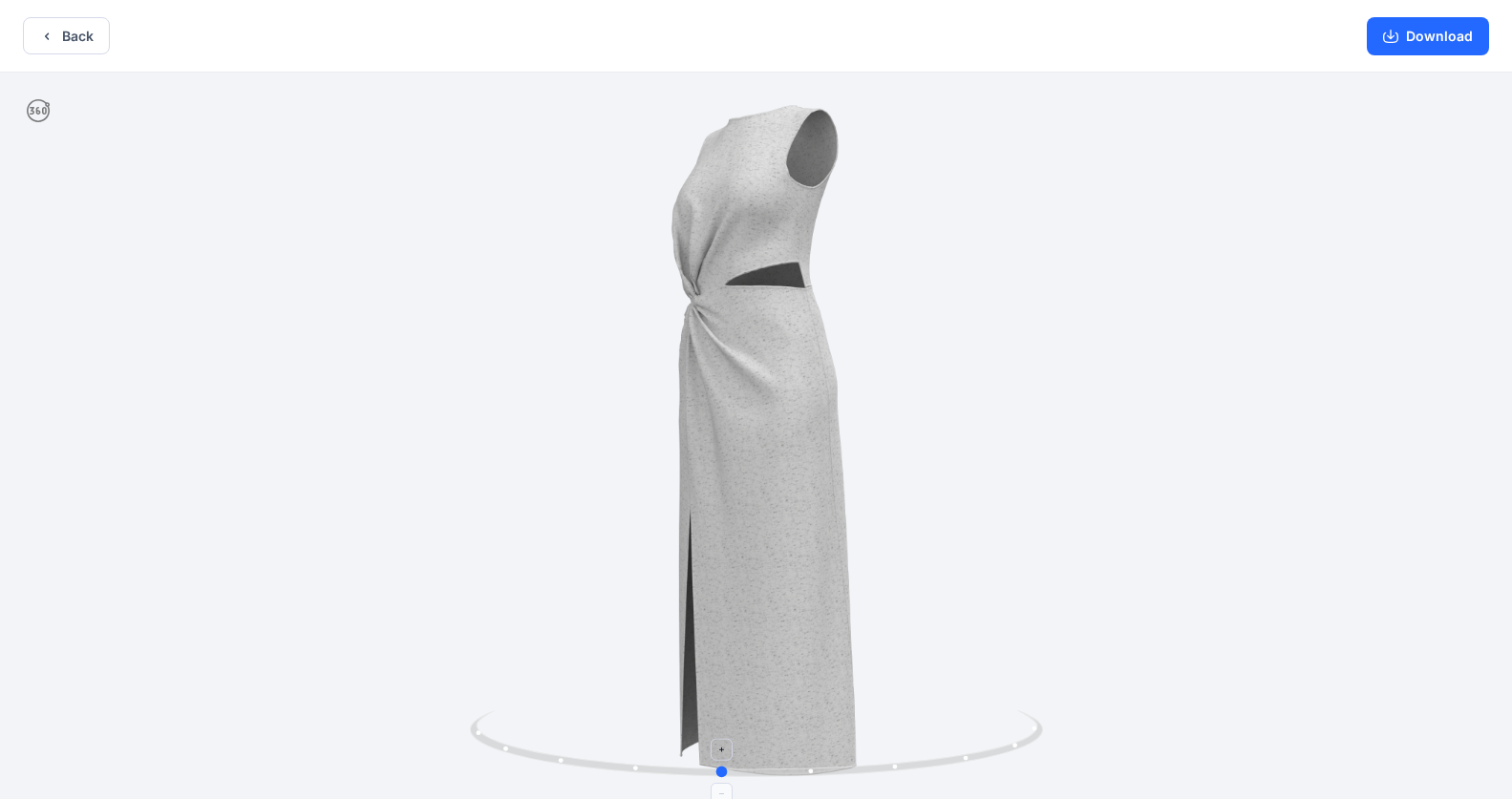 drag, startPoint x: 737, startPoint y: 774, endPoint x: 725, endPoint y: 775, distance: 12.041595 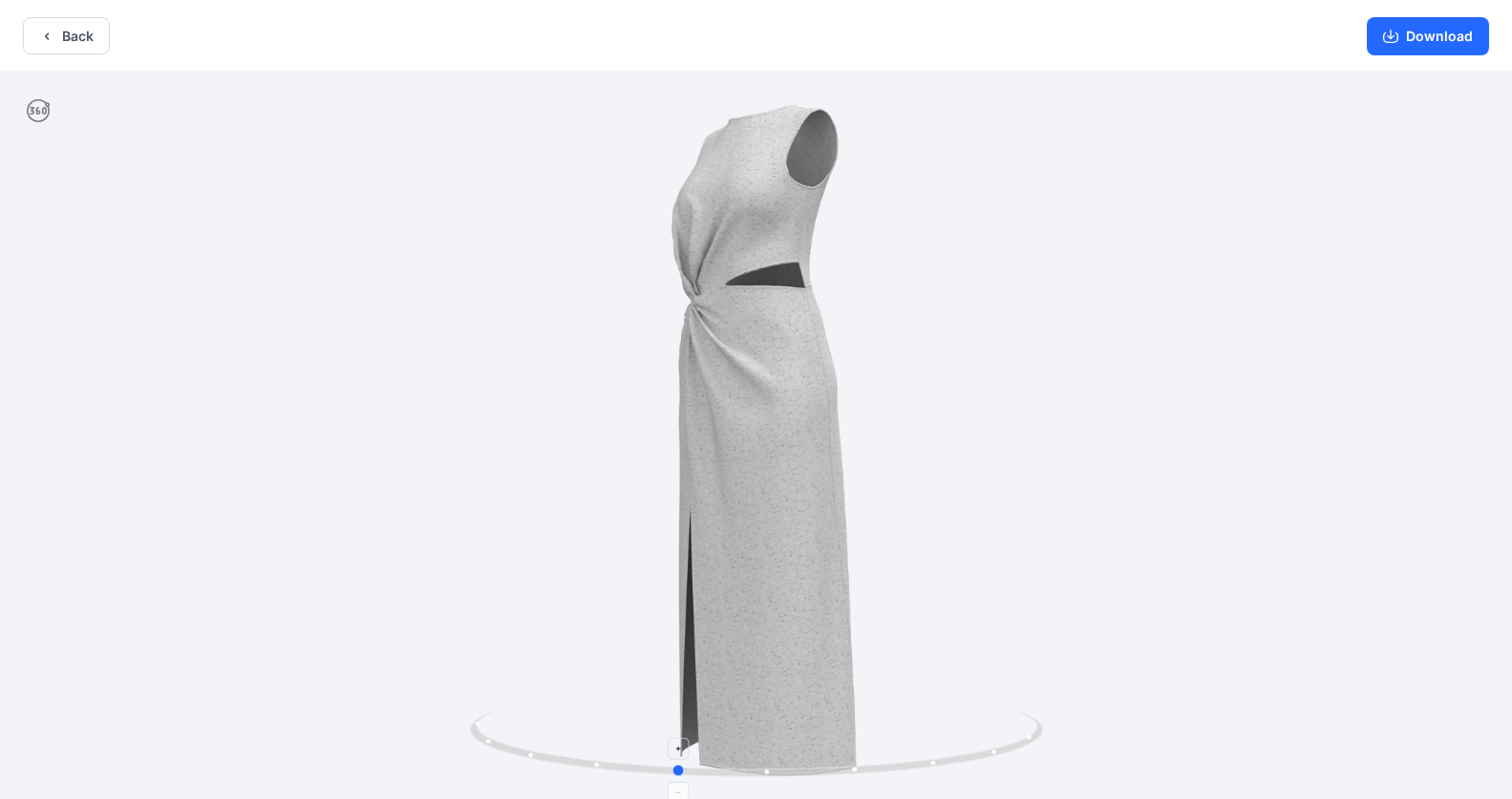 drag, startPoint x: 895, startPoint y: 765, endPoint x: 850, endPoint y: 775, distance: 46.097722 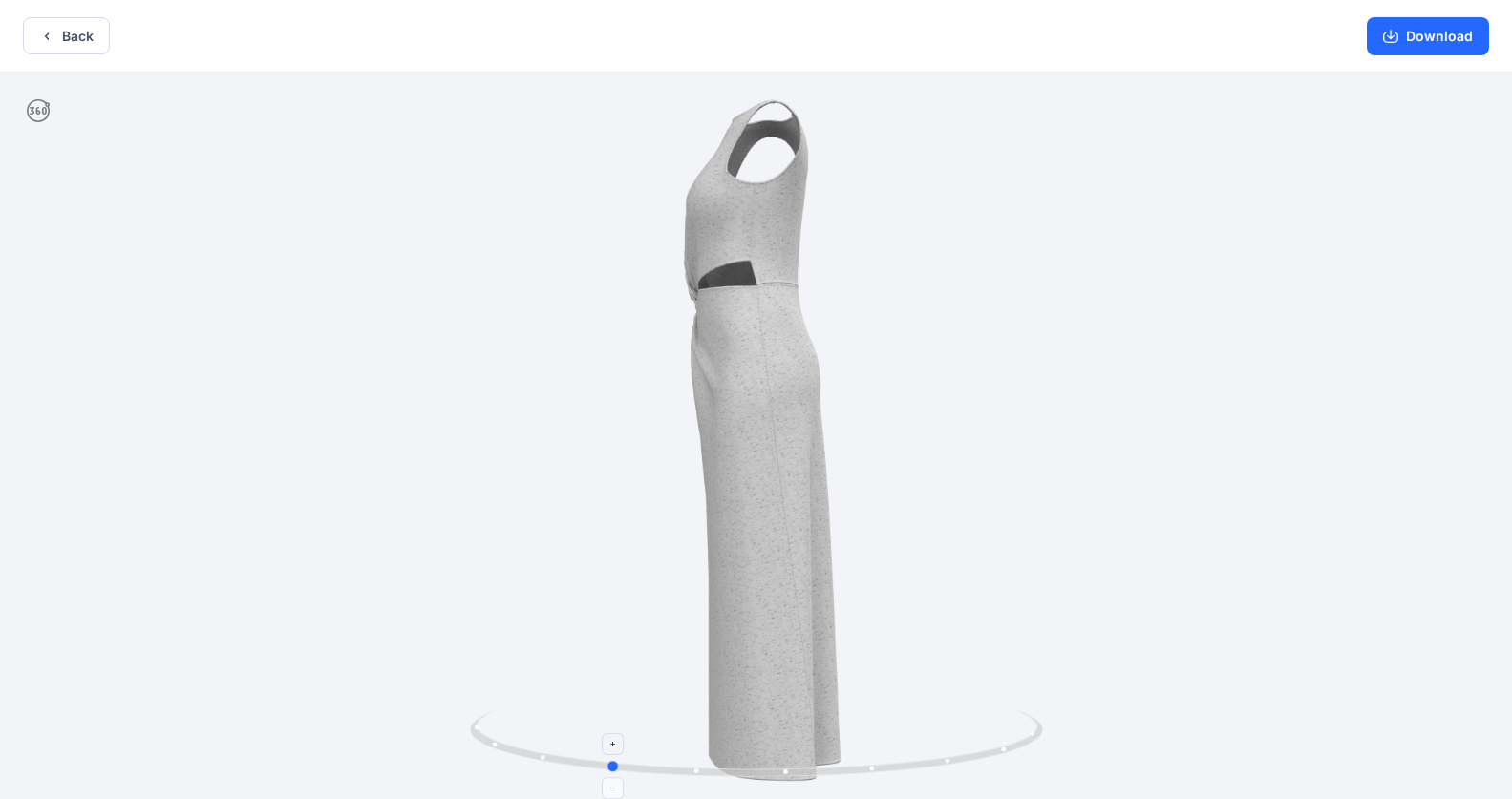 drag, startPoint x: 938, startPoint y: 765, endPoint x: 870, endPoint y: 767, distance: 68.02941 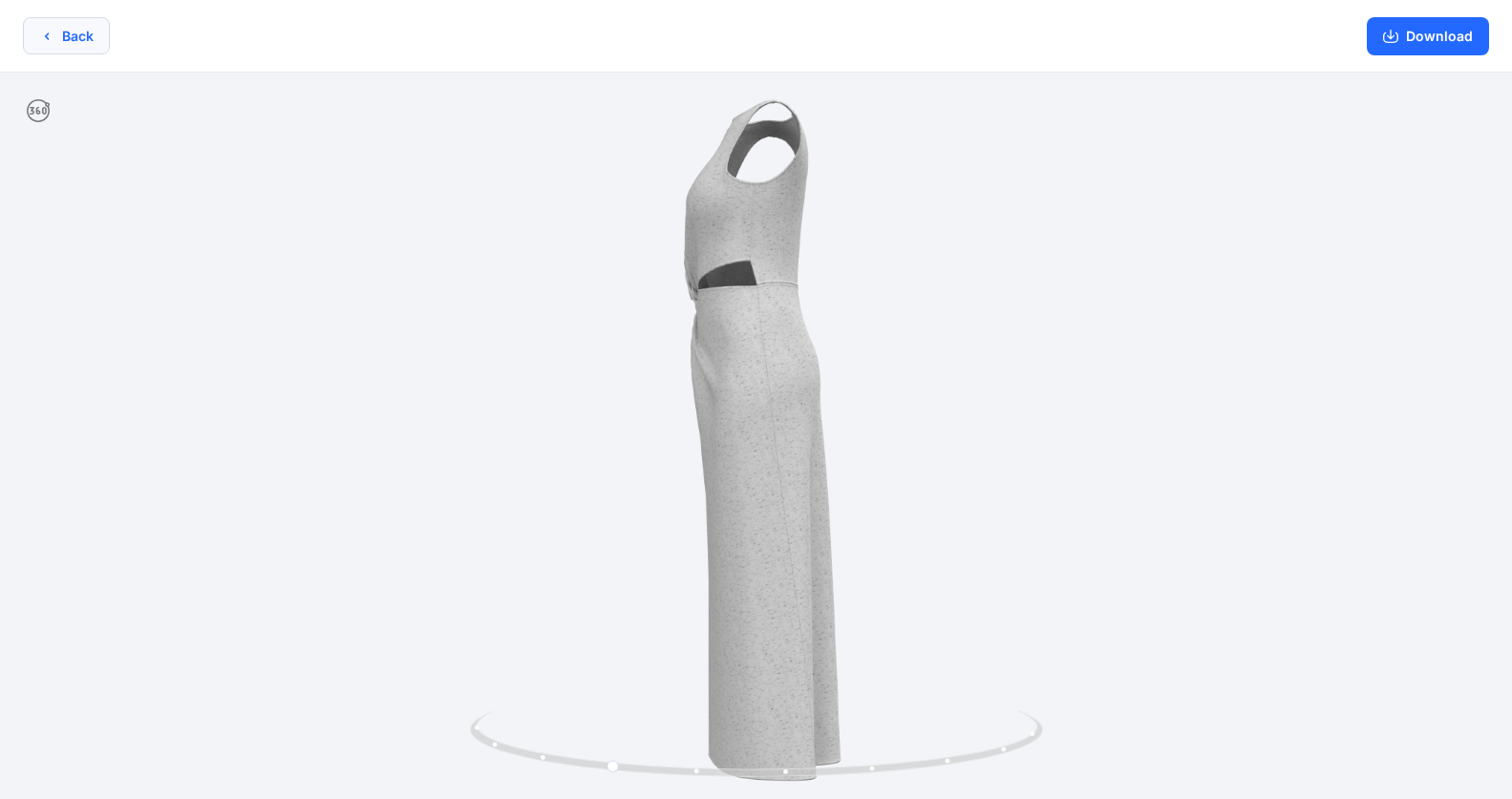 click on "Back" at bounding box center (66, 35) 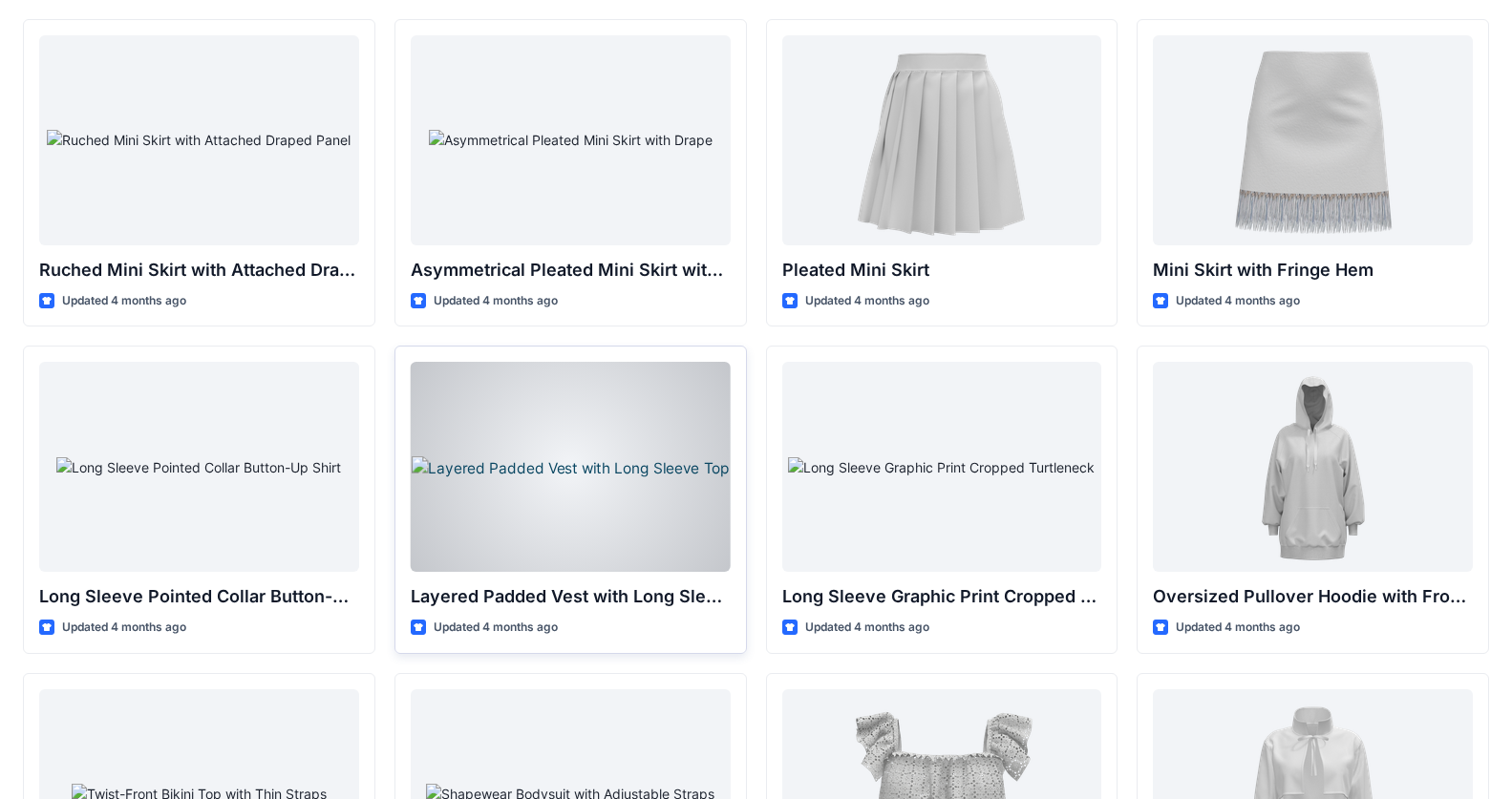 scroll, scrollTop: 4009, scrollLeft: 0, axis: vertical 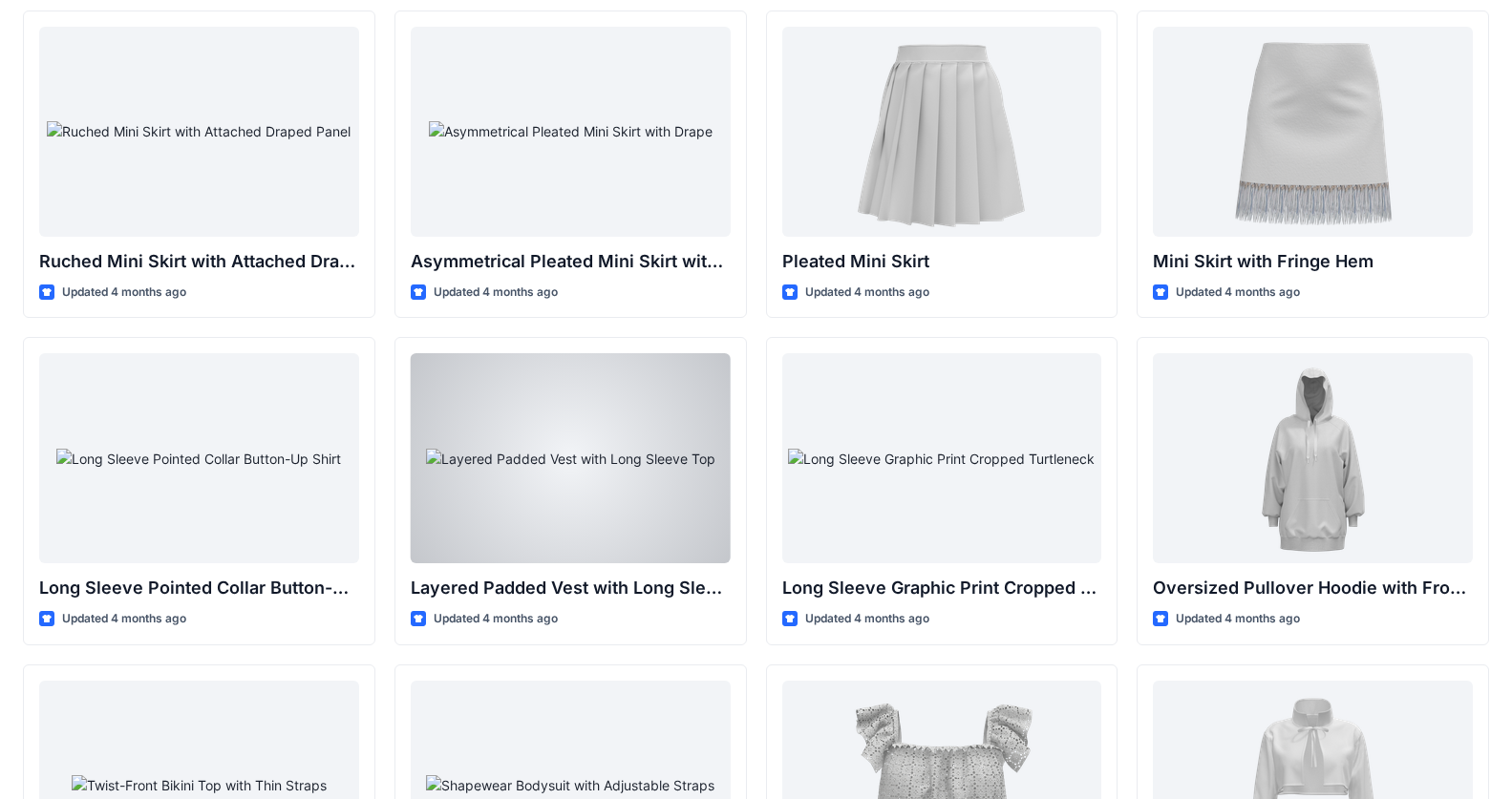 click at bounding box center [570, 458] 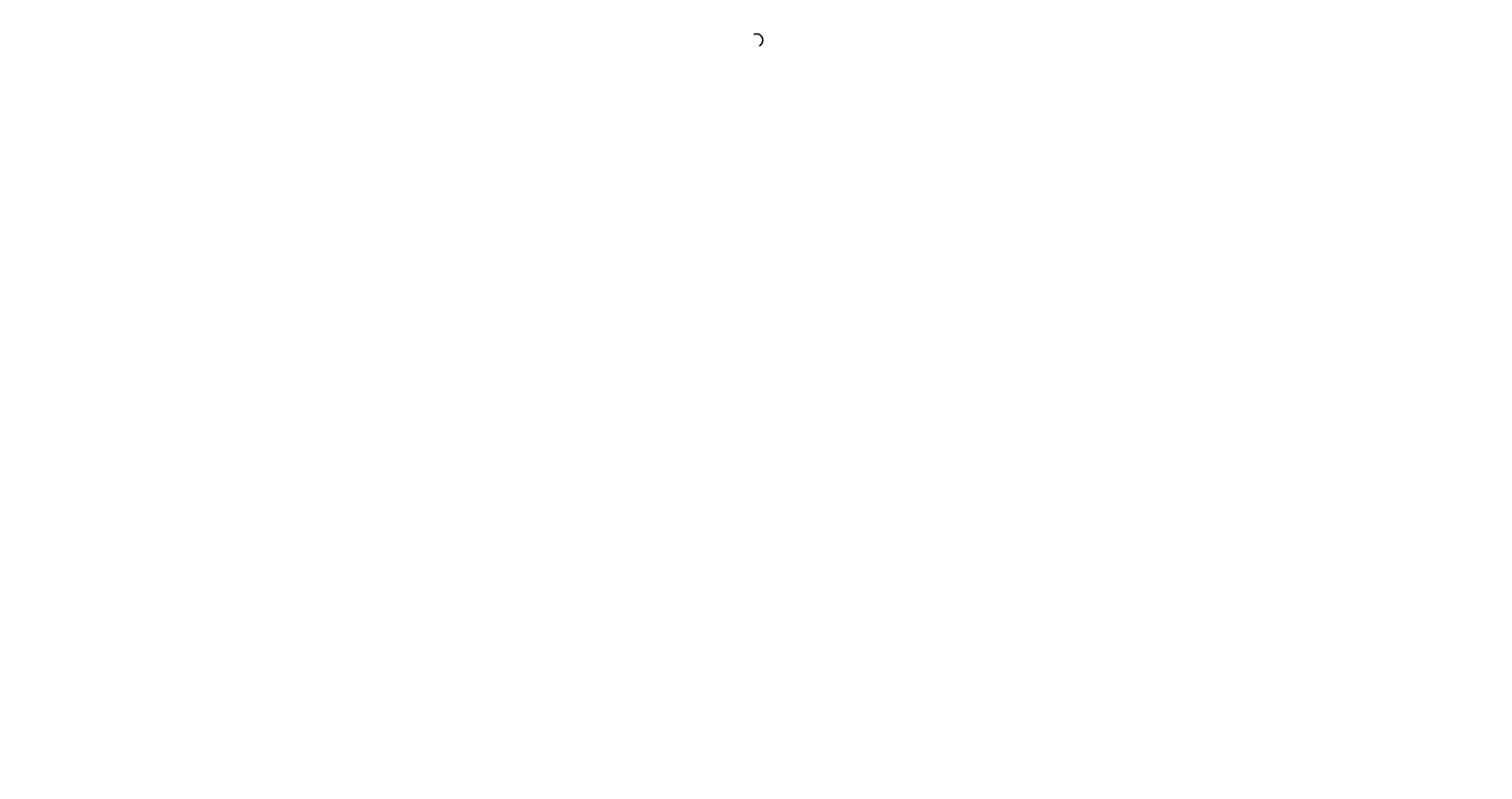 scroll, scrollTop: 0, scrollLeft: 0, axis: both 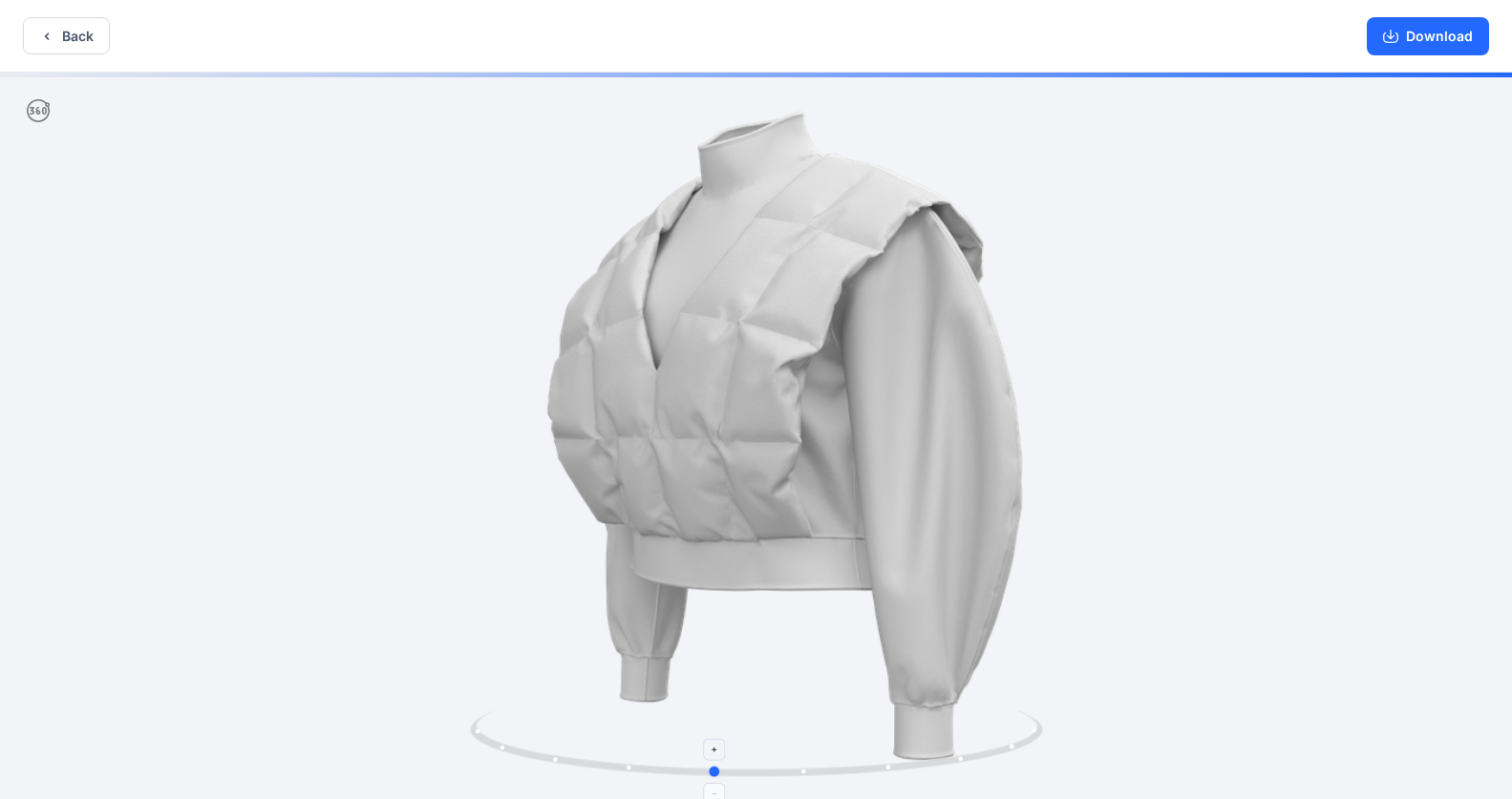 drag, startPoint x: 928, startPoint y: 765, endPoint x: 885, endPoint y: 768, distance: 43.10452 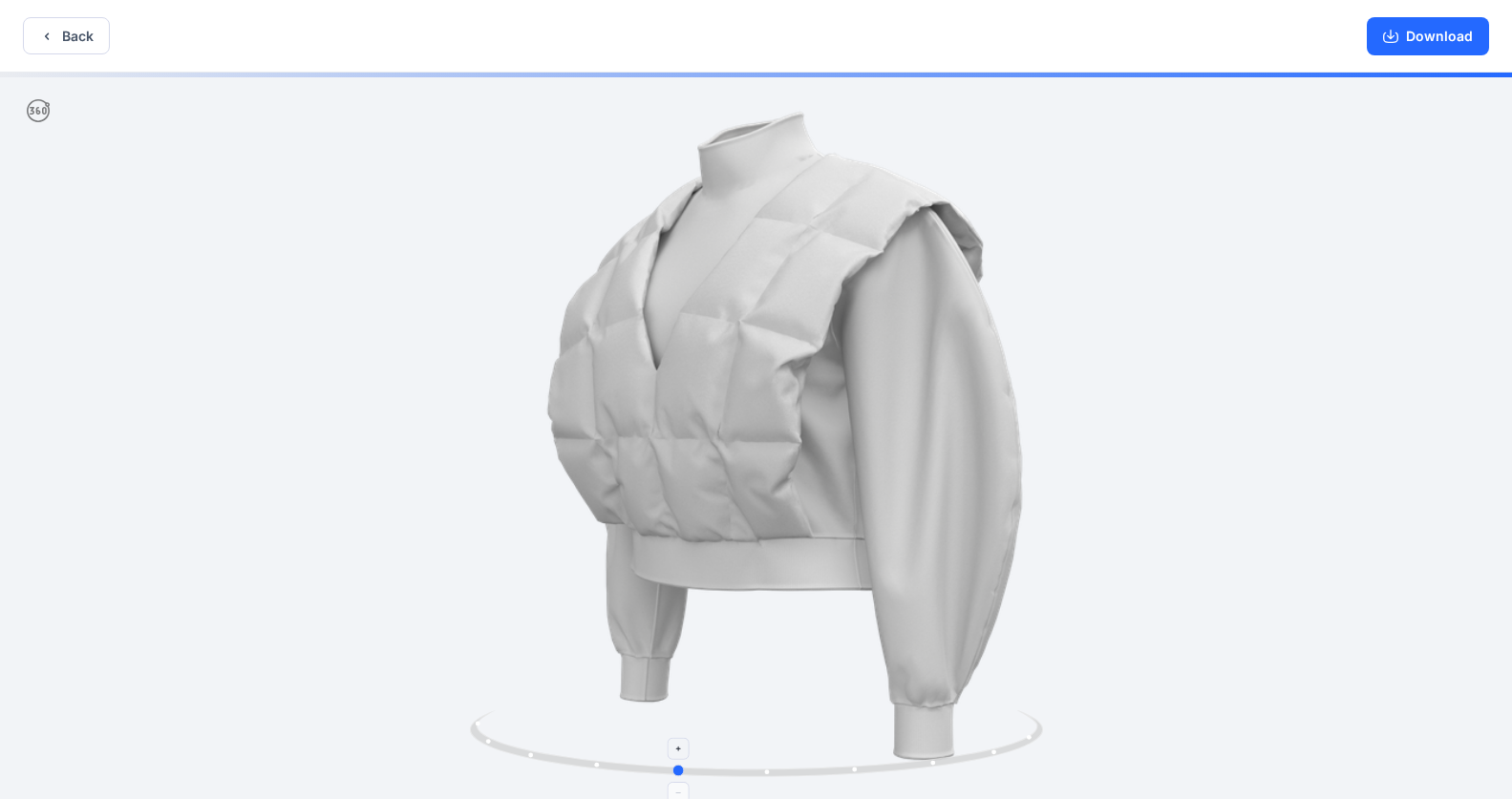 drag, startPoint x: 960, startPoint y: 752, endPoint x: 924, endPoint y: 760, distance: 36.878178 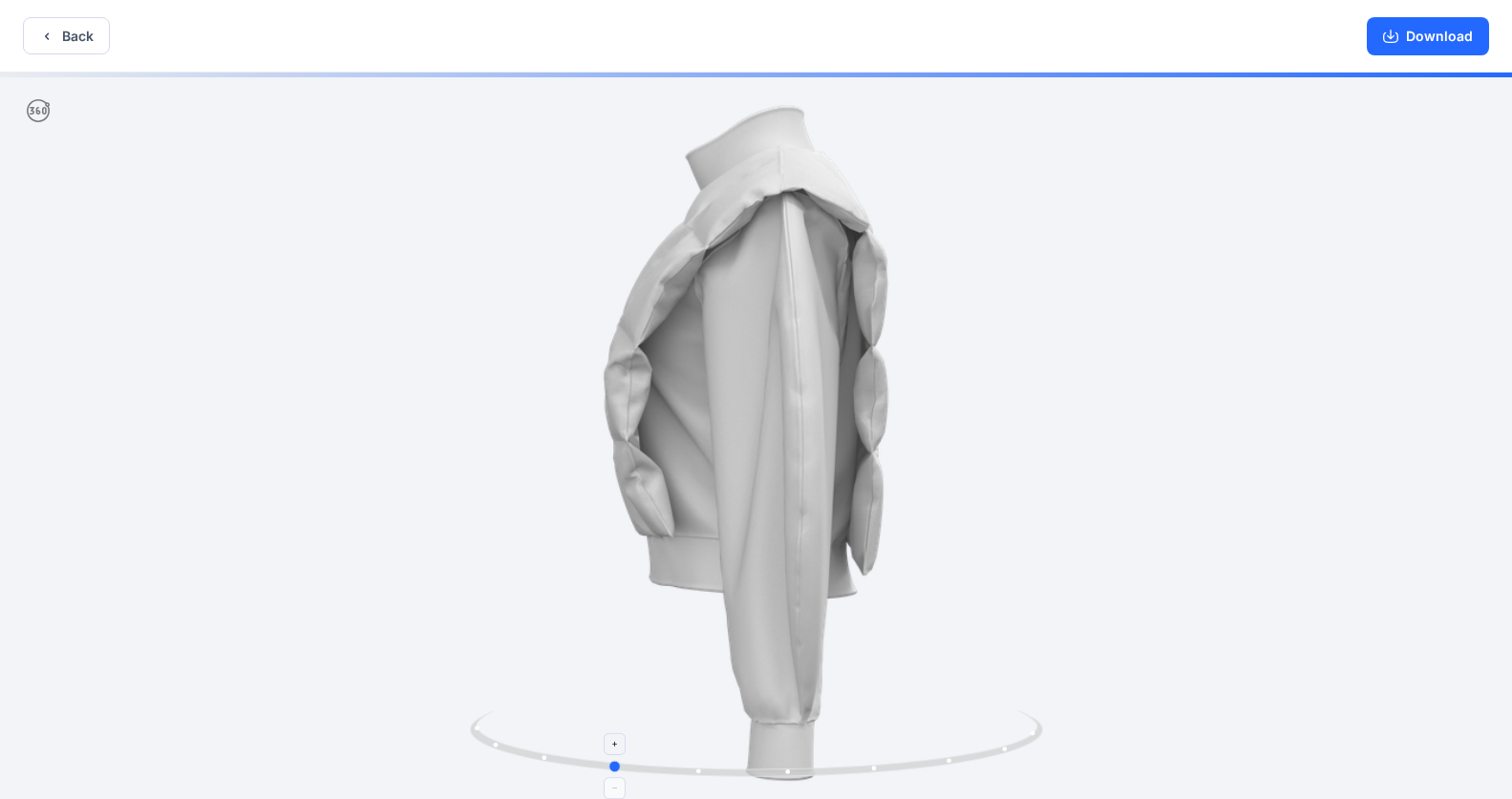 drag, startPoint x: 943, startPoint y: 757, endPoint x: 877, endPoint y: 748, distance: 66.61081 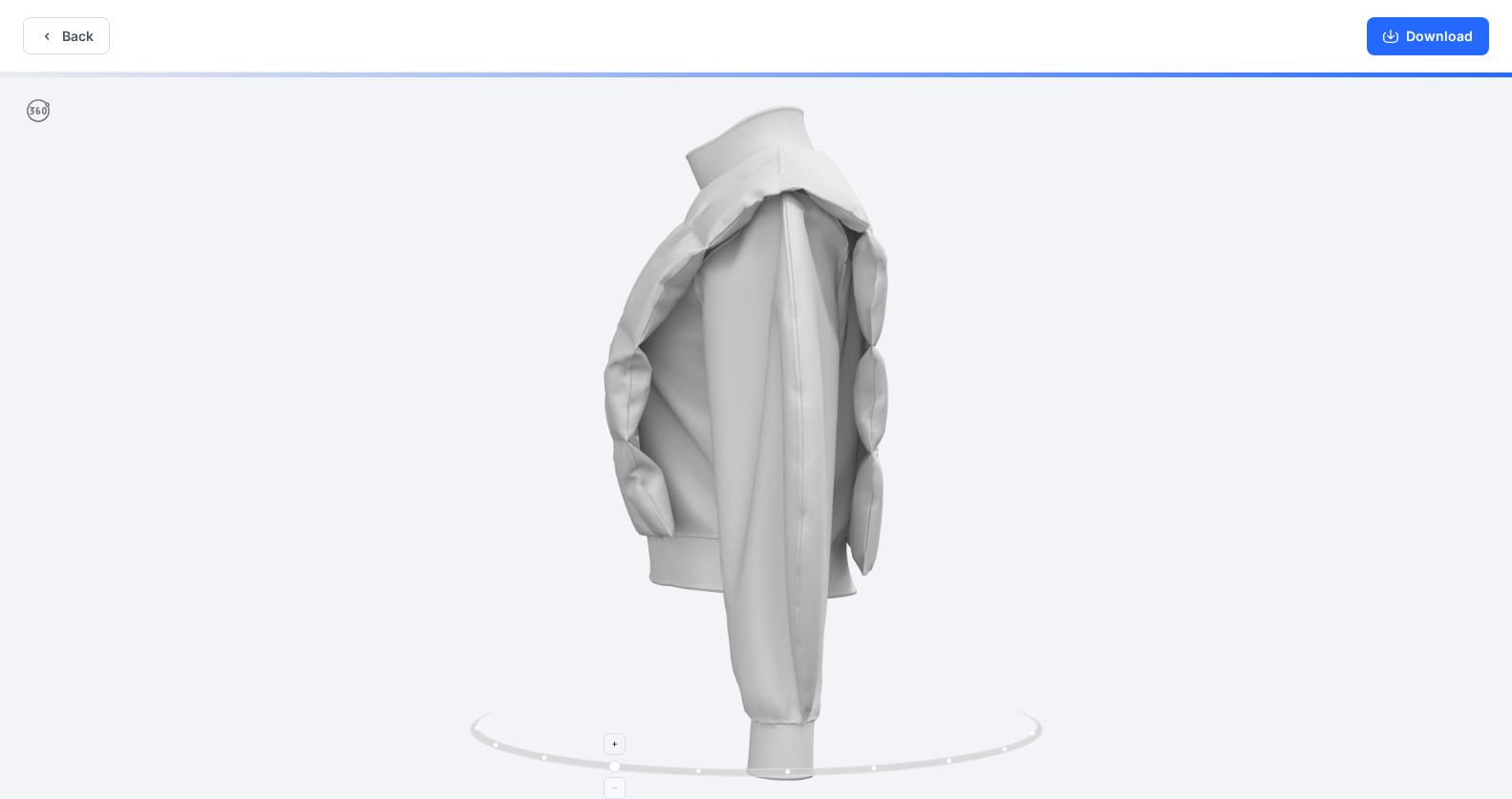 click 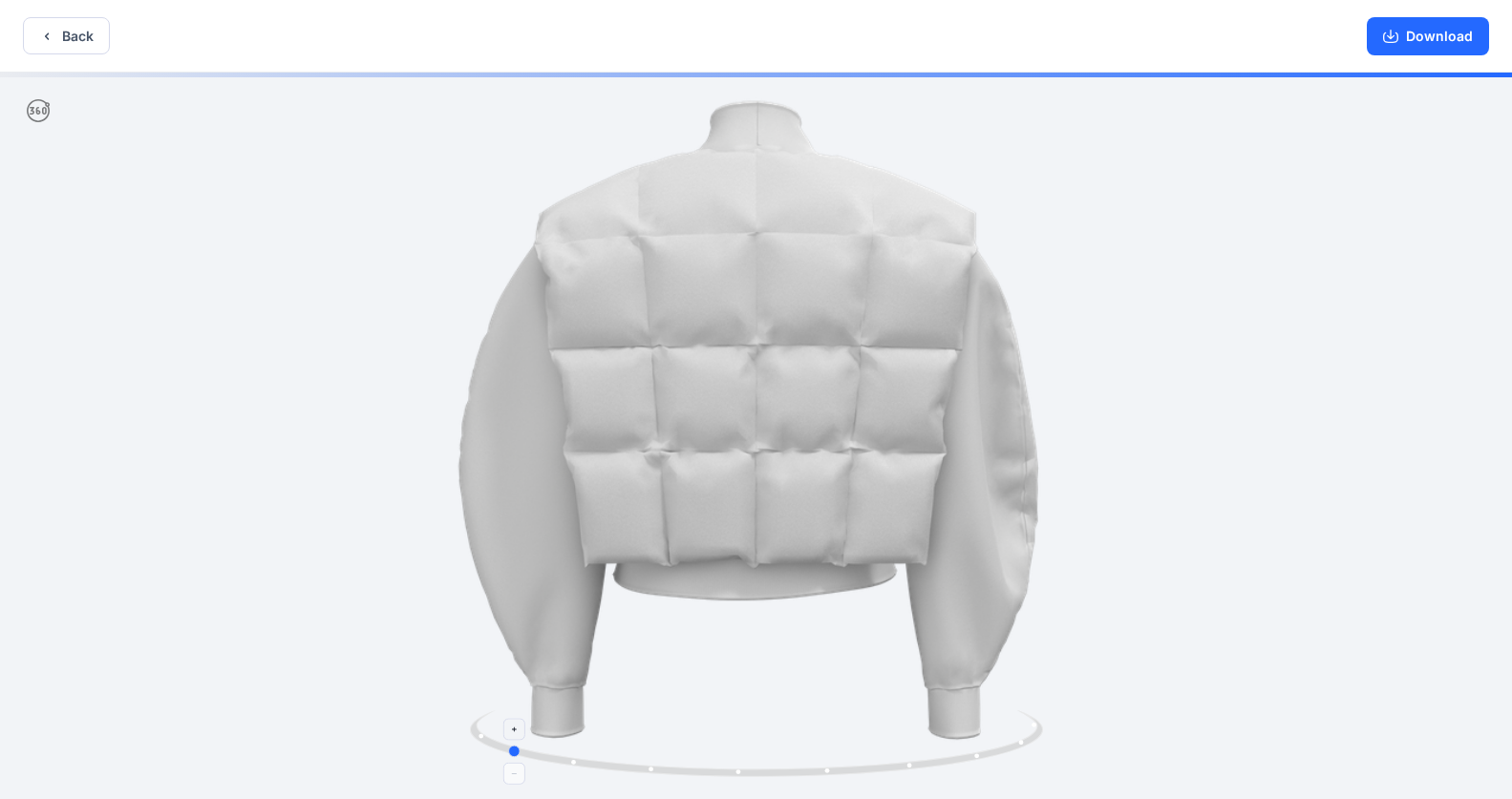 drag, startPoint x: 942, startPoint y: 760, endPoint x: 919, endPoint y: 760, distance: 23 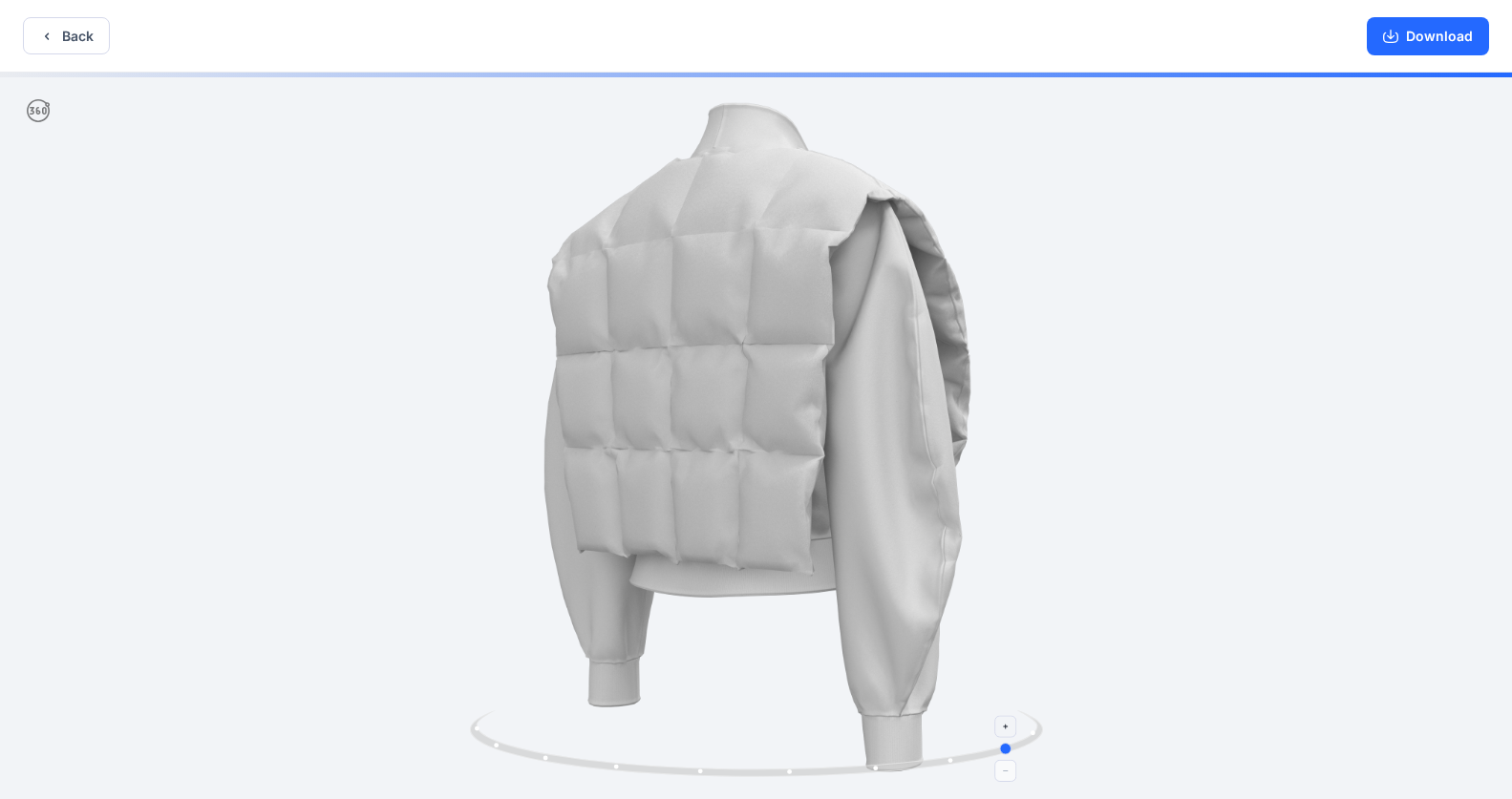 drag, startPoint x: 981, startPoint y: 756, endPoint x: 917, endPoint y: 771, distance: 65.73431 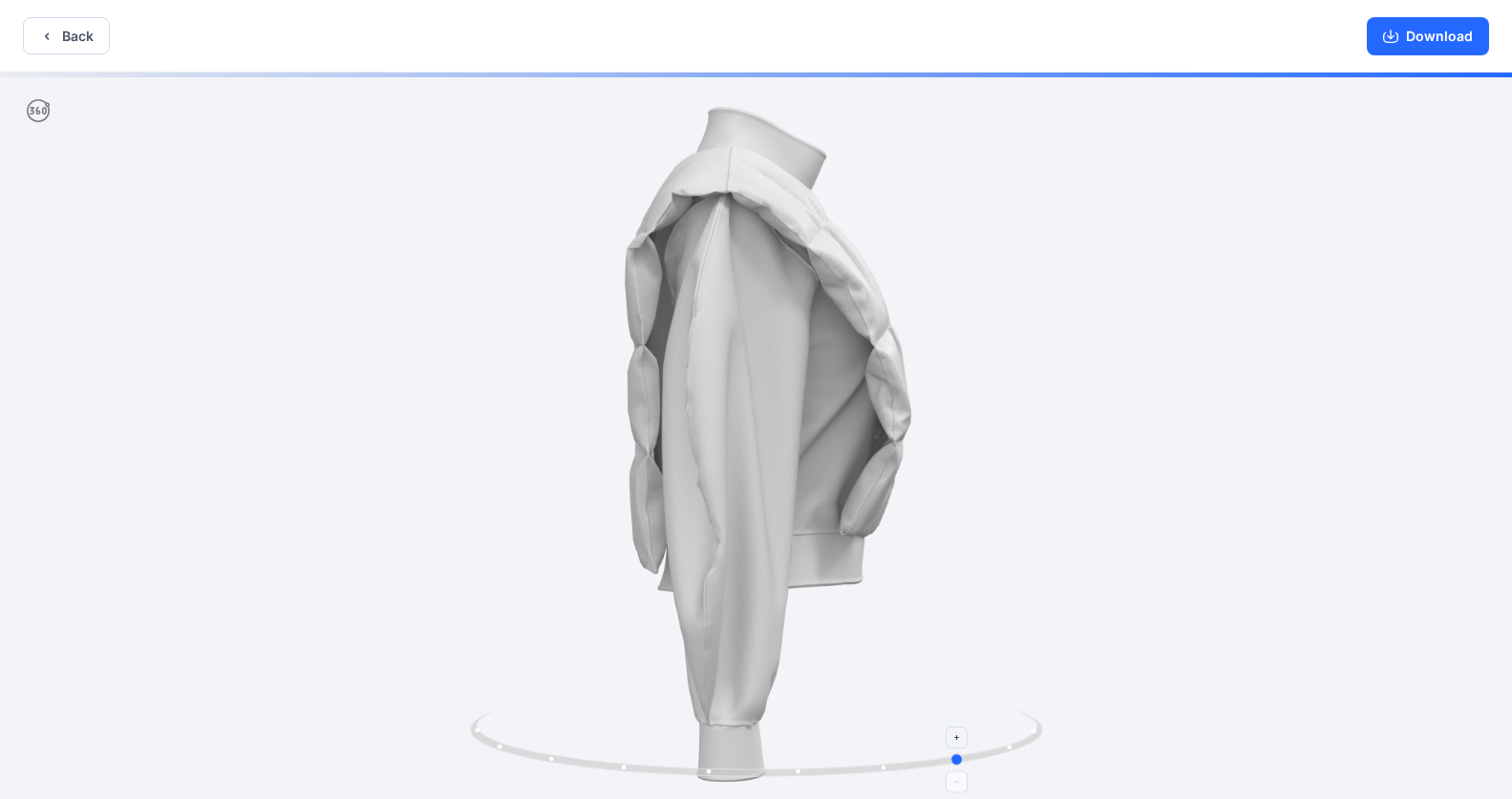 drag, startPoint x: 948, startPoint y: 758, endPoint x: 898, endPoint y: 764, distance: 50.358713 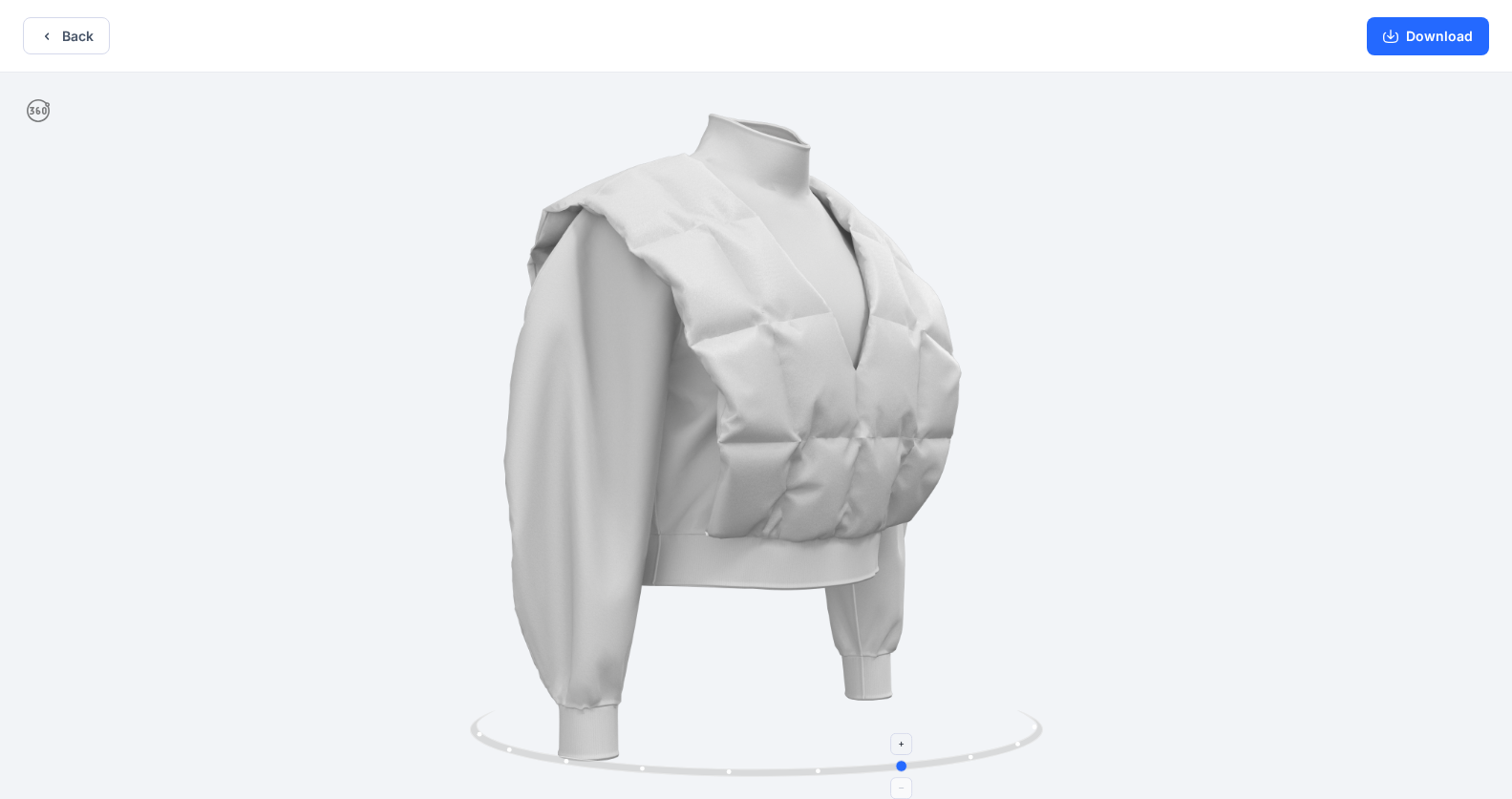 drag, startPoint x: 957, startPoint y: 756, endPoint x: 889, endPoint y: 759, distance: 68.066144 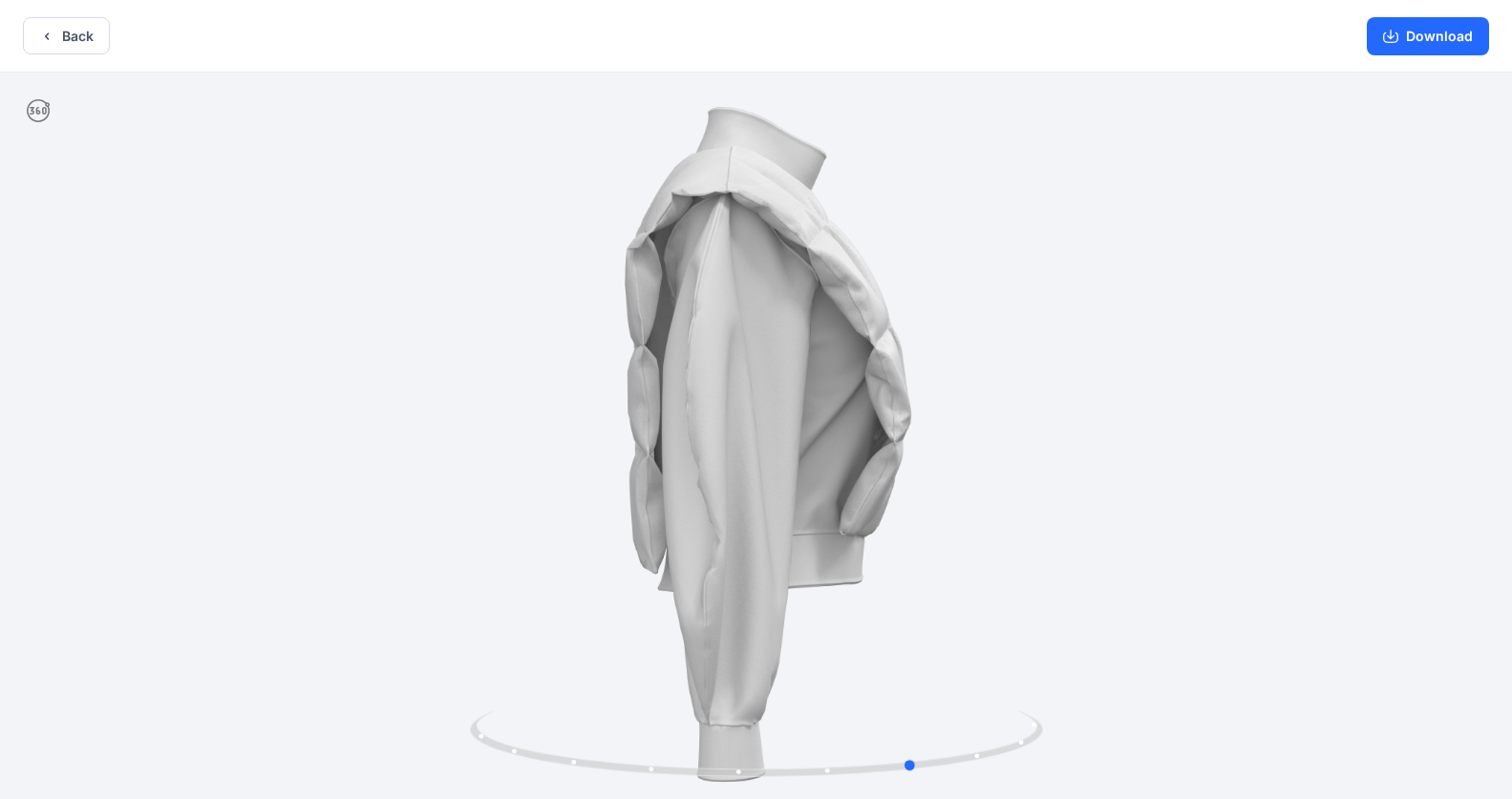drag, startPoint x: 793, startPoint y: 522, endPoint x: 809, endPoint y: 308, distance: 214.5973 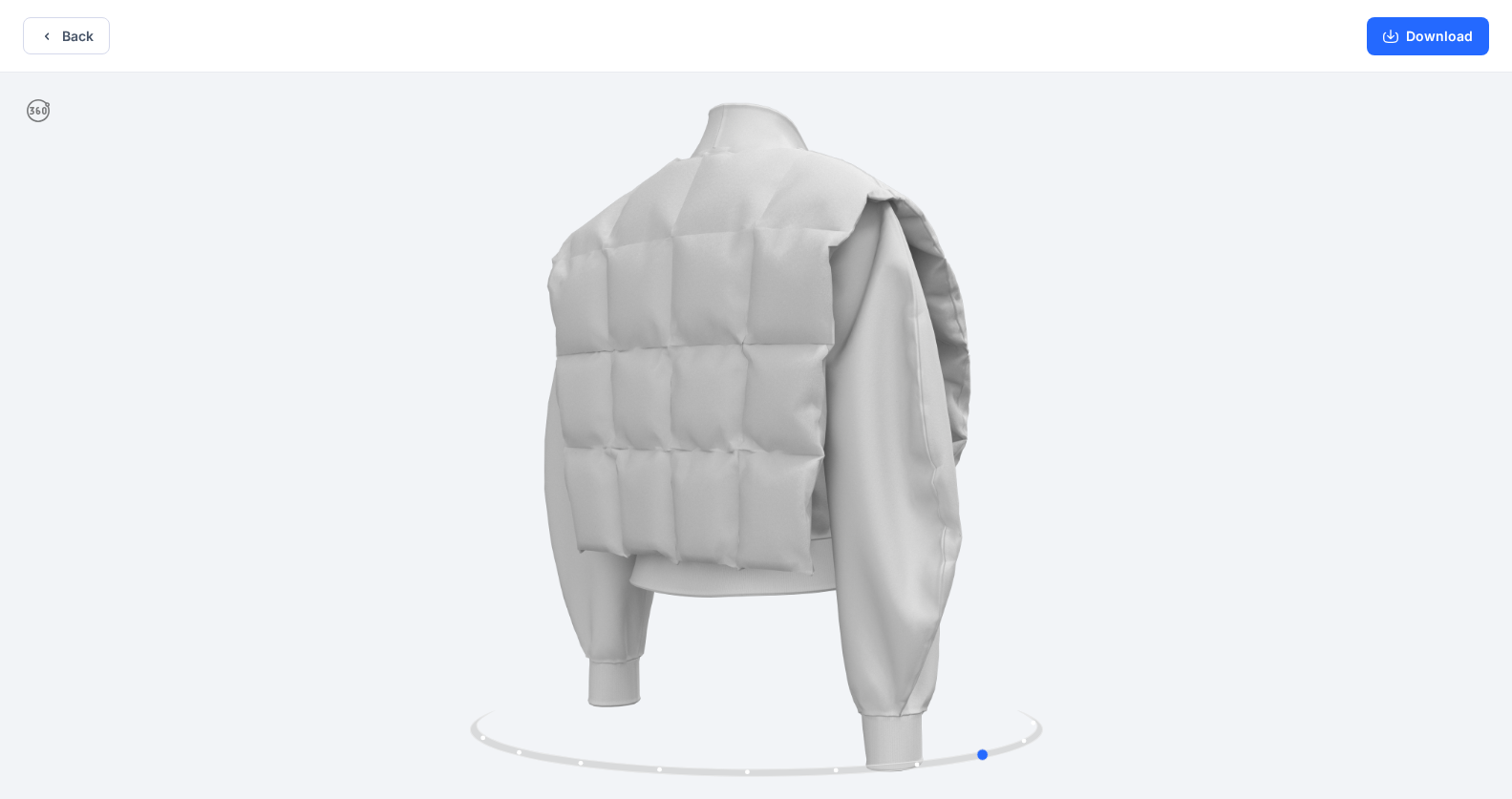drag, startPoint x: 704, startPoint y: 476, endPoint x: 780, endPoint y: 393, distance: 112.53888 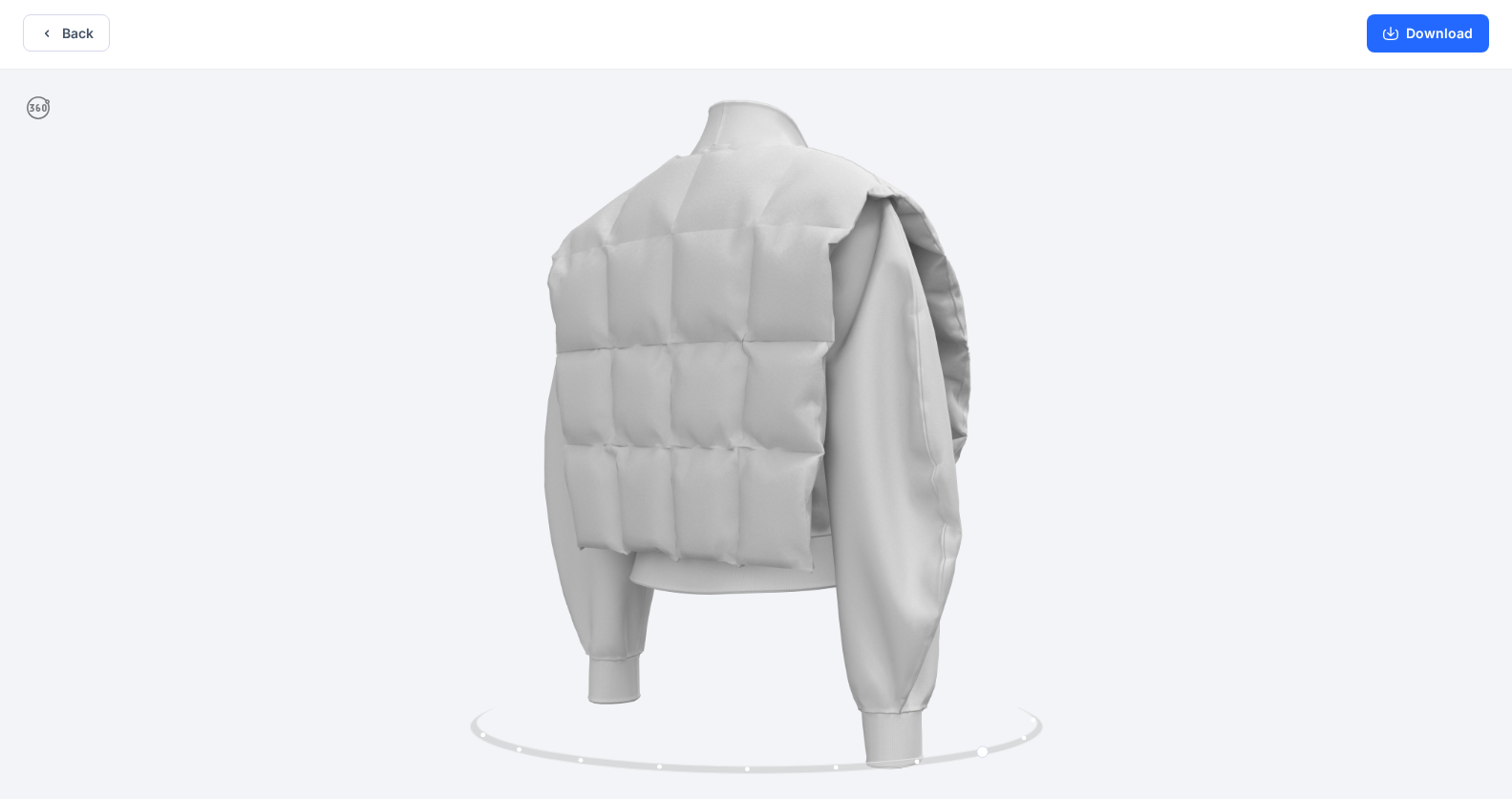 scroll, scrollTop: 4, scrollLeft: 0, axis: vertical 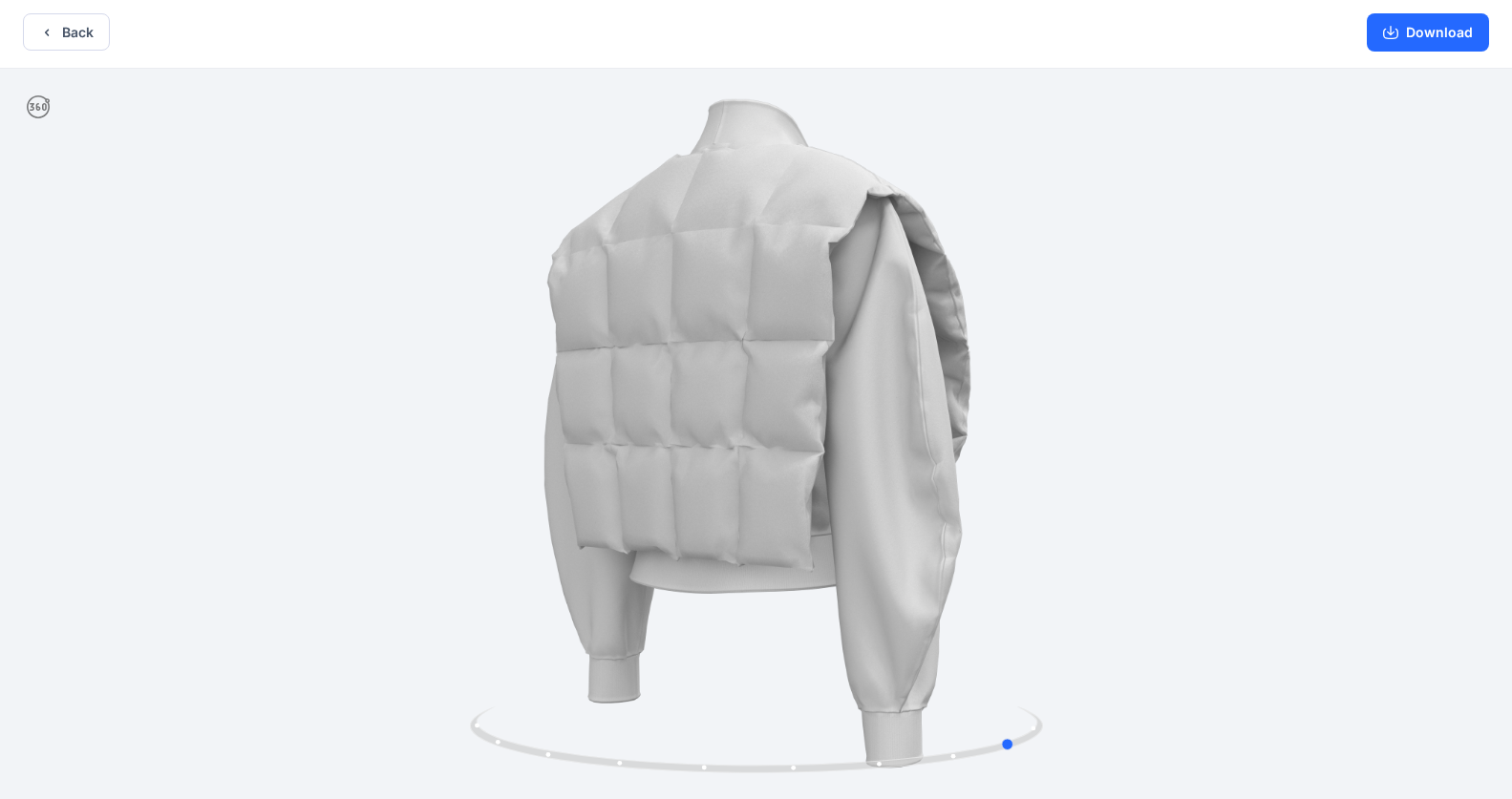 drag, startPoint x: 730, startPoint y: 470, endPoint x: 747, endPoint y: 344, distance: 127.14165 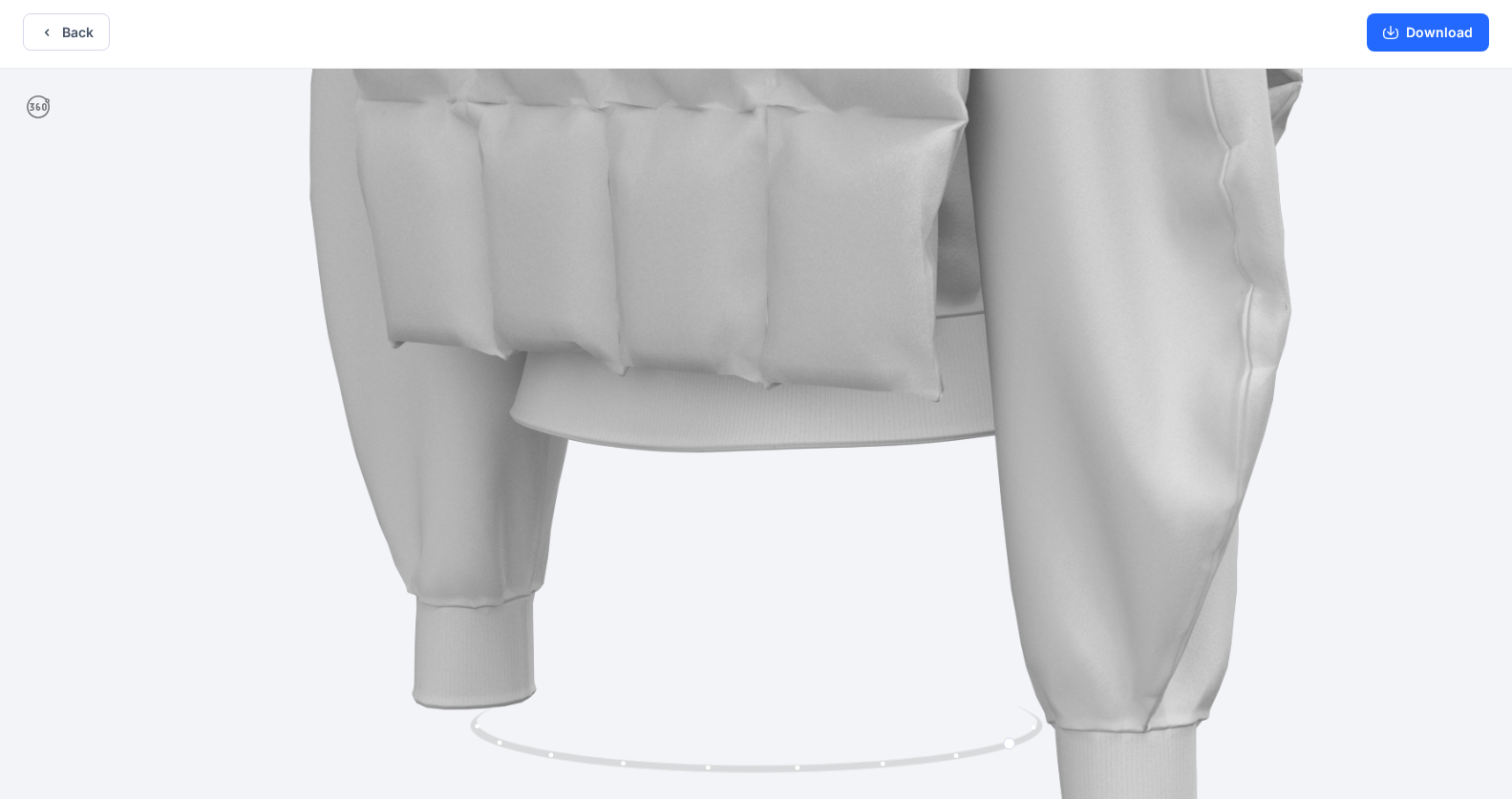 drag, startPoint x: 767, startPoint y: 604, endPoint x: 540, endPoint y: 251, distance: 419.68798 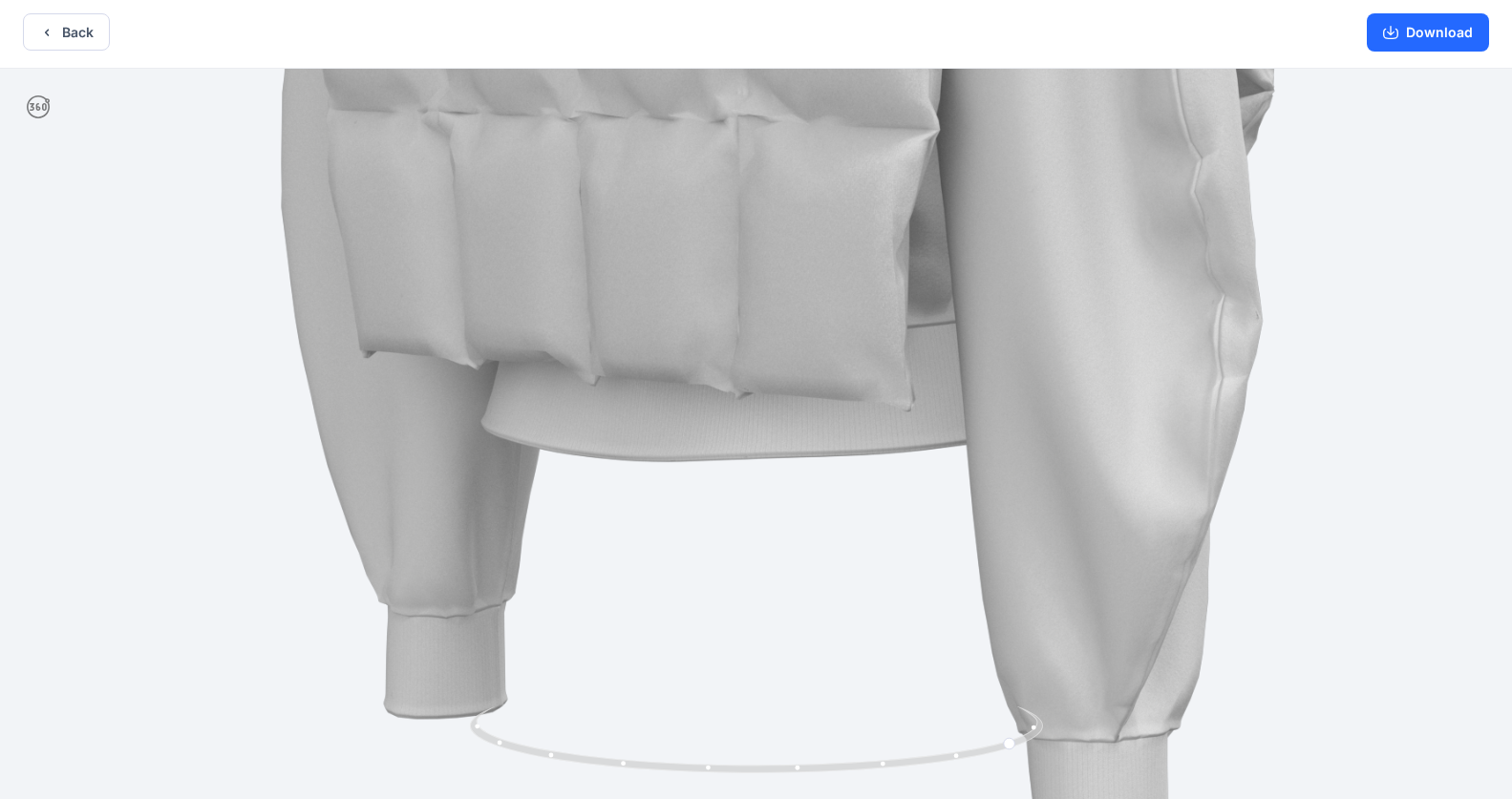 drag, startPoint x: 1358, startPoint y: 388, endPoint x: 1331, endPoint y: 396, distance: 28.160256 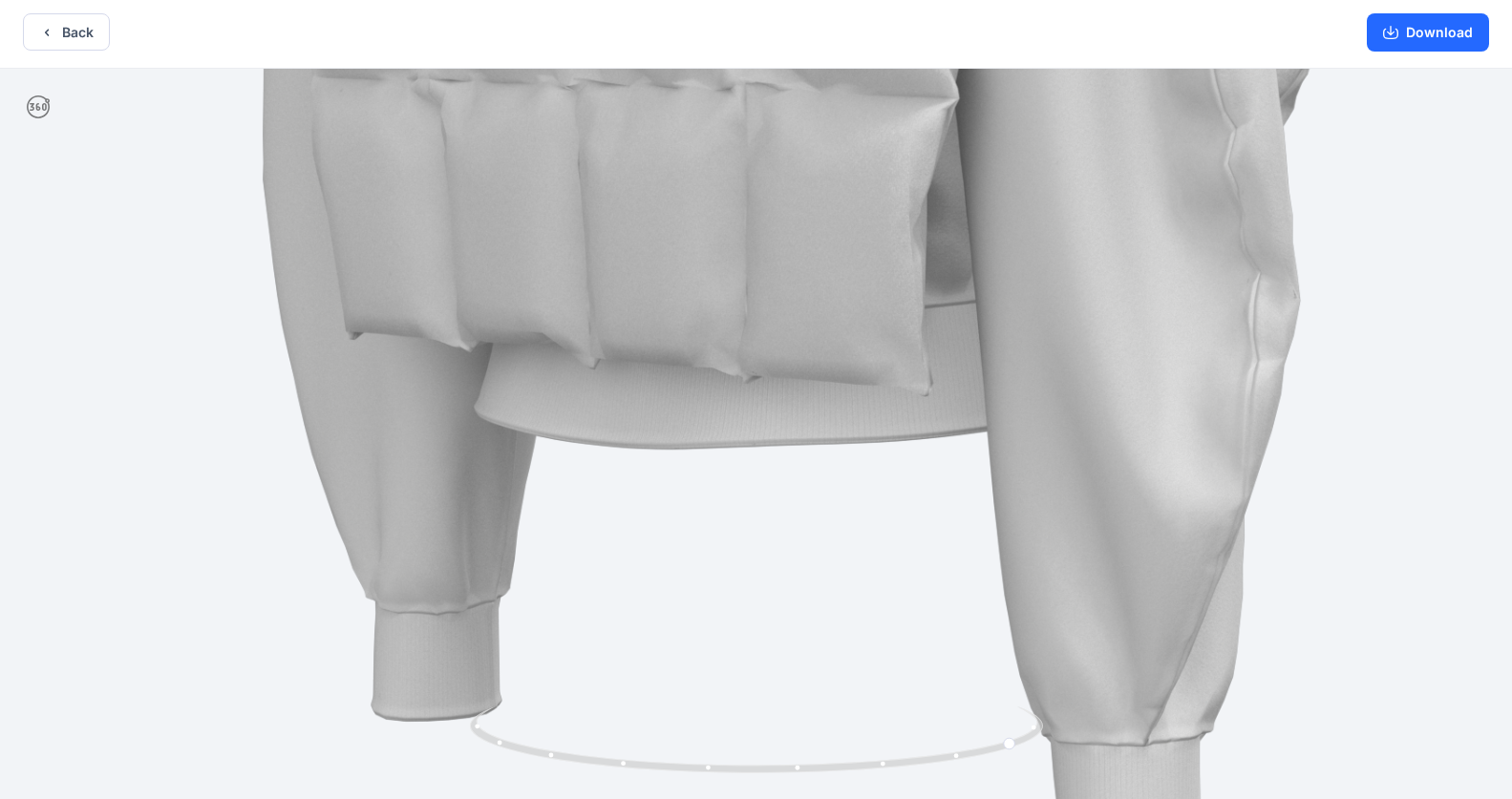 click at bounding box center (788, 53) 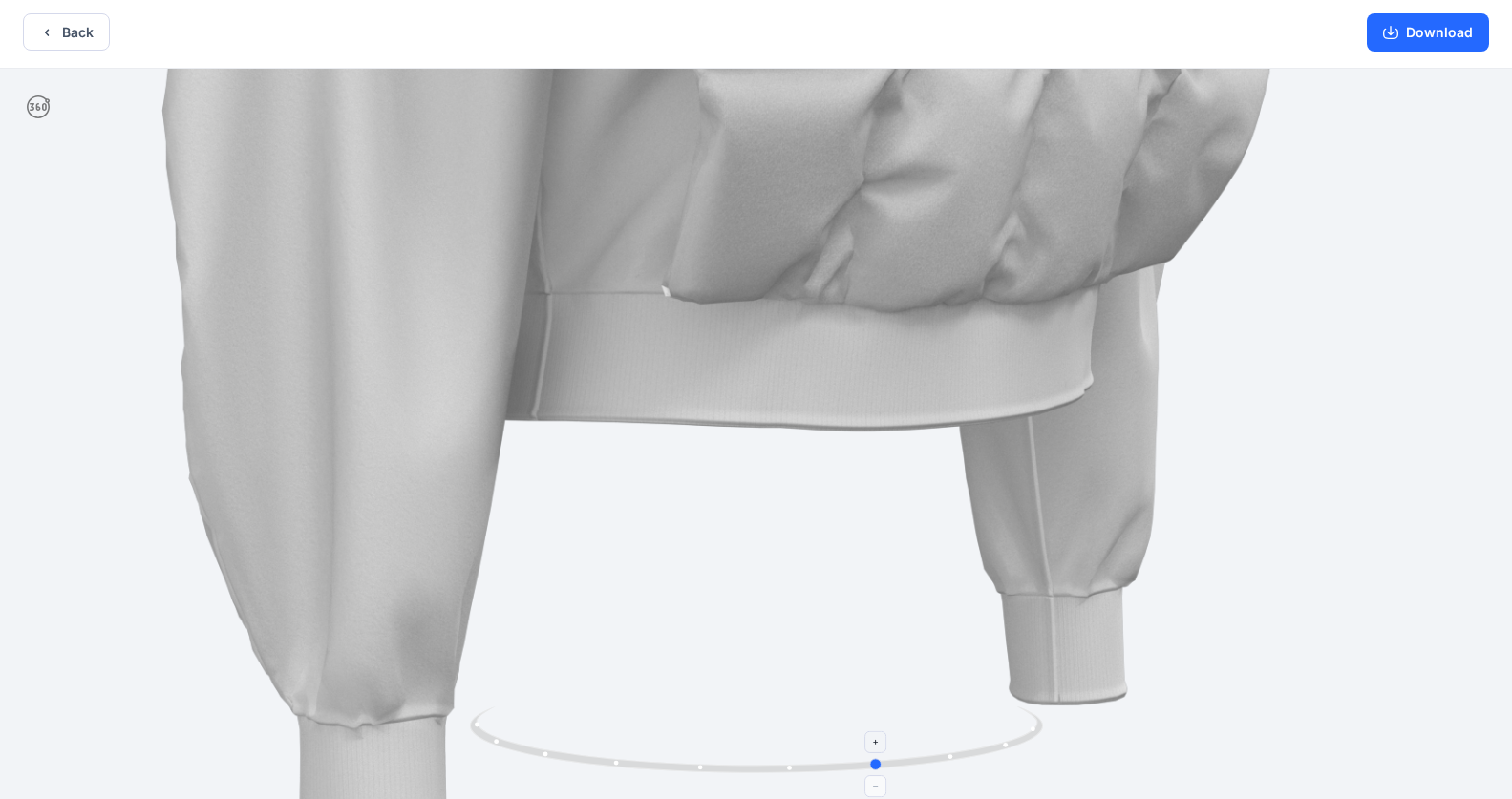drag, startPoint x: 1013, startPoint y: 746, endPoint x: 875, endPoint y: 740, distance: 138.13037 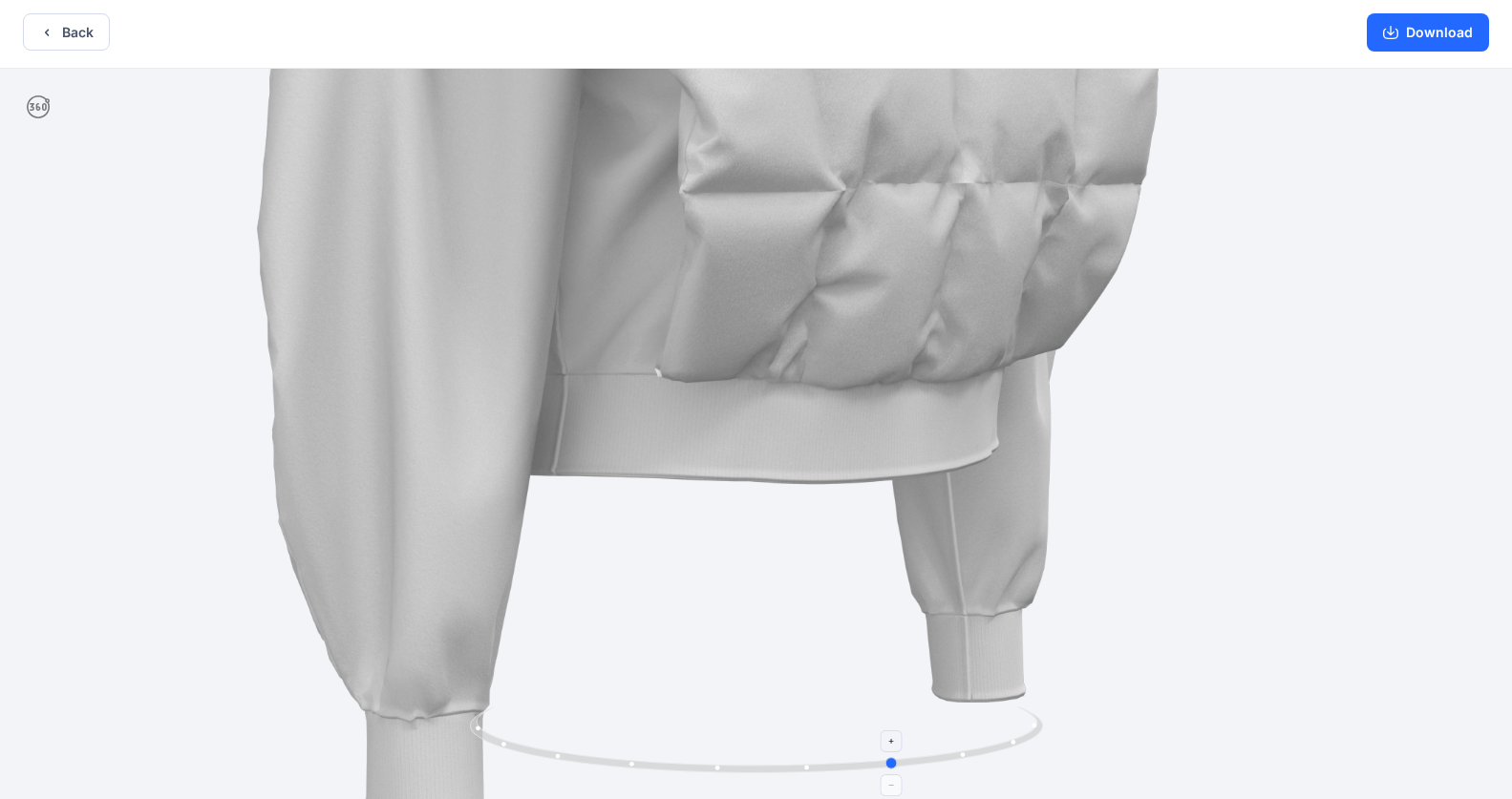 drag, startPoint x: 501, startPoint y: 743, endPoint x: 518, endPoint y: 757, distance: 22.022716 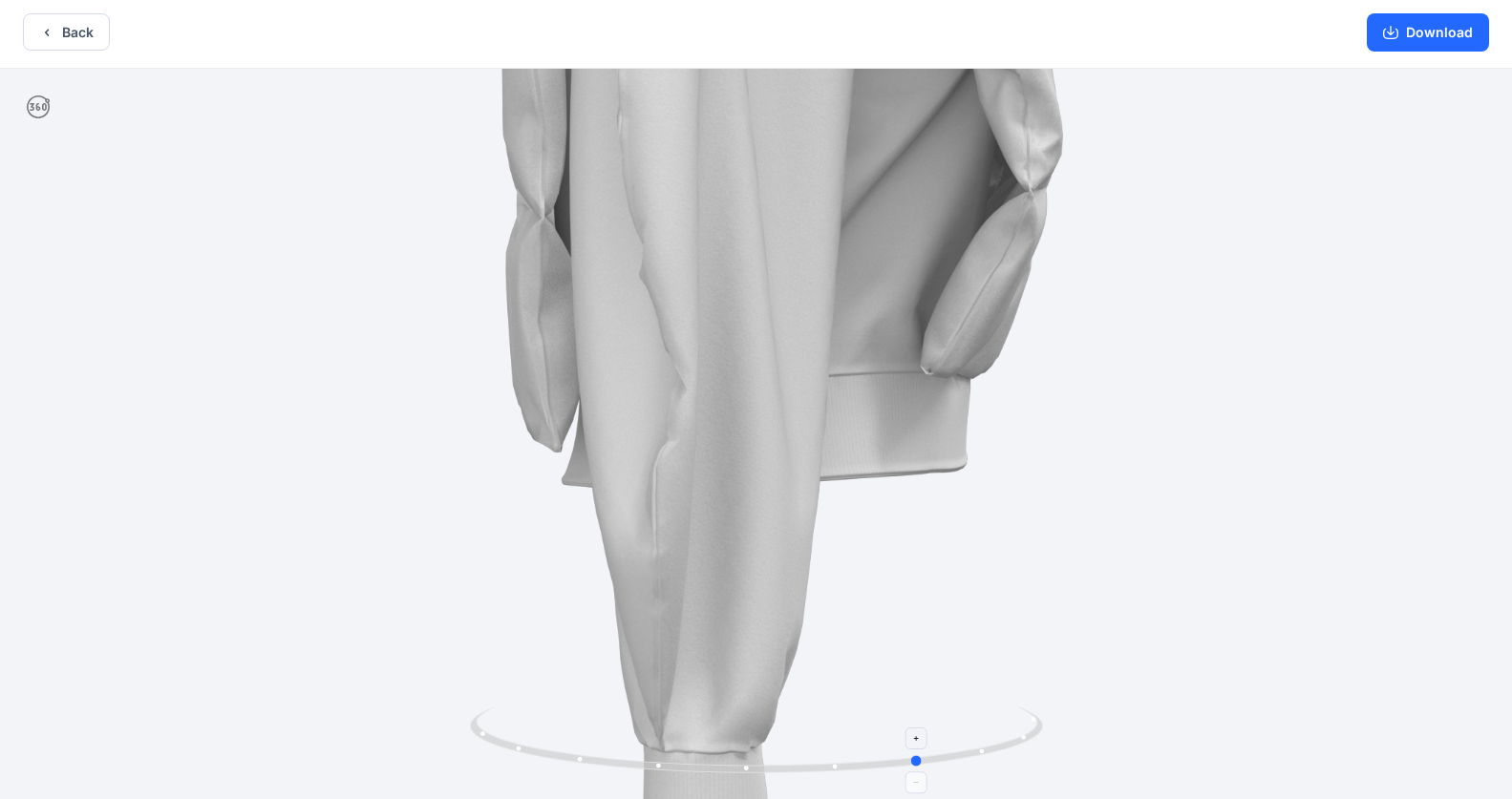 drag, startPoint x: 507, startPoint y: 748, endPoint x: 533, endPoint y: 768, distance: 32.80244 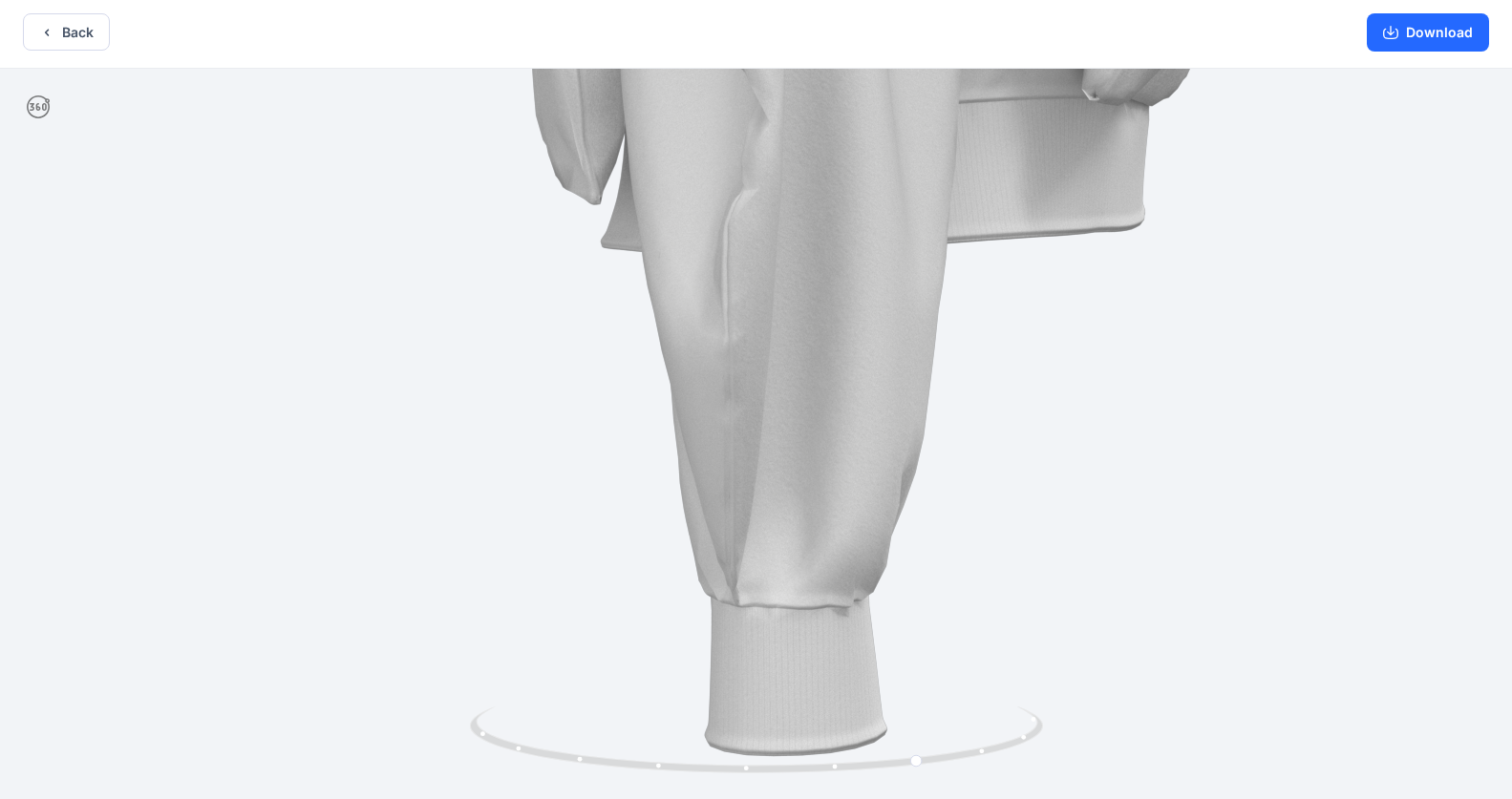 drag, startPoint x: 962, startPoint y: 322, endPoint x: 1133, endPoint y: 128, distance: 258.60588 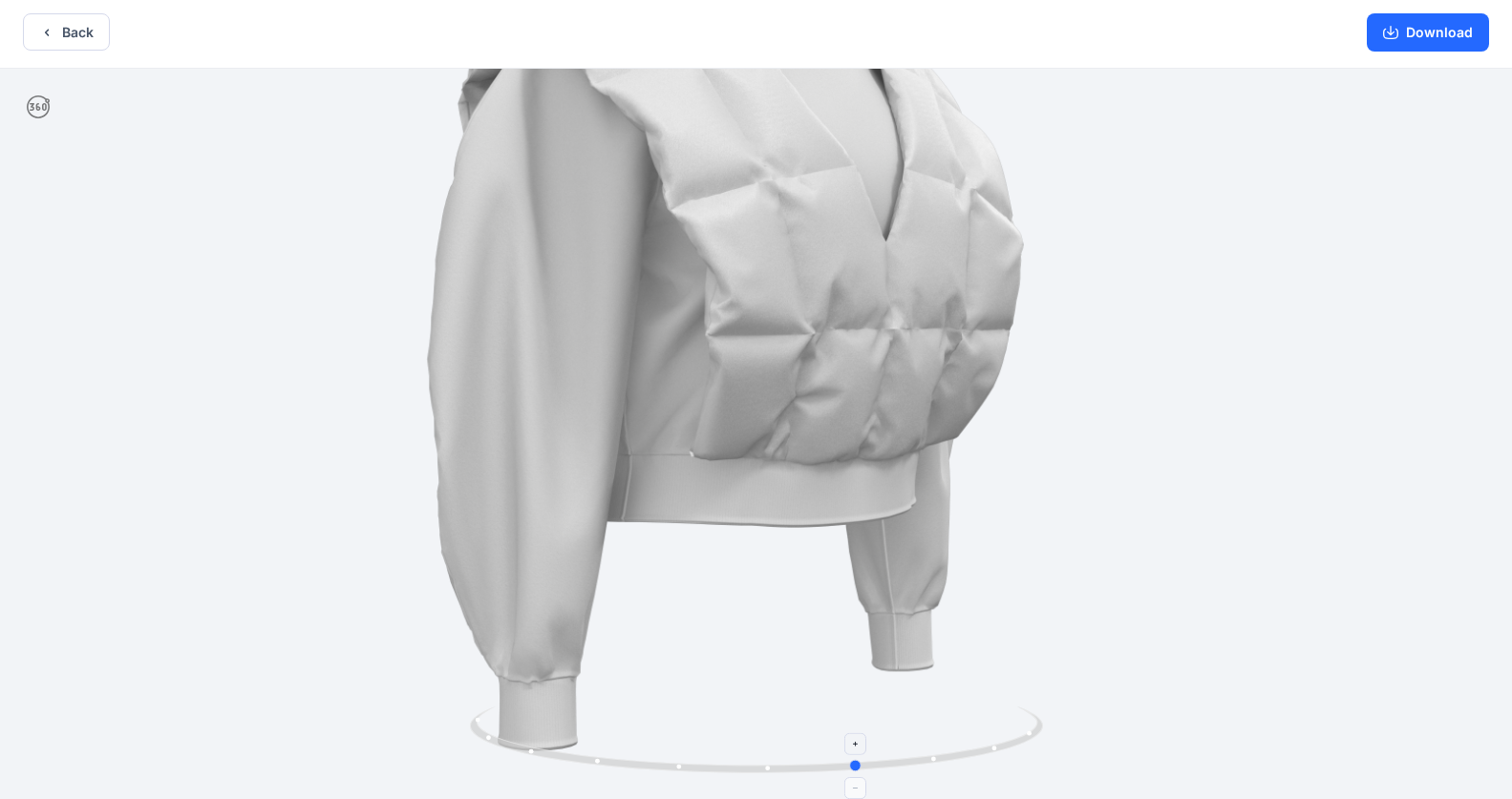 drag, startPoint x: 920, startPoint y: 760, endPoint x: 868, endPoint y: 740, distance: 55.713553 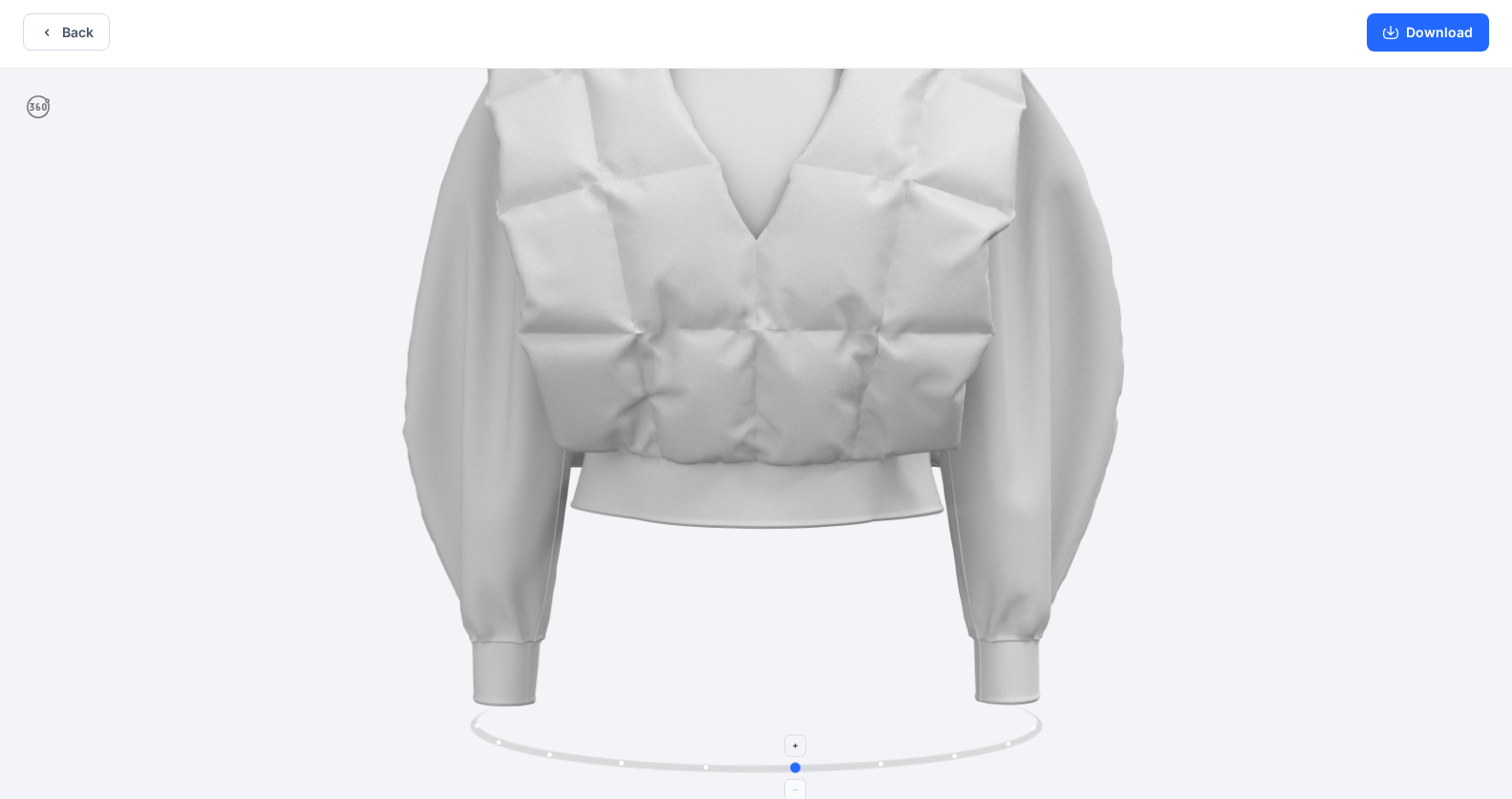drag, startPoint x: 1003, startPoint y: 748, endPoint x: 941, endPoint y: 762, distance: 63.561 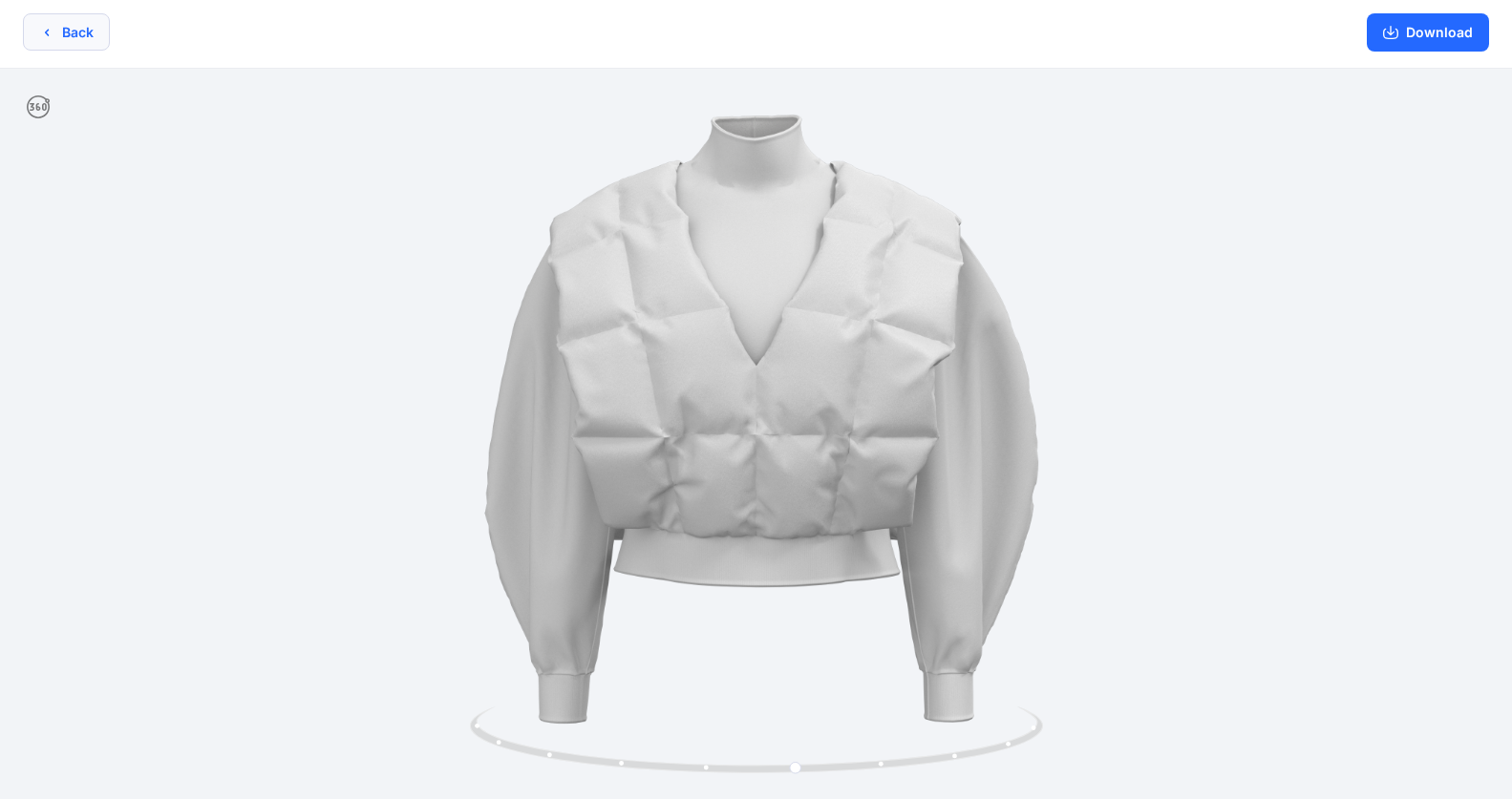 click on "Back" at bounding box center [66, 32] 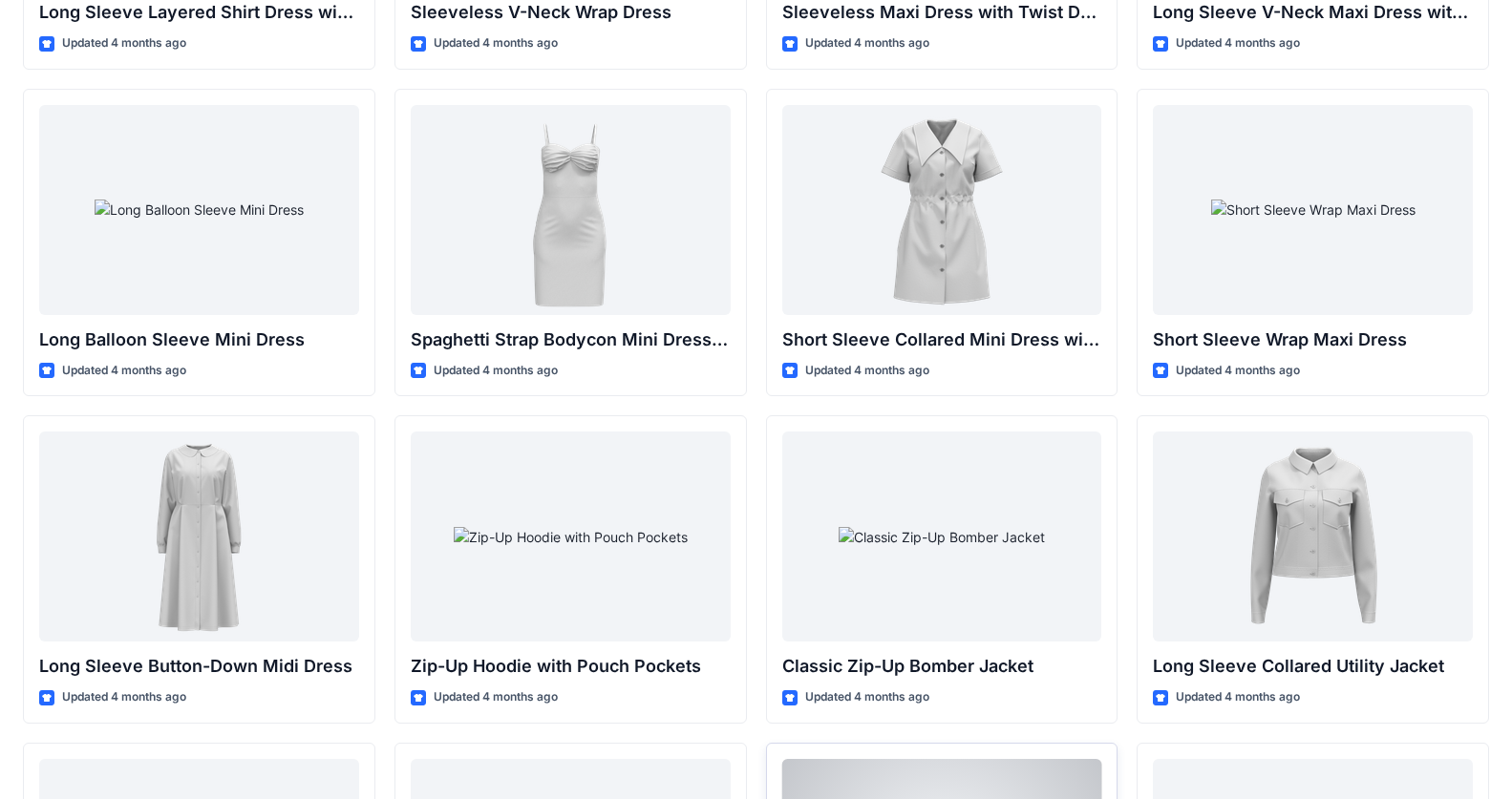scroll, scrollTop: 2291, scrollLeft: 0, axis: vertical 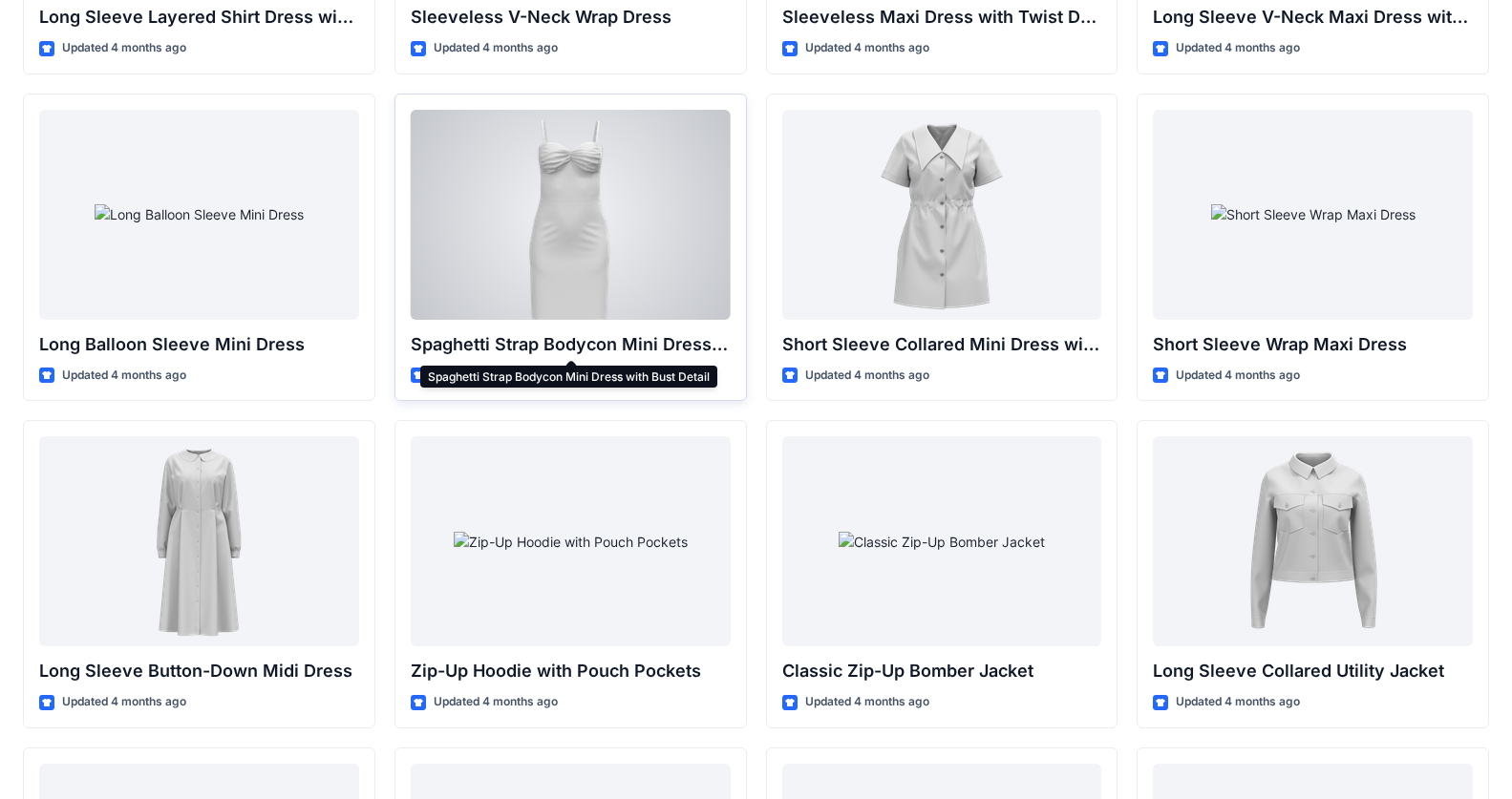 click on "Spaghetti Strap Bodycon Mini Dress with Bust Detail" at bounding box center [570, 345] 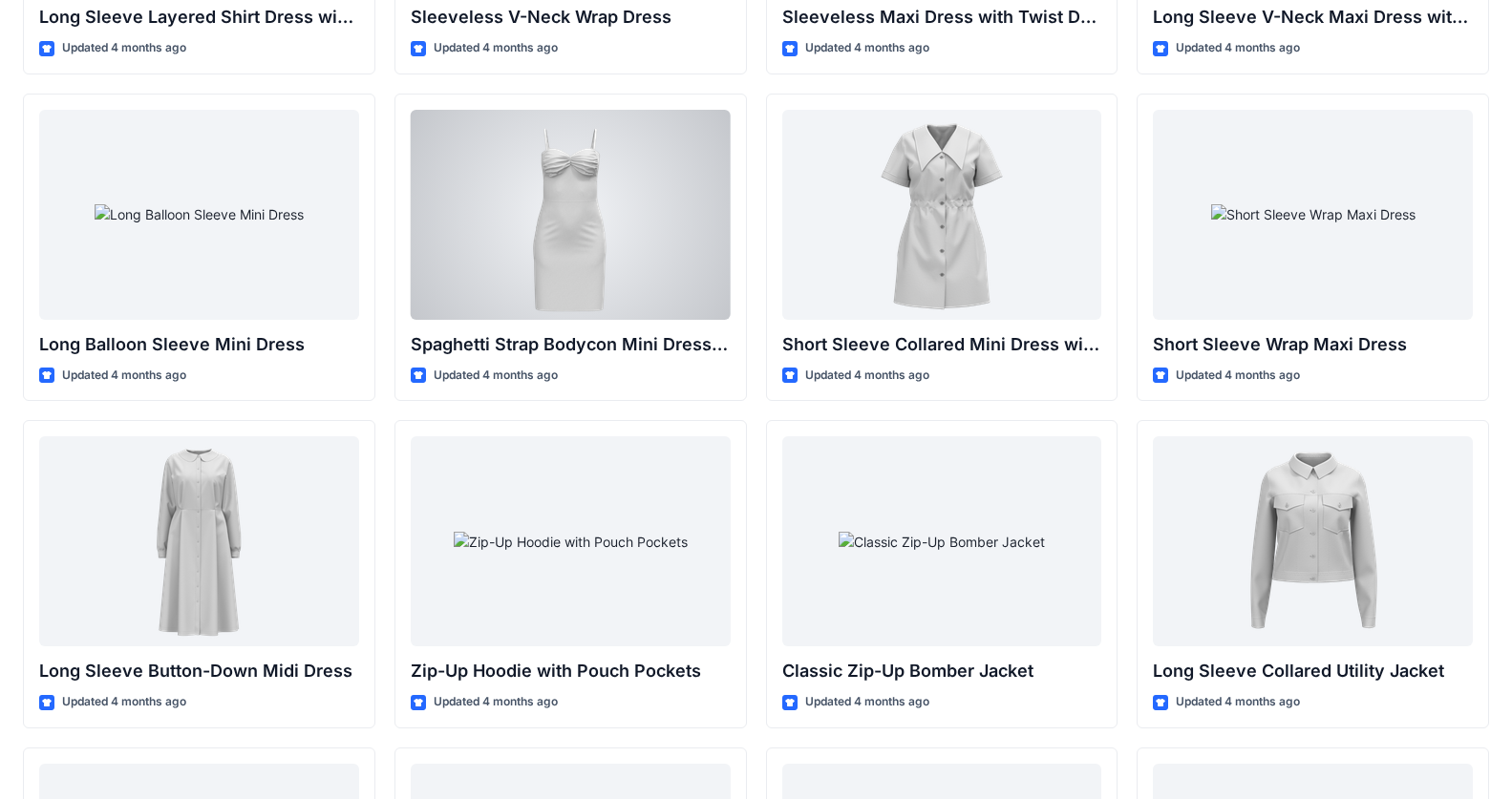 click at bounding box center [570, 215] 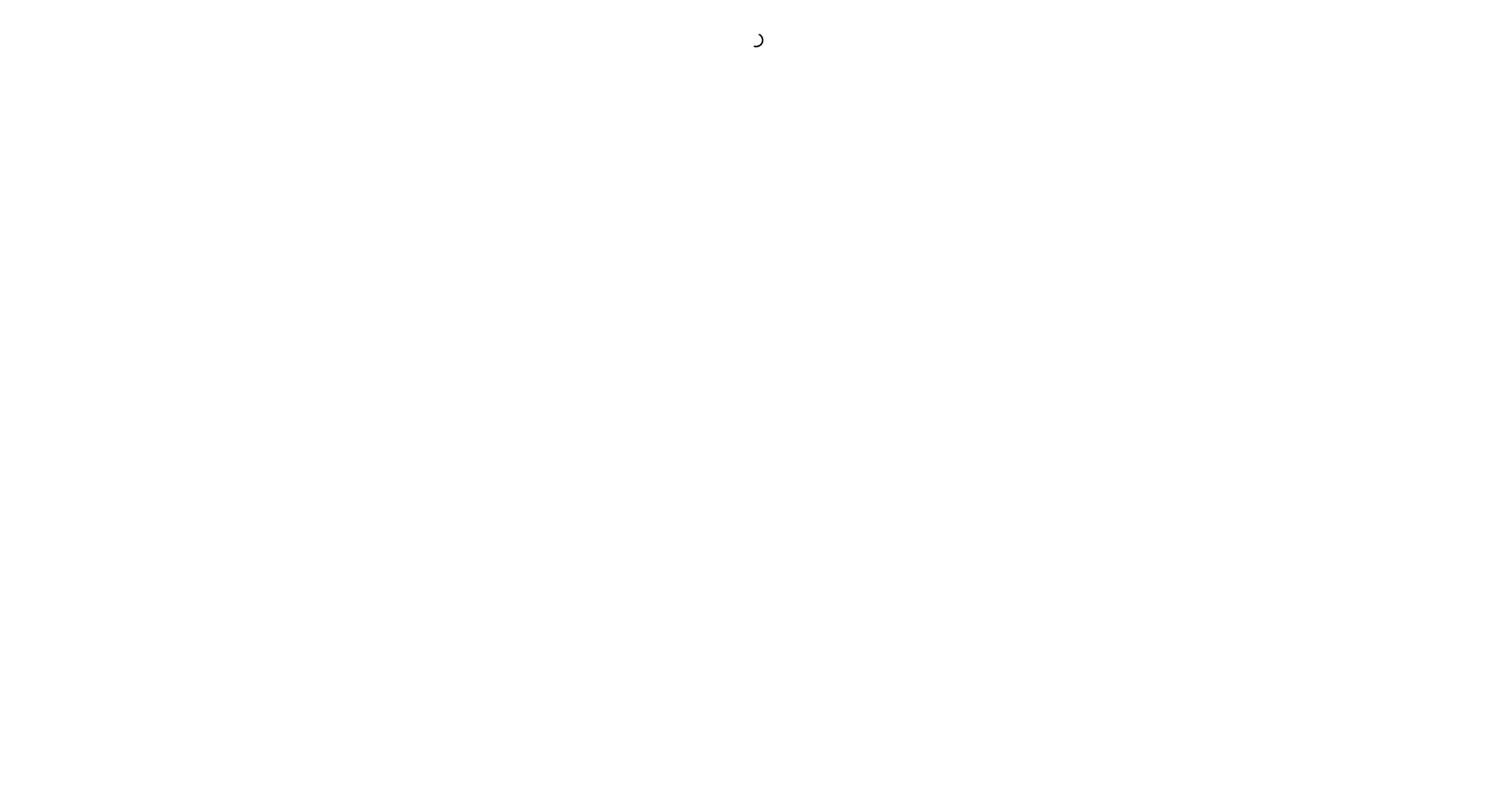 scroll, scrollTop: 0, scrollLeft: 0, axis: both 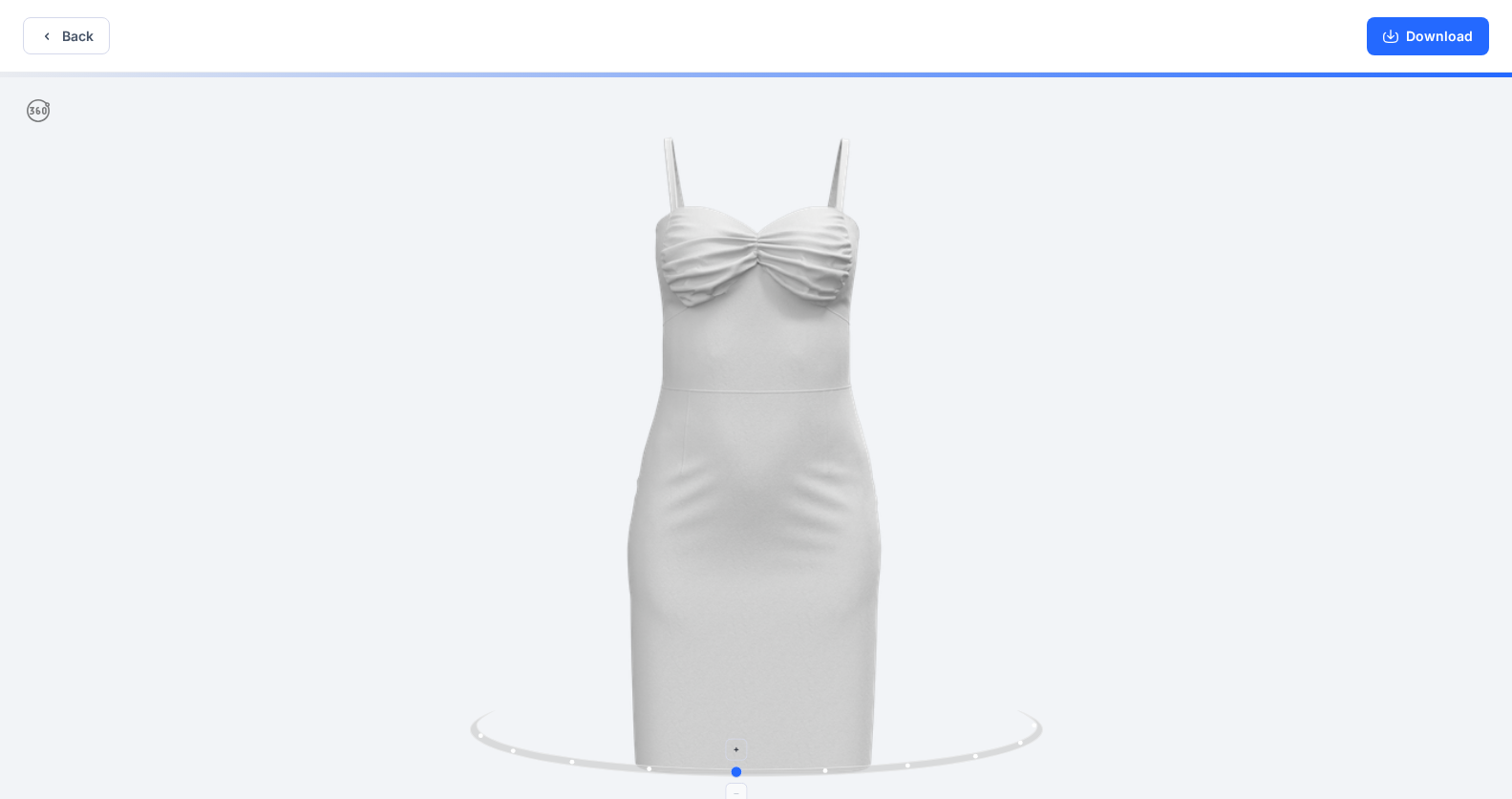 drag, startPoint x: 851, startPoint y: 759, endPoint x: 828, endPoint y: 763, distance: 23.34524 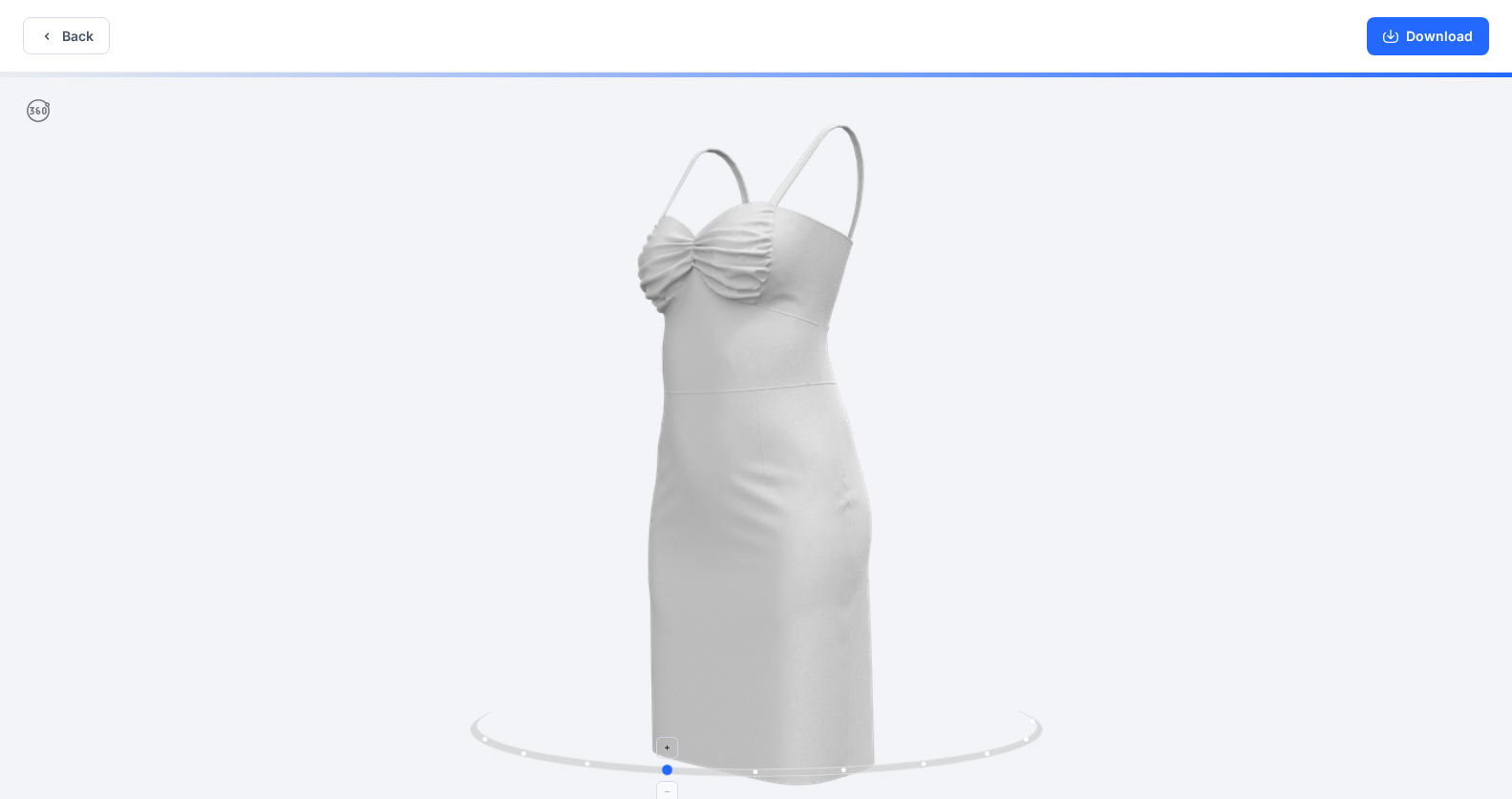 drag, startPoint x: 829, startPoint y: 769, endPoint x: 760, endPoint y: 758, distance: 69.87131 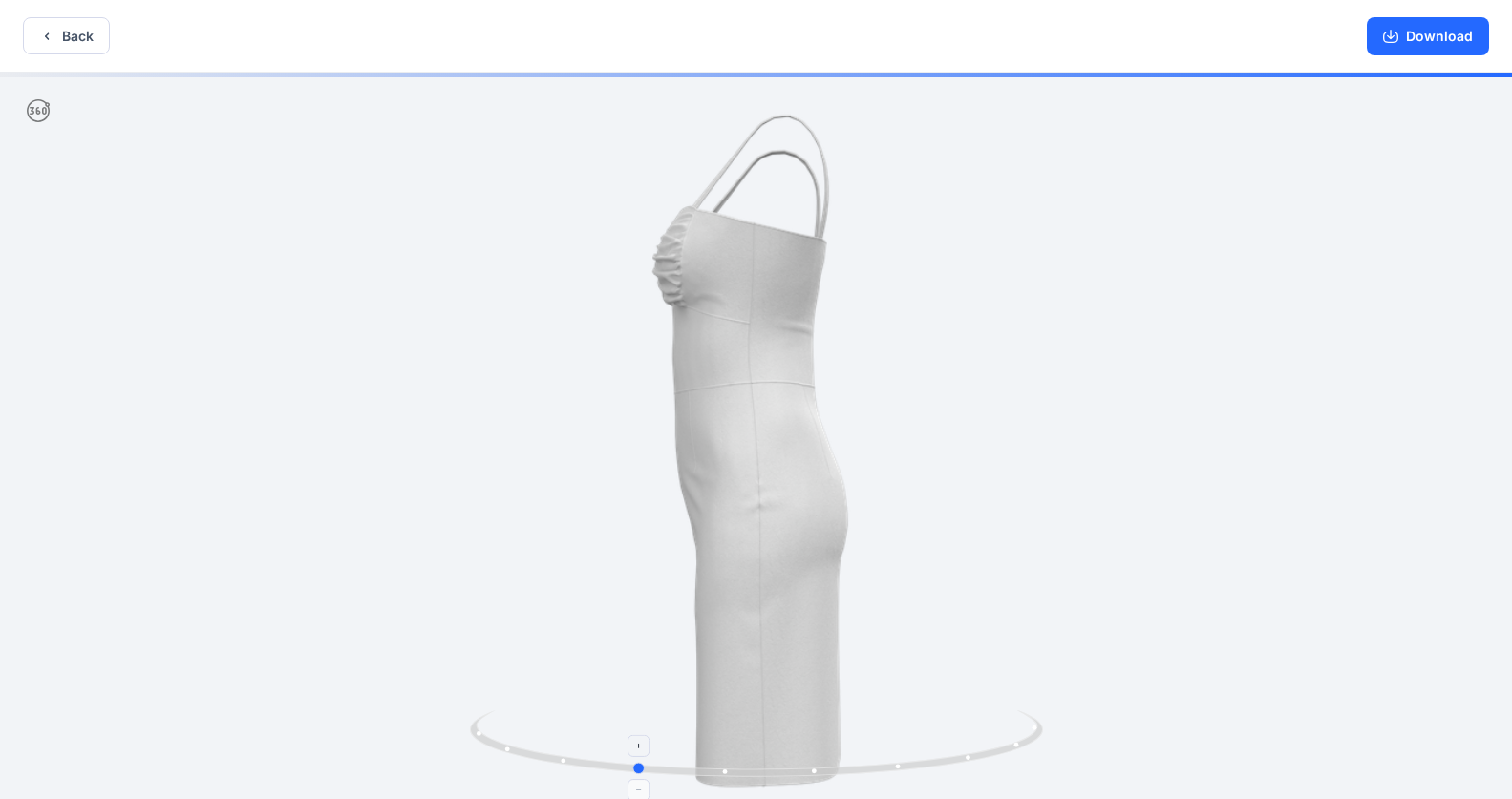 drag, startPoint x: 917, startPoint y: 765, endPoint x: 887, endPoint y: 766, distance: 30.016662 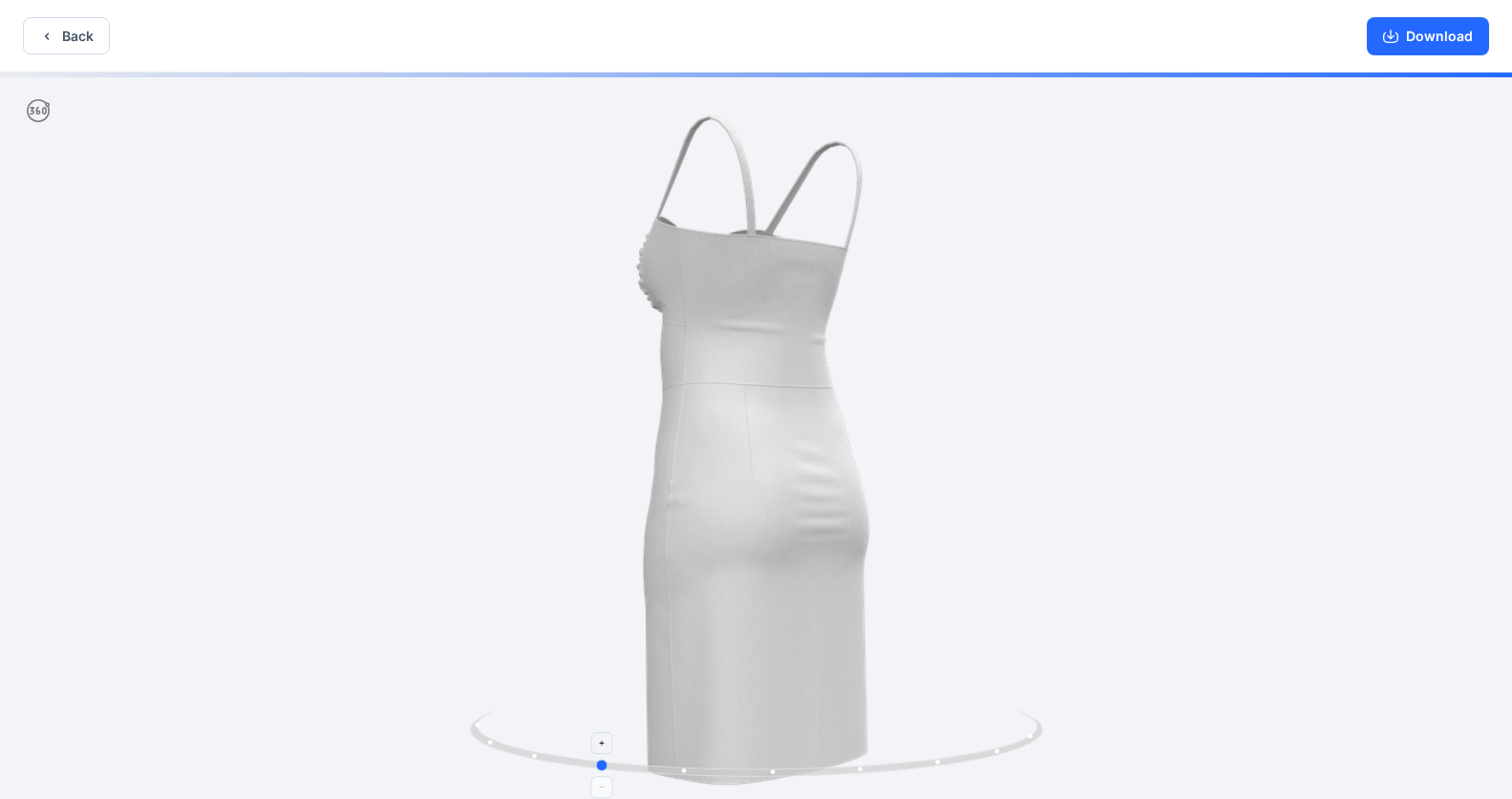 drag, startPoint x: 975, startPoint y: 763, endPoint x: 933, endPoint y: 763, distance: 42 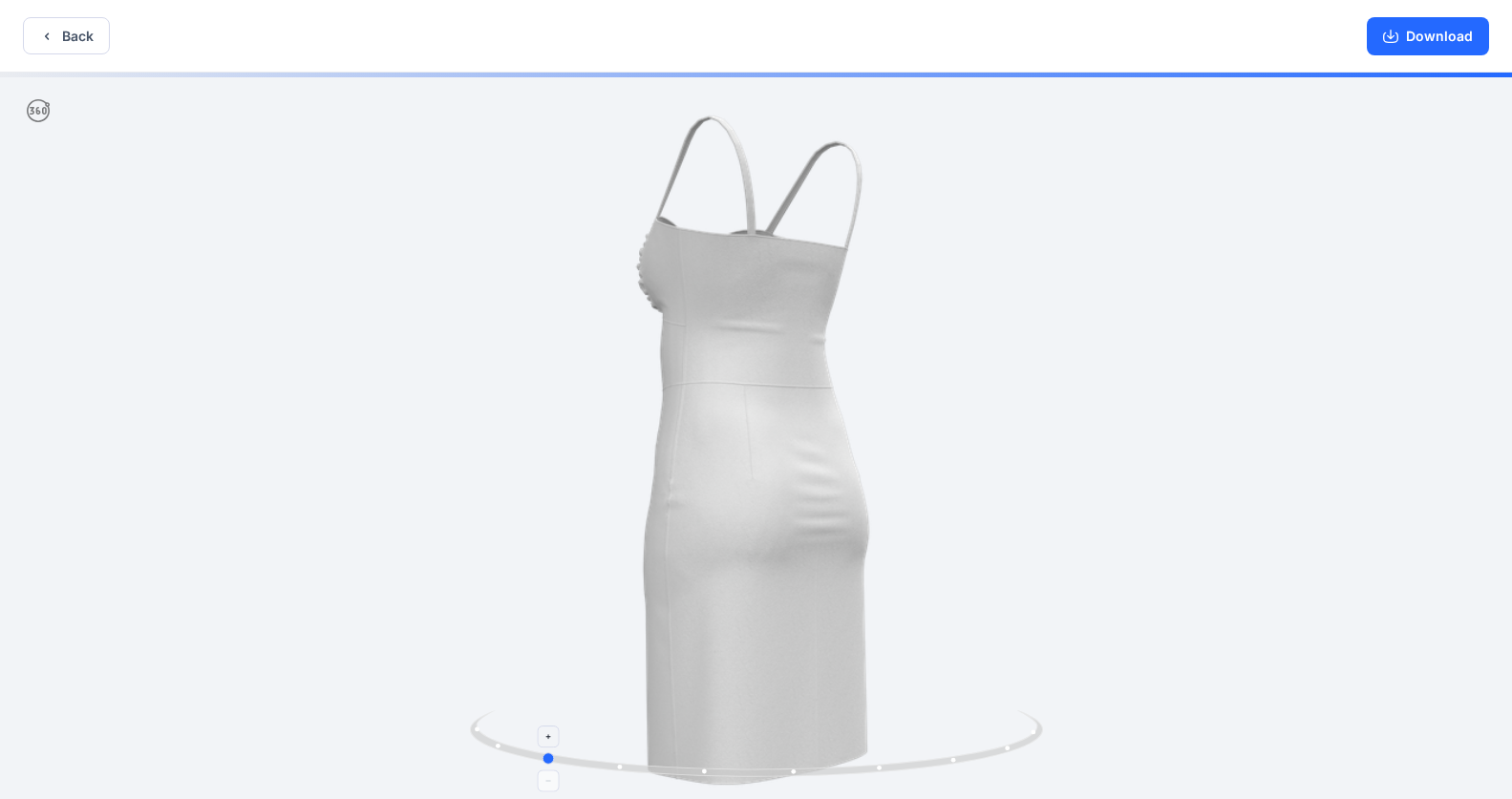 drag, startPoint x: 1033, startPoint y: 743, endPoint x: 981, endPoint y: 757, distance: 53.851648 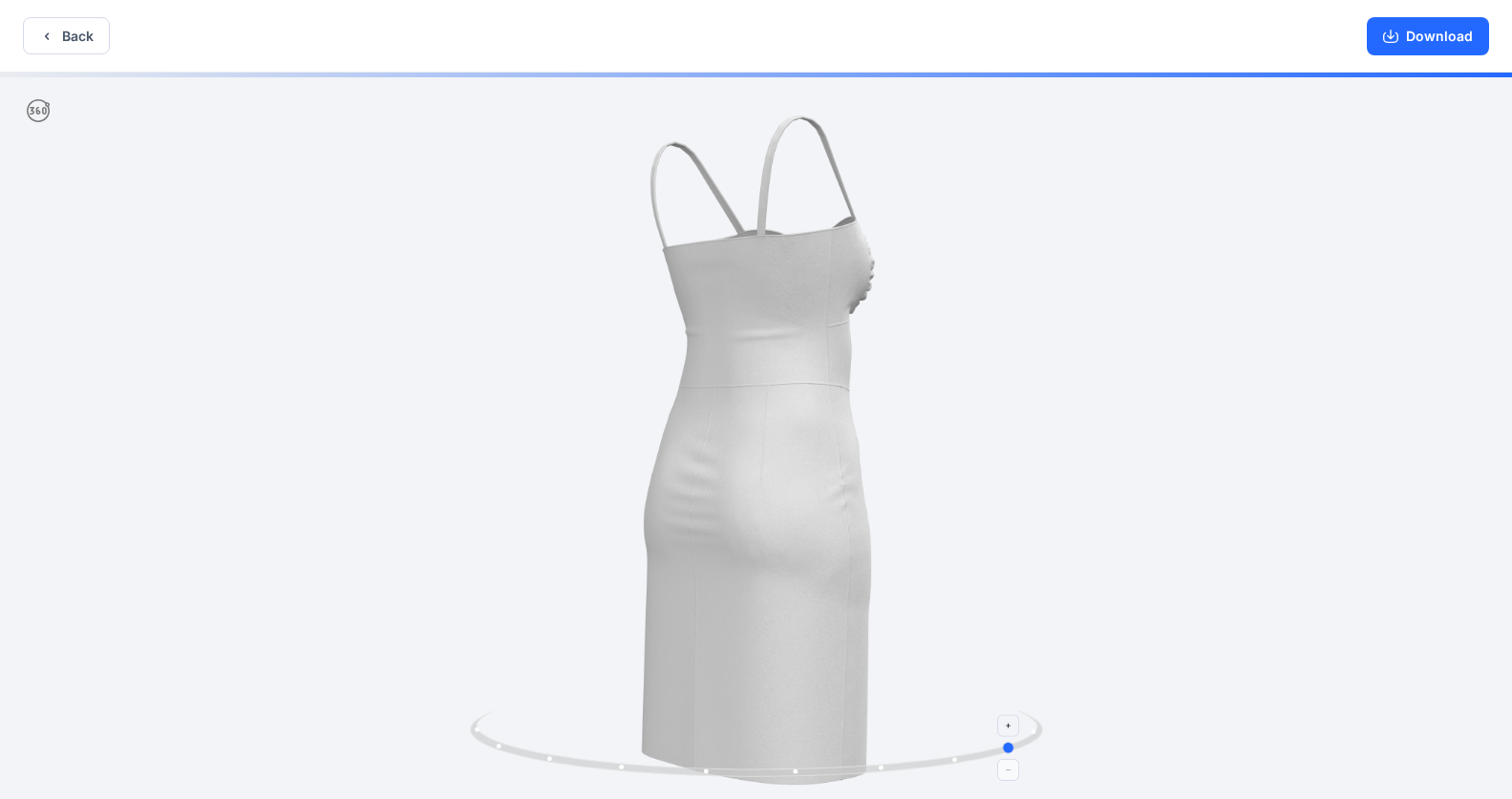 drag, startPoint x: 1006, startPoint y: 750, endPoint x: 949, endPoint y: 757, distance: 57.428216 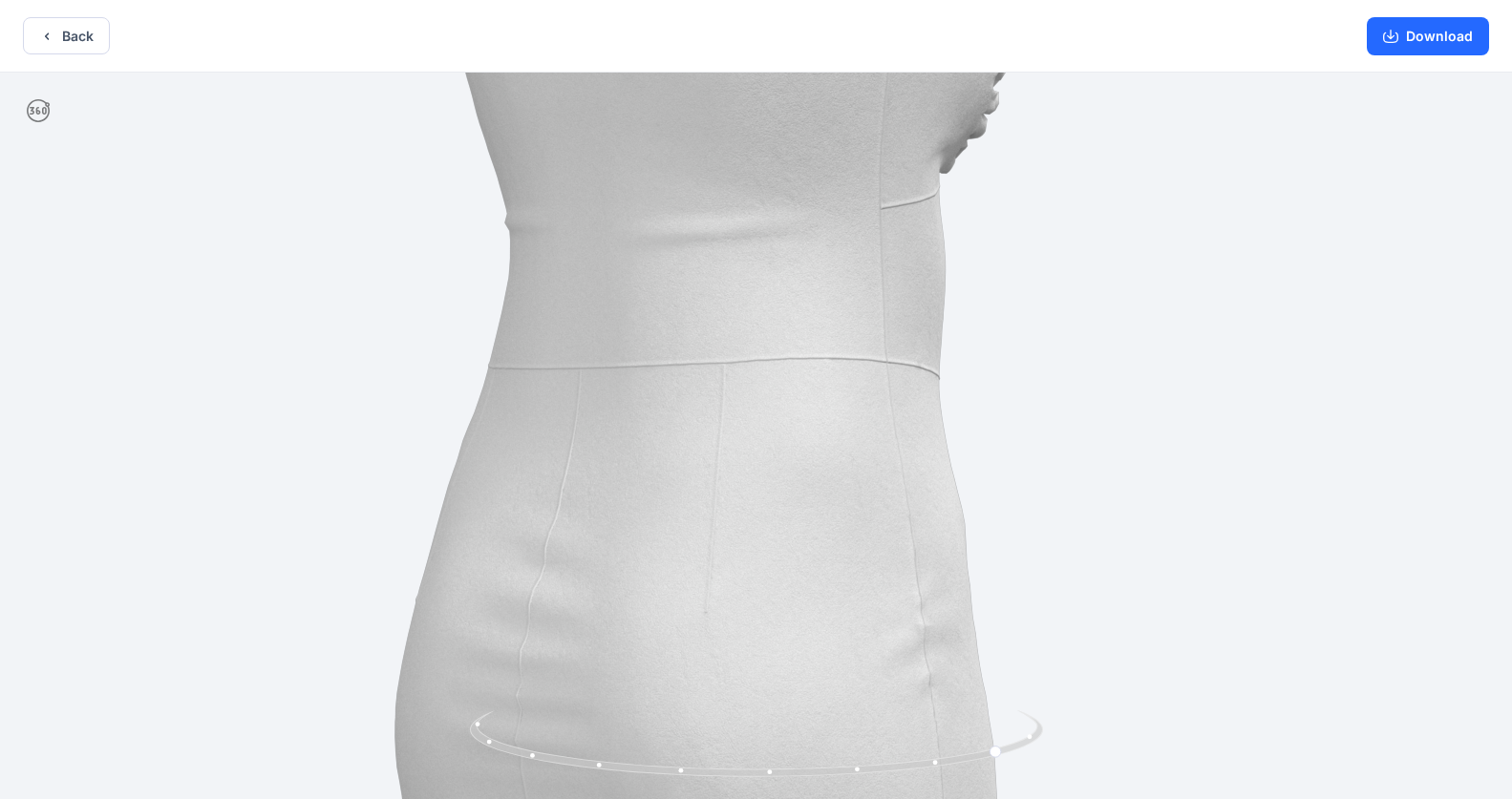 drag, startPoint x: 796, startPoint y: 293, endPoint x: 732, endPoint y: 357, distance: 90.50967 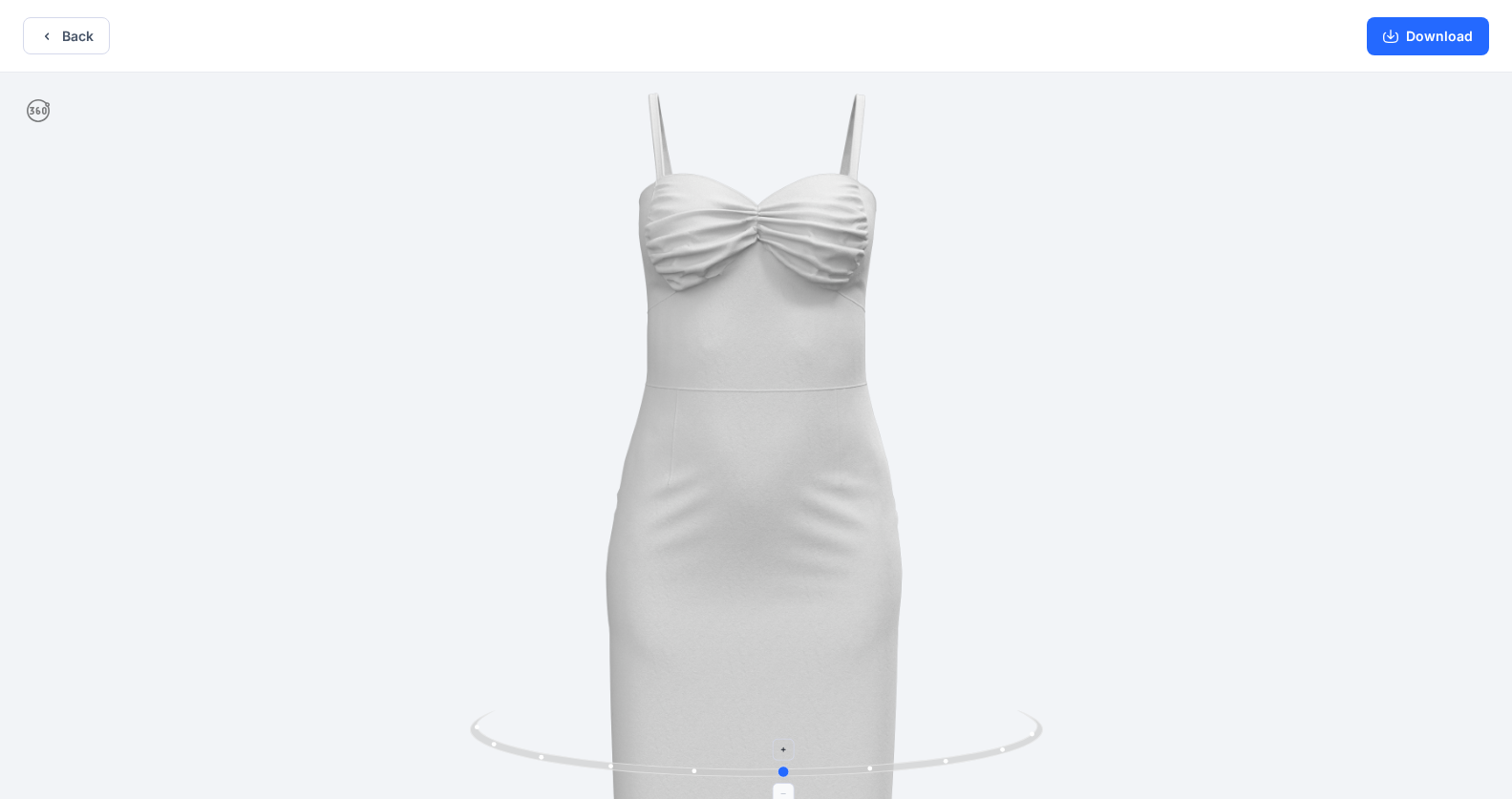 drag, startPoint x: 999, startPoint y: 756, endPoint x: 779, endPoint y: 728, distance: 221.77466 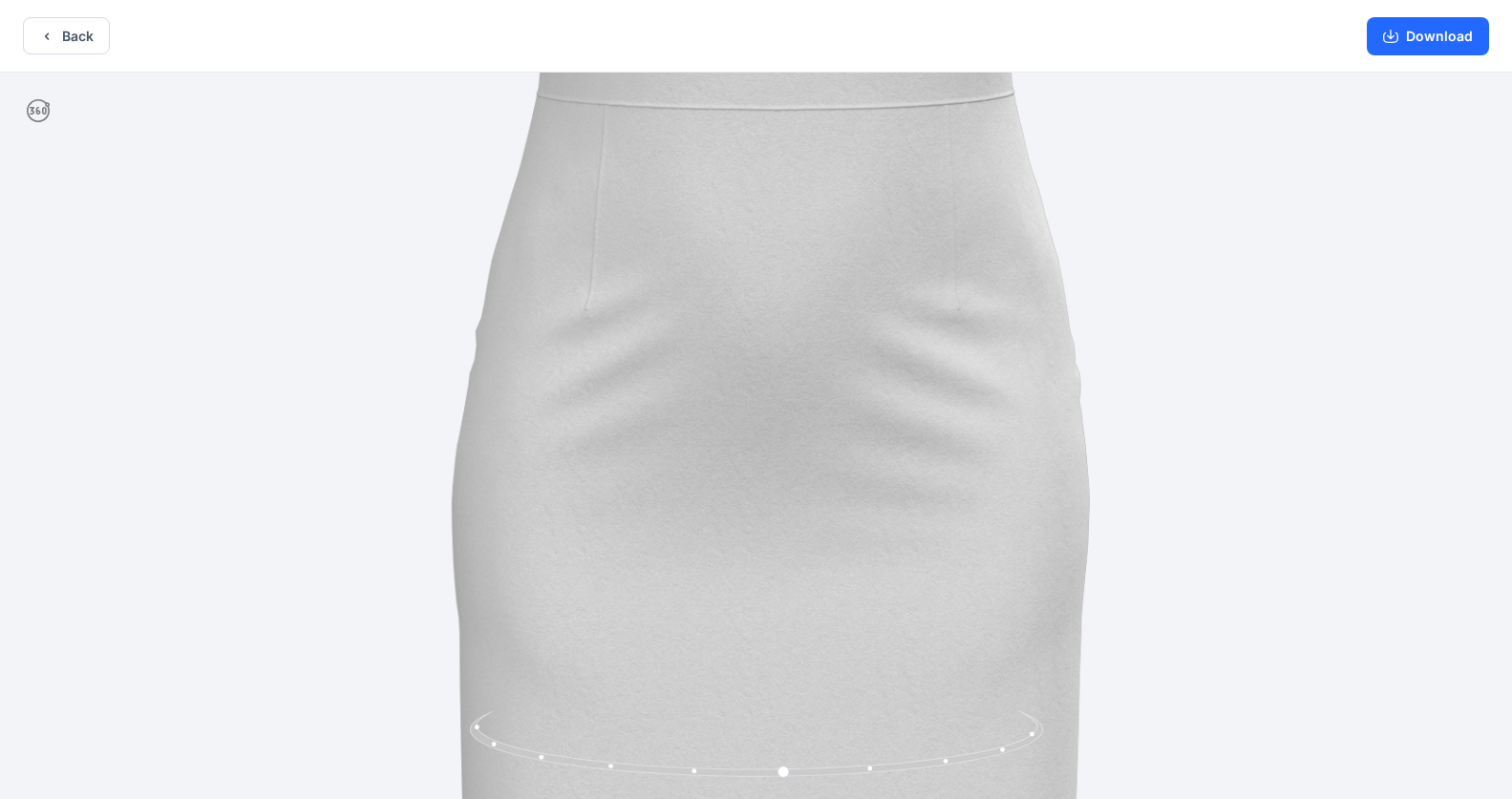 click at bounding box center (775, 222) 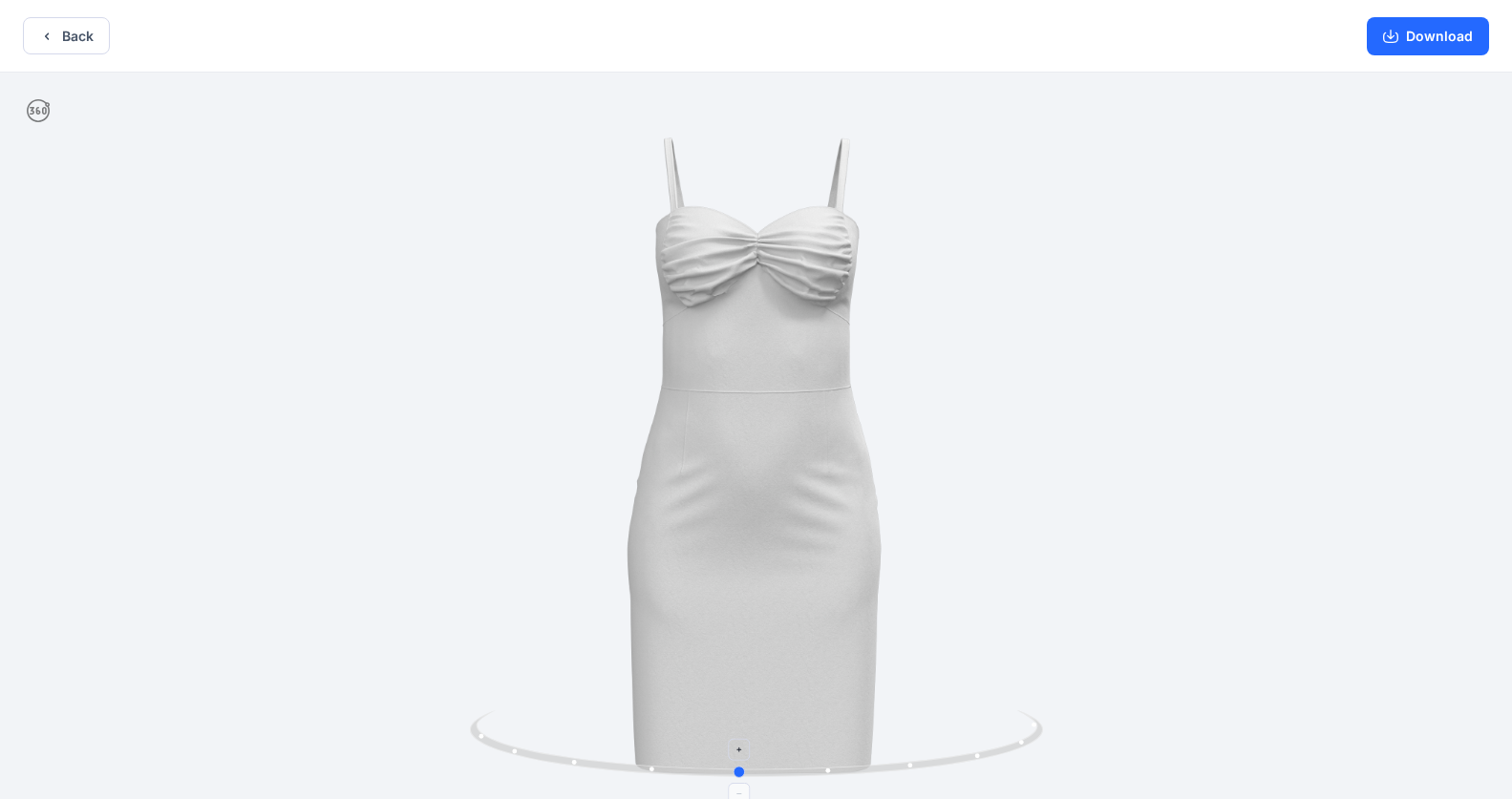 drag, startPoint x: 1006, startPoint y: 755, endPoint x: 960, endPoint y: 758, distance: 46.09772 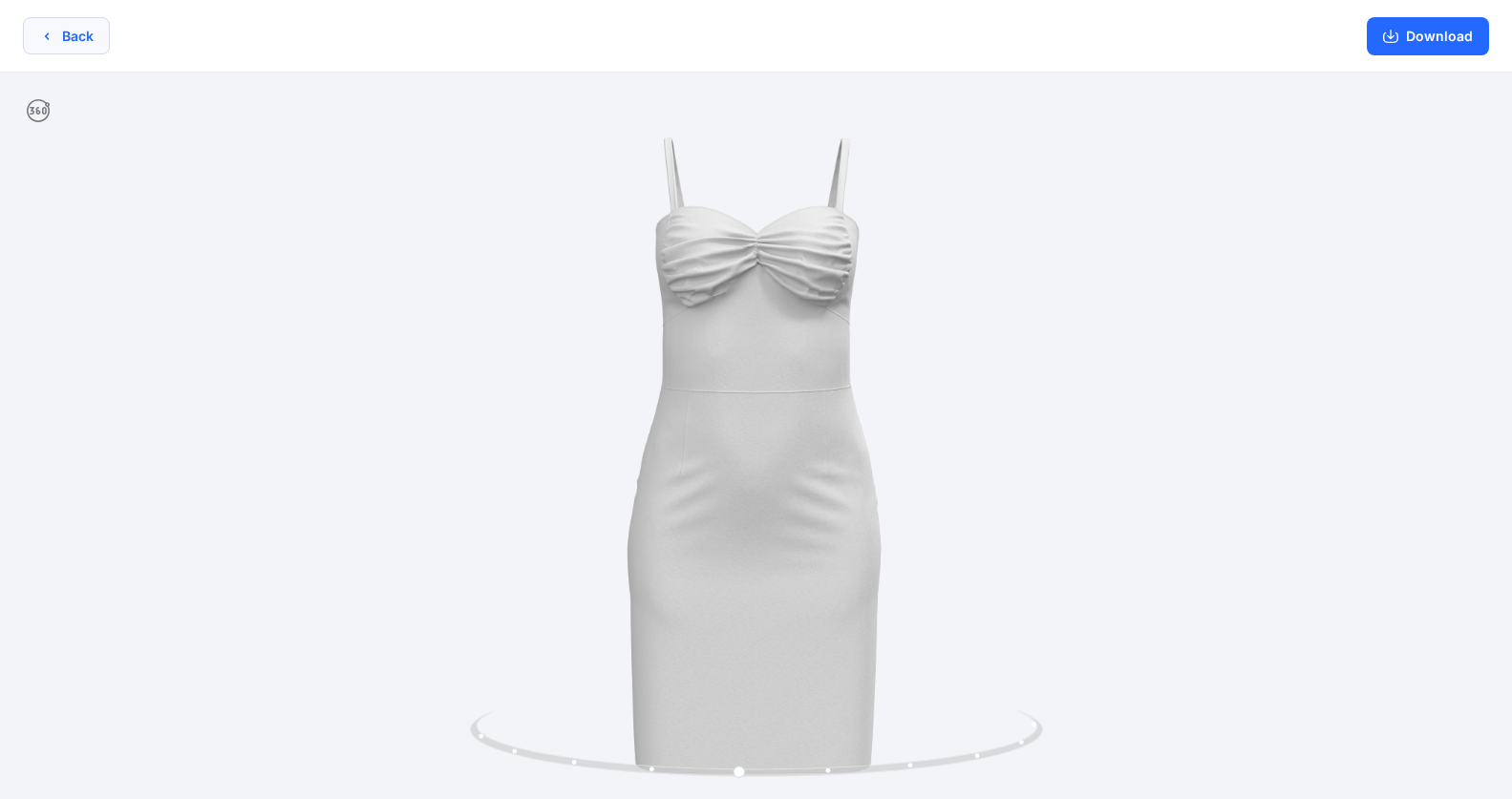 click on "Back" at bounding box center (66, 35) 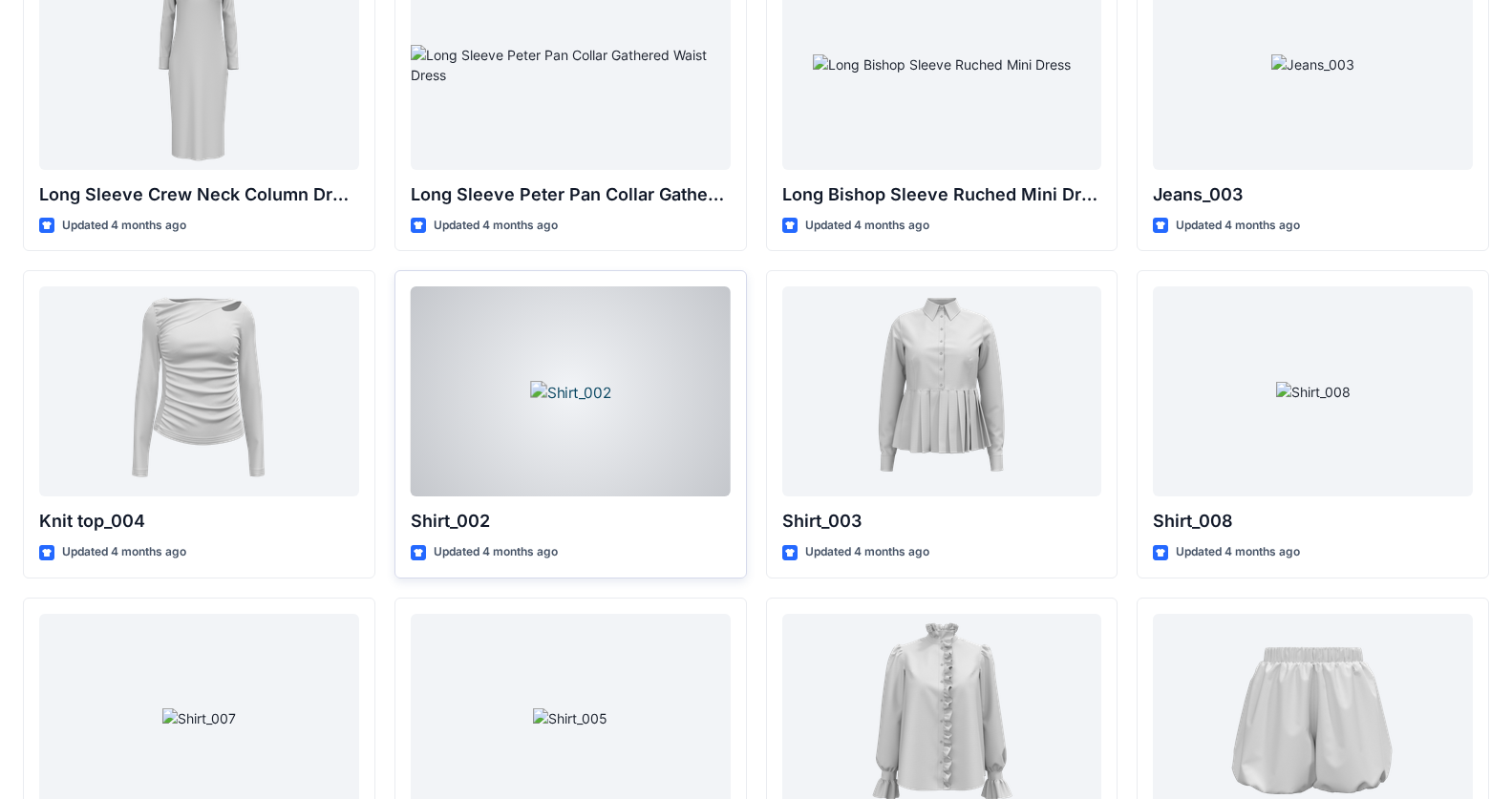 scroll, scrollTop: 6109, scrollLeft: 0, axis: vertical 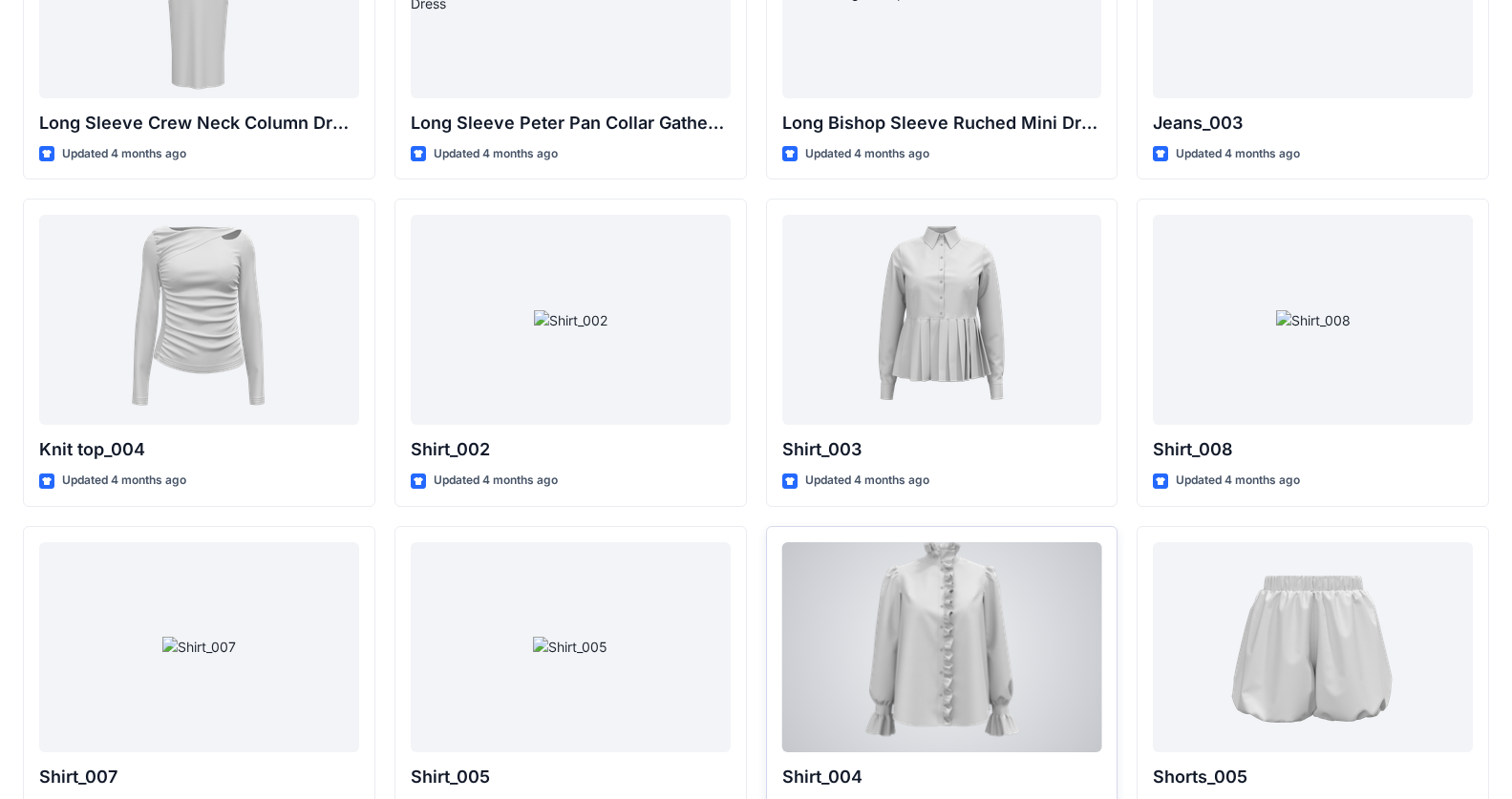 click at bounding box center [942, 647] 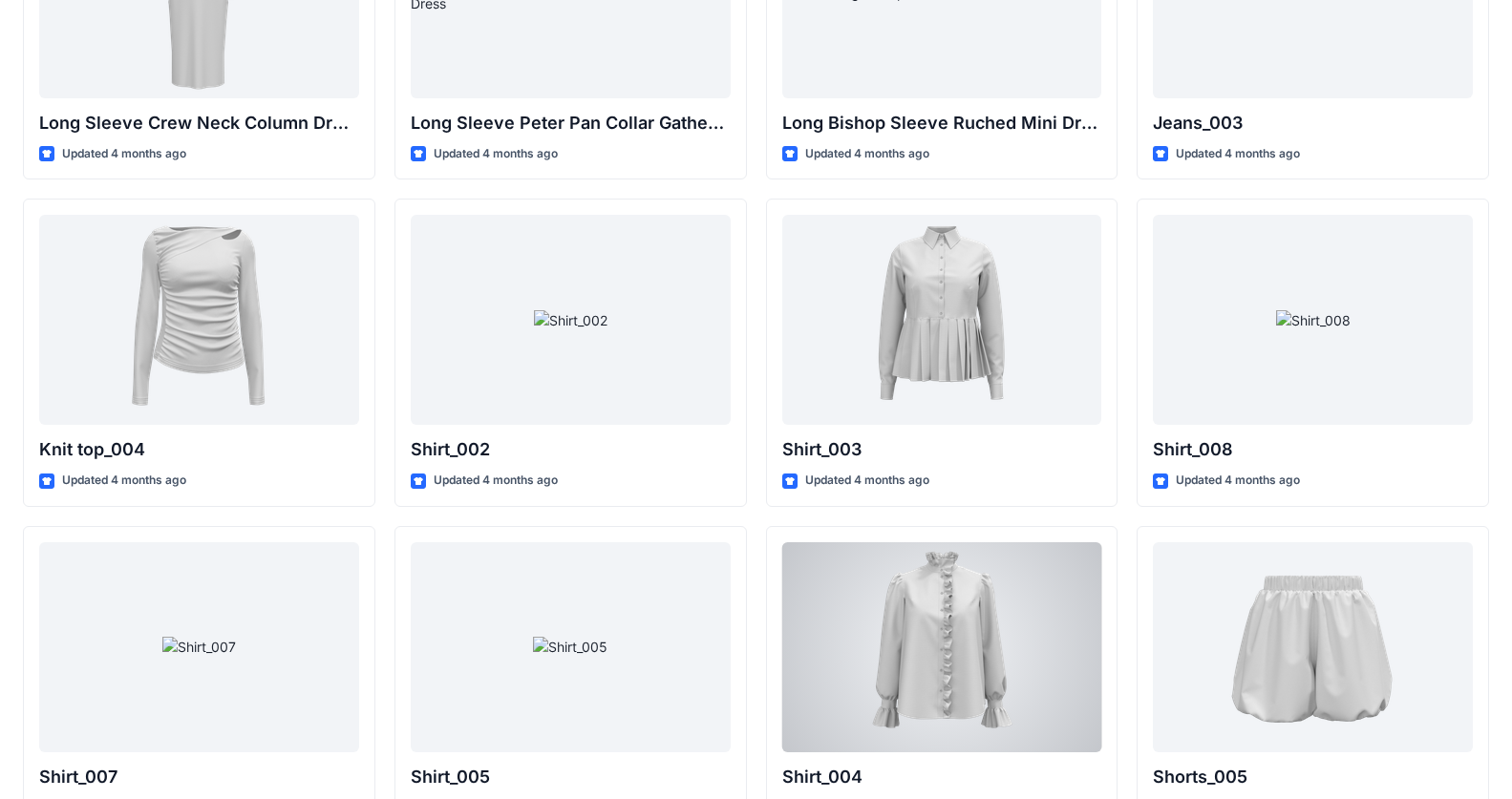scroll, scrollTop: 0, scrollLeft: 0, axis: both 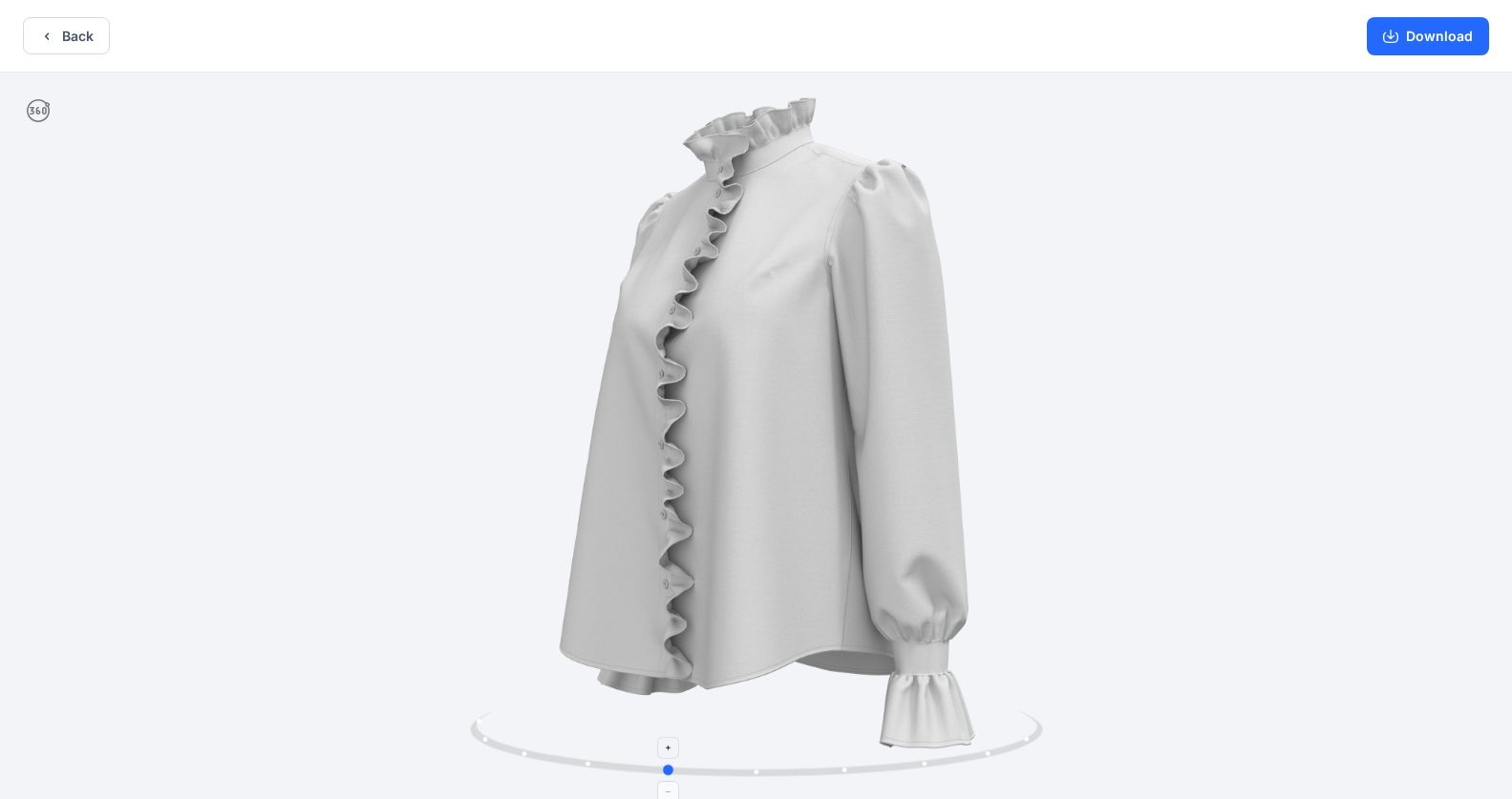 drag, startPoint x: 755, startPoint y: 771, endPoint x: 664, endPoint y: 746, distance: 94.371606 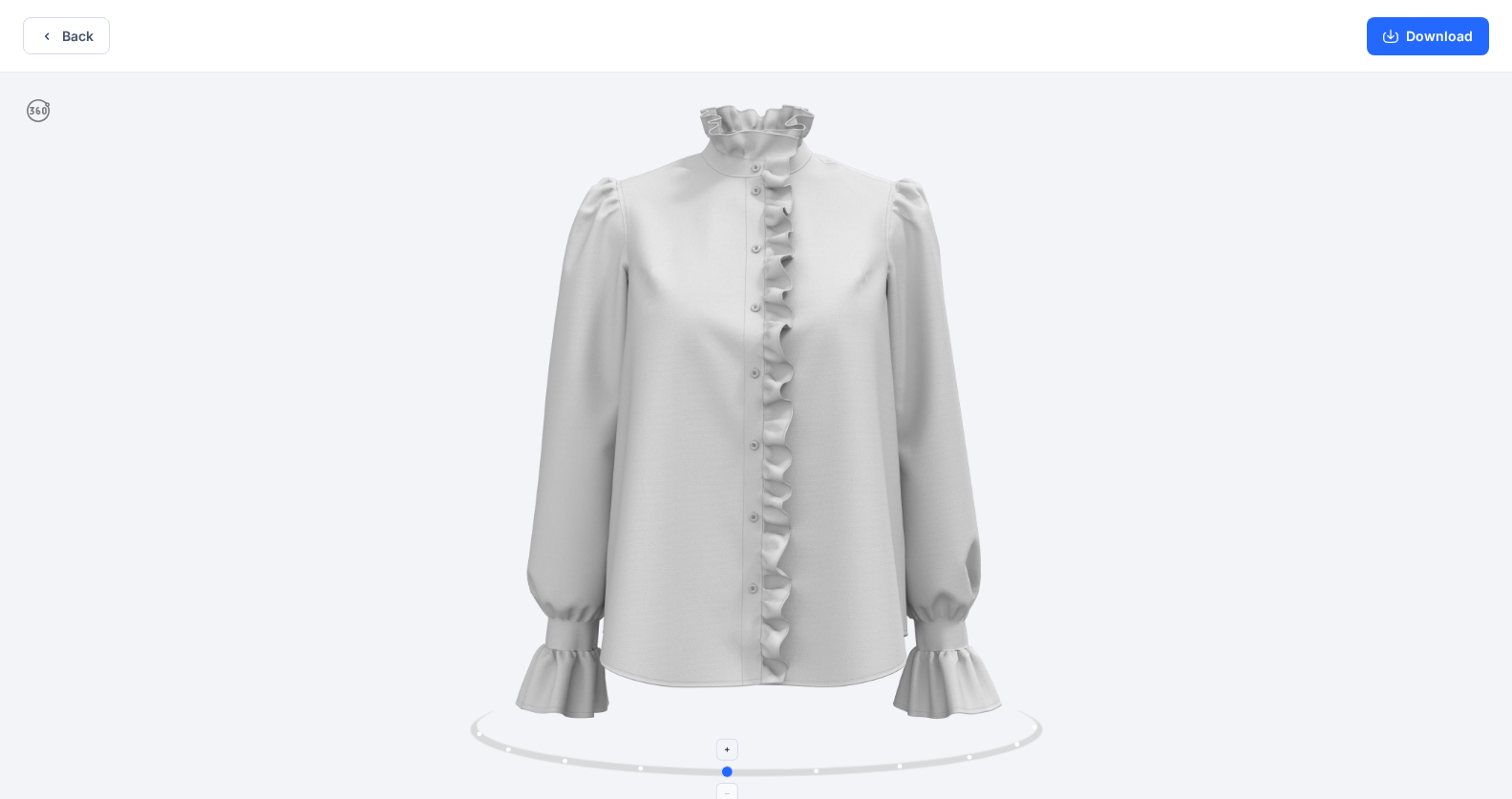 drag, startPoint x: 841, startPoint y: 766, endPoint x: 911, endPoint y: 747, distance: 72.53275 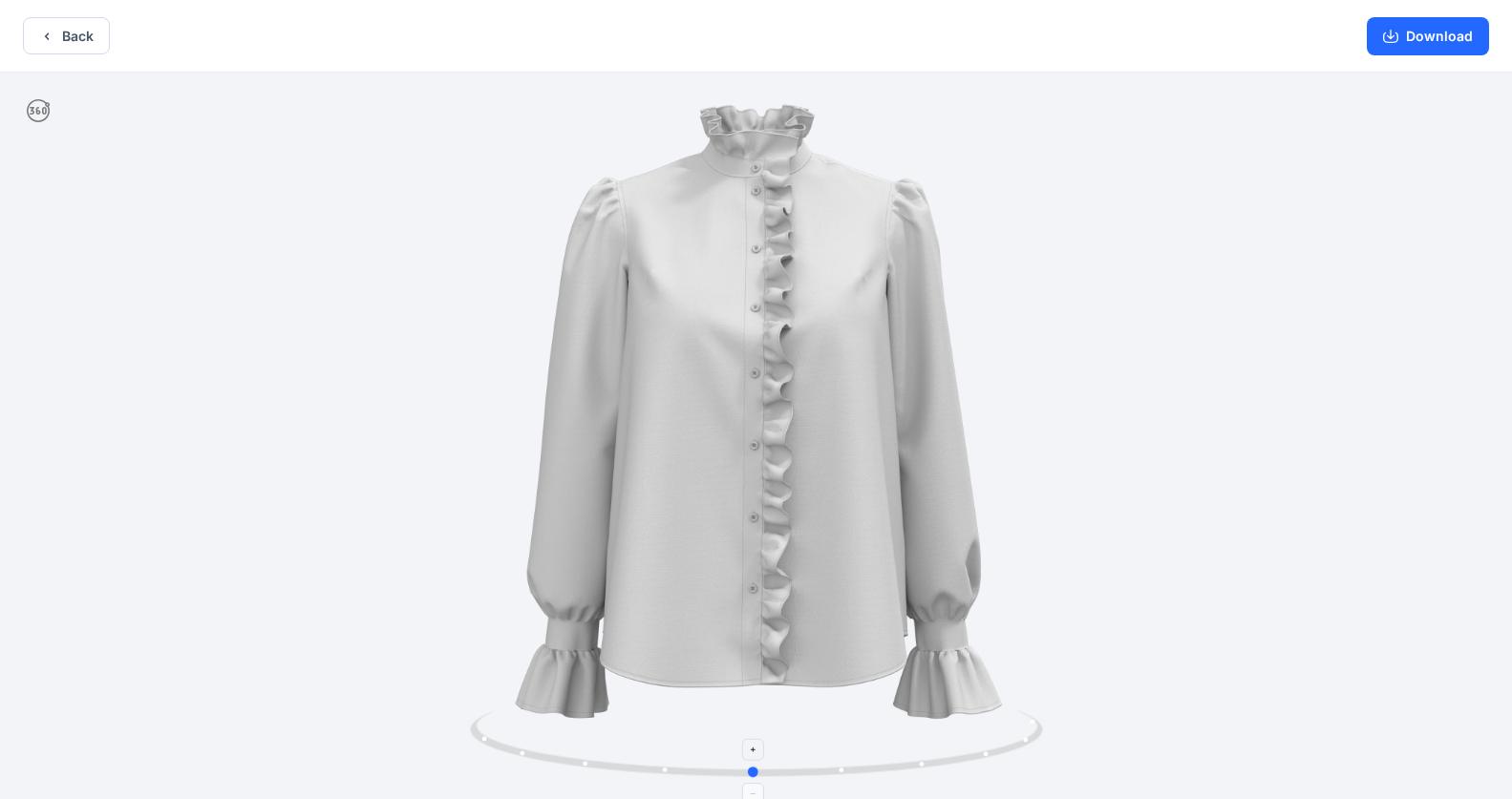 drag, startPoint x: 727, startPoint y: 774, endPoint x: 754, endPoint y: 778, distance: 27.294688 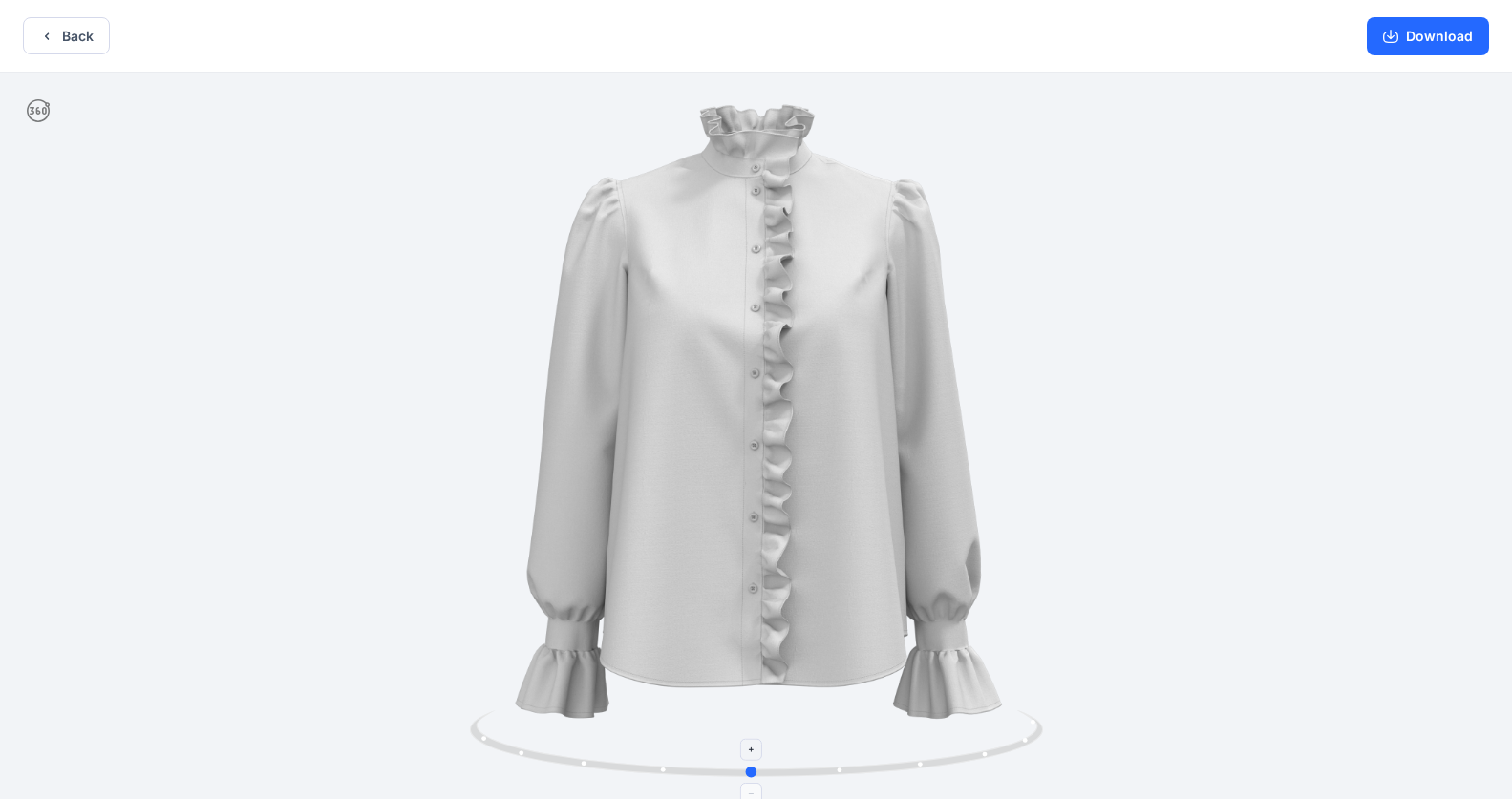 click 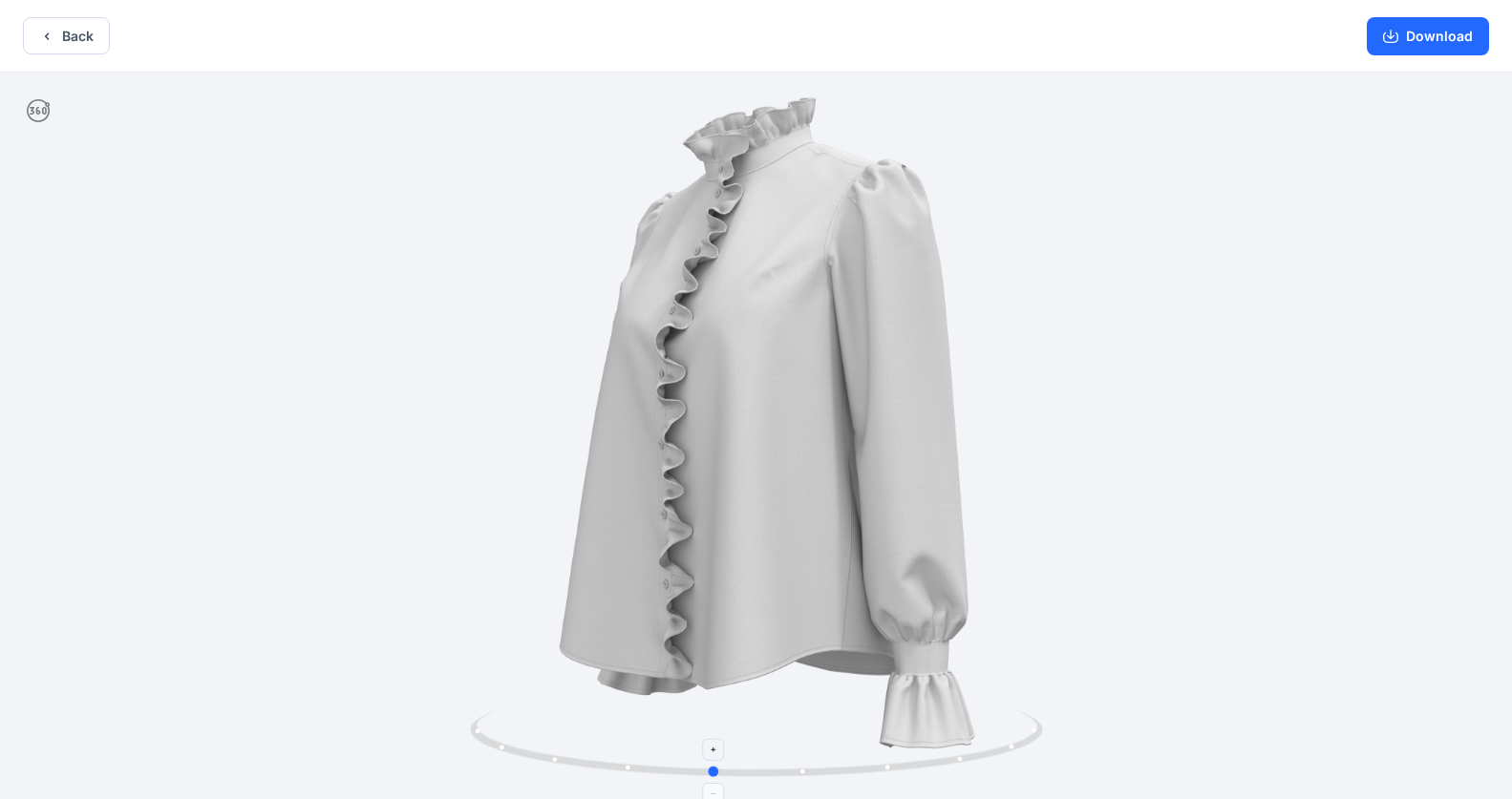drag, startPoint x: 756, startPoint y: 774, endPoint x: 715, endPoint y: 759, distance: 43.65776 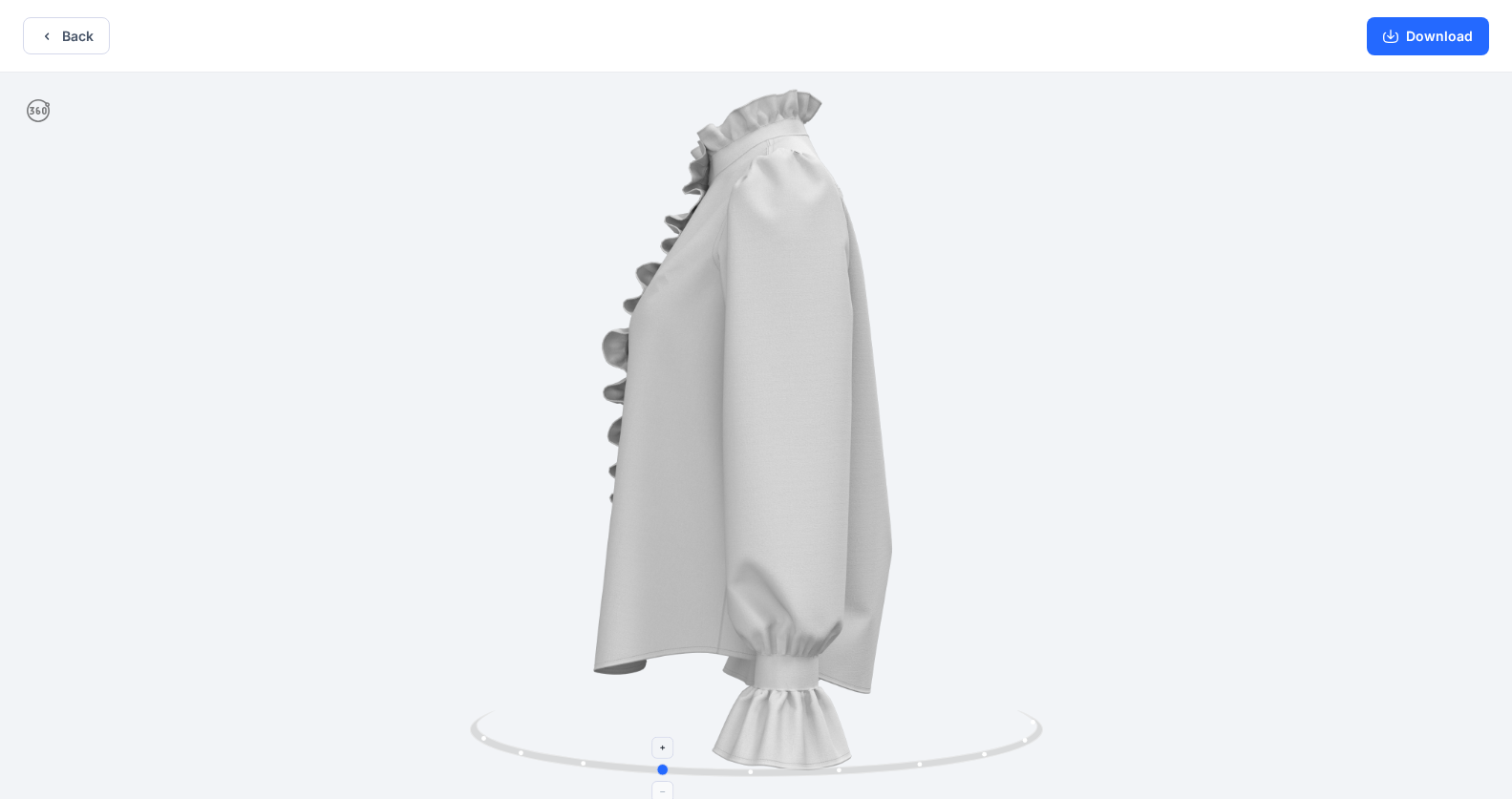 drag, startPoint x: 885, startPoint y: 762, endPoint x: 834, endPoint y: 760, distance: 51.039201 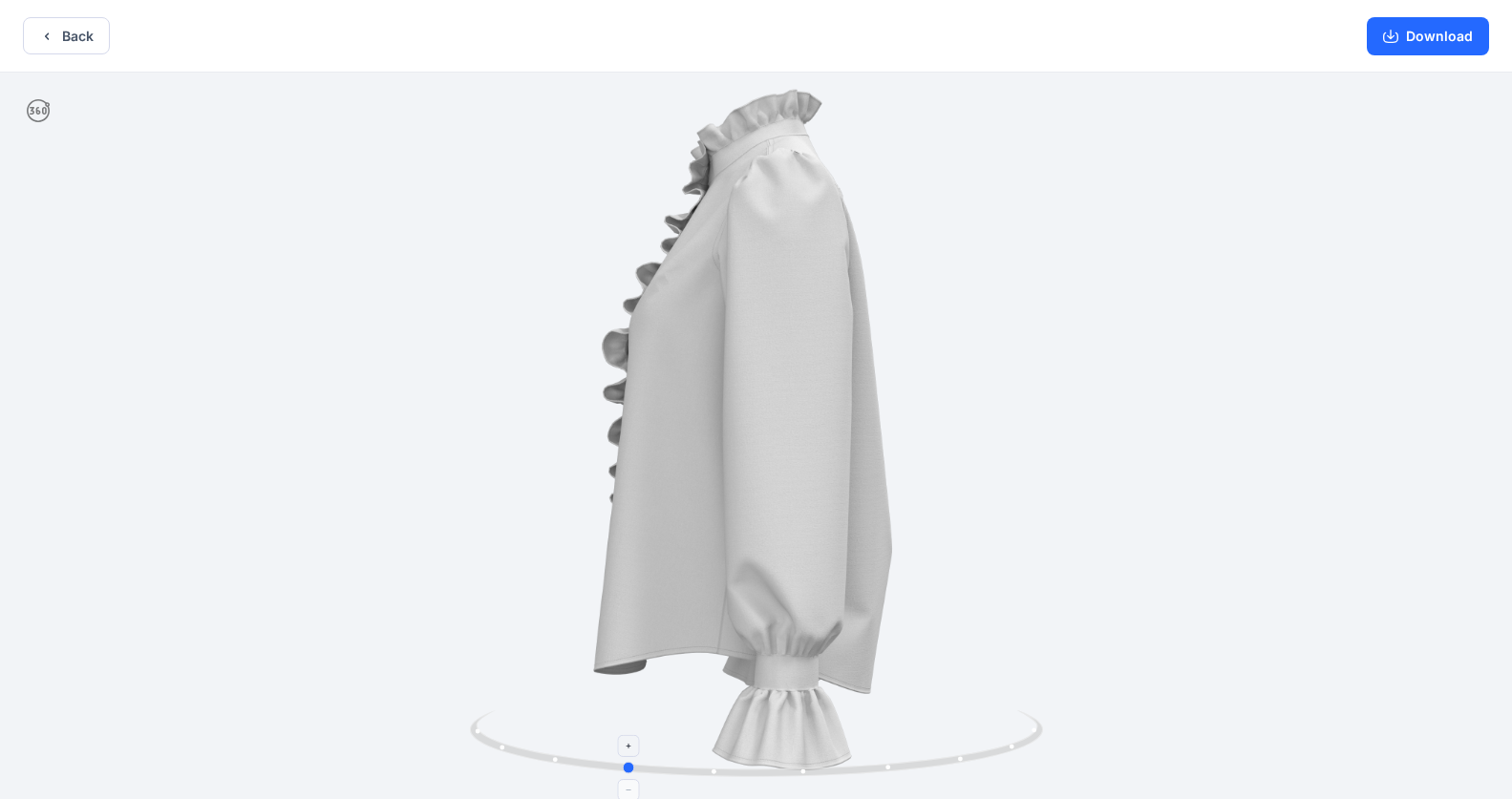 drag, startPoint x: 985, startPoint y: 751, endPoint x: 949, endPoint y: 762, distance: 37.64306 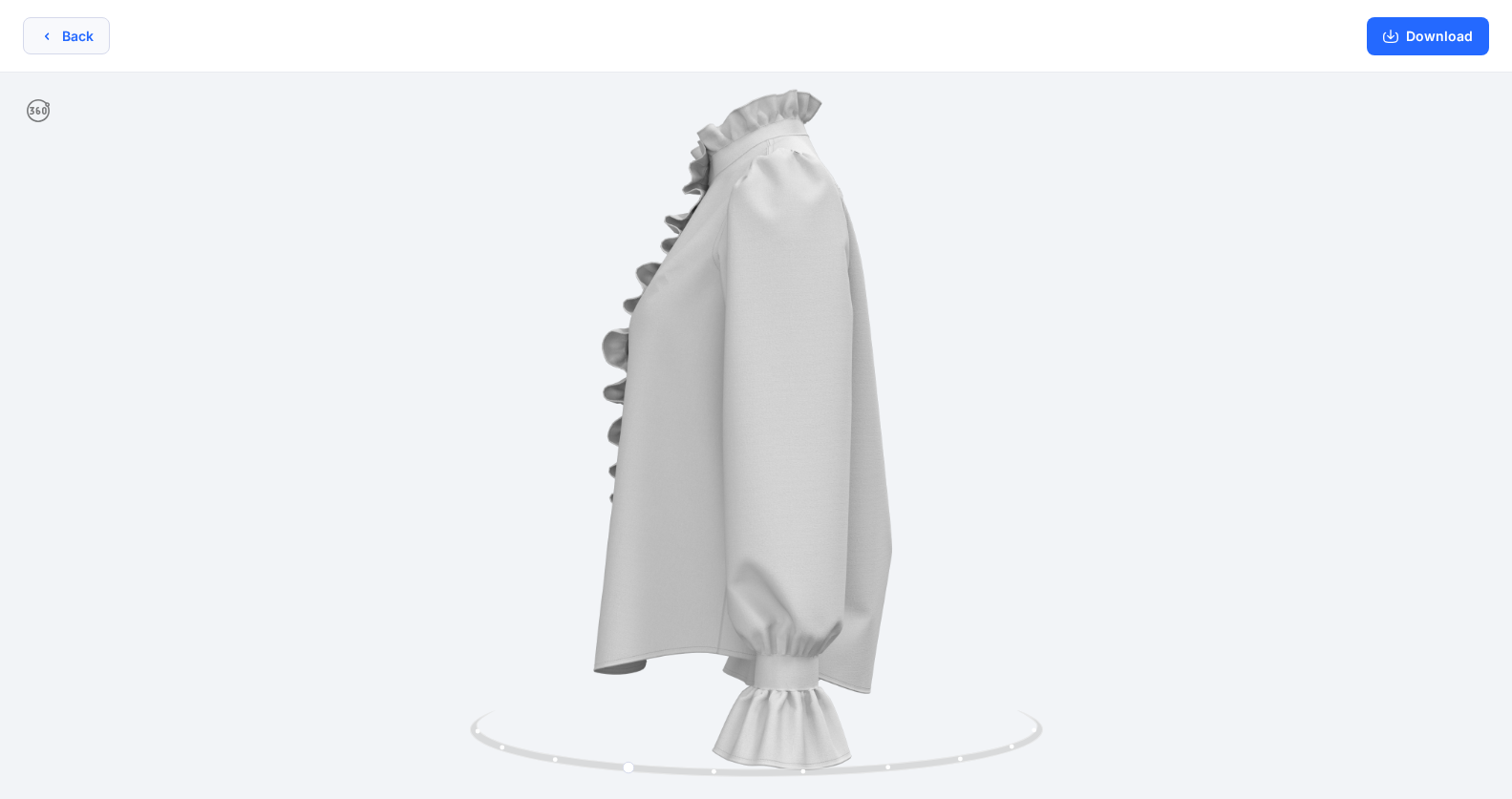 click on "Back" at bounding box center (66, 35) 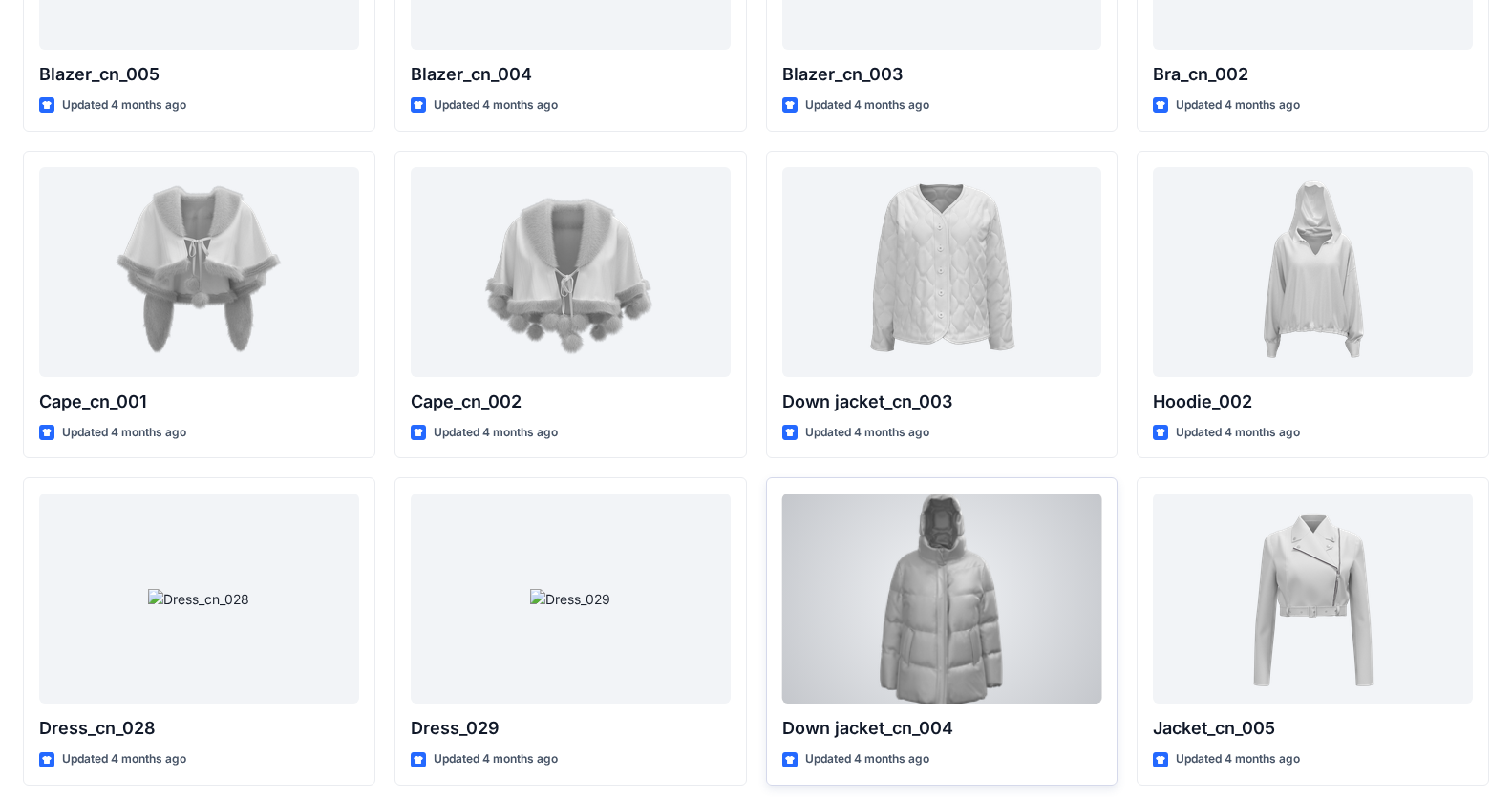 scroll, scrollTop: 8782, scrollLeft: 0, axis: vertical 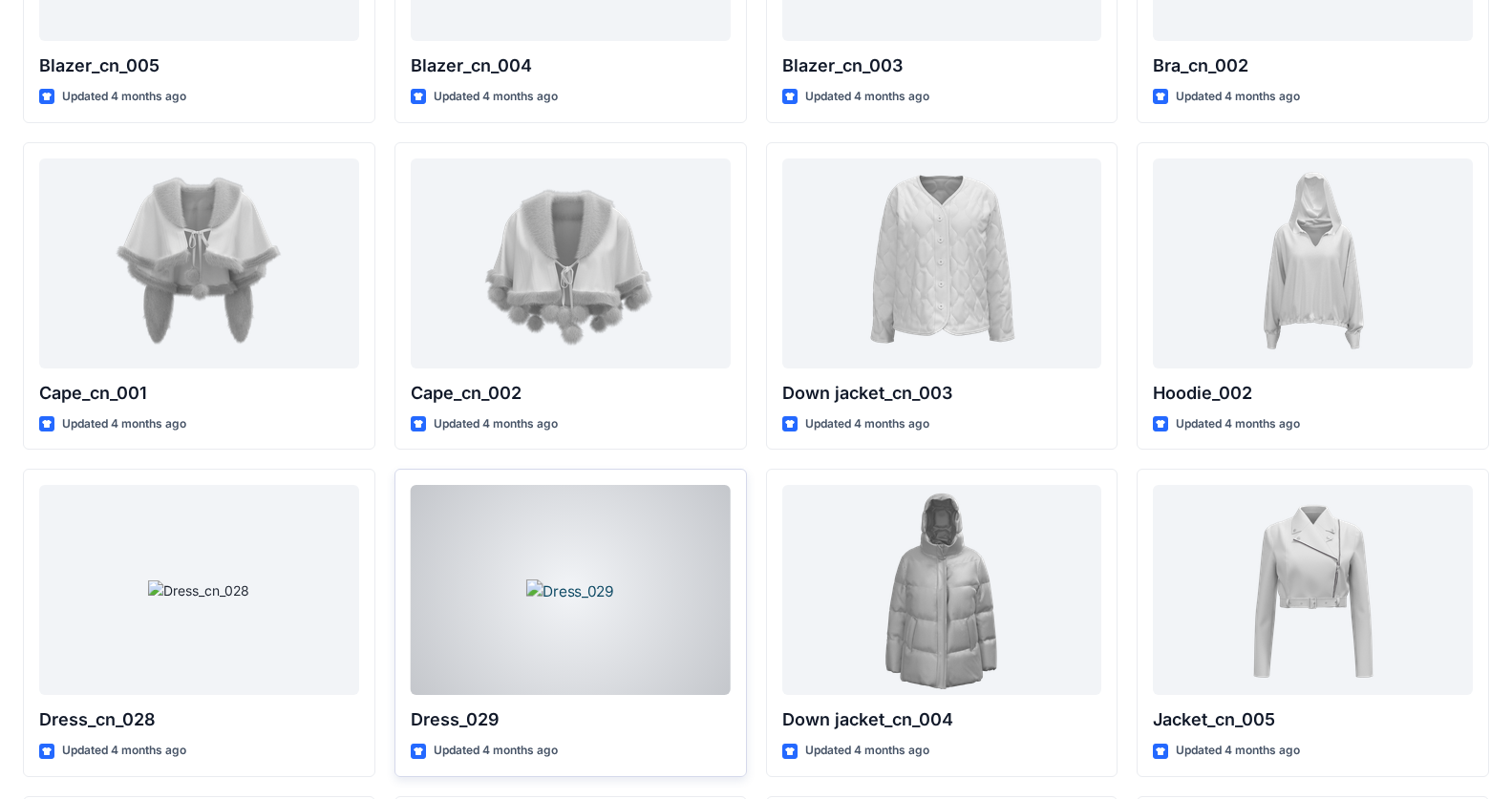 click at bounding box center (570, 590) 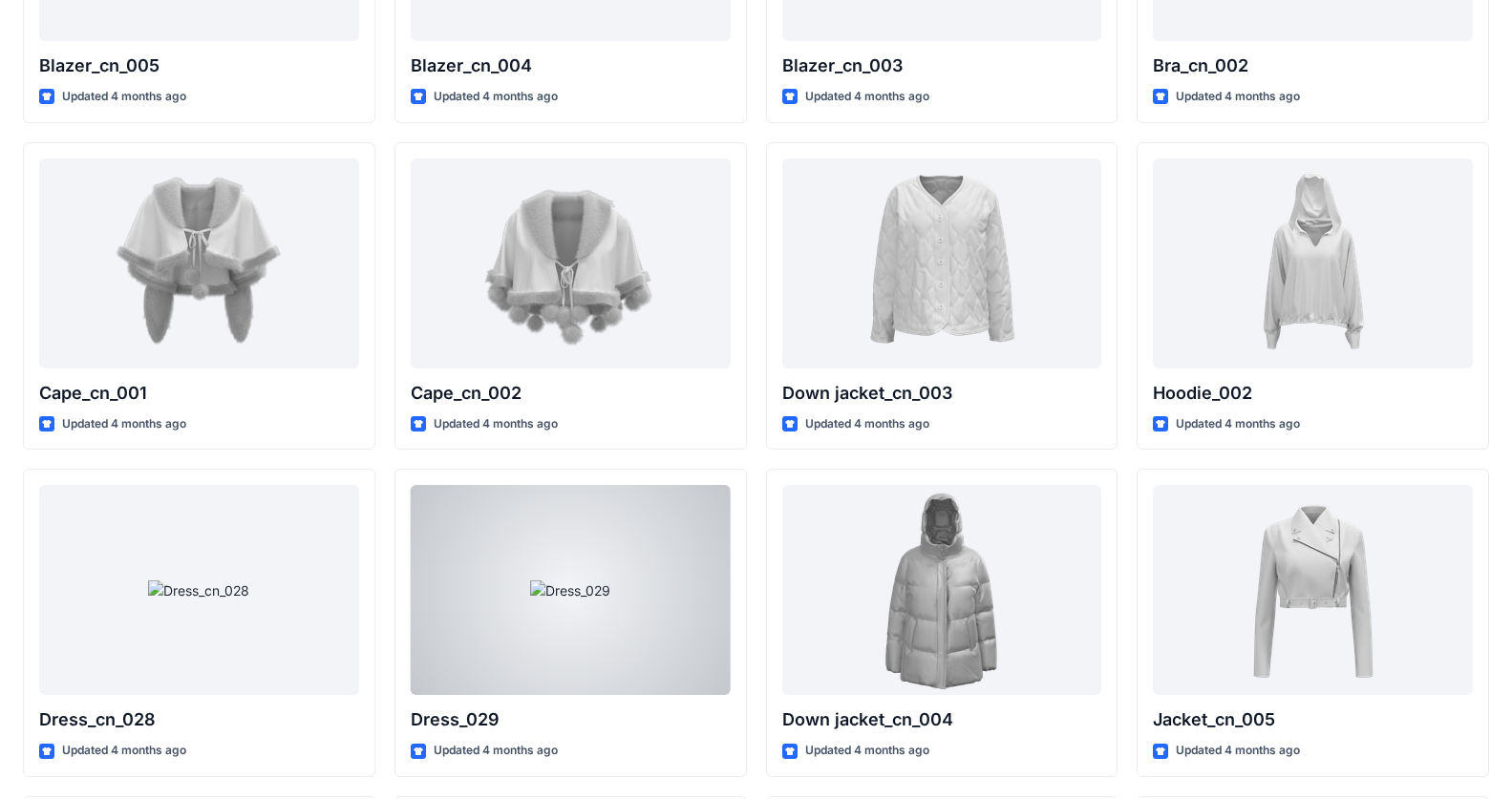 scroll, scrollTop: 0, scrollLeft: 0, axis: both 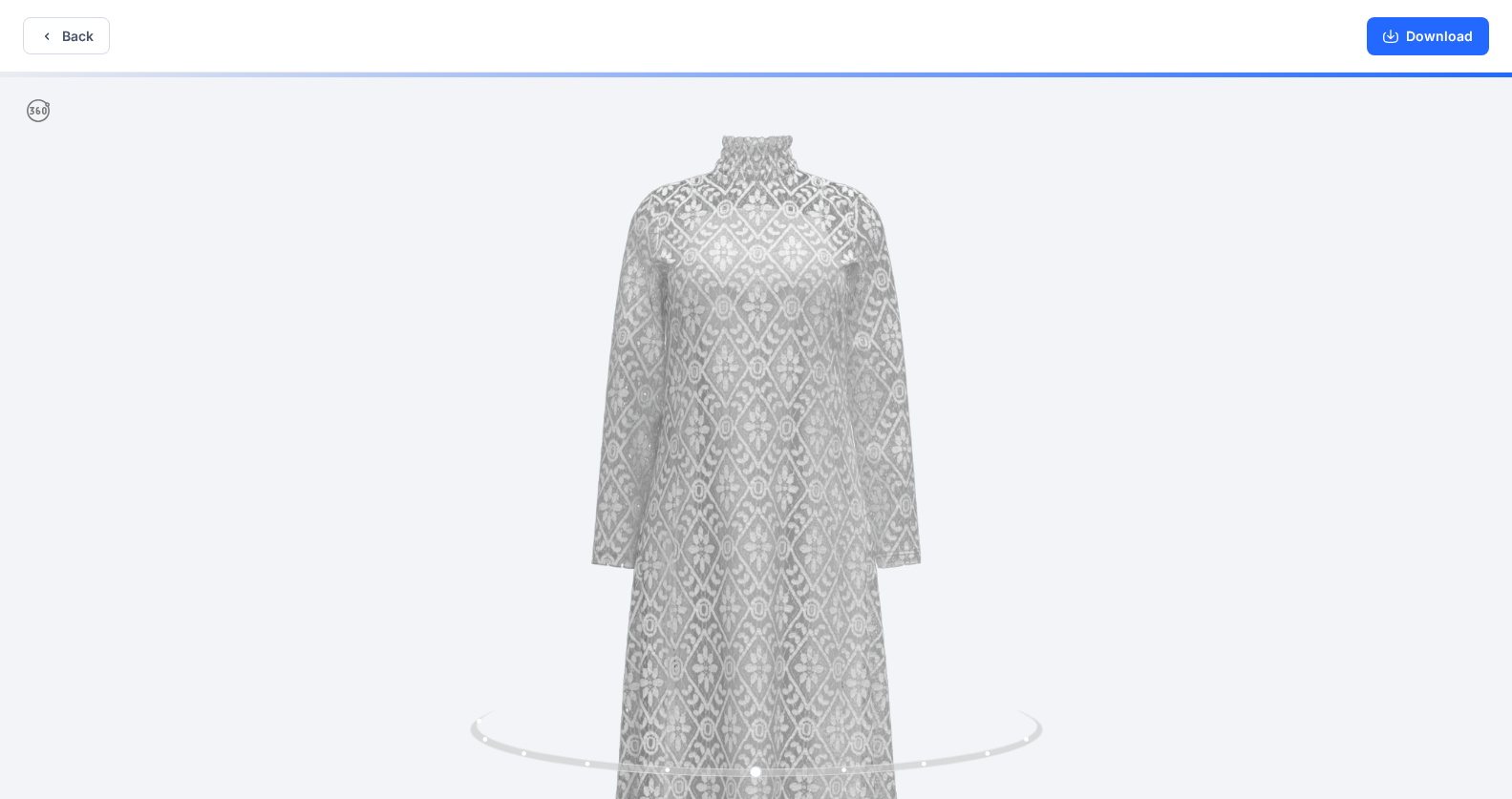 drag, startPoint x: 756, startPoint y: 137, endPoint x: 700, endPoint y: 265, distance: 139.714 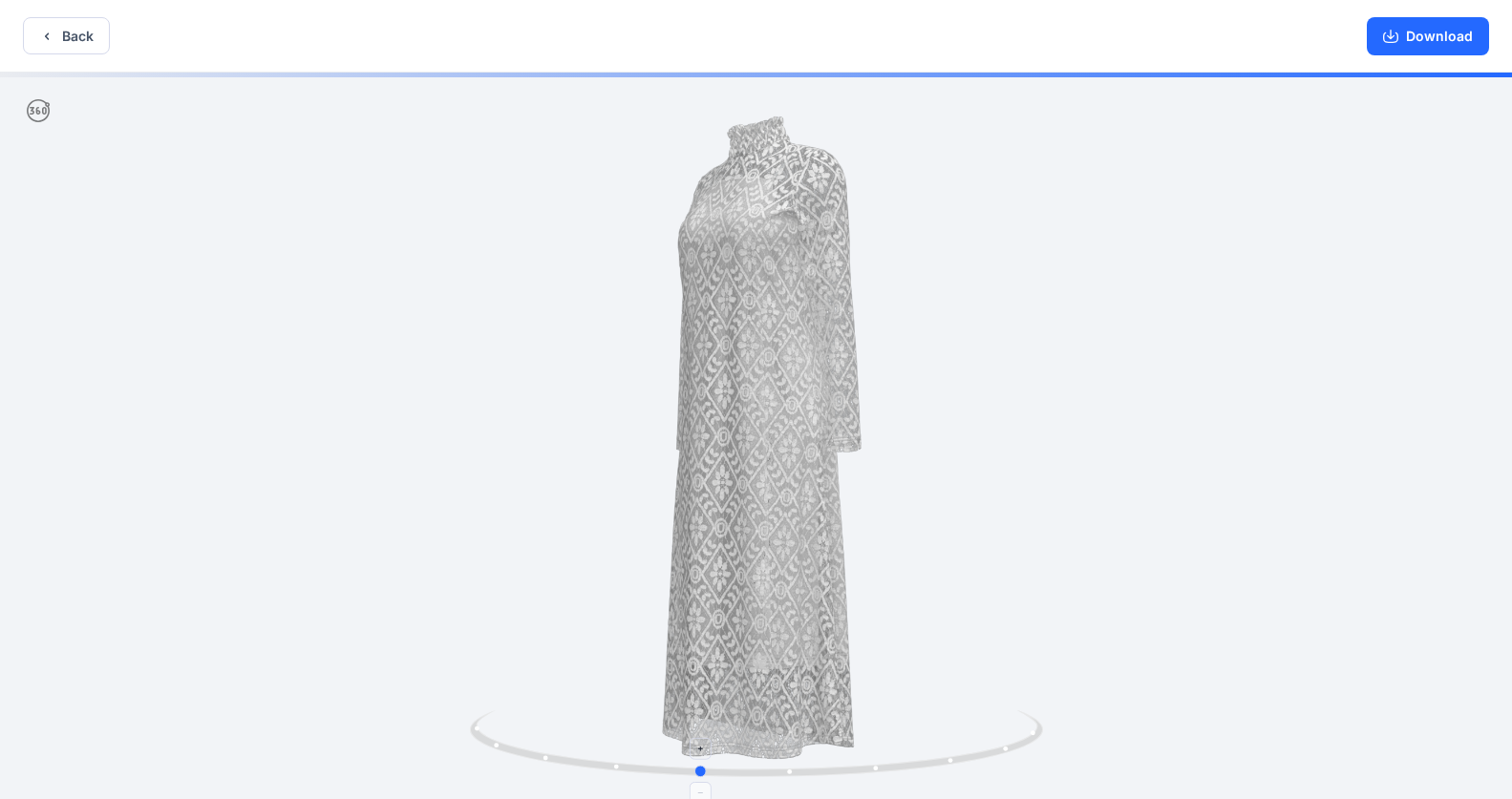 drag, startPoint x: 842, startPoint y: 767, endPoint x: 785, endPoint y: 754, distance: 58.463664 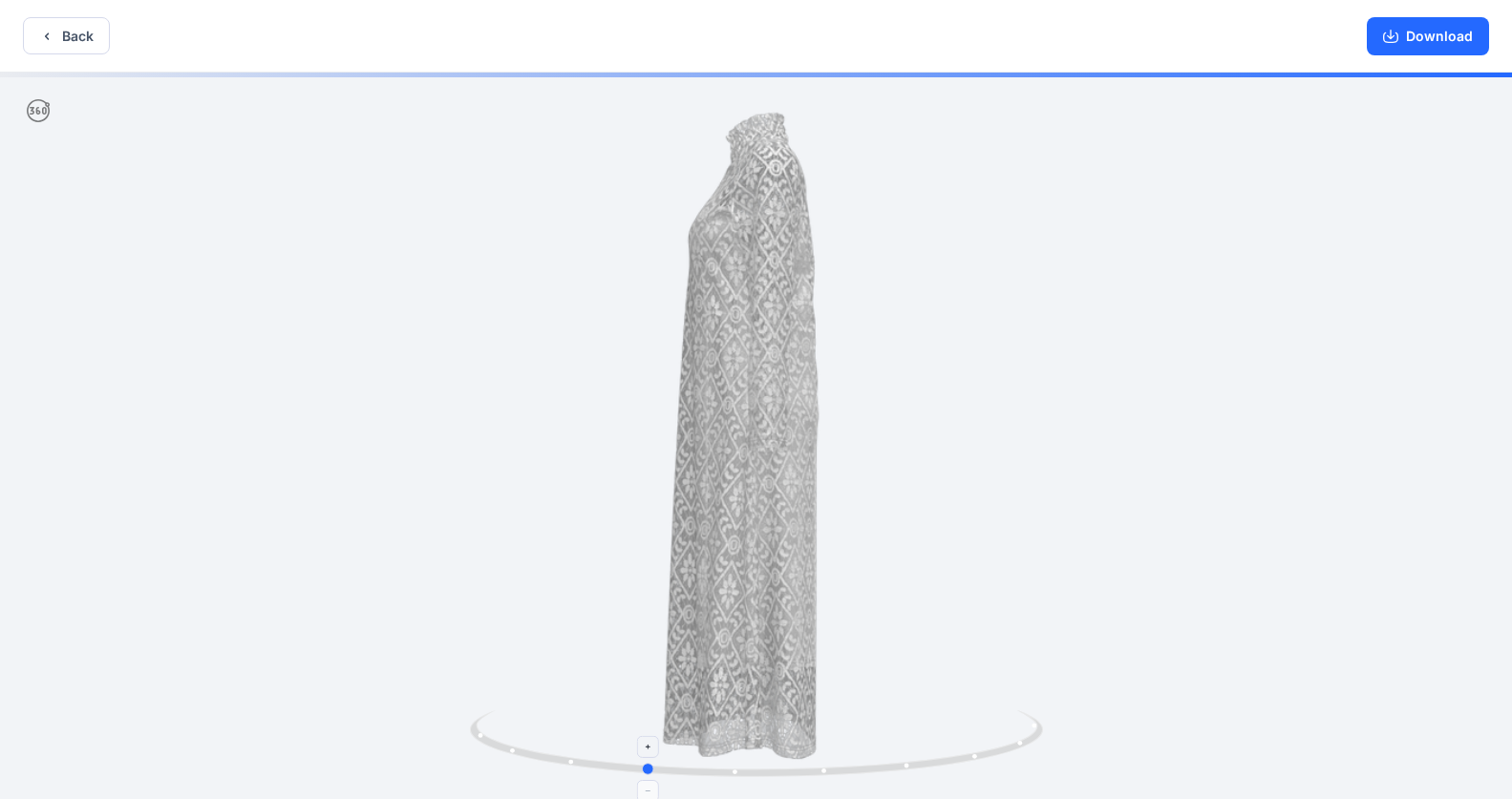 drag, startPoint x: 879, startPoint y: 767, endPoint x: 824, endPoint y: 764, distance: 55.08176 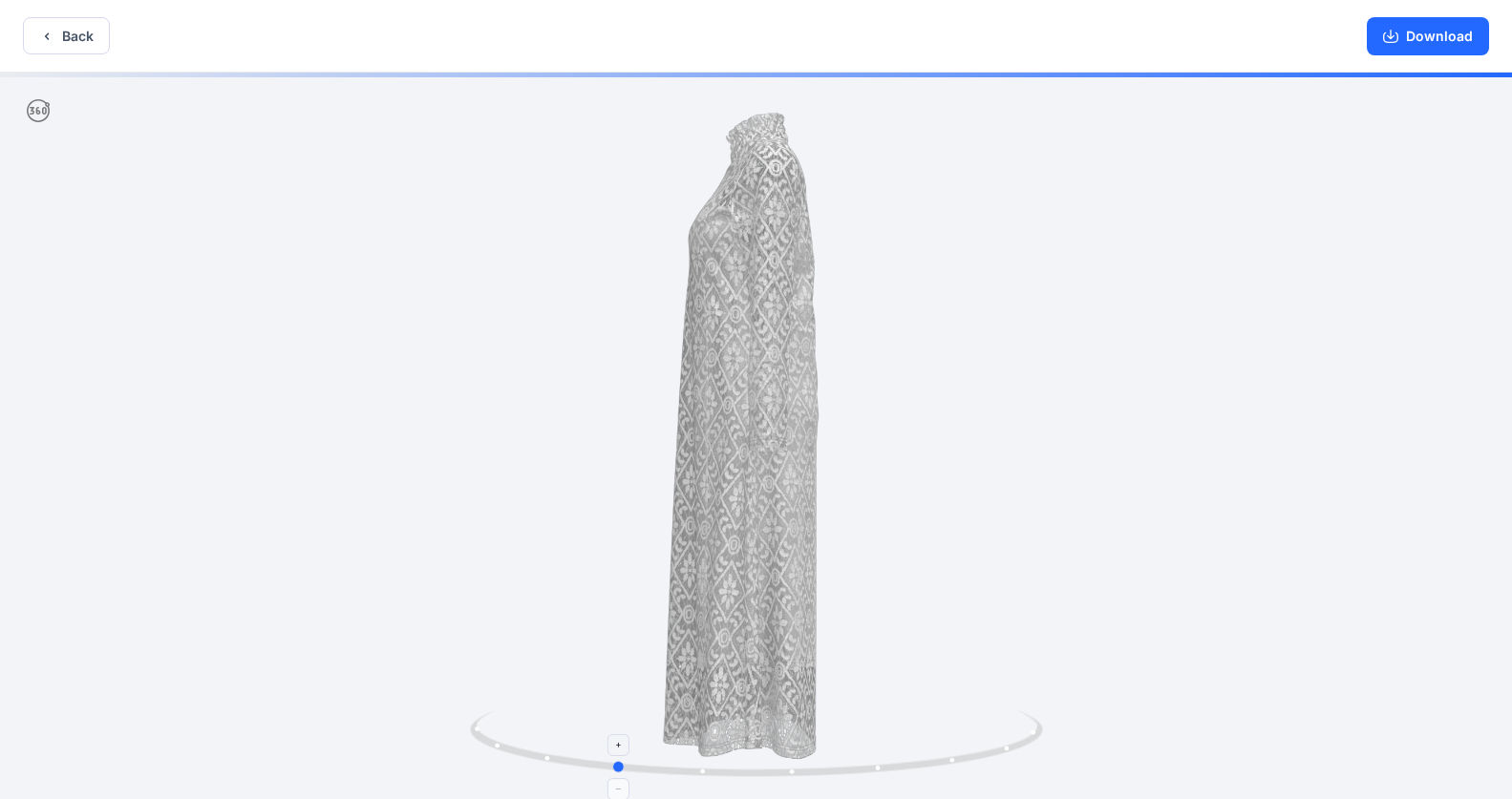 drag, startPoint x: 910, startPoint y: 769, endPoint x: 880, endPoint y: 770, distance: 30.01666 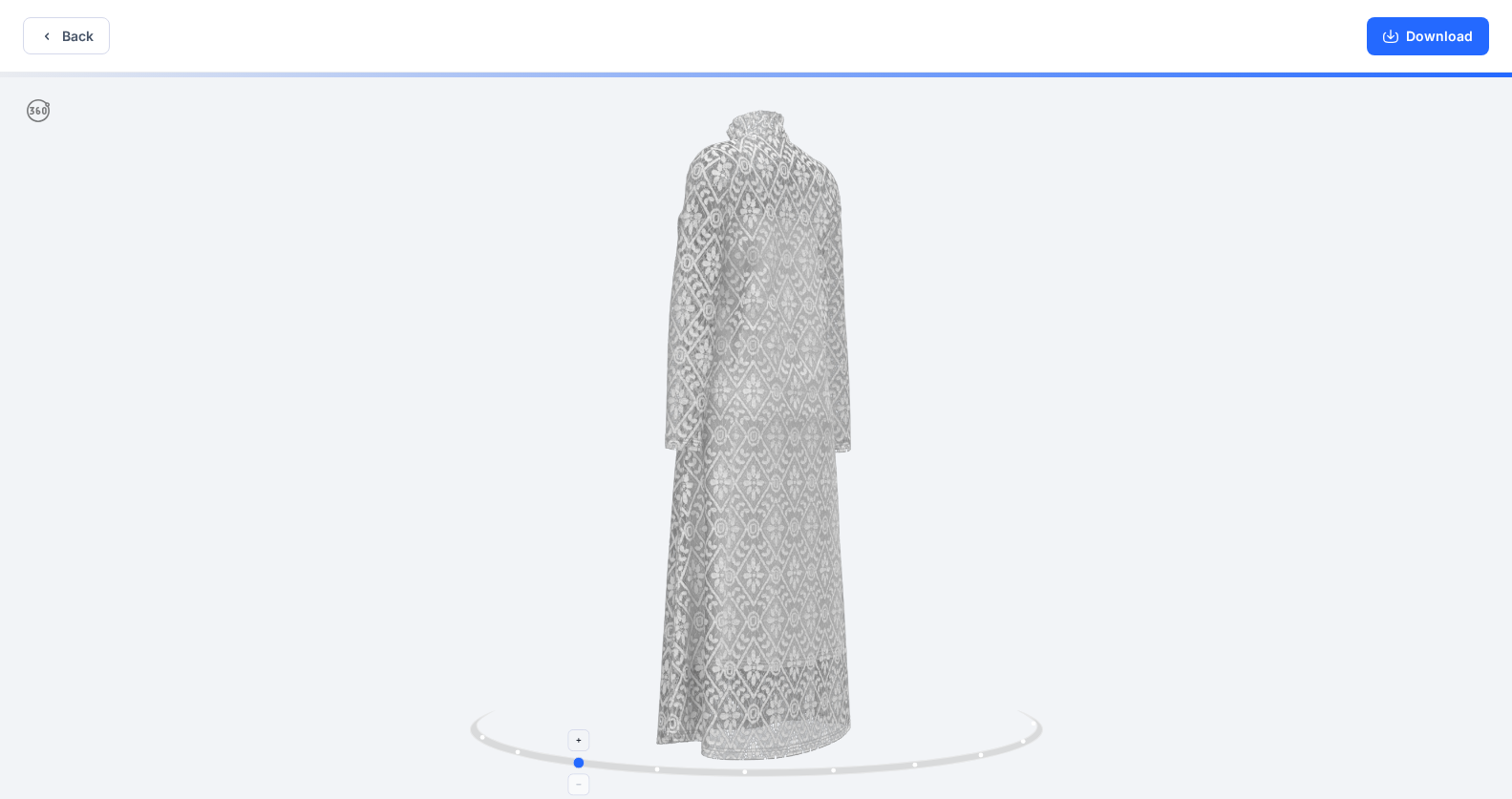 drag, startPoint x: 952, startPoint y: 763, endPoint x: 911, endPoint y: 764, distance: 41.012193 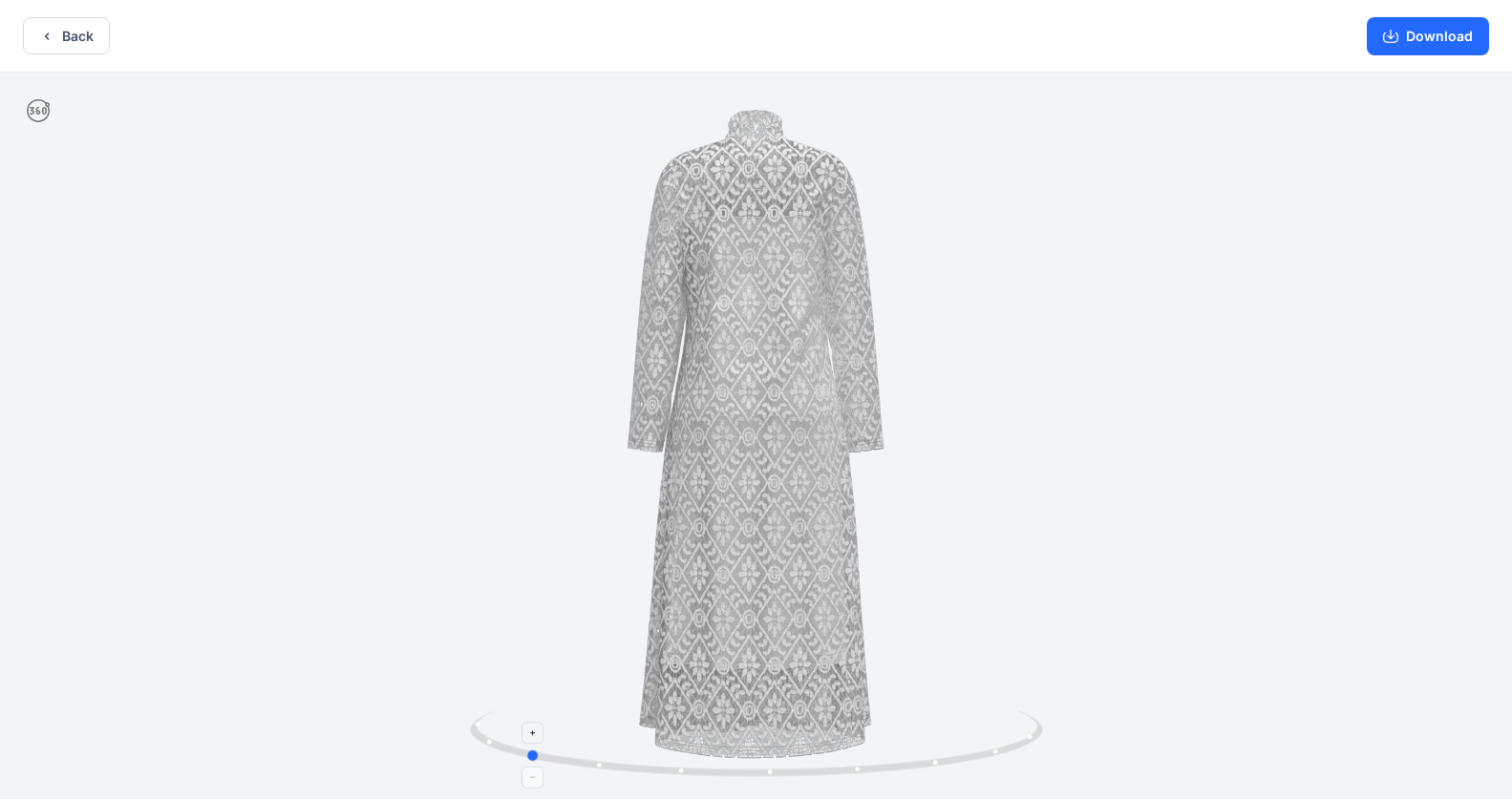 drag, startPoint x: 988, startPoint y: 759, endPoint x: 951, endPoint y: 761, distance: 37.054015 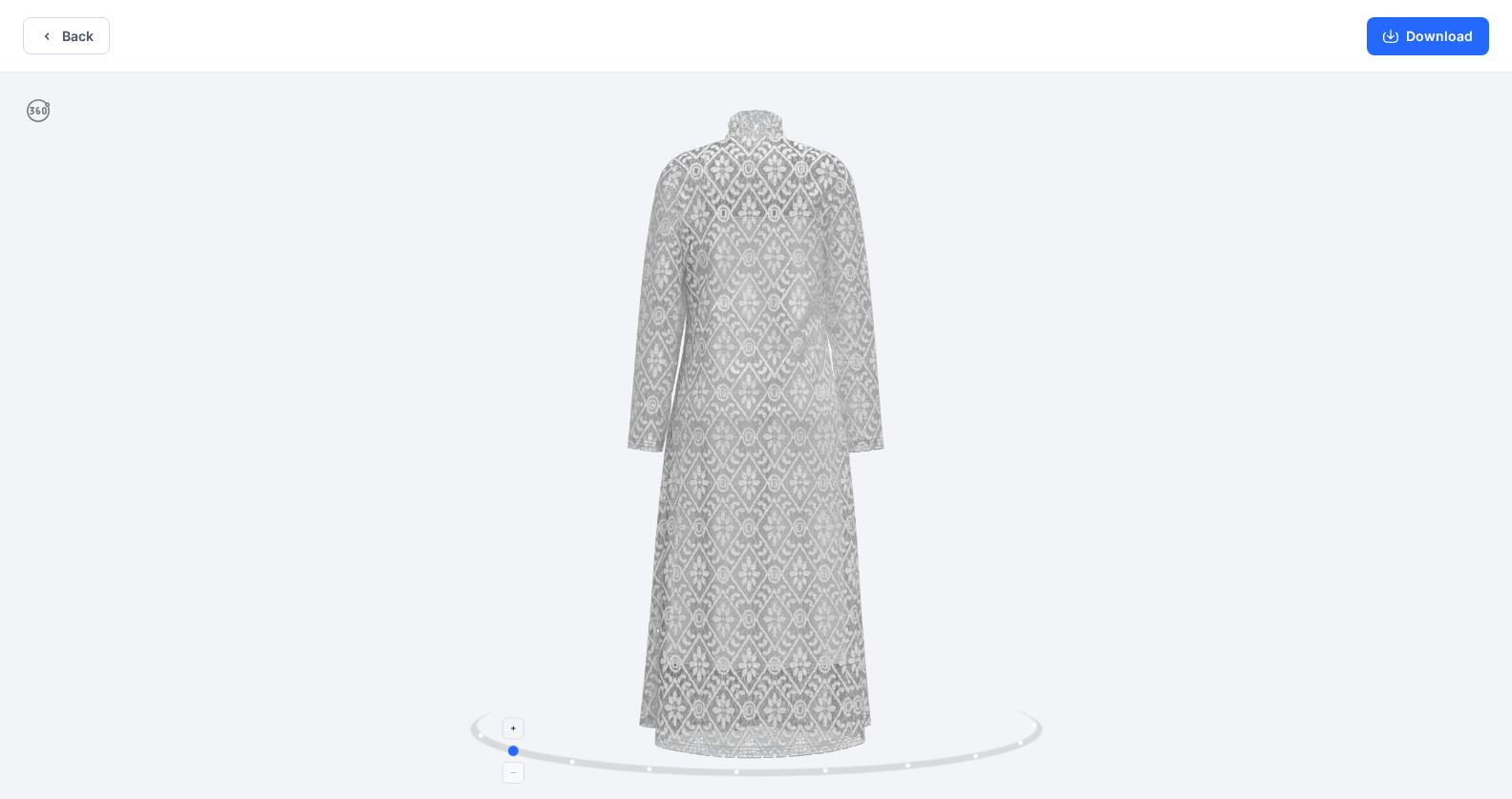 drag, startPoint x: 998, startPoint y: 753, endPoint x: 978, endPoint y: 752, distance: 20.024984 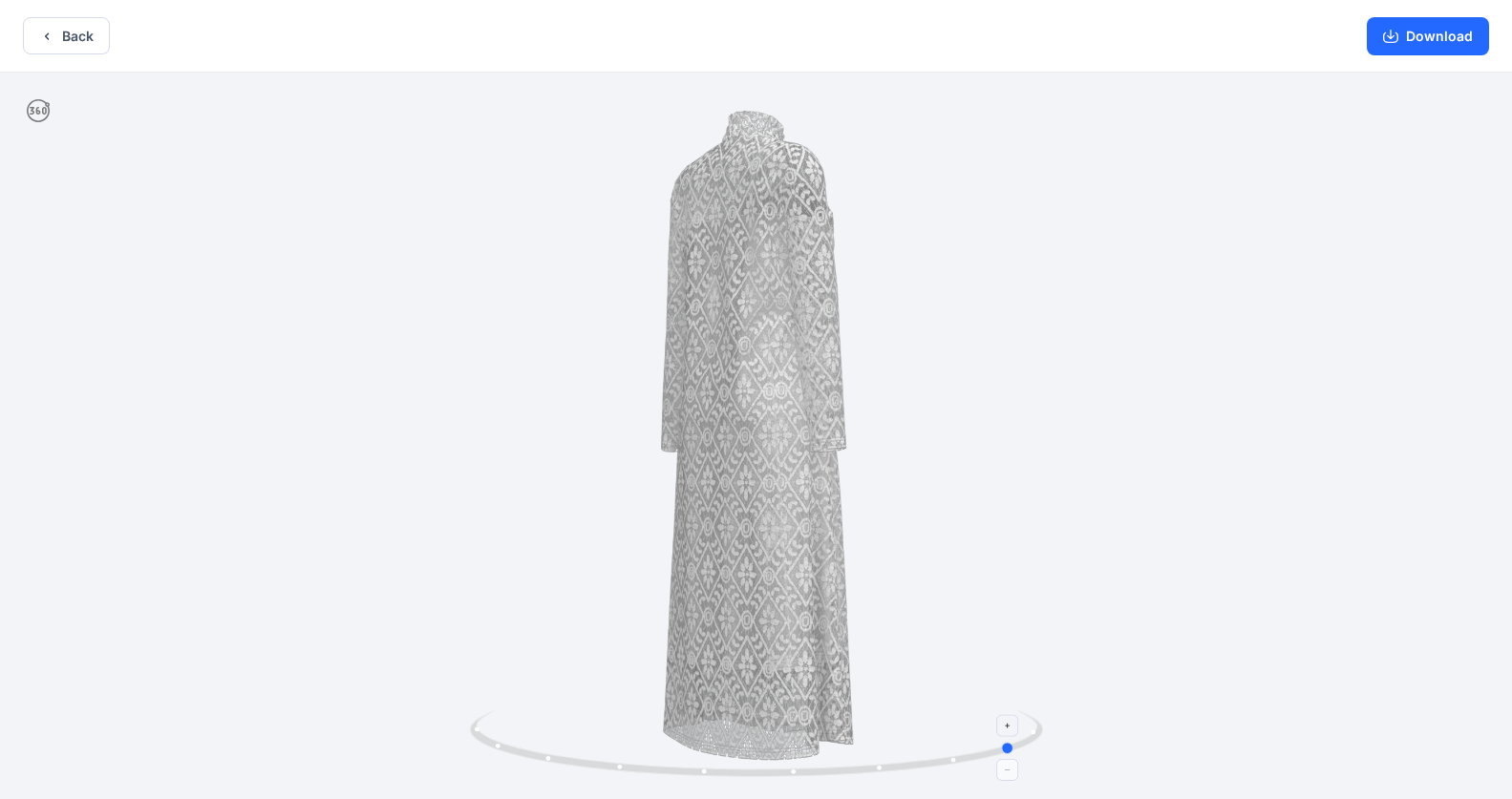 drag, startPoint x: 1022, startPoint y: 741, endPoint x: 959, endPoint y: 756, distance: 64.761099 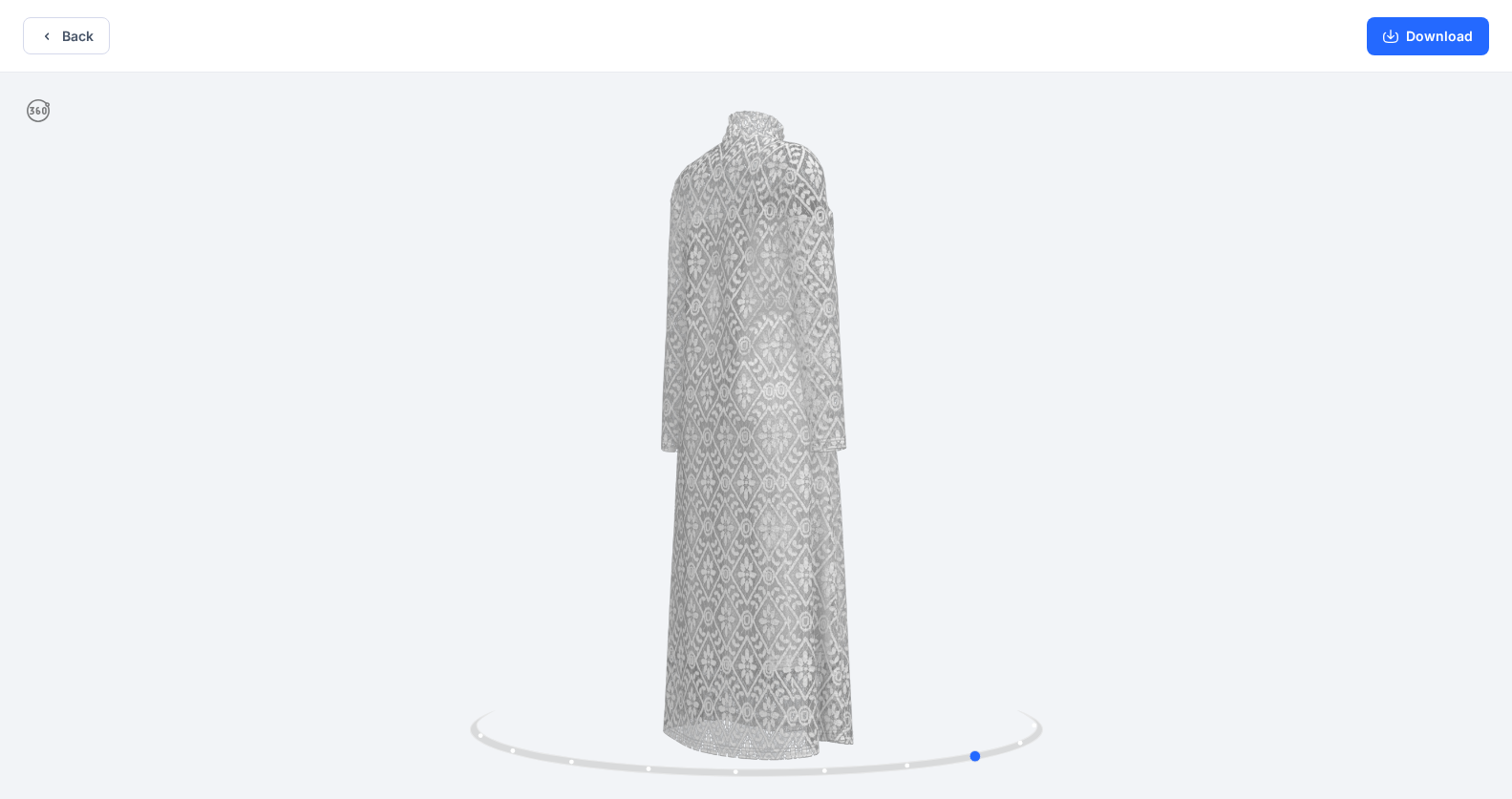 drag, startPoint x: 1003, startPoint y: 750, endPoint x: 828, endPoint y: 662, distance: 195.88007 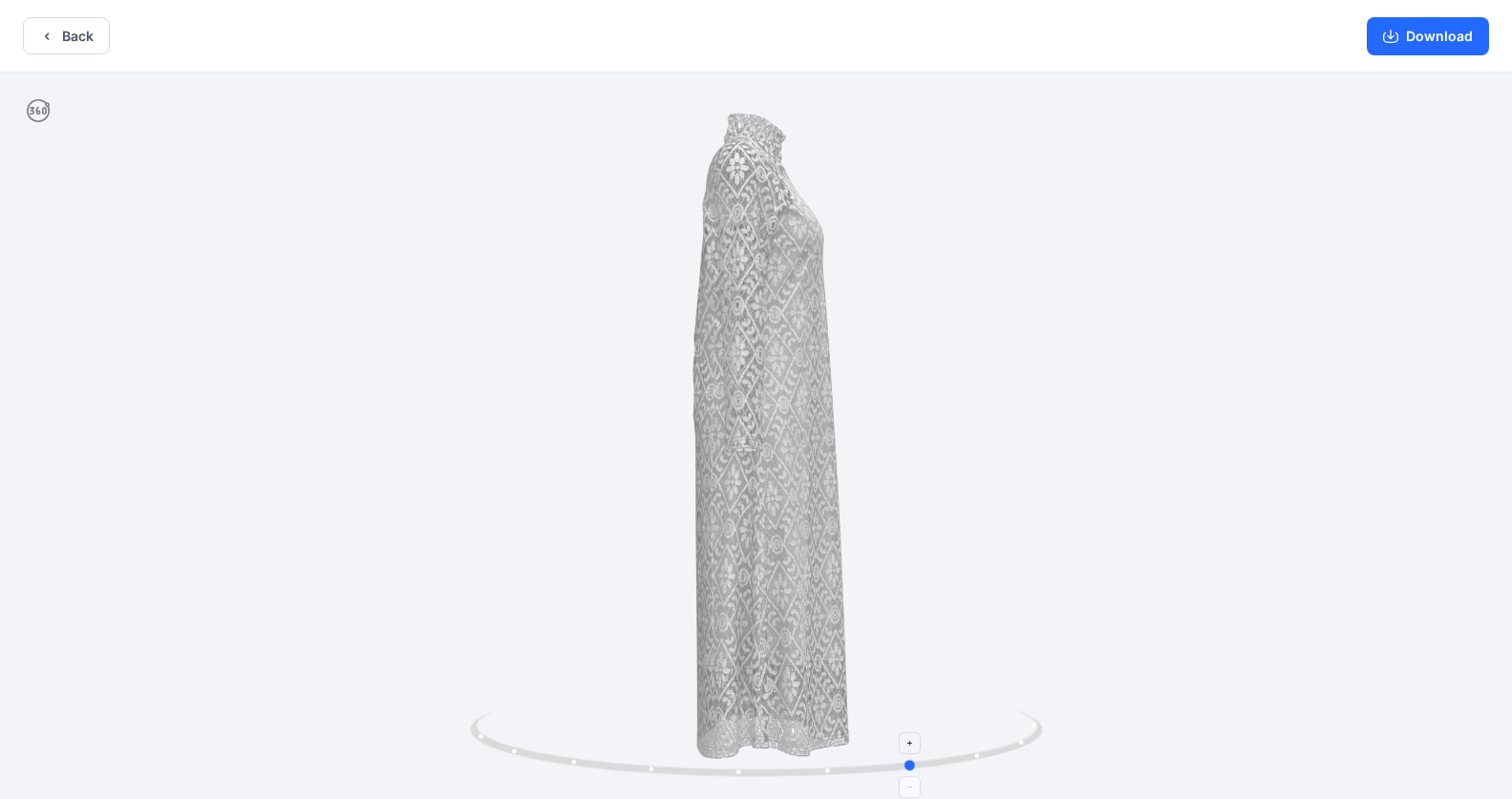drag, startPoint x: 976, startPoint y: 756, endPoint x: 913, endPoint y: 746, distance: 63.78871 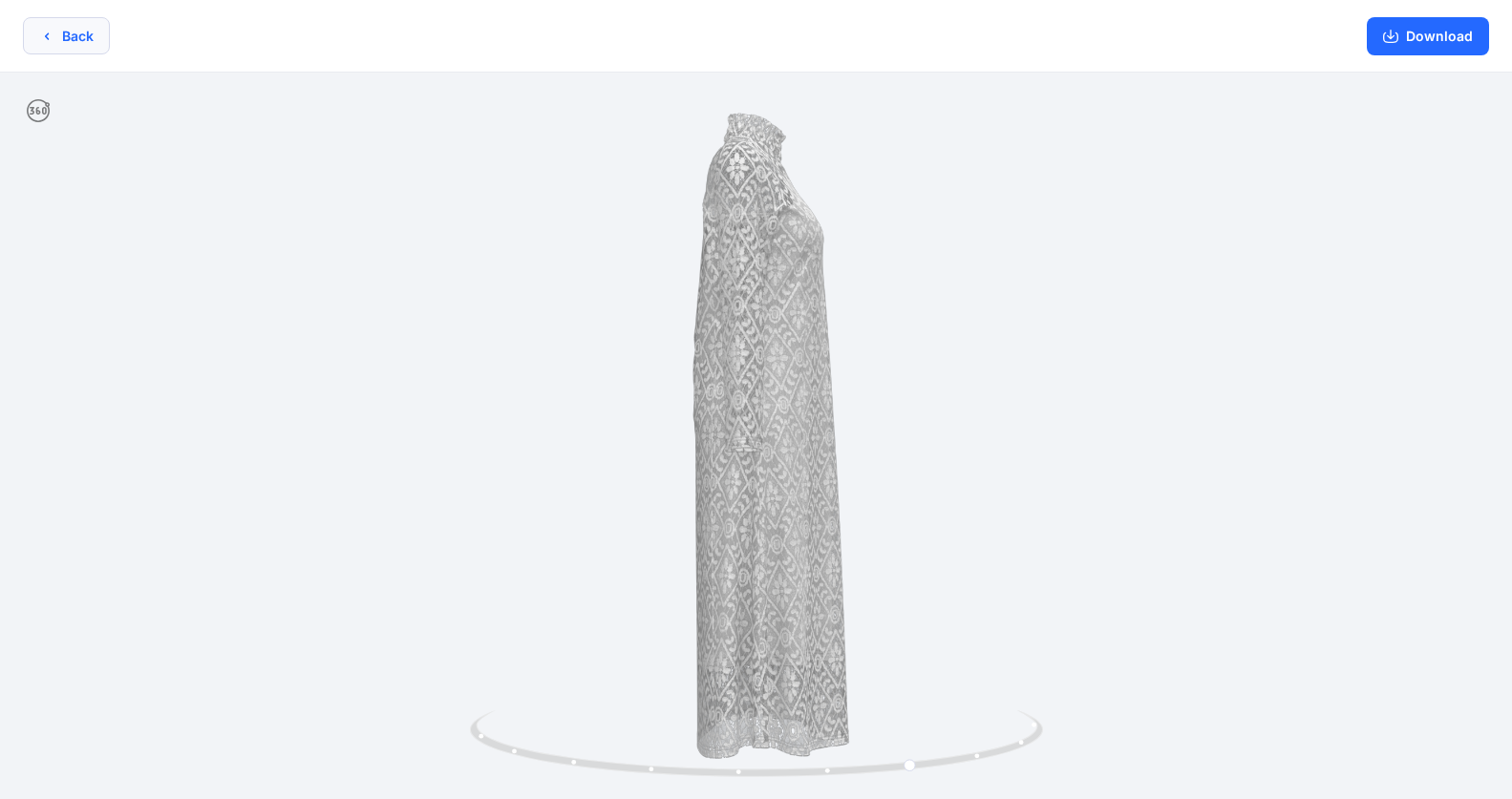 click on "Back" at bounding box center (66, 35) 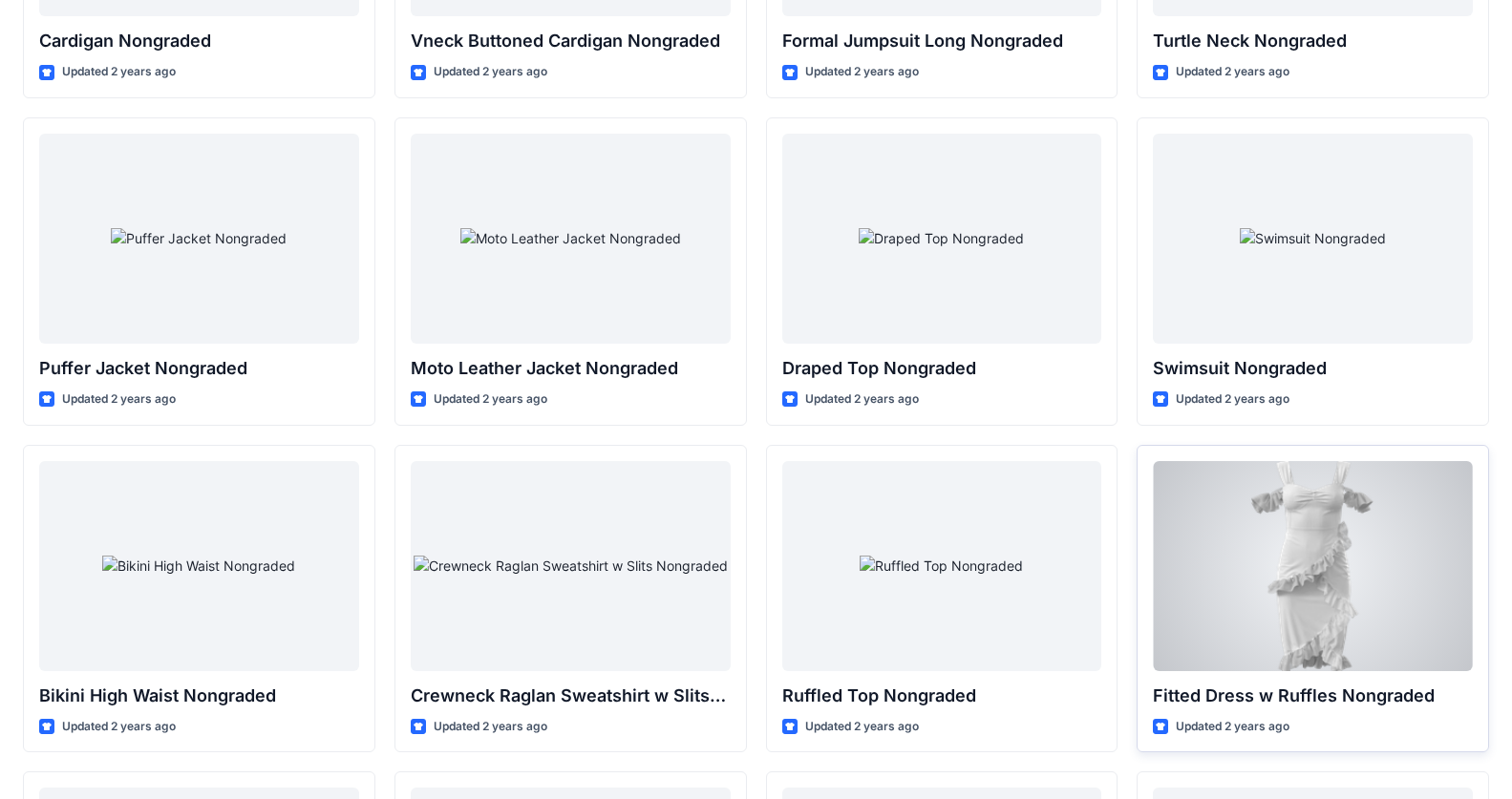 scroll, scrollTop: 13842, scrollLeft: 0, axis: vertical 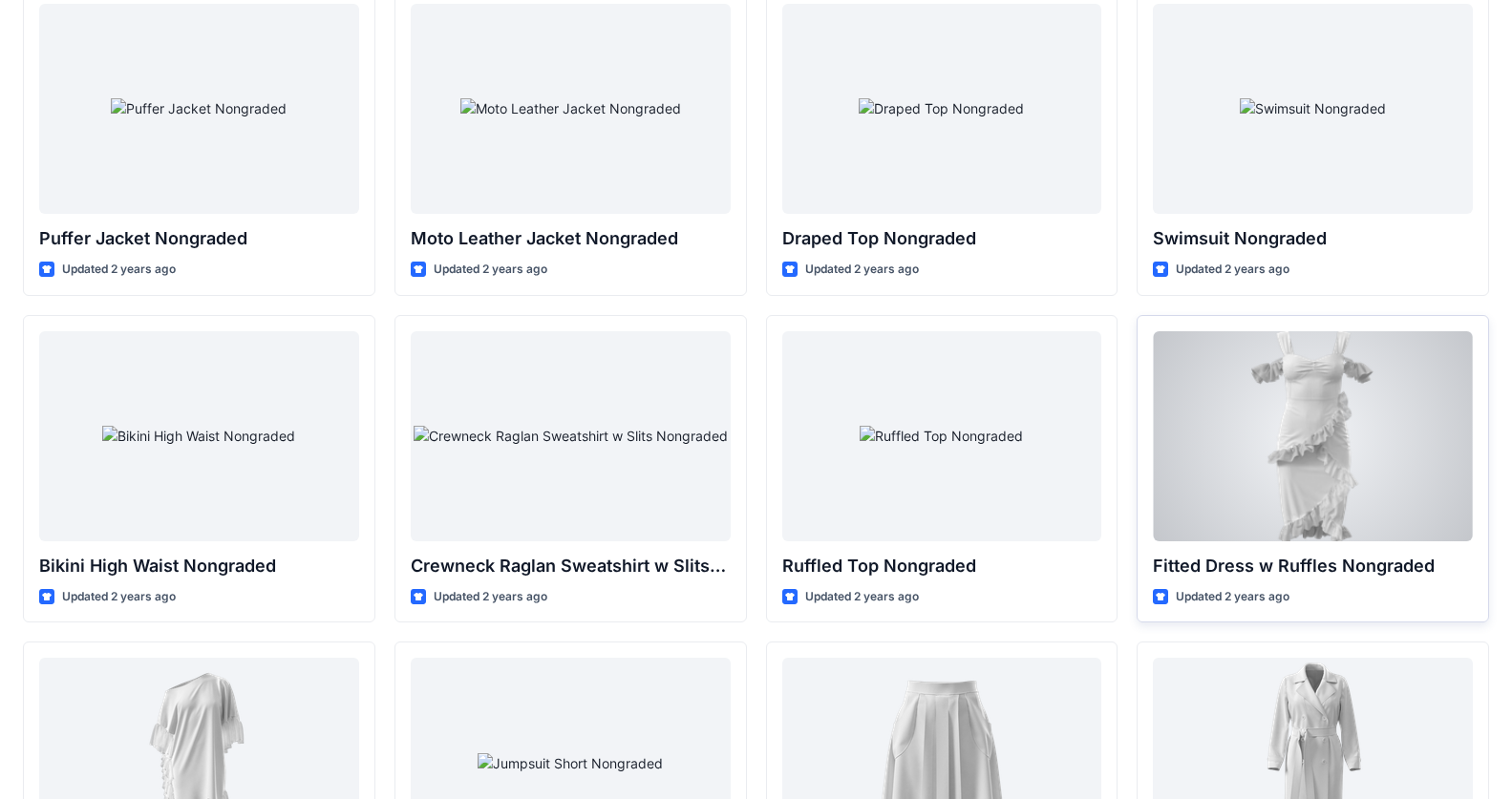 click at bounding box center [1312, 436] 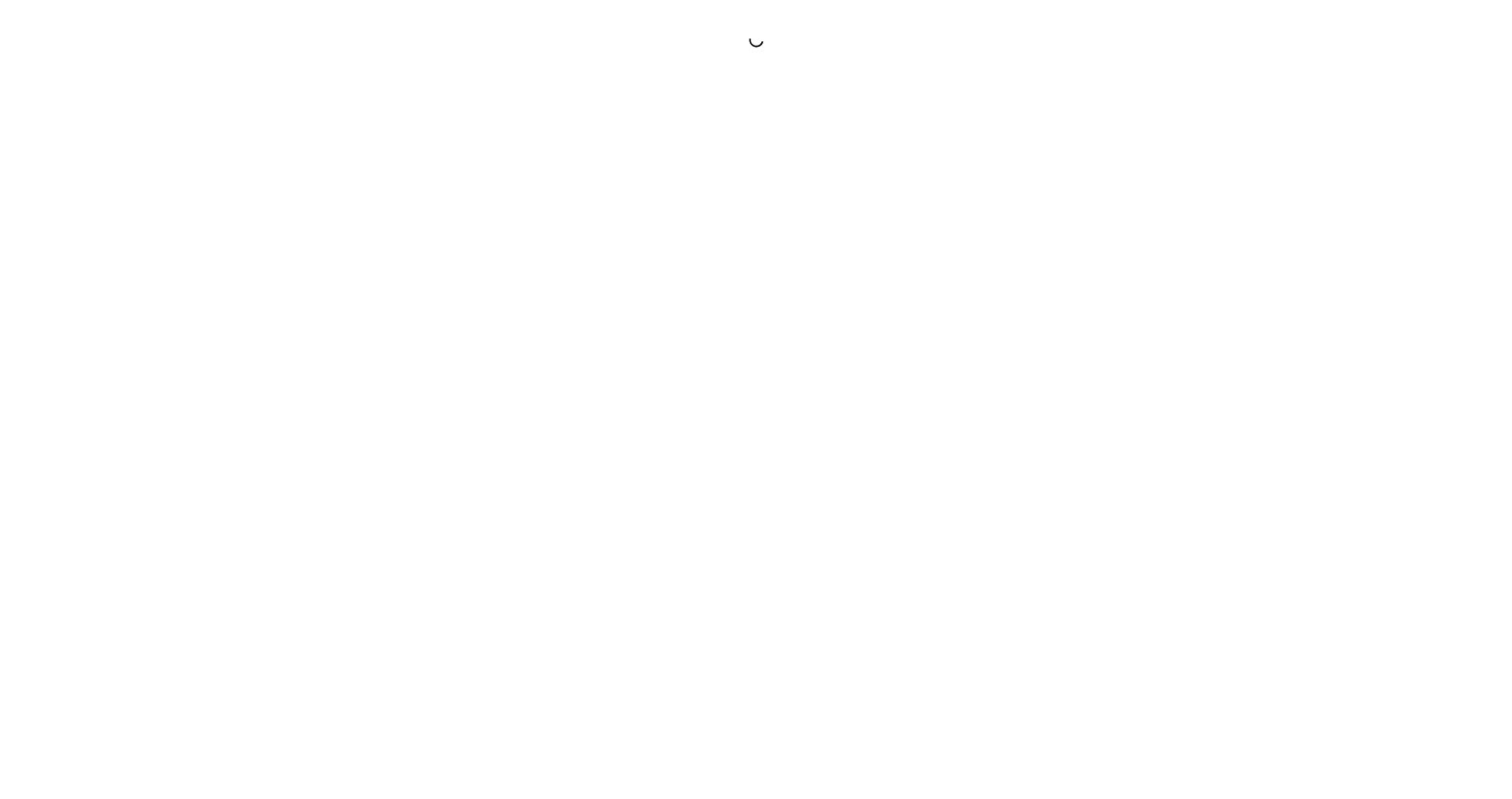 scroll, scrollTop: 0, scrollLeft: 0, axis: both 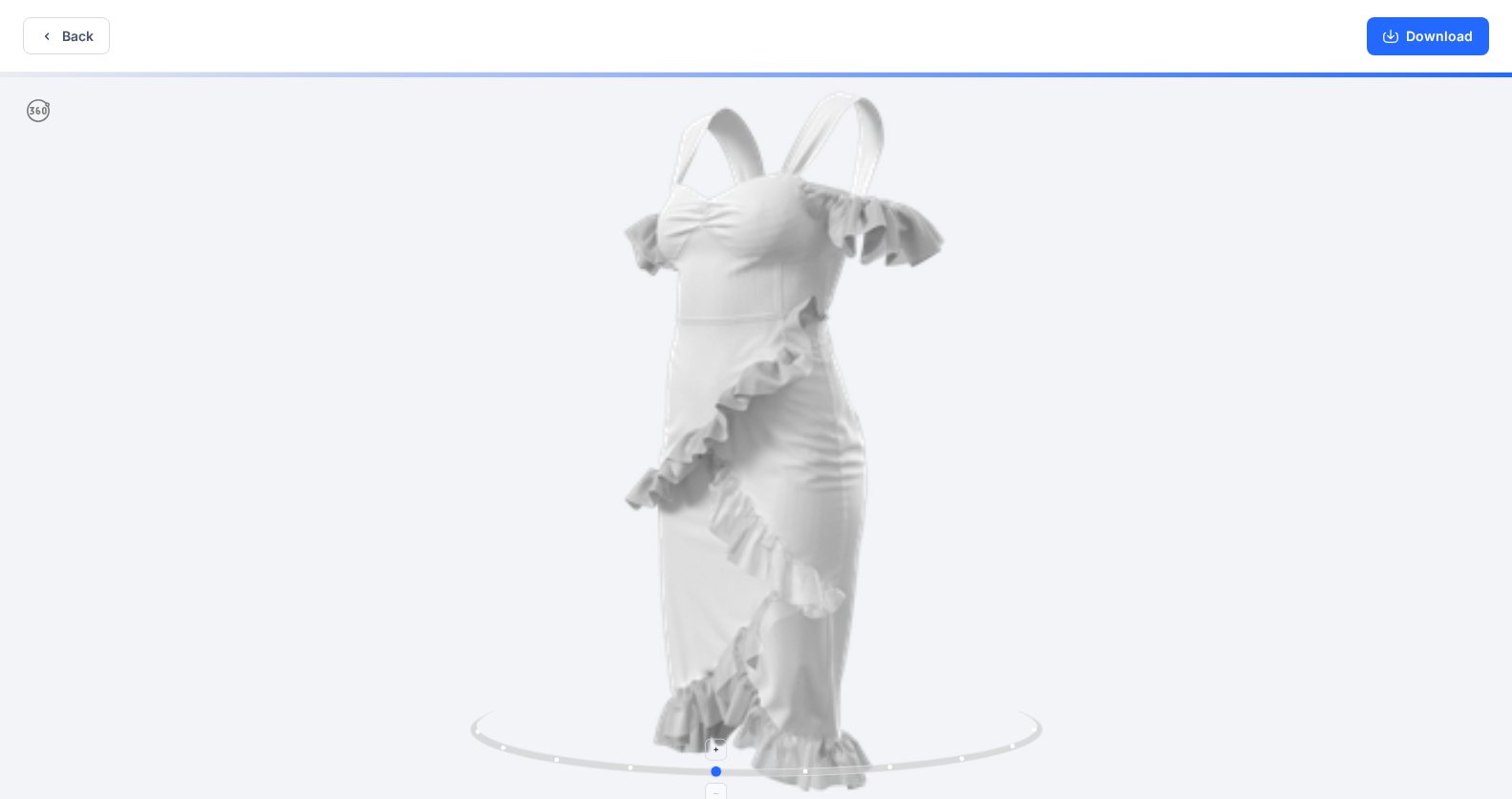 drag, startPoint x: 756, startPoint y: 775, endPoint x: 713, endPoint y: 763, distance: 44.643029 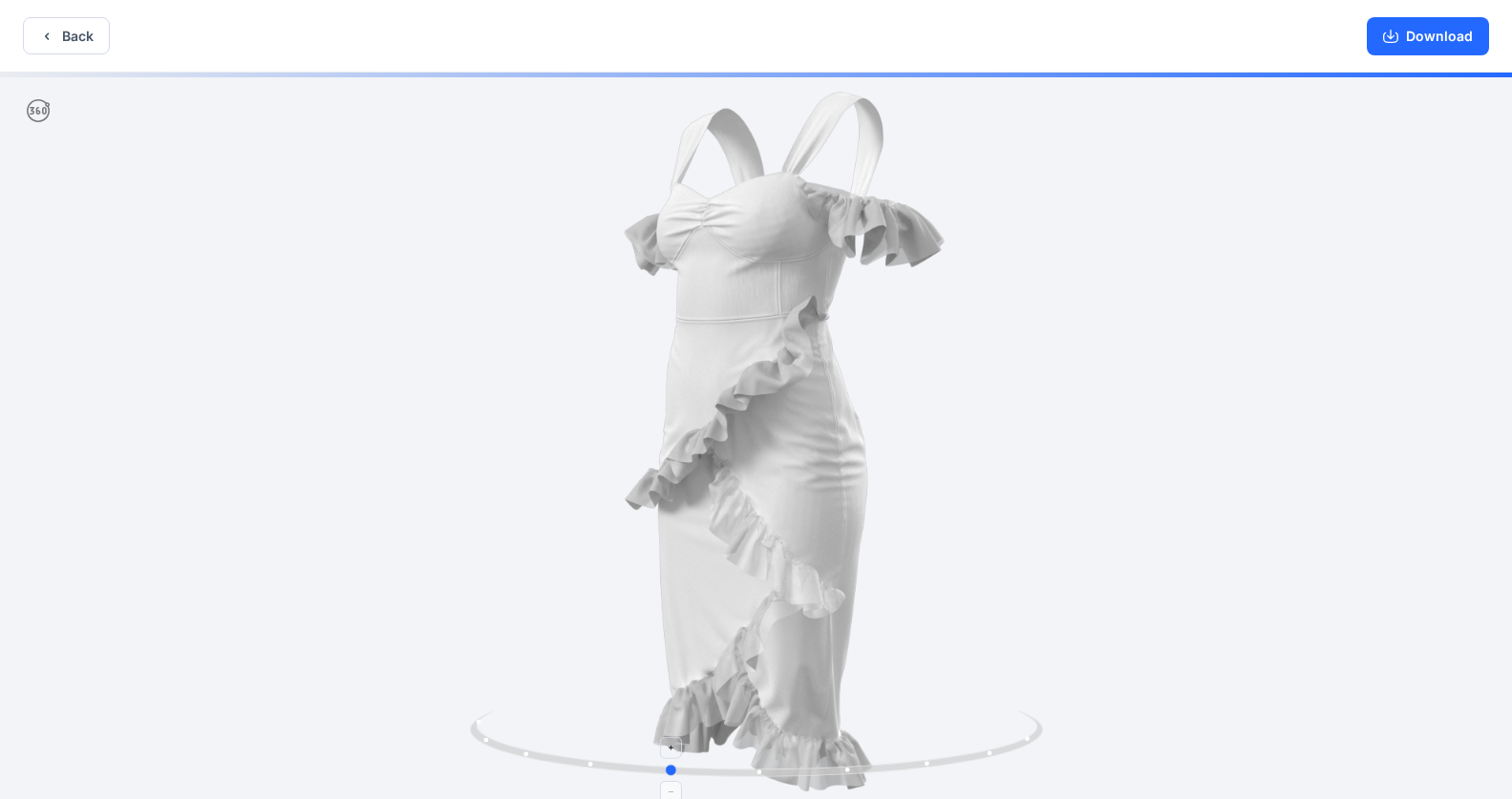 drag, startPoint x: 884, startPoint y: 766, endPoint x: 841, endPoint y: 766, distance: 43 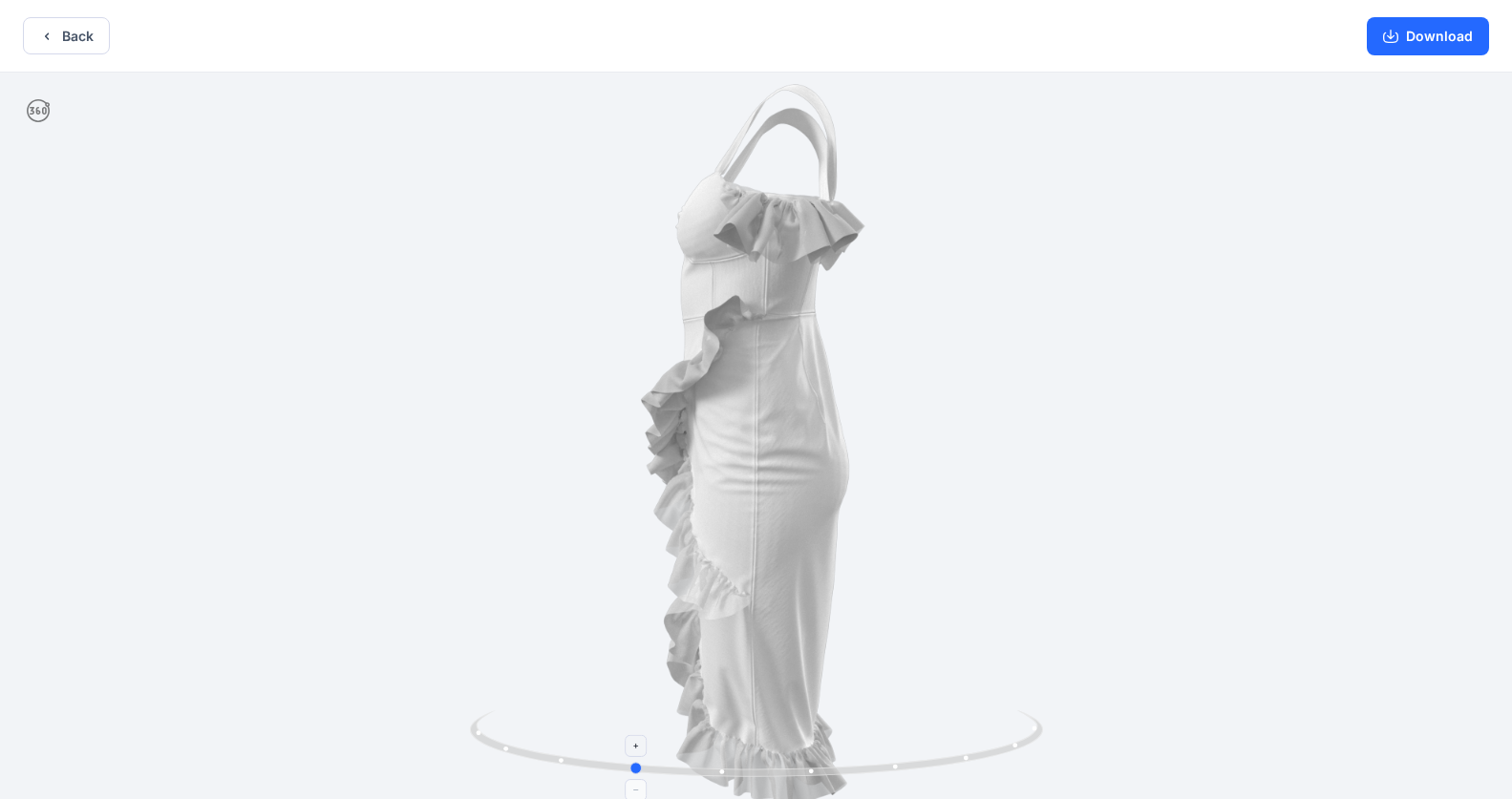 drag, startPoint x: 991, startPoint y: 754, endPoint x: 941, endPoint y: 765, distance: 51.195703 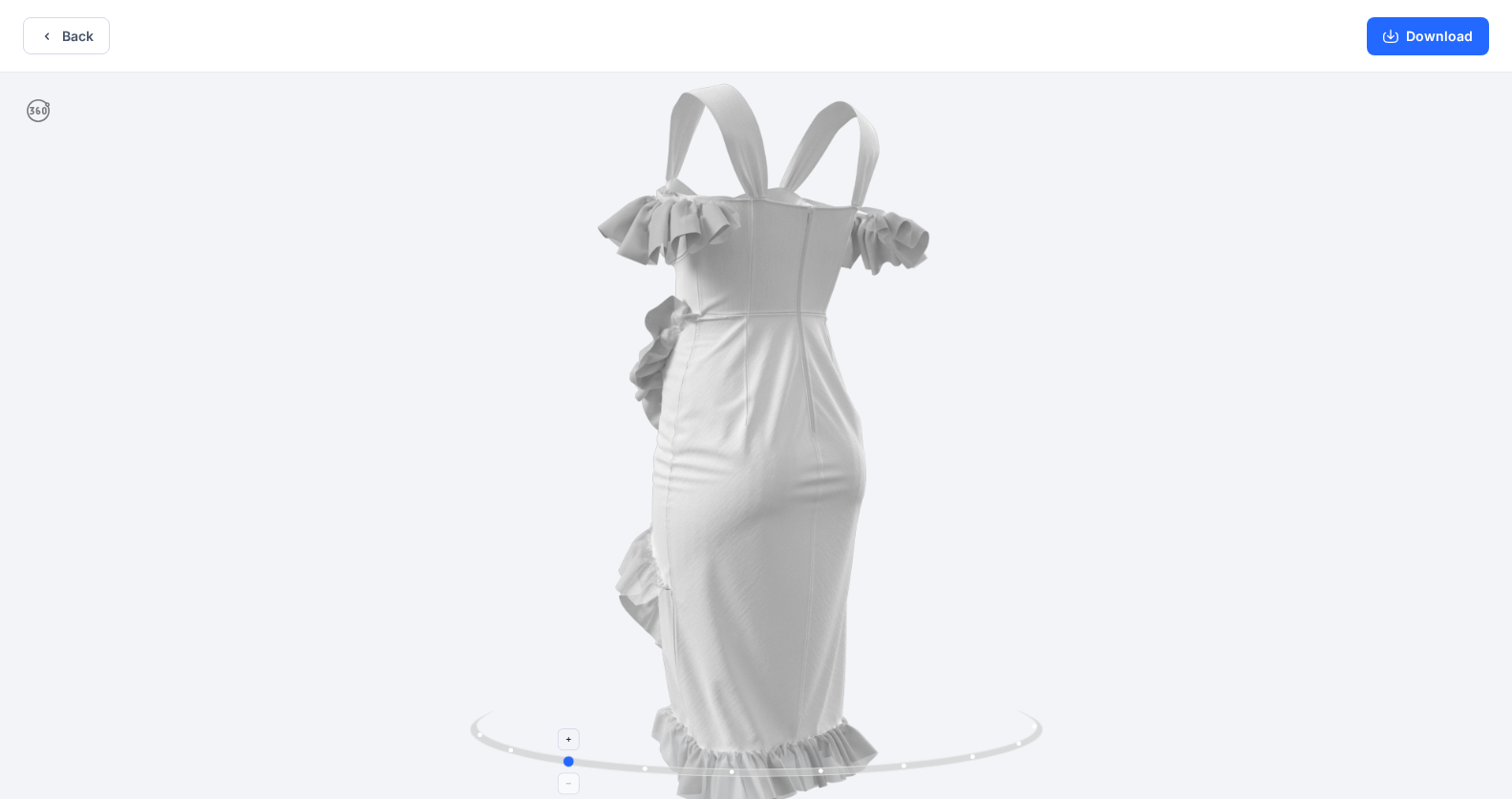 drag, startPoint x: 1011, startPoint y: 748, endPoint x: 848, endPoint y: 725, distance: 164.6147 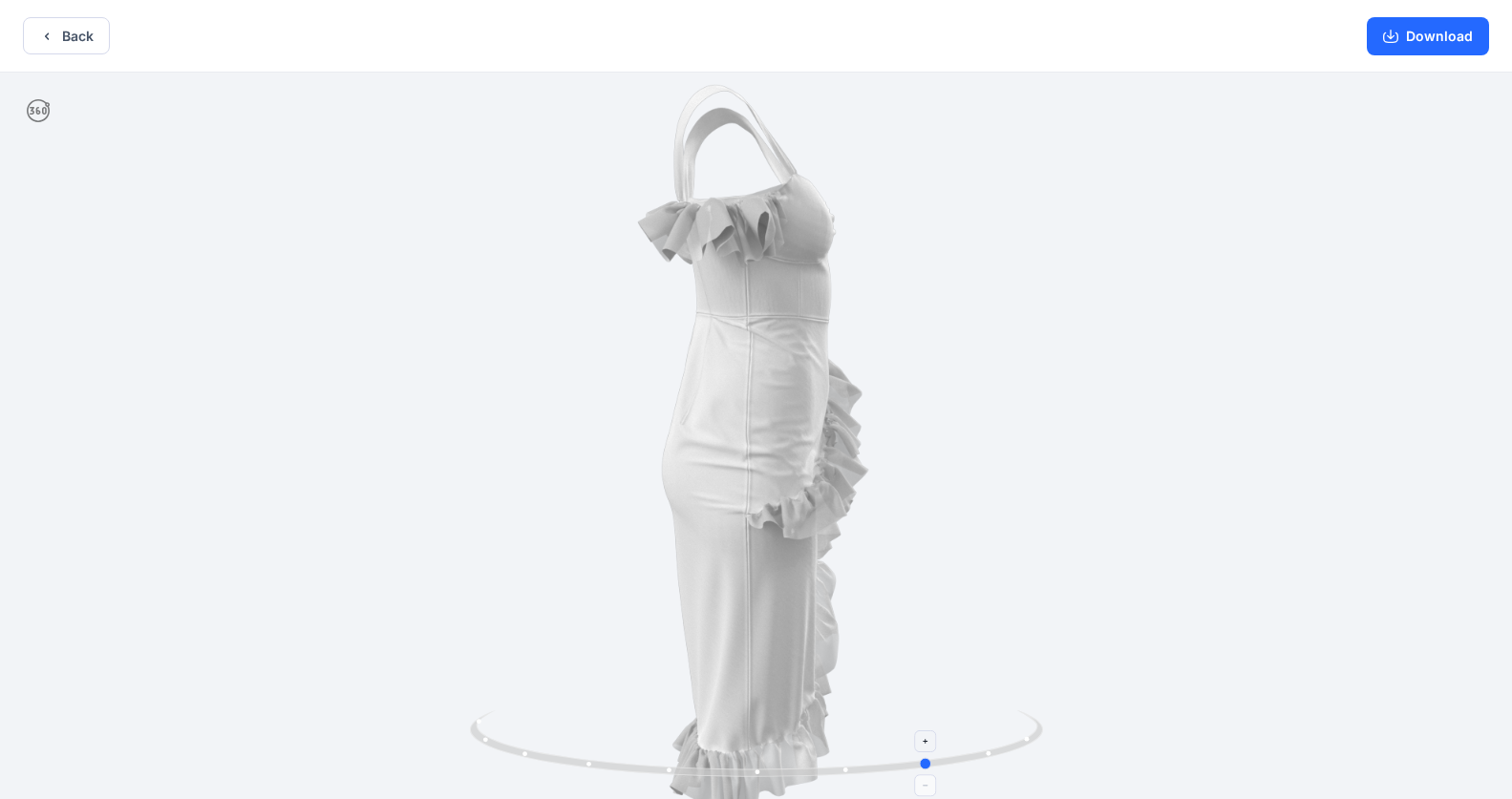 drag, startPoint x: 1022, startPoint y: 743, endPoint x: 853, endPoint y: 725, distance: 169.9559 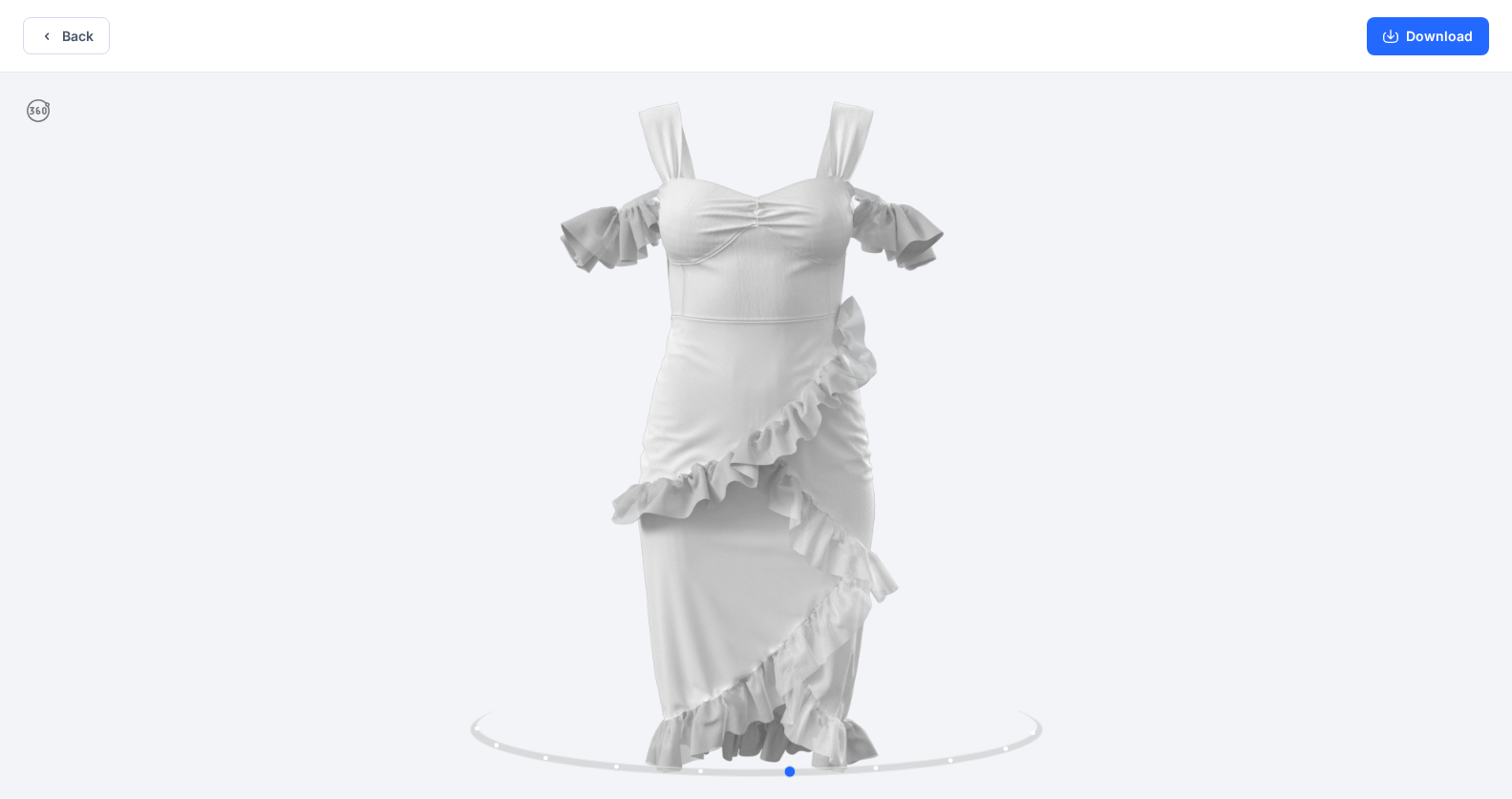 drag, startPoint x: 1035, startPoint y: 743, endPoint x: 835, endPoint y: 693, distance: 206.15528 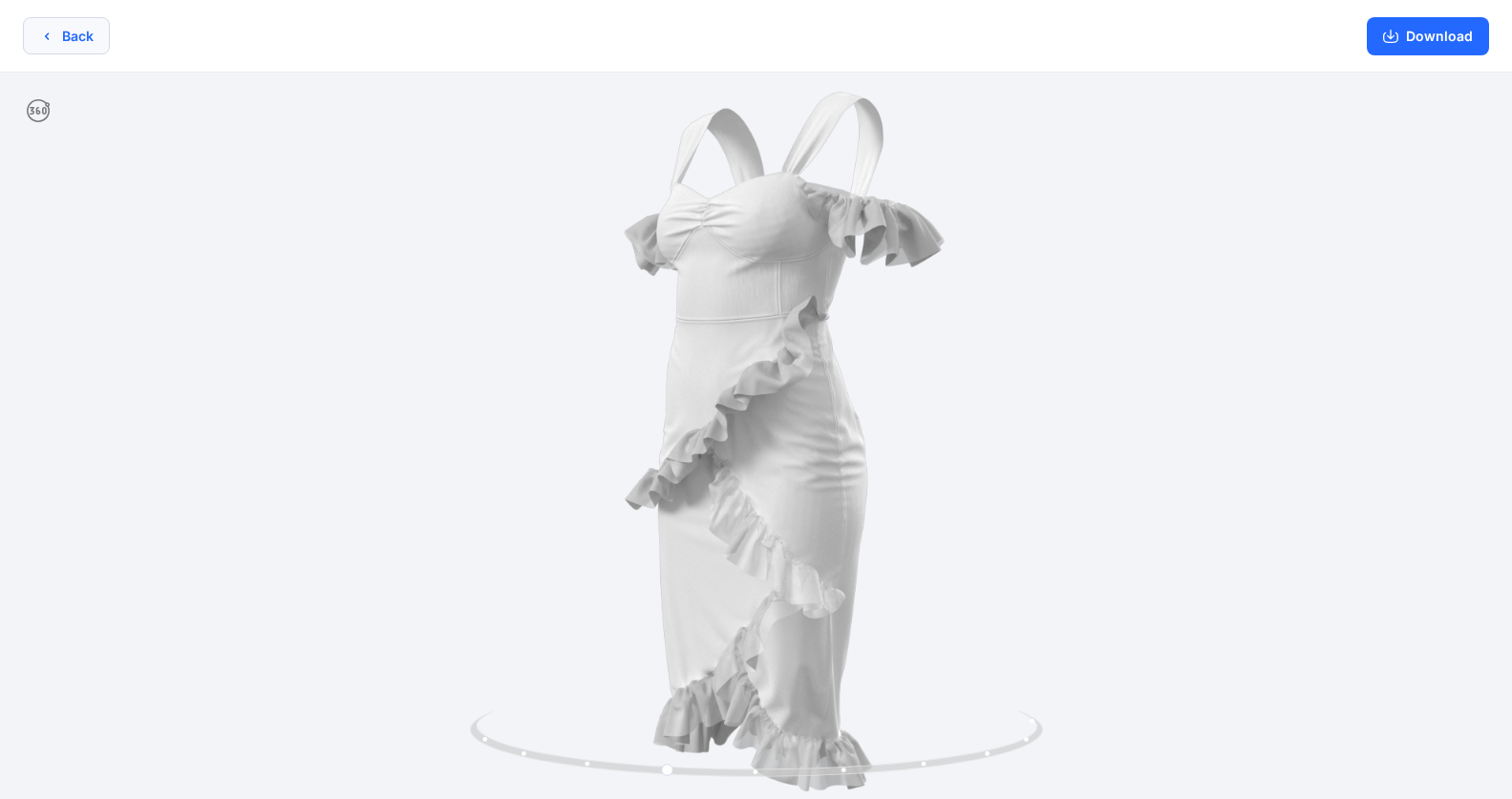 click on "Back" at bounding box center (66, 35) 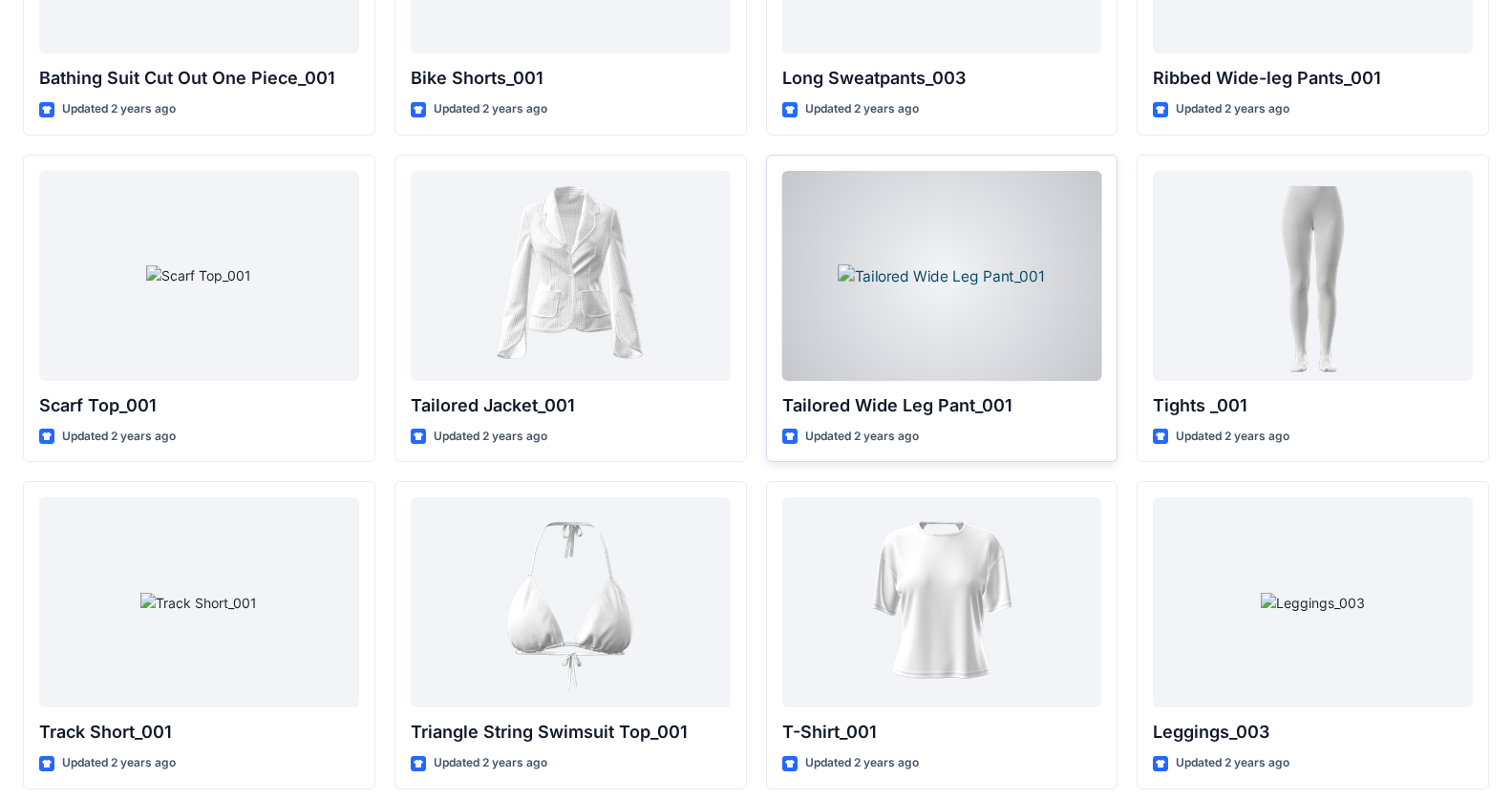 scroll, scrollTop: 15942, scrollLeft: 0, axis: vertical 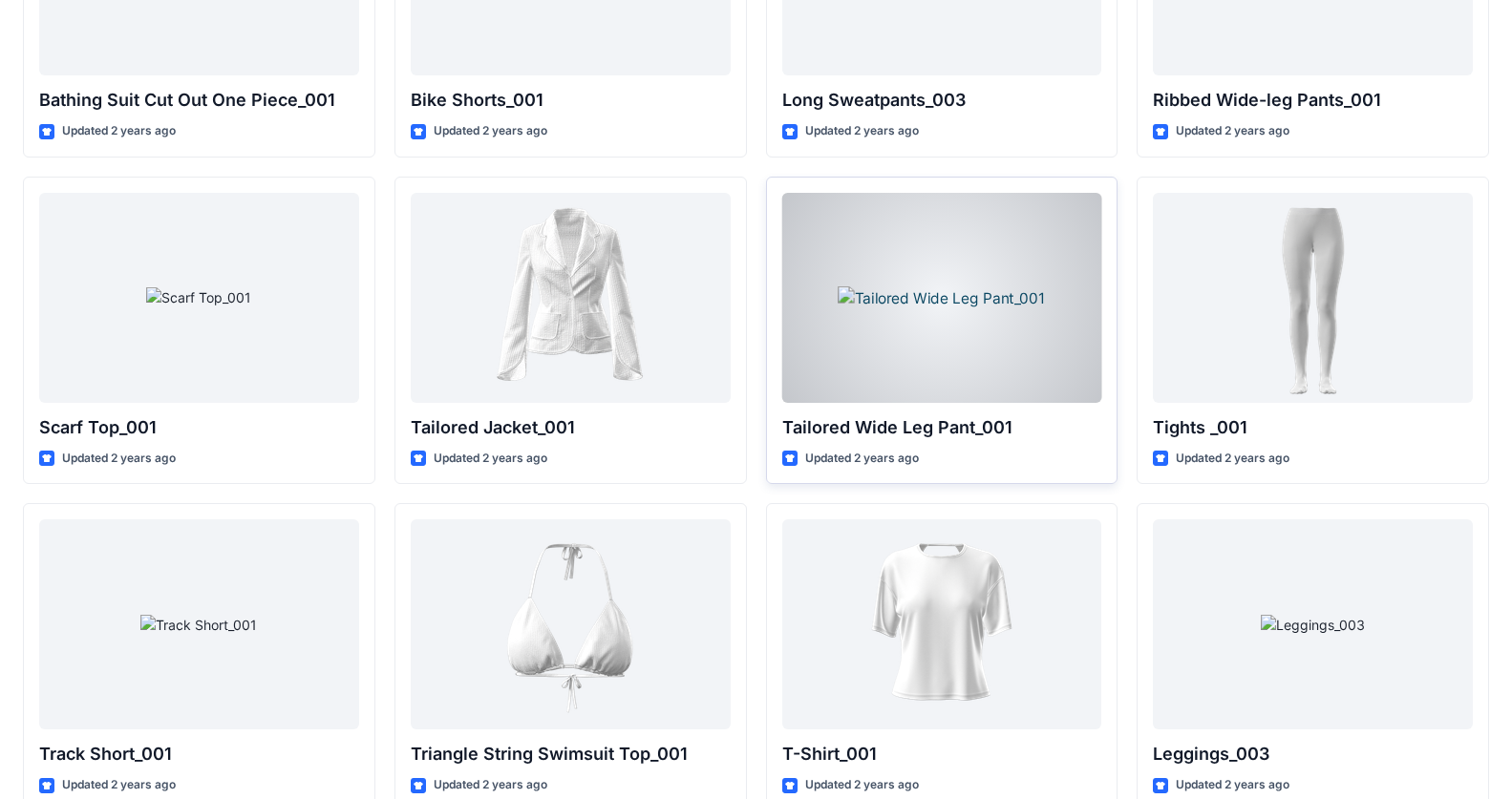 click at bounding box center [942, 298] 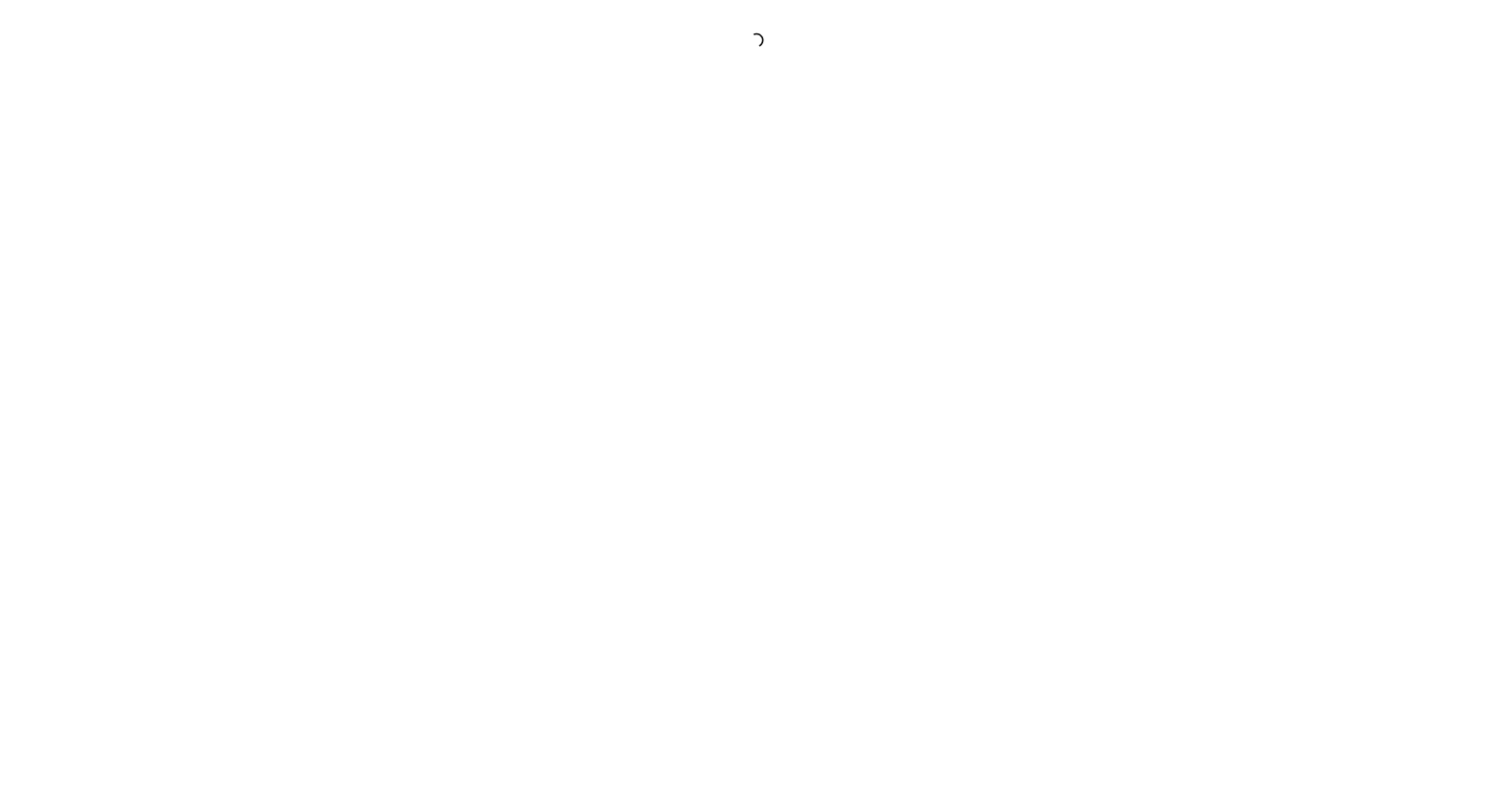scroll, scrollTop: 0, scrollLeft: 0, axis: both 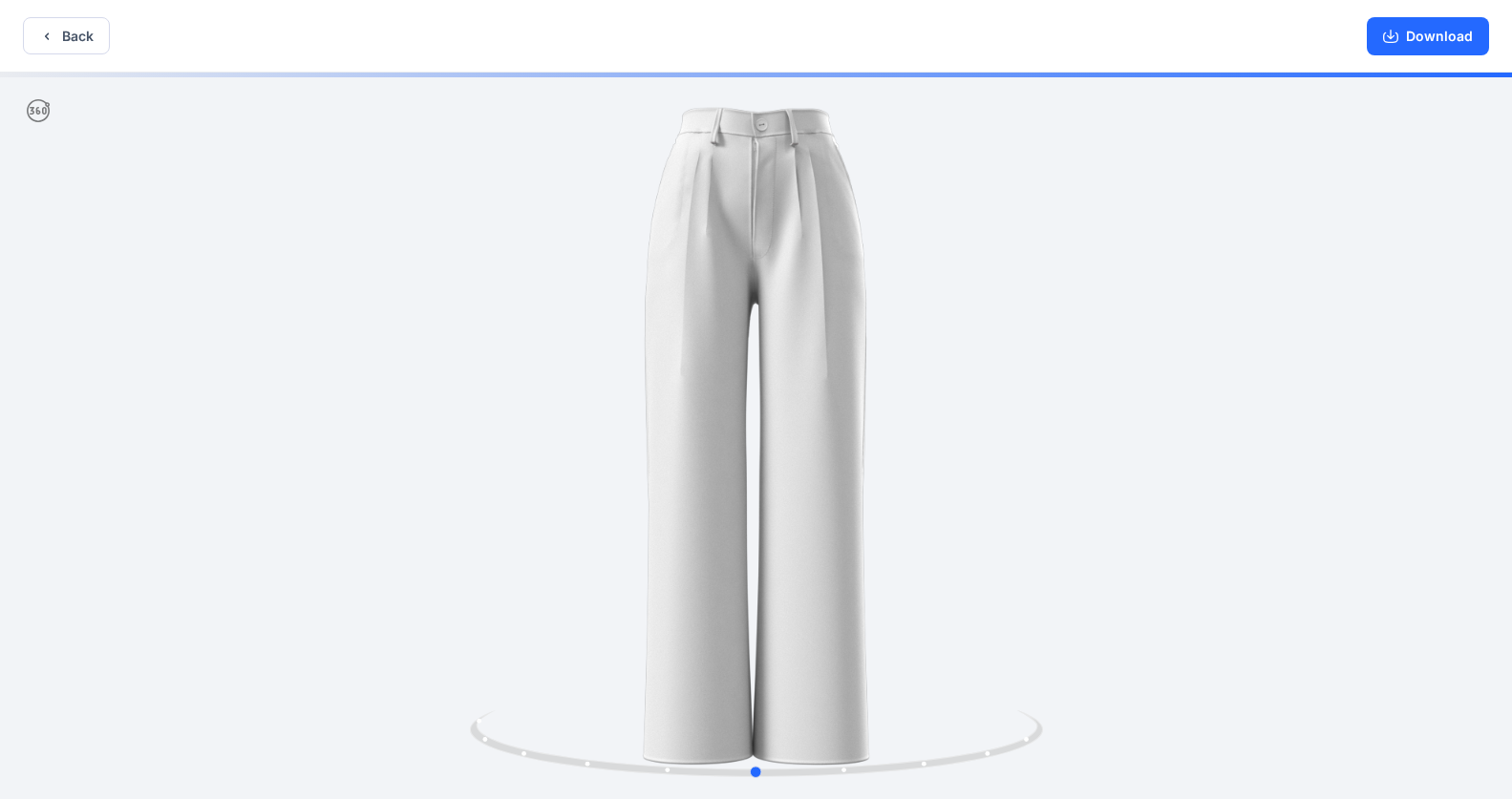 click at bounding box center (756, 437) 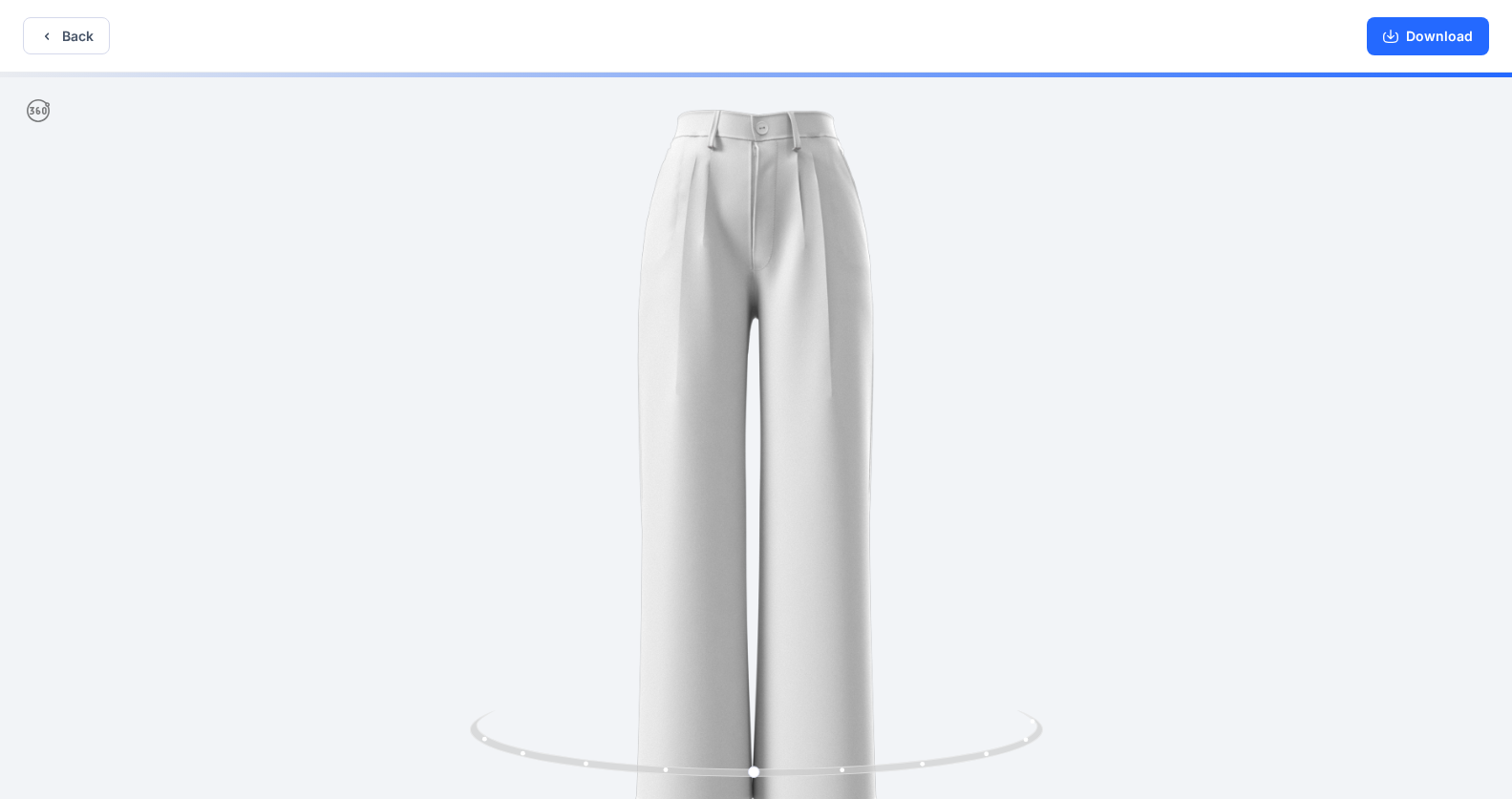 drag, startPoint x: 798, startPoint y: 149, endPoint x: 802, endPoint y: 301, distance: 152.0526 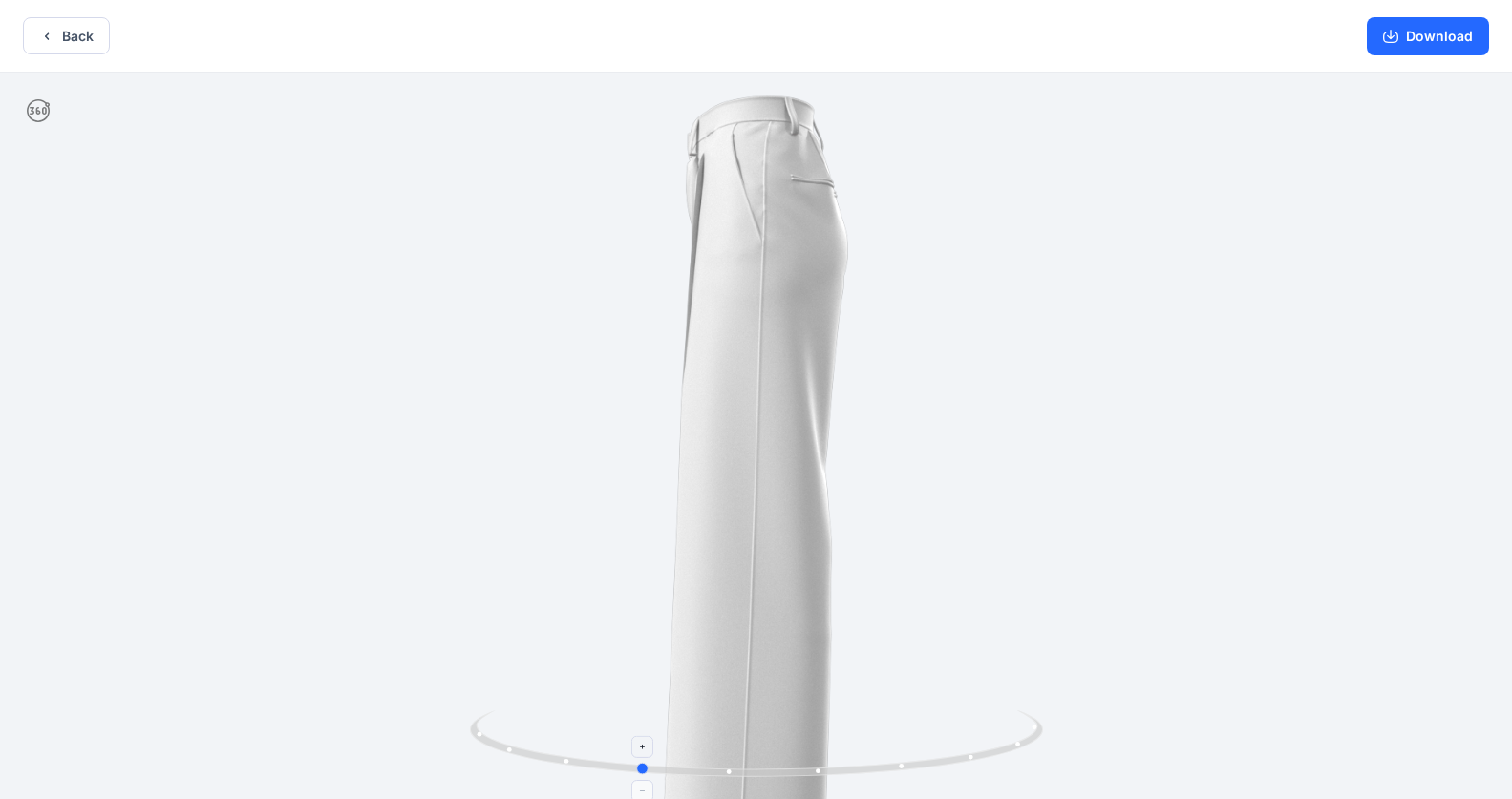 drag, startPoint x: 988, startPoint y: 754, endPoint x: 872, endPoint y: 750, distance: 116.0689 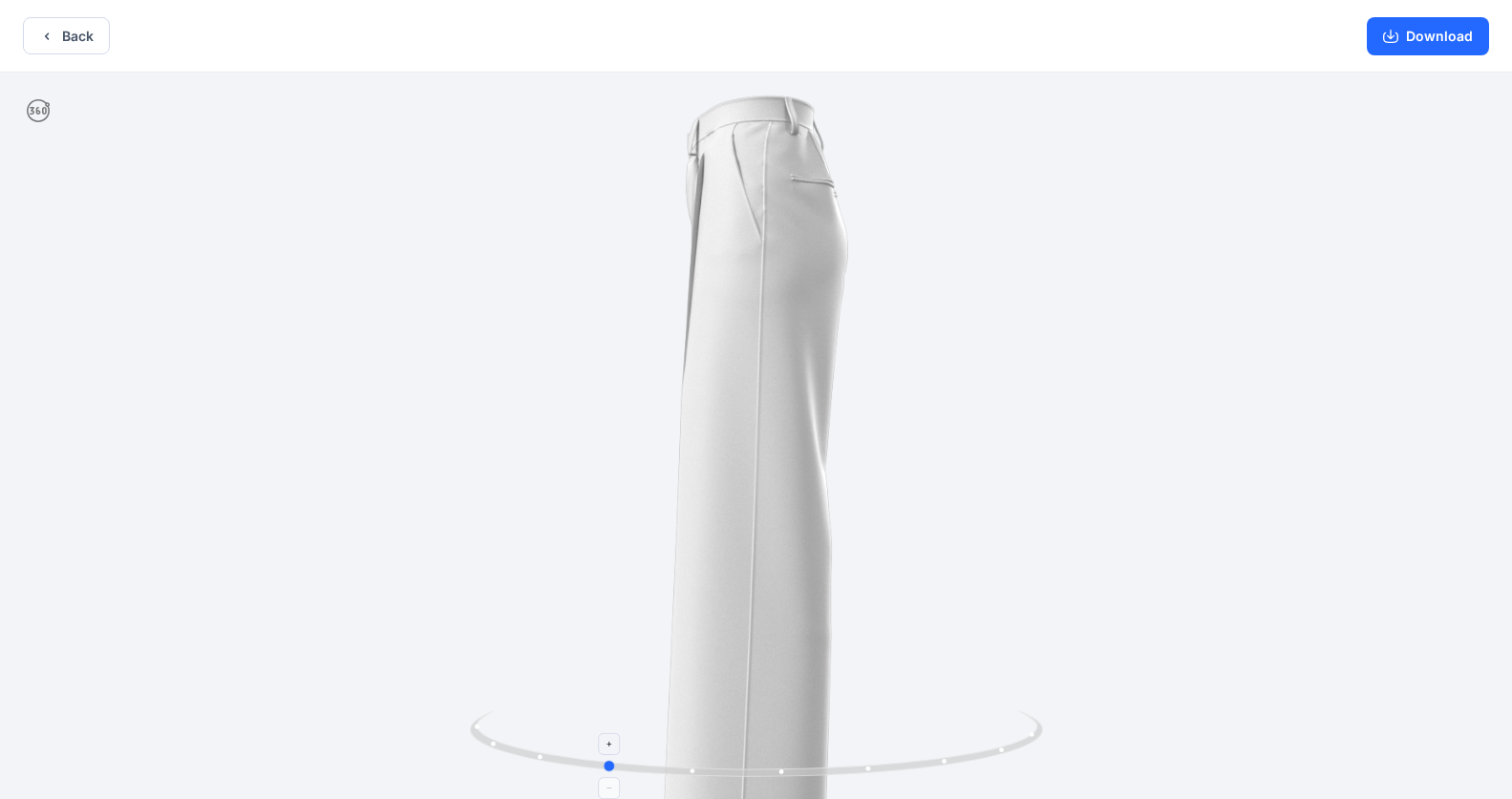 drag, startPoint x: 1024, startPoint y: 741, endPoint x: 987, endPoint y: 744, distance: 37.121422 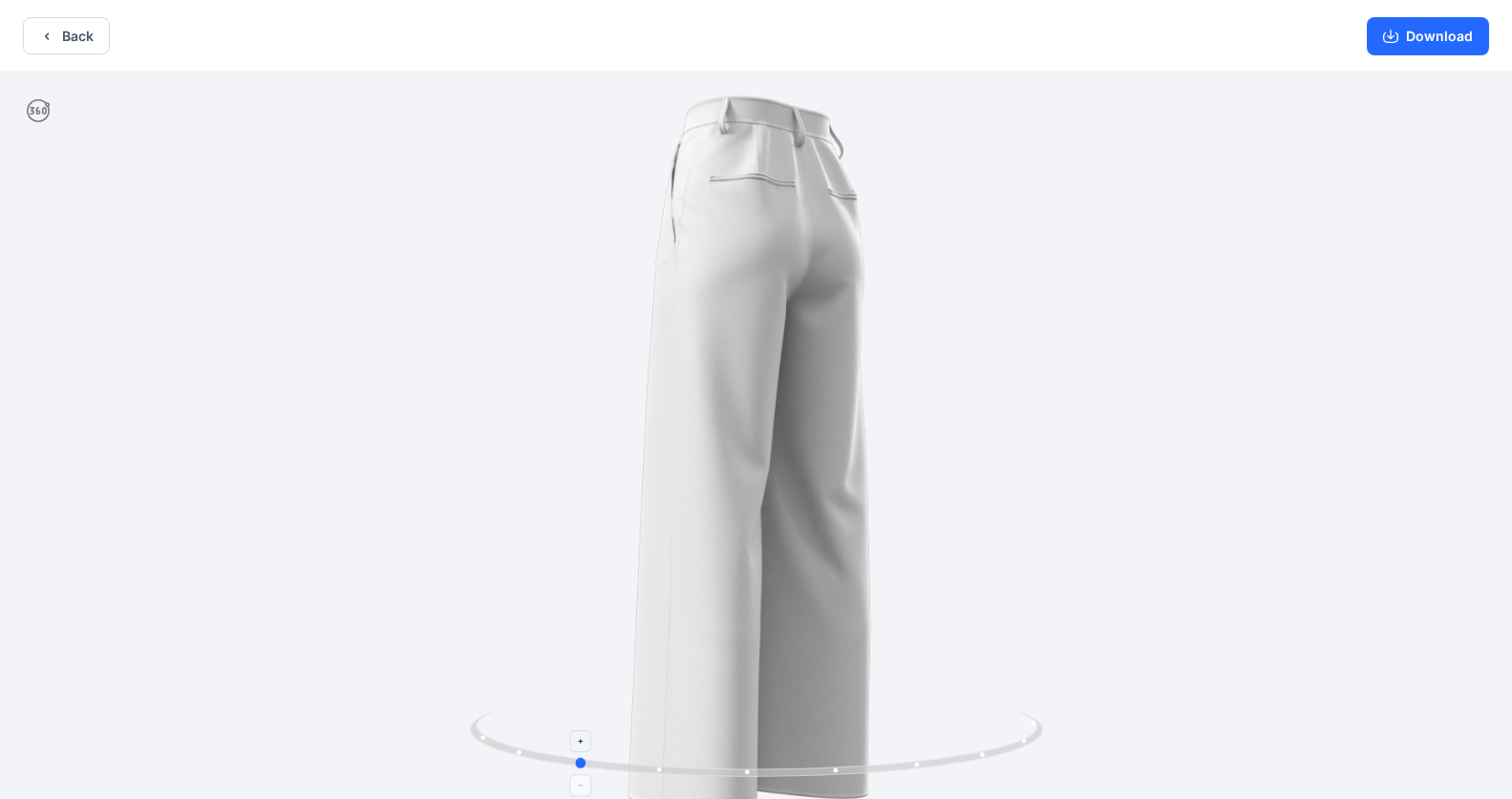 drag, startPoint x: 1002, startPoint y: 750, endPoint x: 975, endPoint y: 757, distance: 27.89265 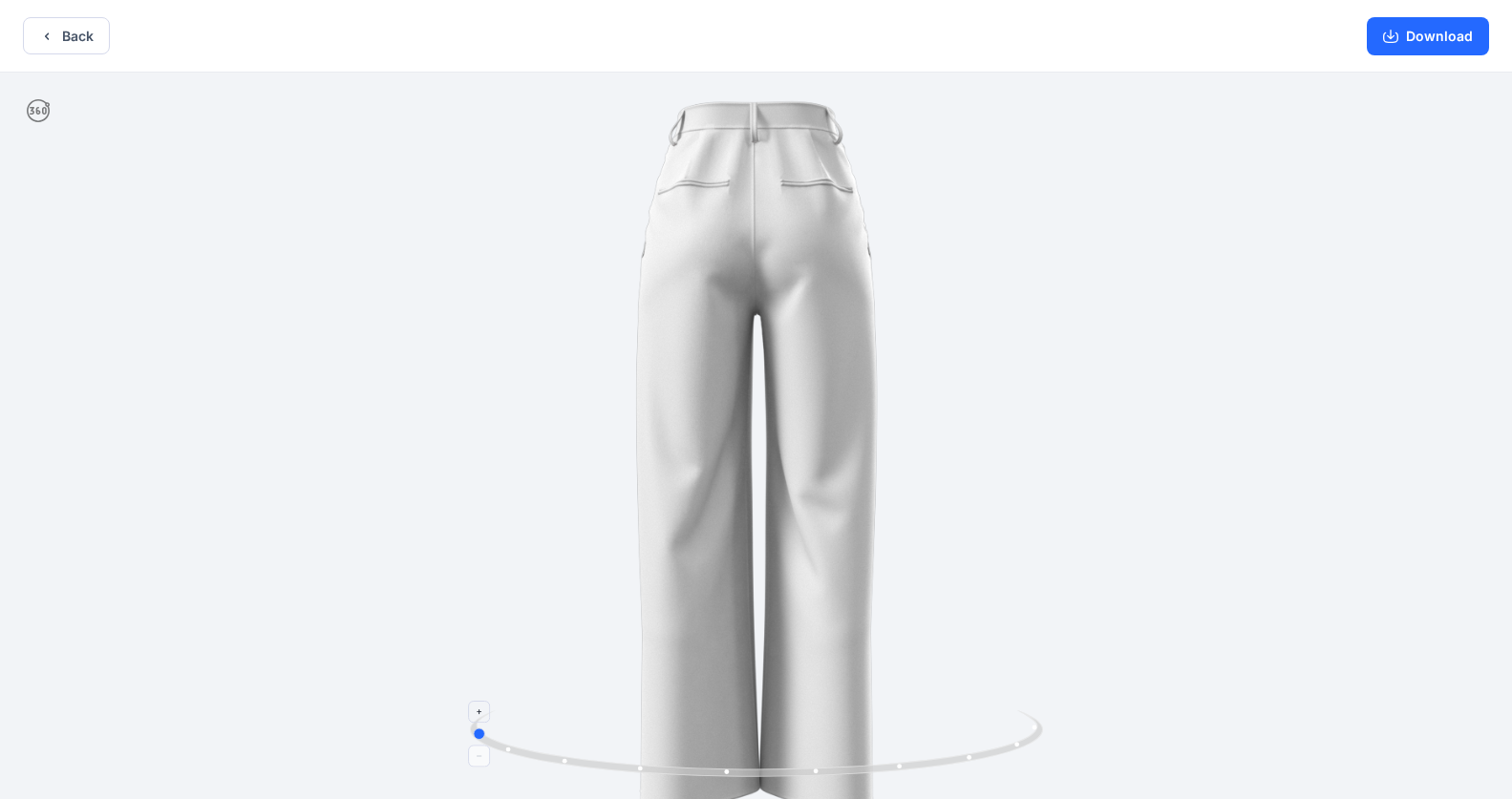 drag, startPoint x: 984, startPoint y: 756, endPoint x: 879, endPoint y: 765, distance: 105.38501 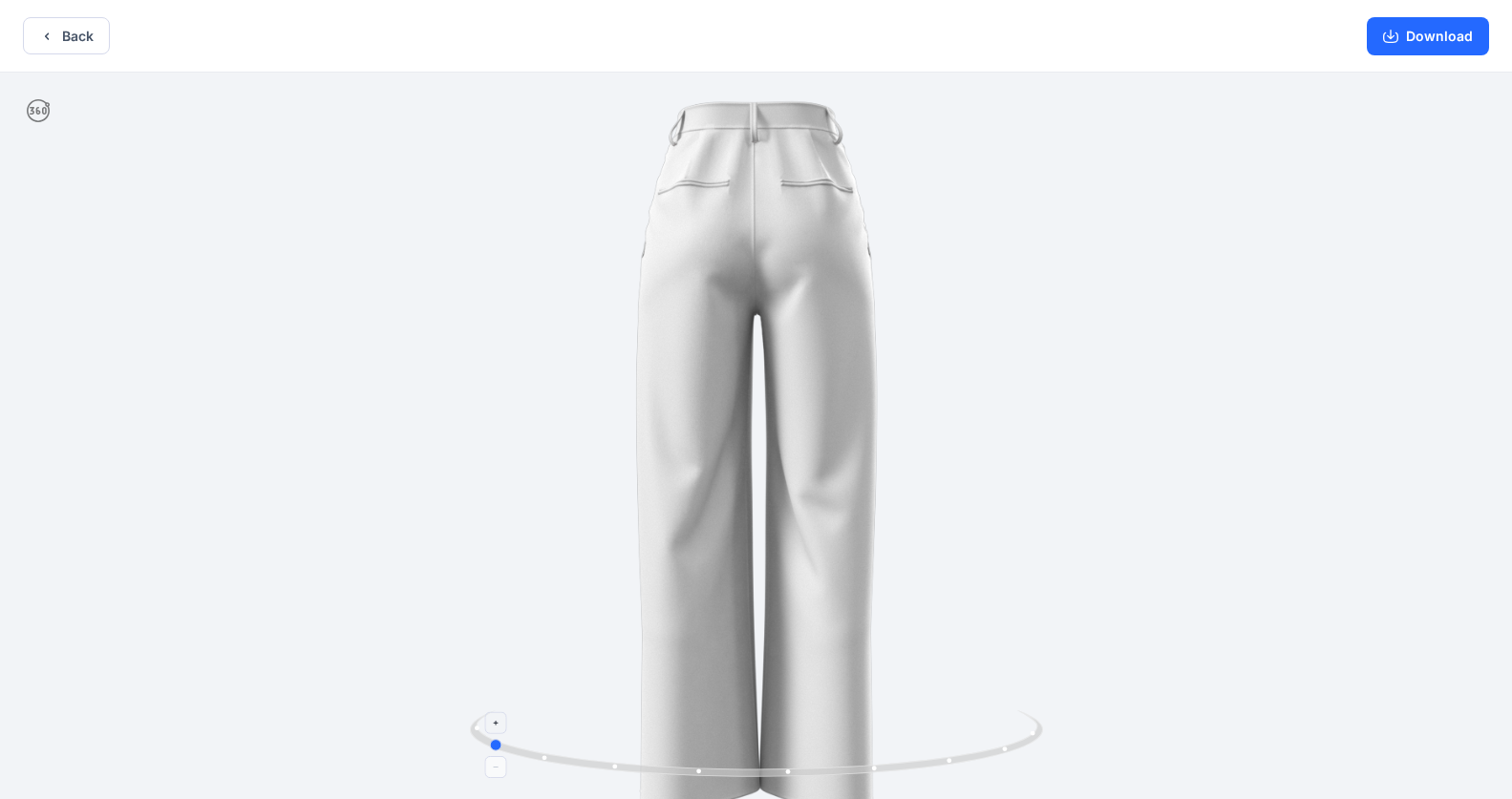 drag, startPoint x: 1022, startPoint y: 746, endPoint x: 1038, endPoint y: 732, distance: 21.260292 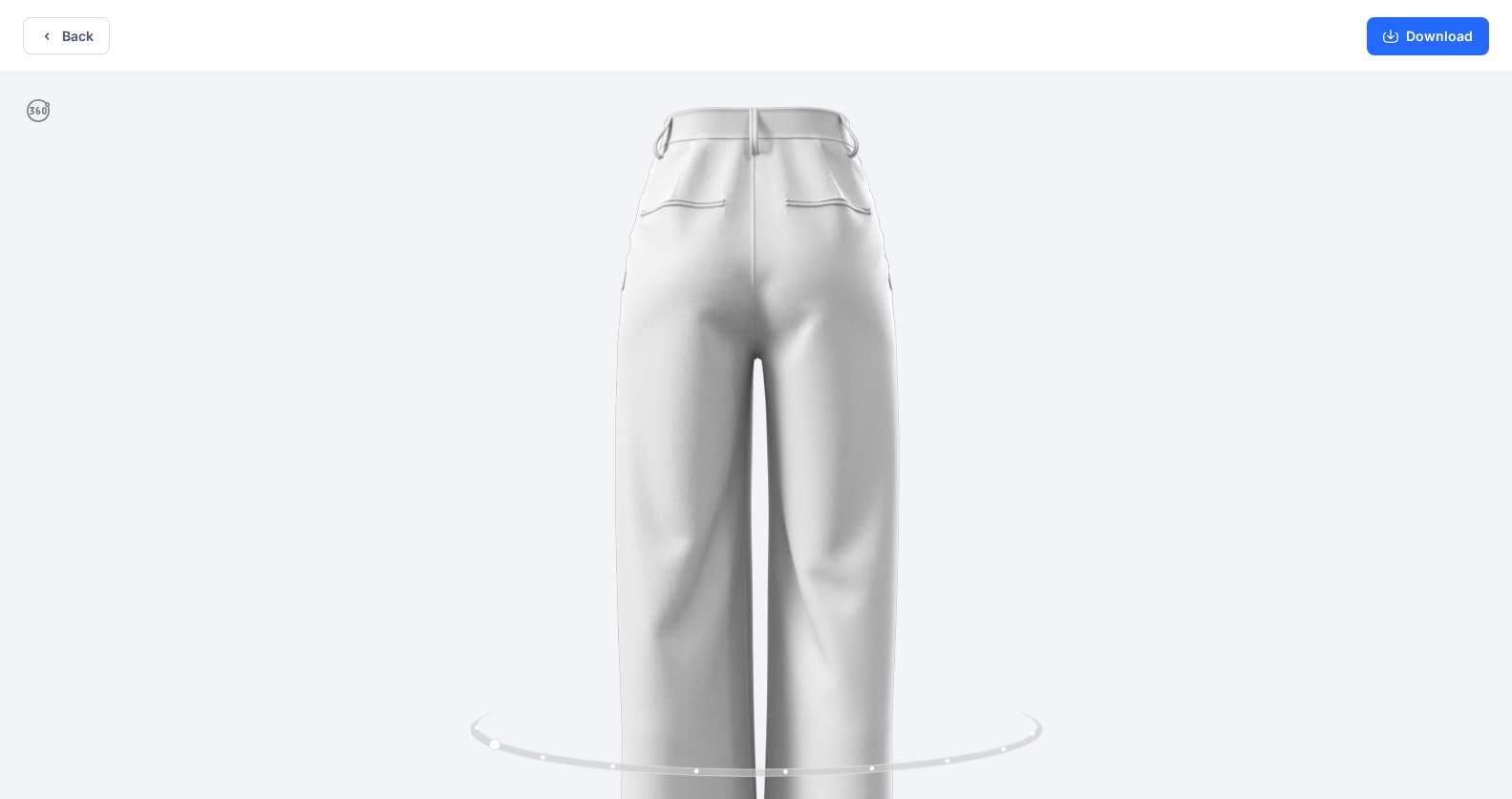drag, startPoint x: 785, startPoint y: 255, endPoint x: 763, endPoint y: 399, distance: 145.67086 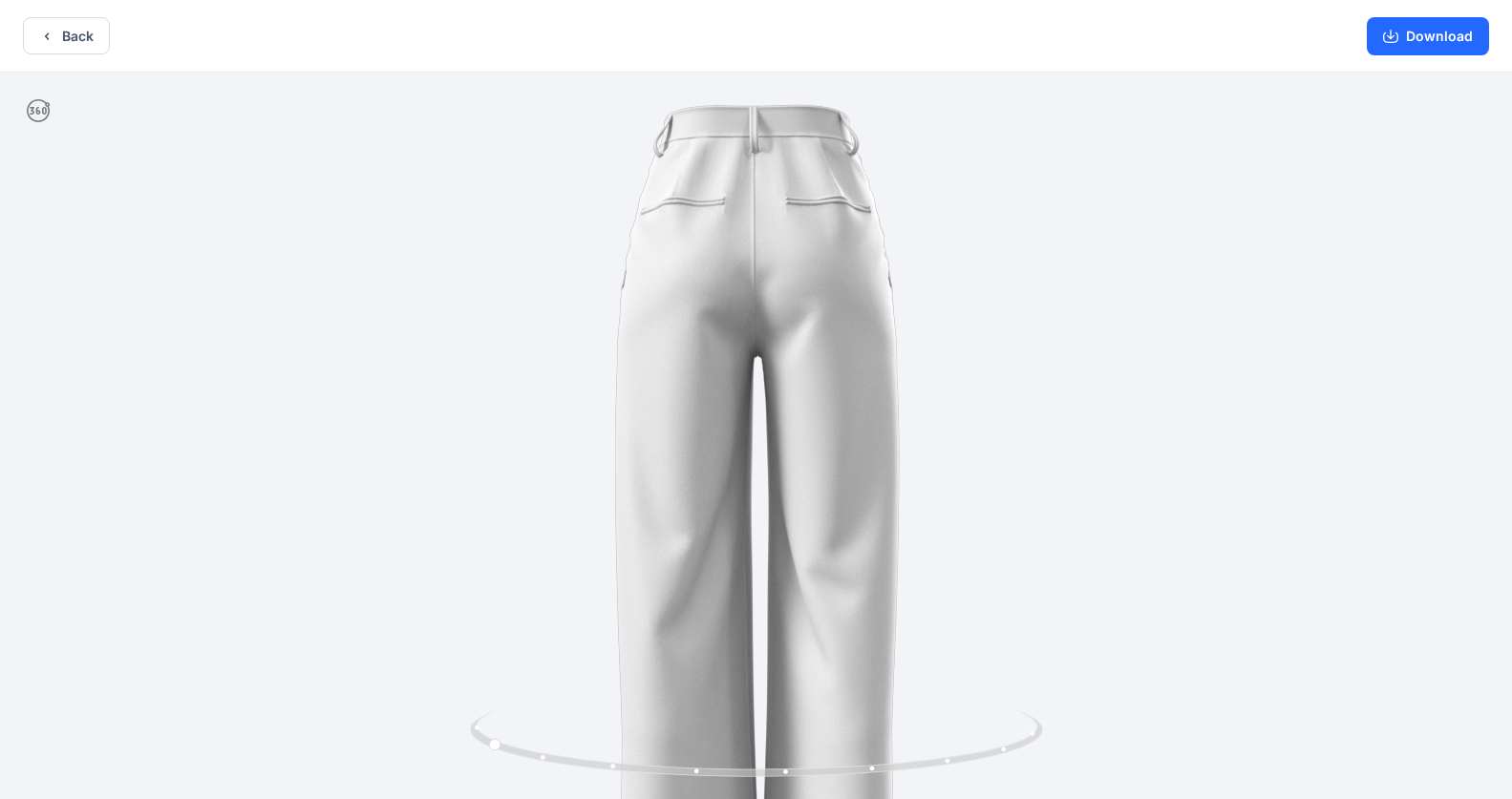 click at bounding box center (756, 529) 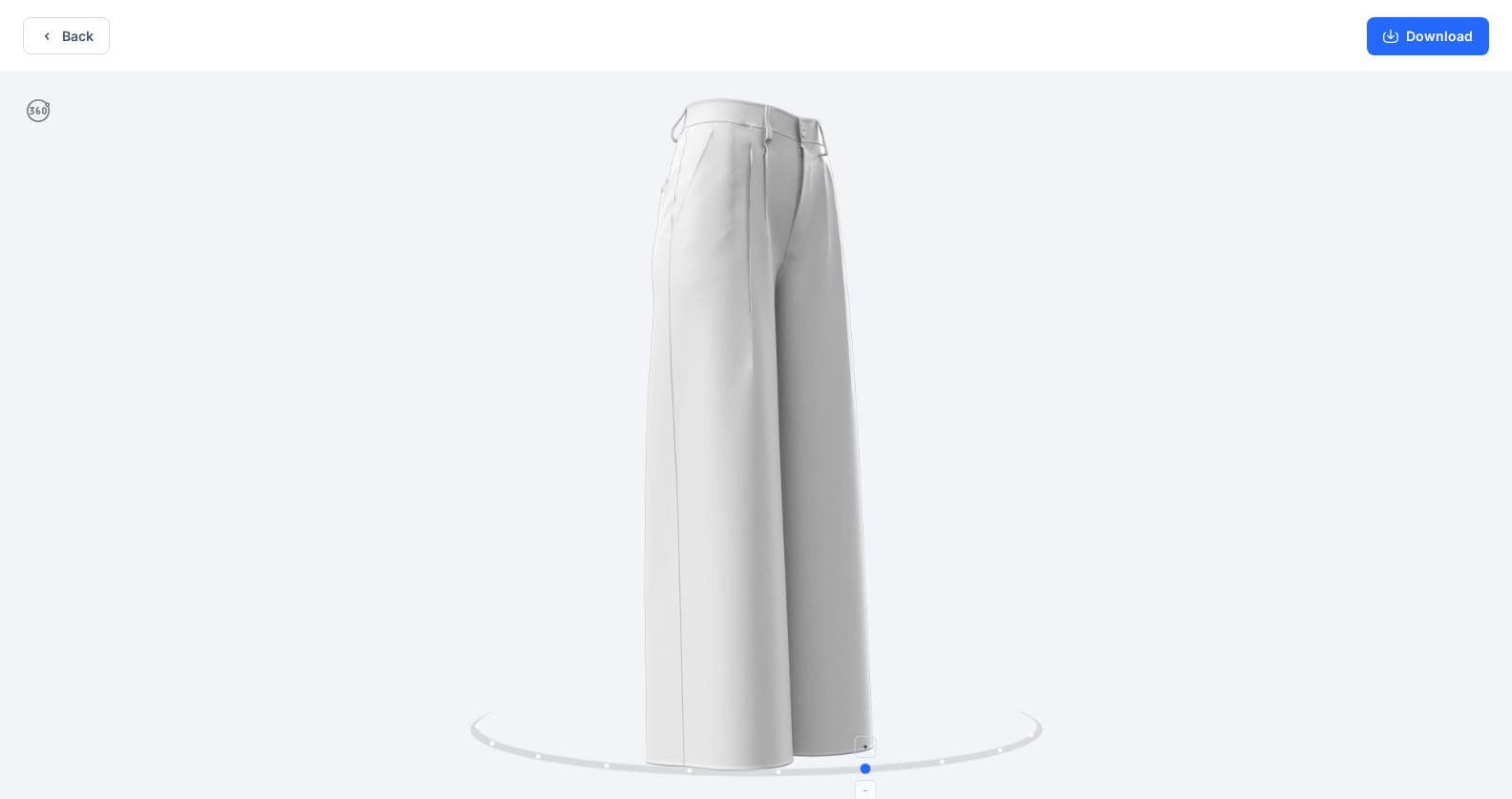 drag, startPoint x: 948, startPoint y: 758, endPoint x: 748, endPoint y: 731, distance: 201.81427 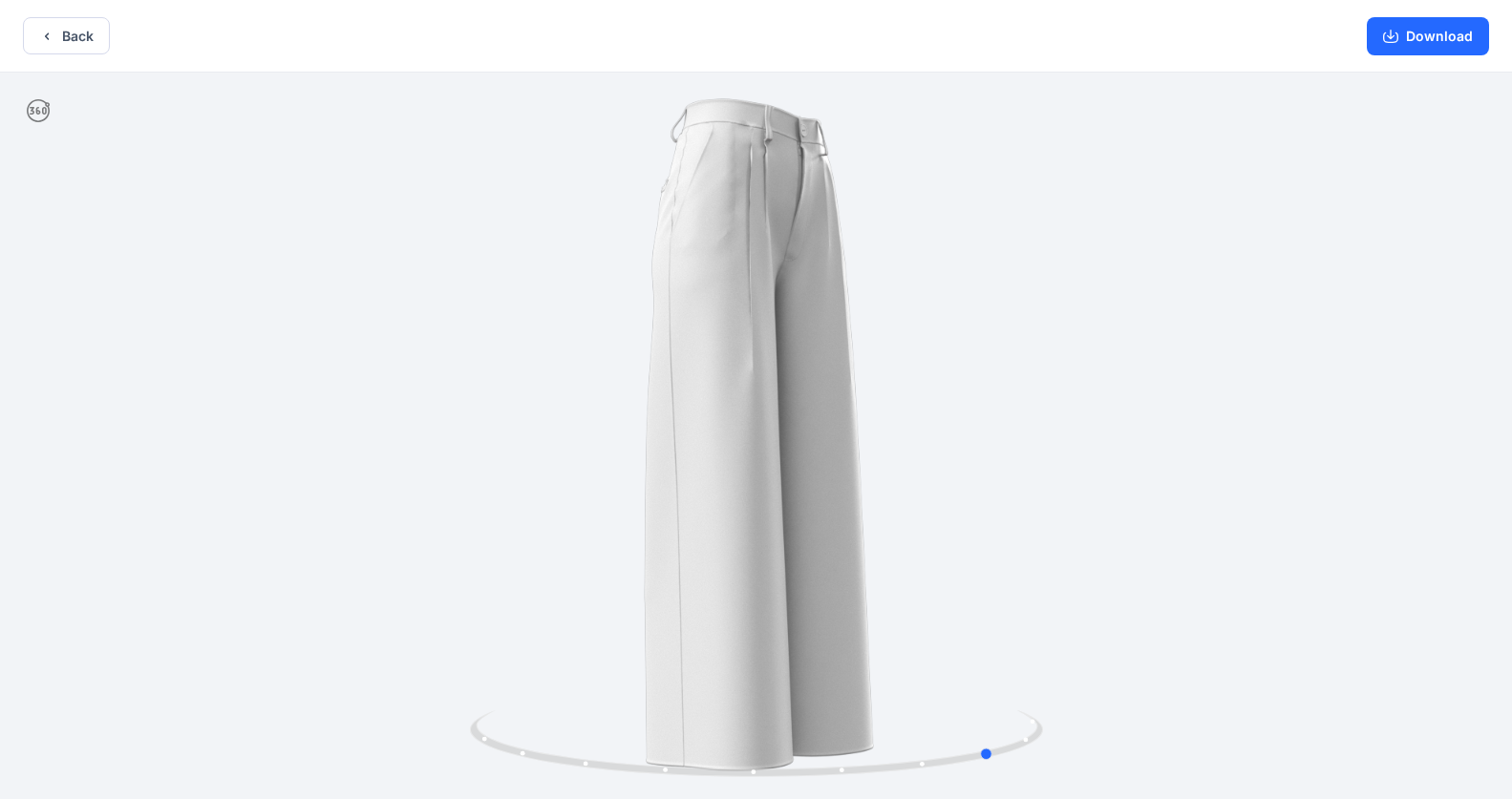 drag, startPoint x: 992, startPoint y: 753, endPoint x: 261, endPoint y: 534, distance: 763.1 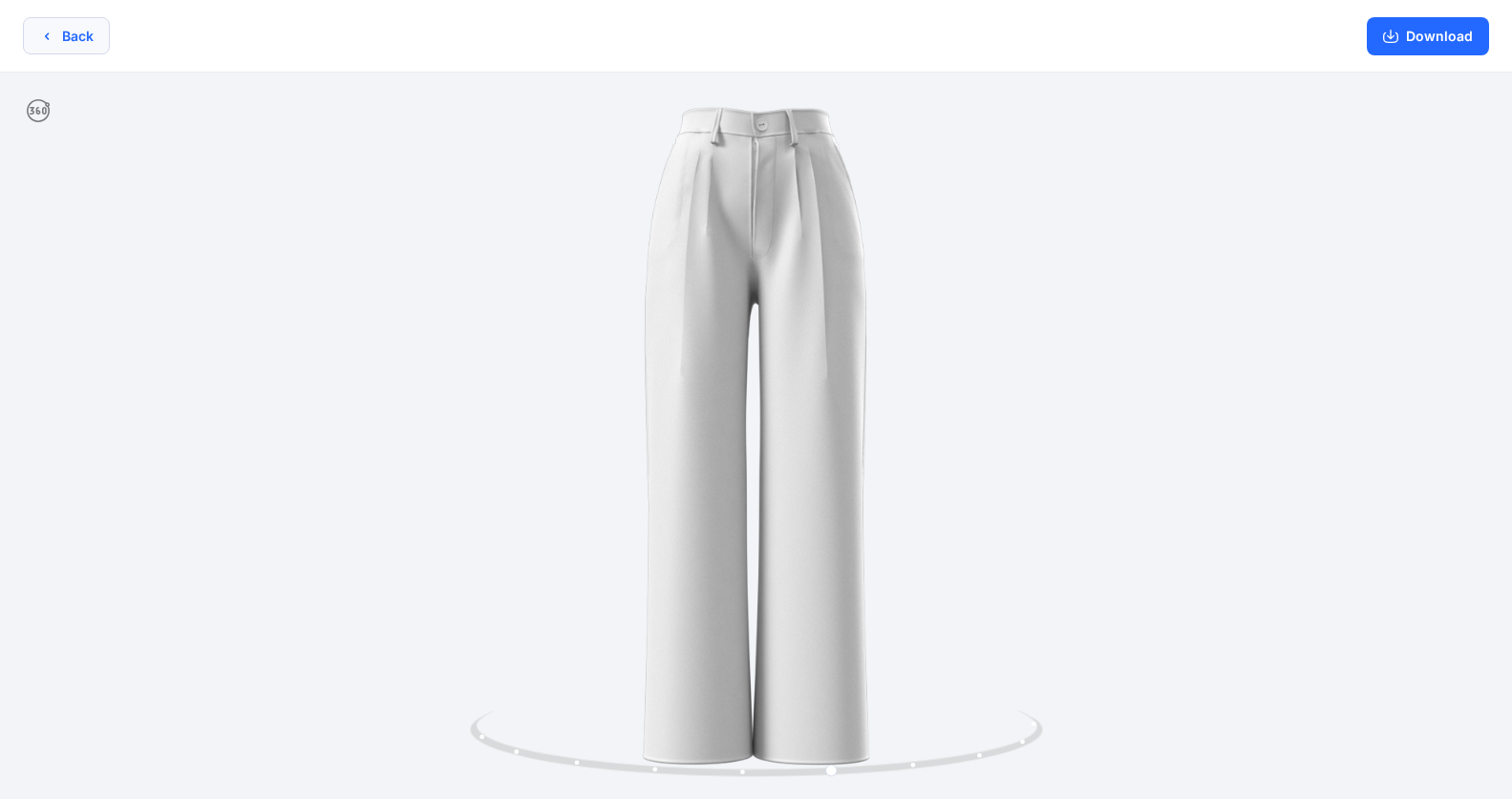 click on "Back" at bounding box center (66, 35) 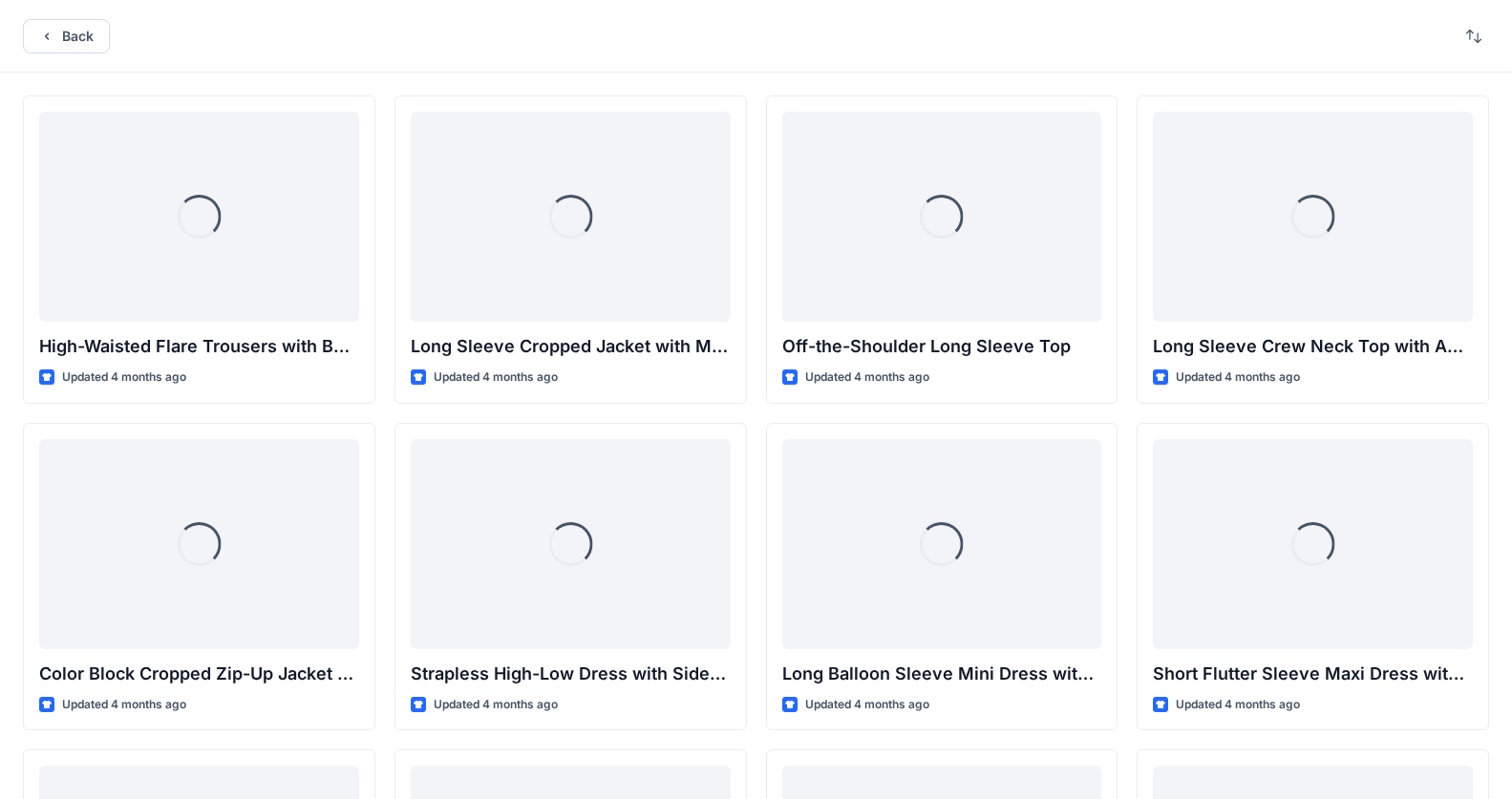 scroll, scrollTop: 15942, scrollLeft: 0, axis: vertical 